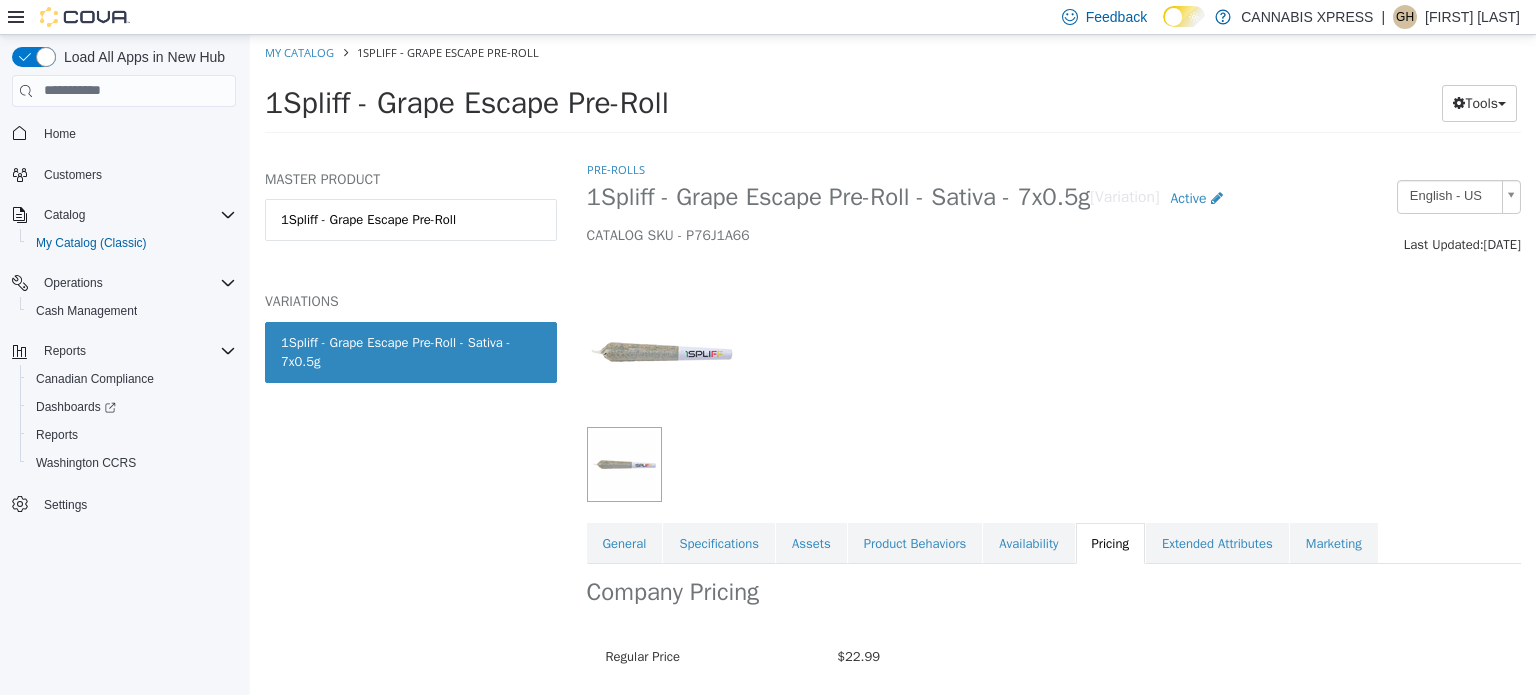 scroll, scrollTop: 0, scrollLeft: 0, axis: both 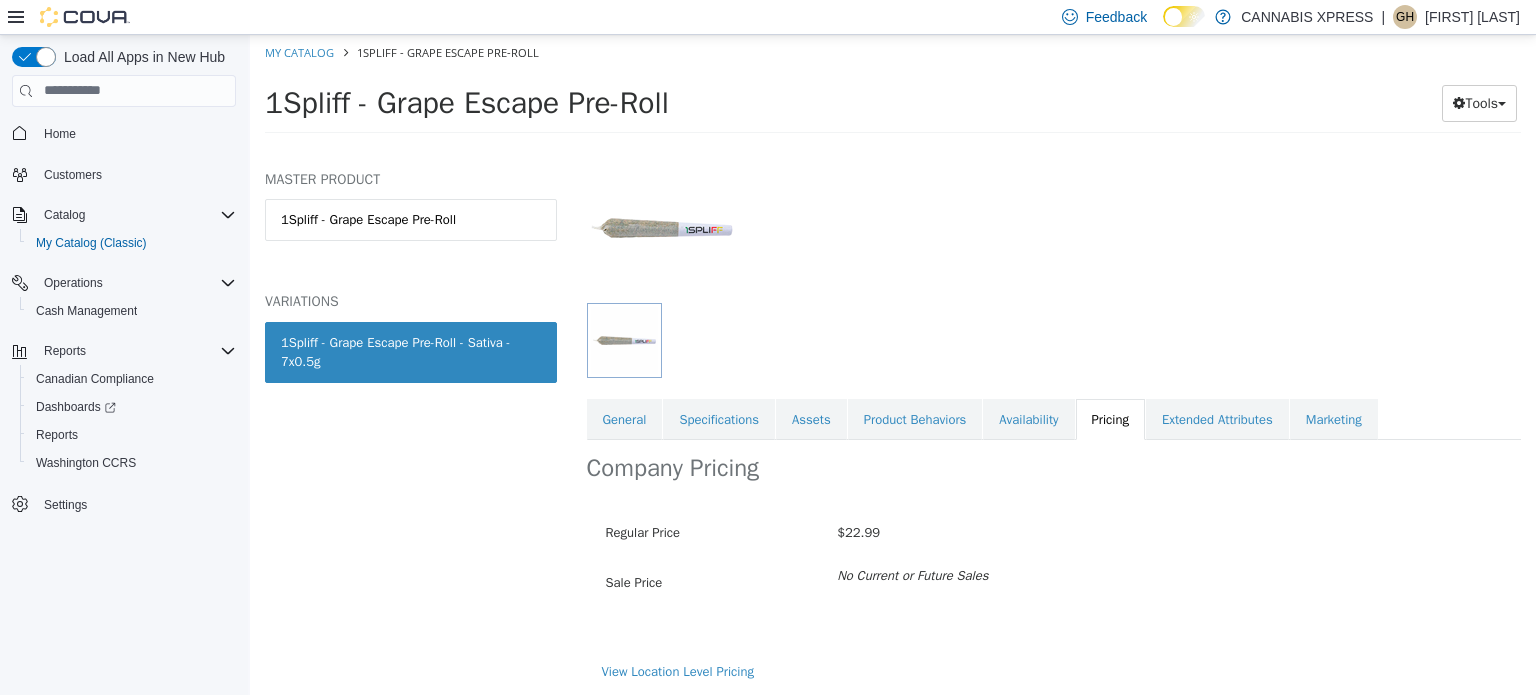 drag, startPoint x: 250, startPoint y: 34, endPoint x: 463, endPoint y: 493, distance: 506.01382 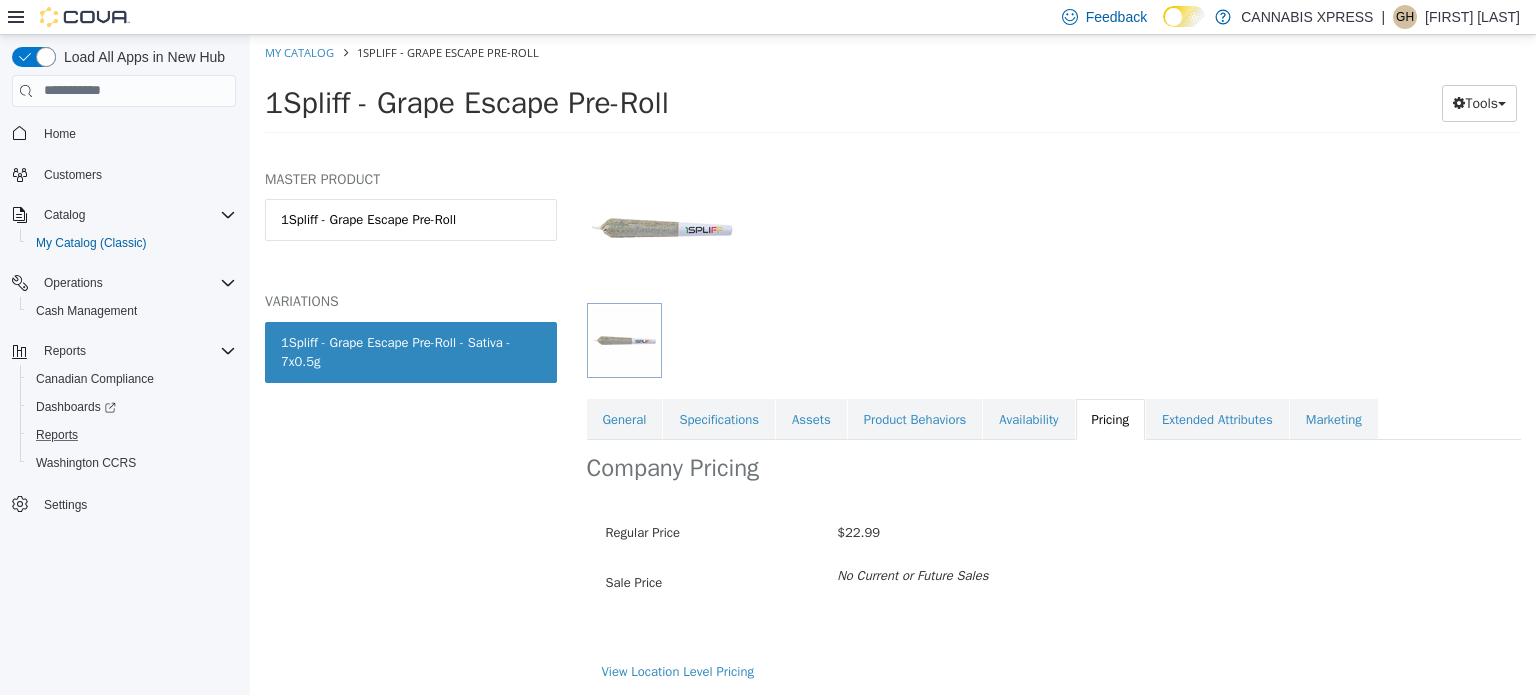 click on "Reports" at bounding box center (132, 435) 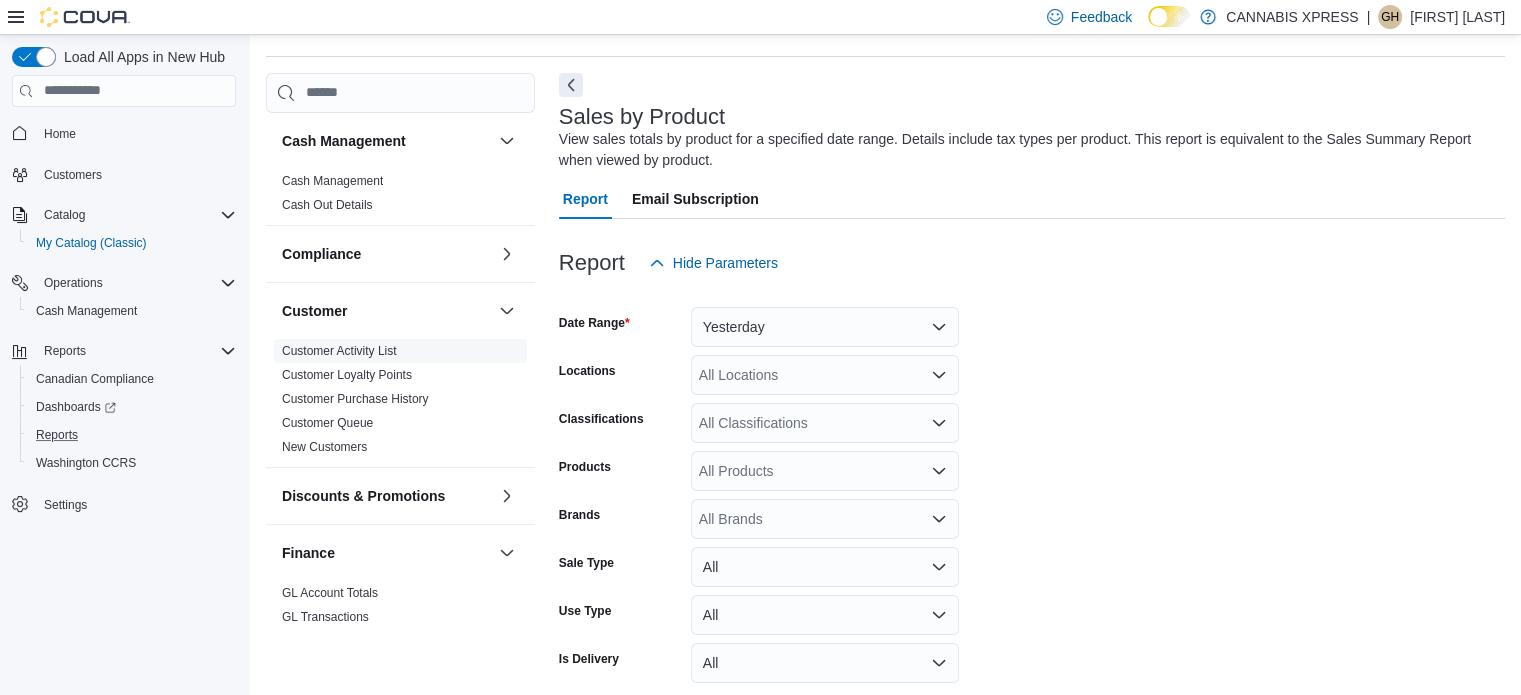 scroll, scrollTop: 67, scrollLeft: 0, axis: vertical 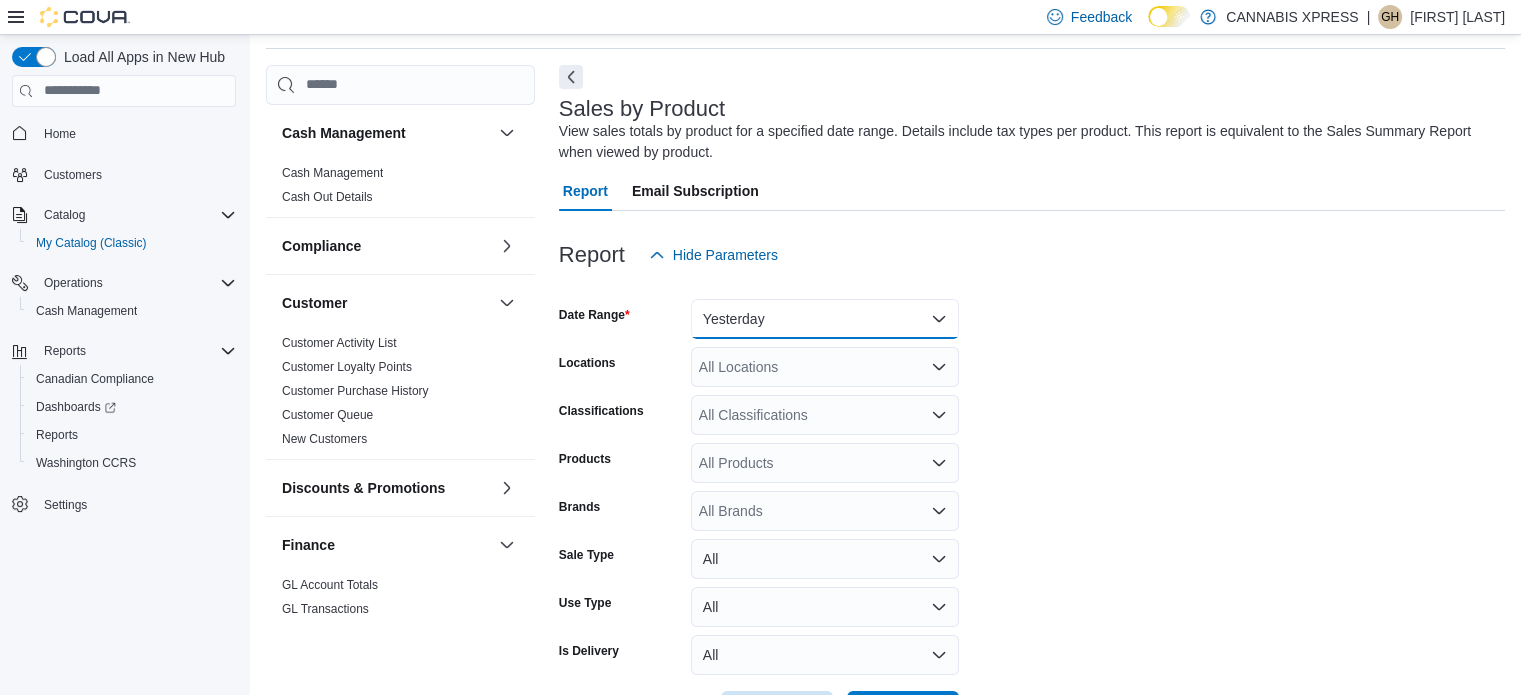click on "Yesterday" at bounding box center (825, 319) 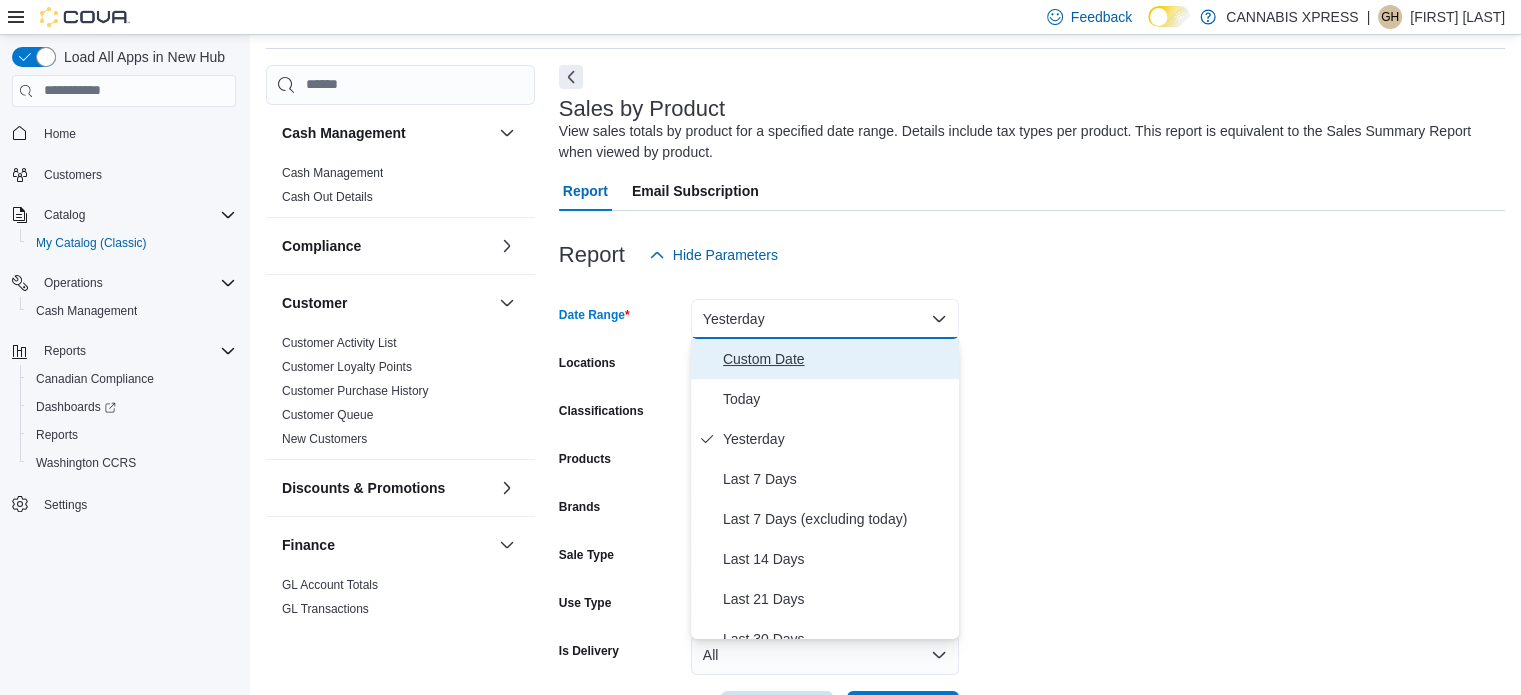 click on "Custom Date" at bounding box center (837, 359) 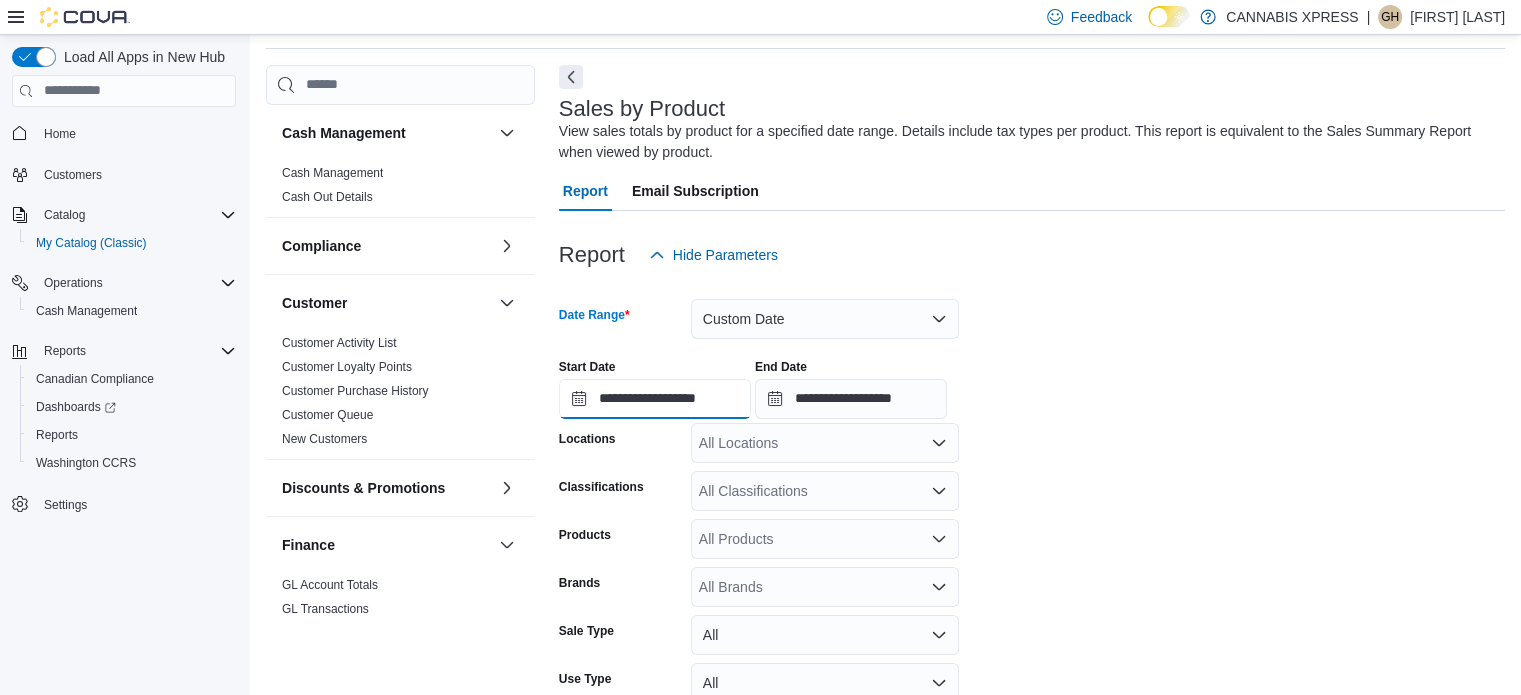click on "**********" at bounding box center [655, 399] 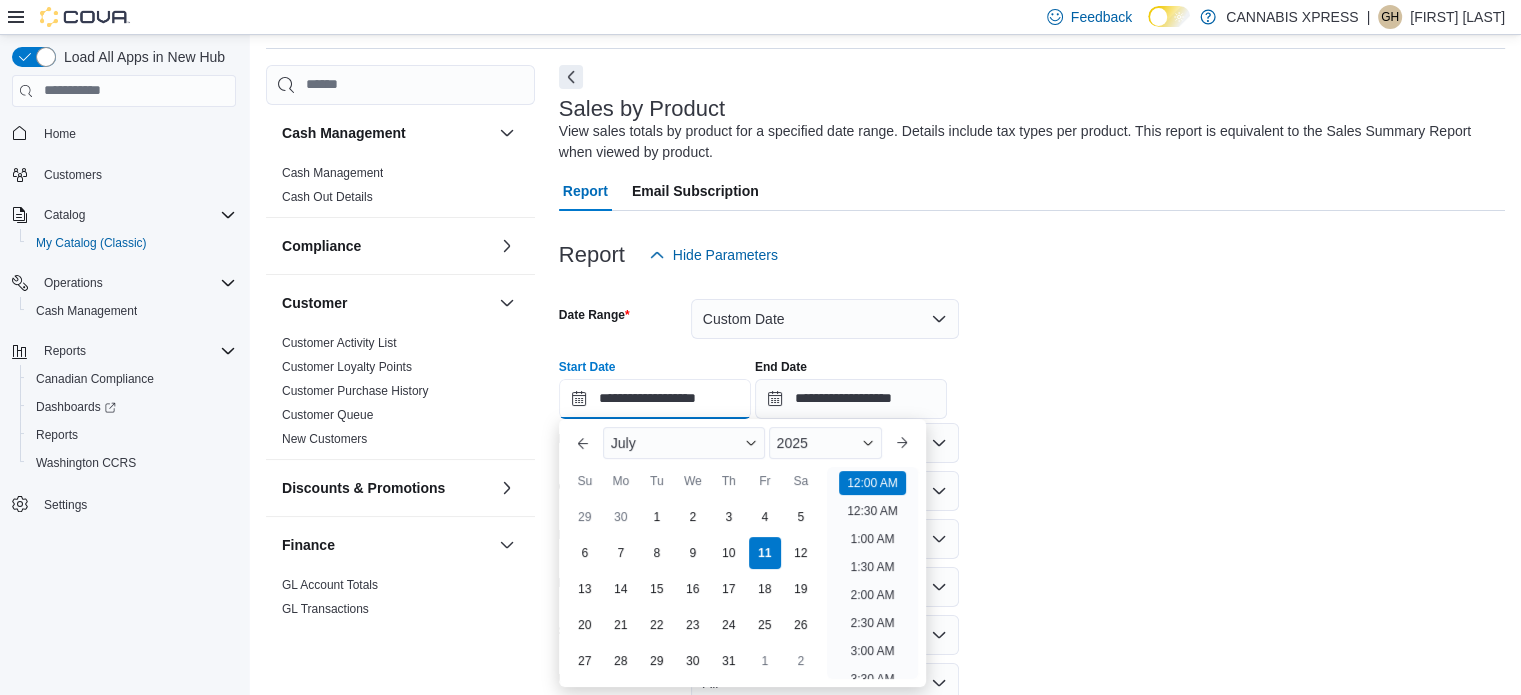 scroll, scrollTop: 62, scrollLeft: 0, axis: vertical 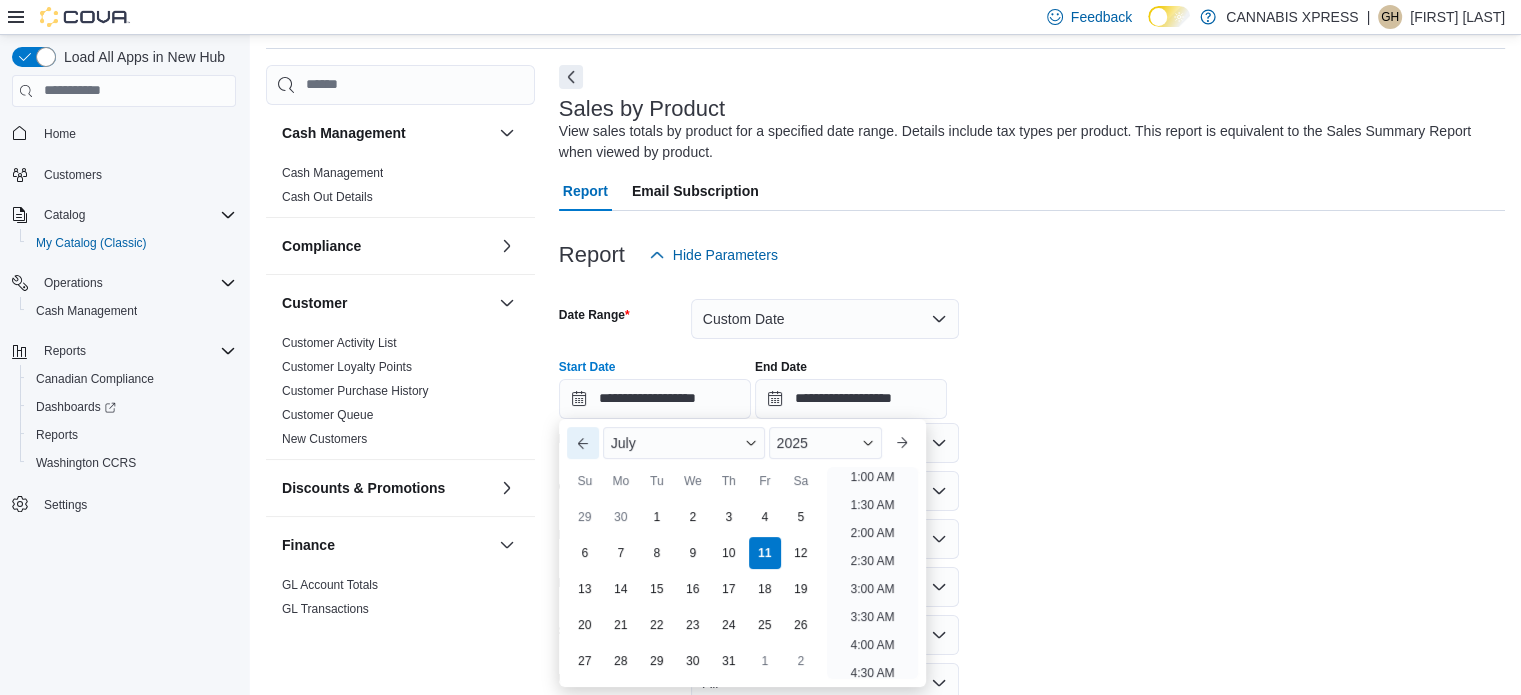 click on "Previous Month" at bounding box center (583, 443) 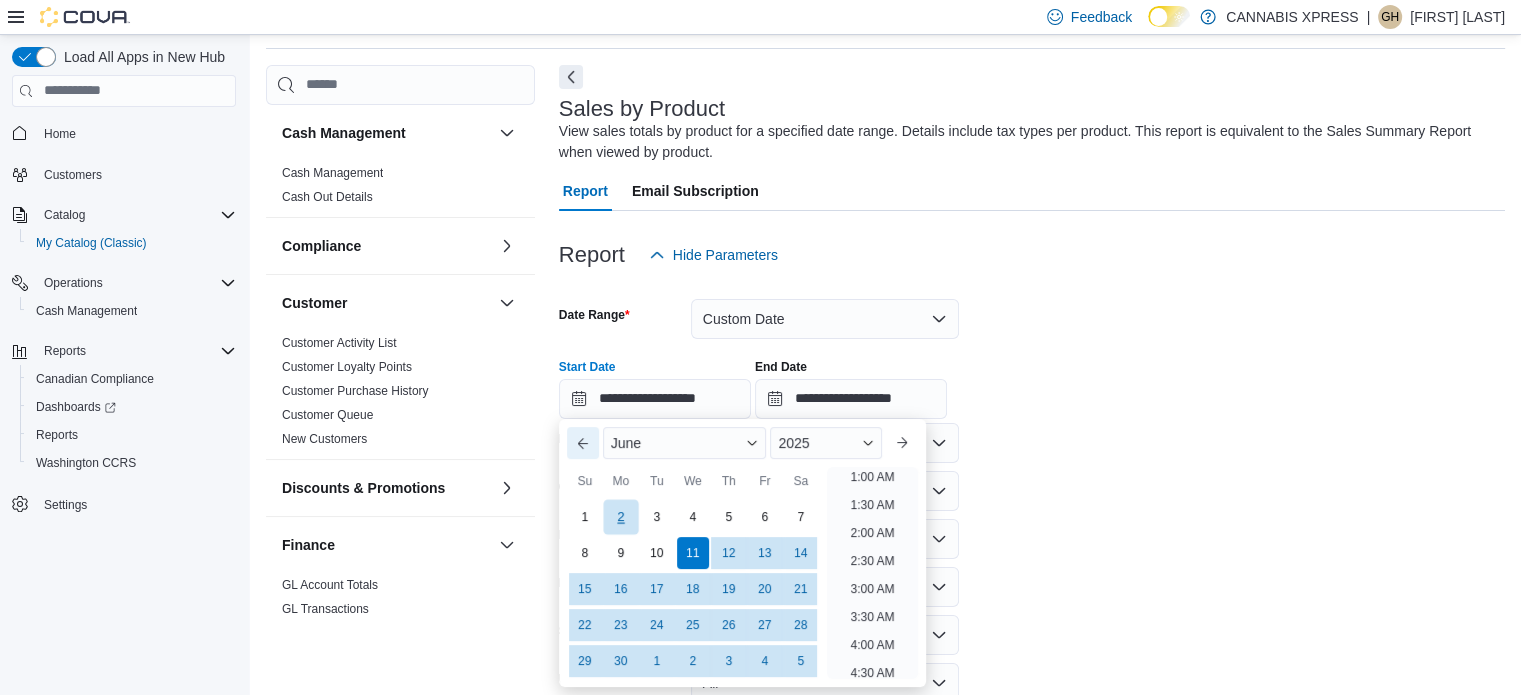 scroll, scrollTop: 4, scrollLeft: 0, axis: vertical 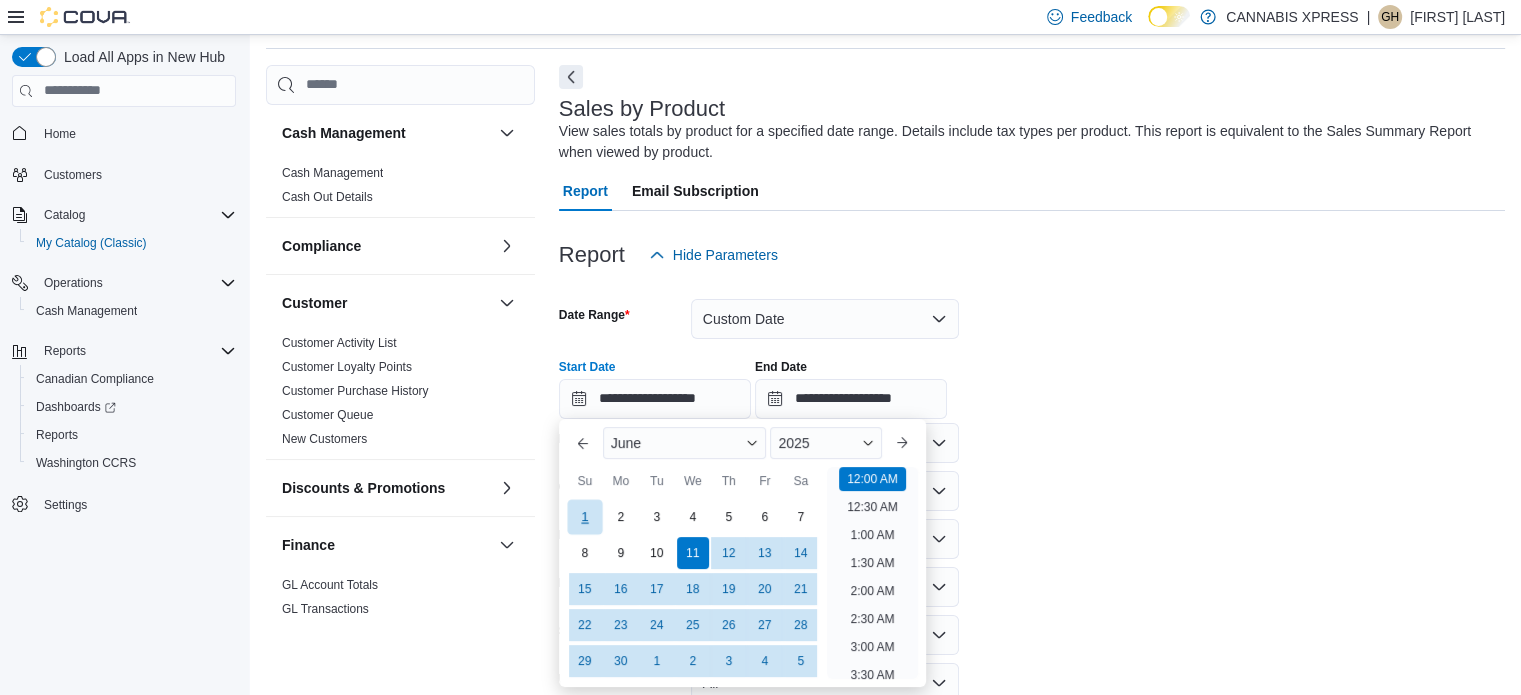 click on "1" at bounding box center (584, 516) 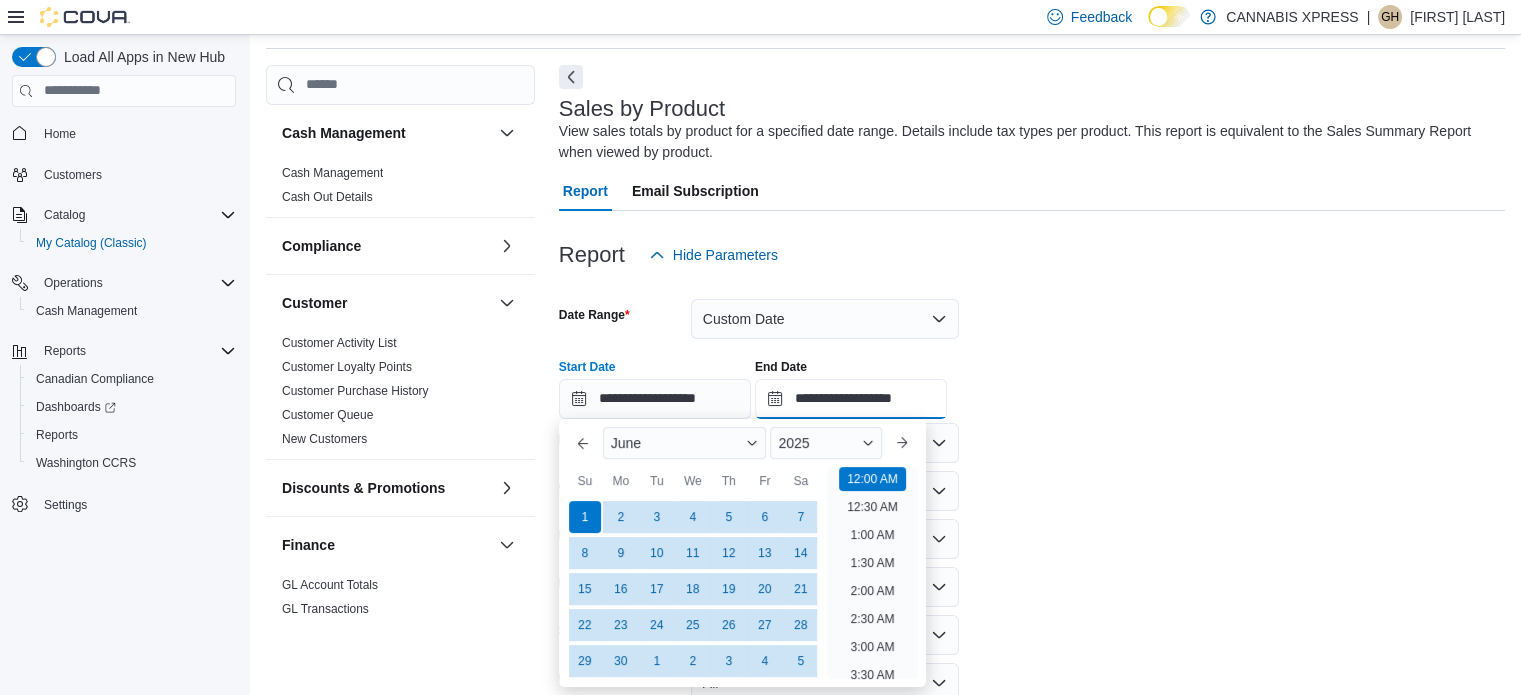 click on "**********" at bounding box center [851, 399] 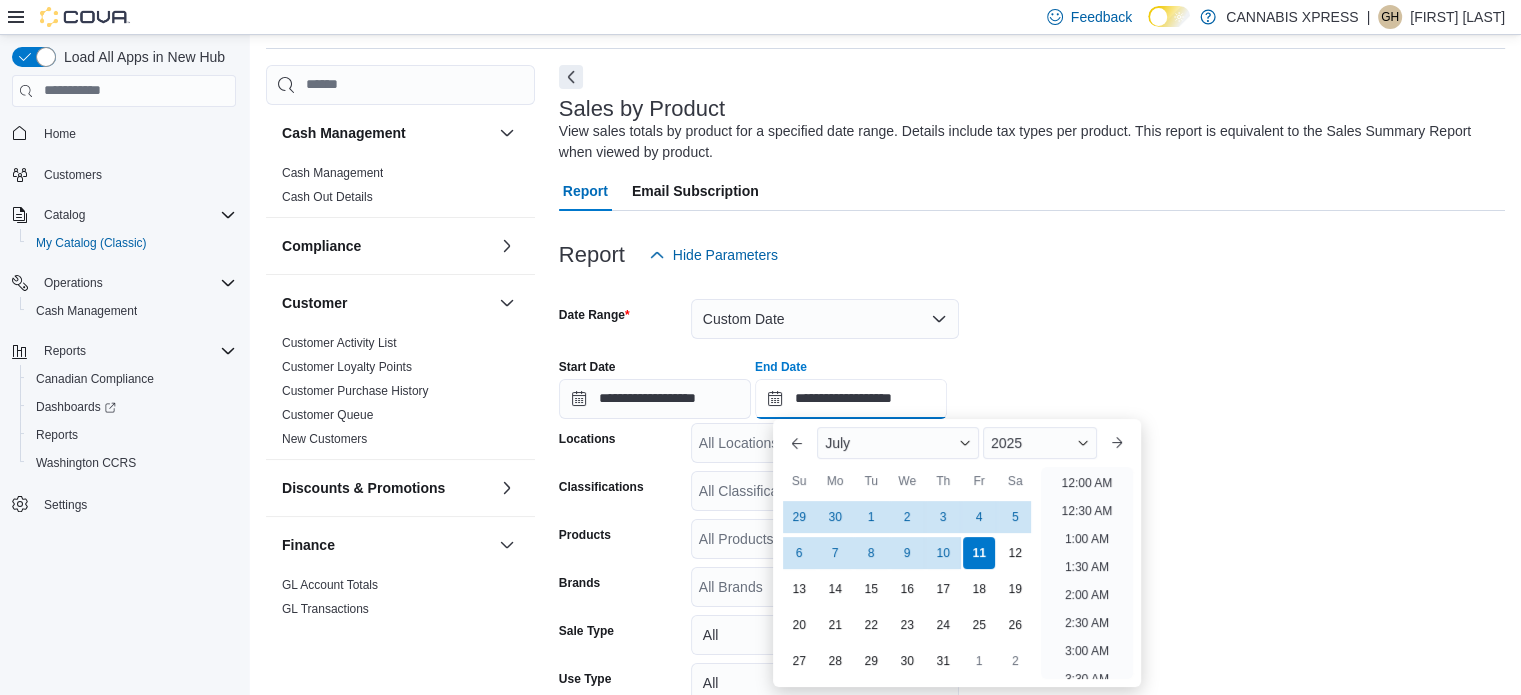 scroll, scrollTop: 1136, scrollLeft: 0, axis: vertical 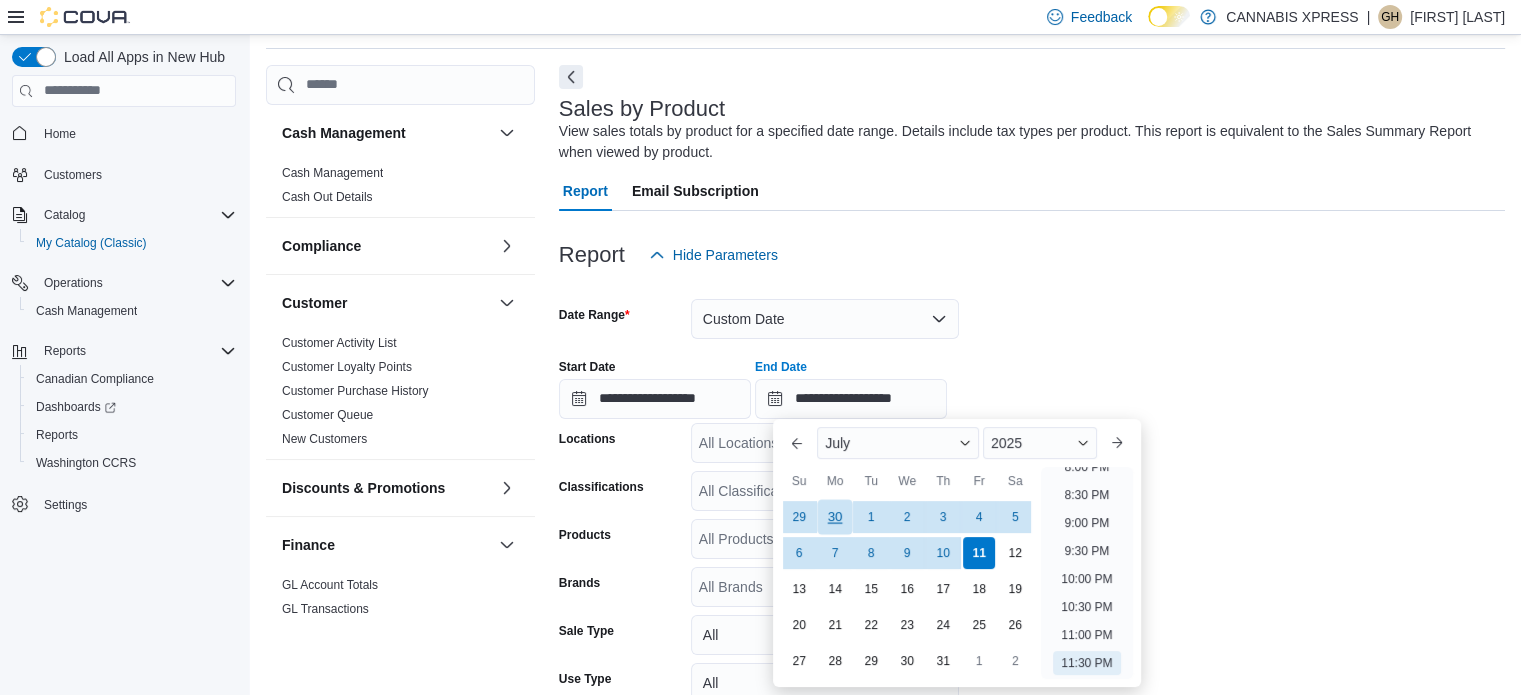 click on "30" at bounding box center (835, 516) 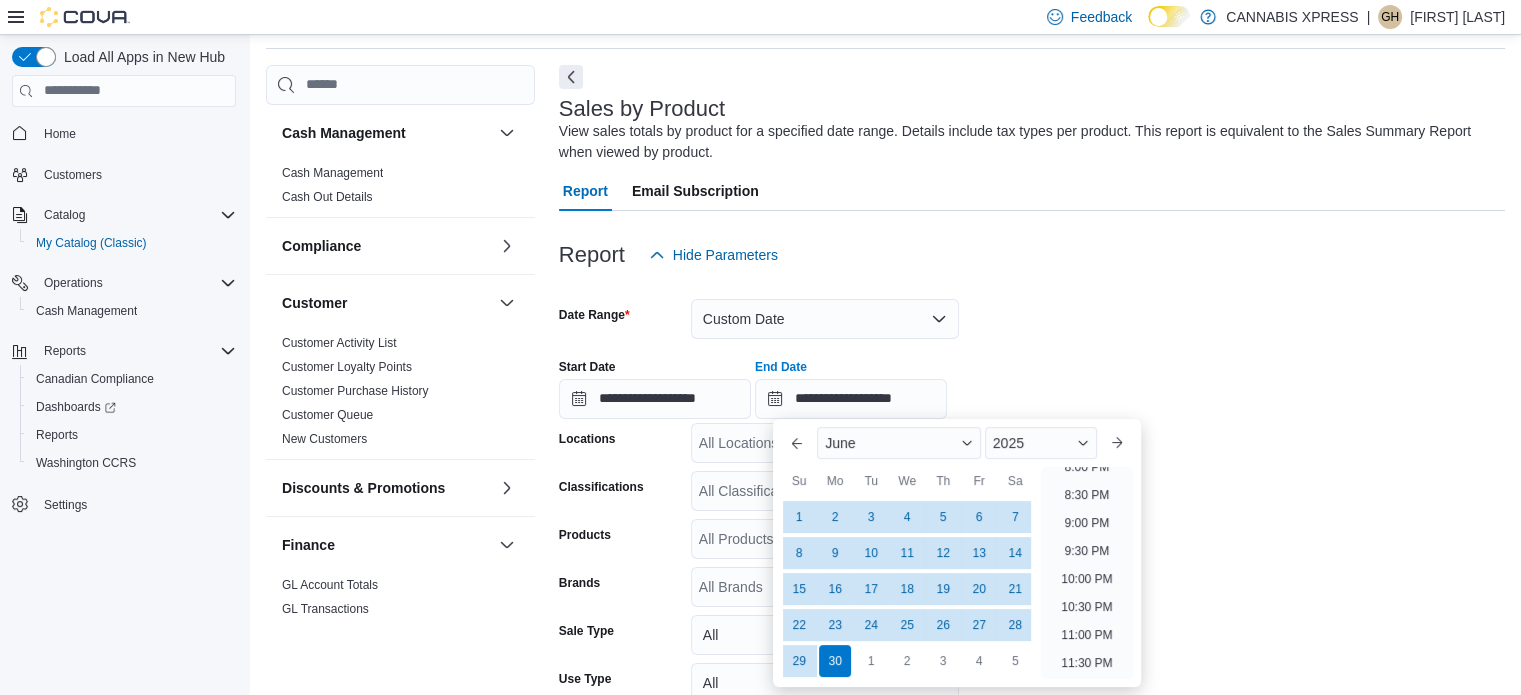 click on "**********" at bounding box center [1032, 541] 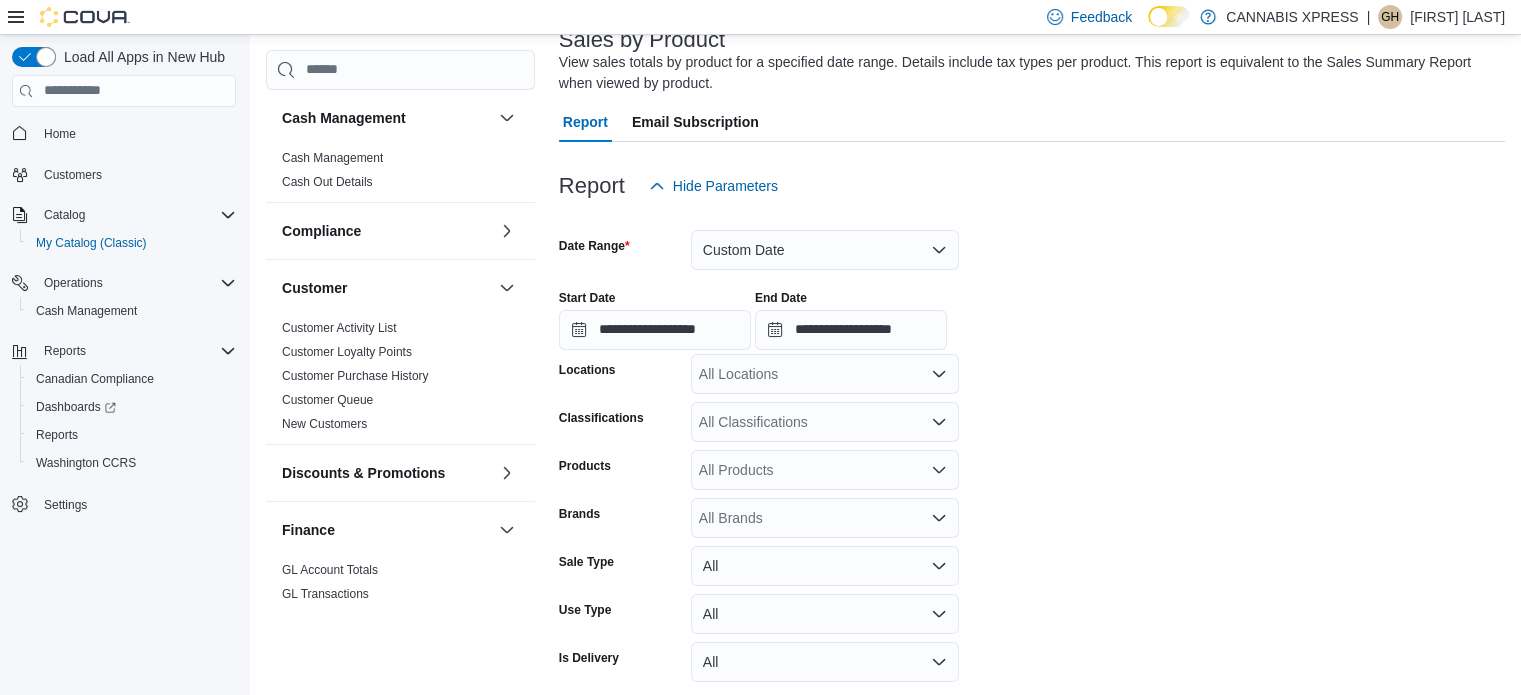 scroll, scrollTop: 218, scrollLeft: 0, axis: vertical 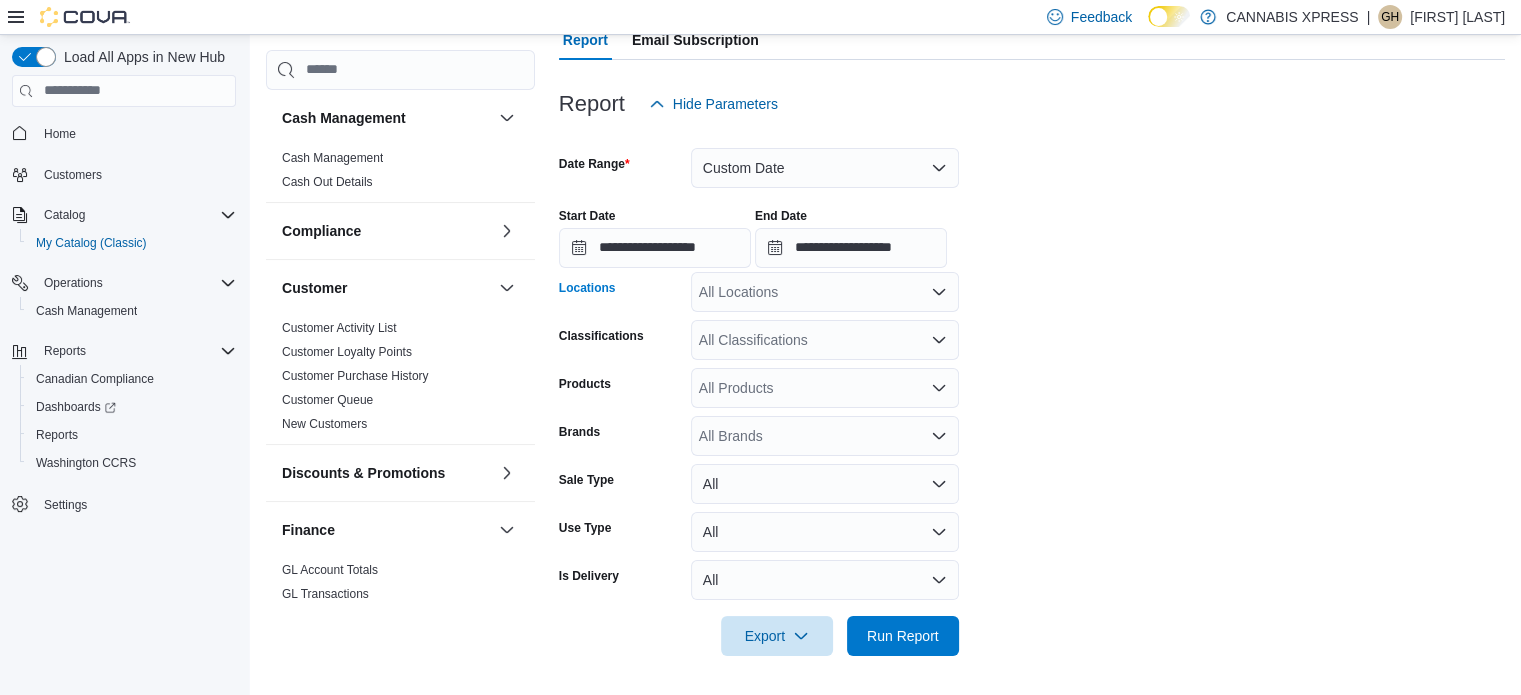 click on "All Locations" at bounding box center [825, 292] 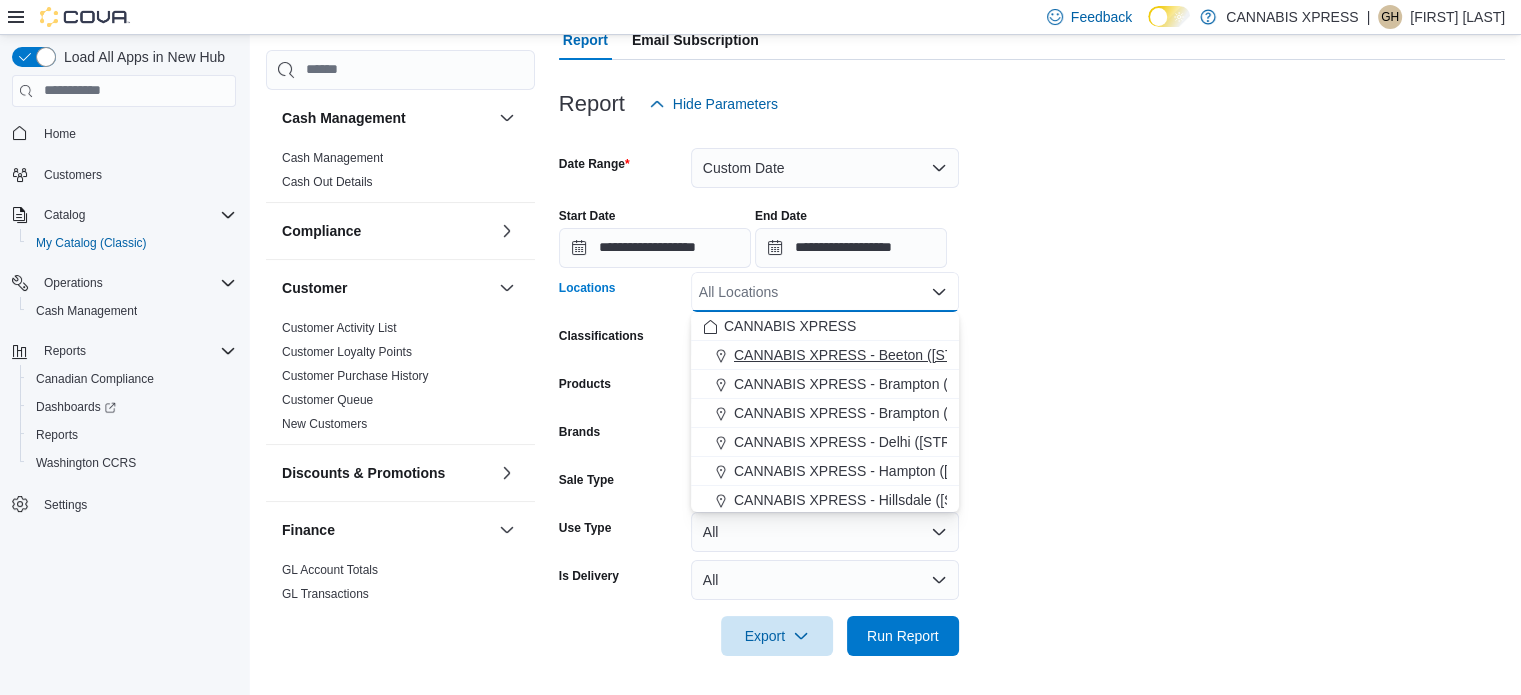 click on "CANNABIS XPRESS - Beeton (Main Street)" at bounding box center [866, 355] 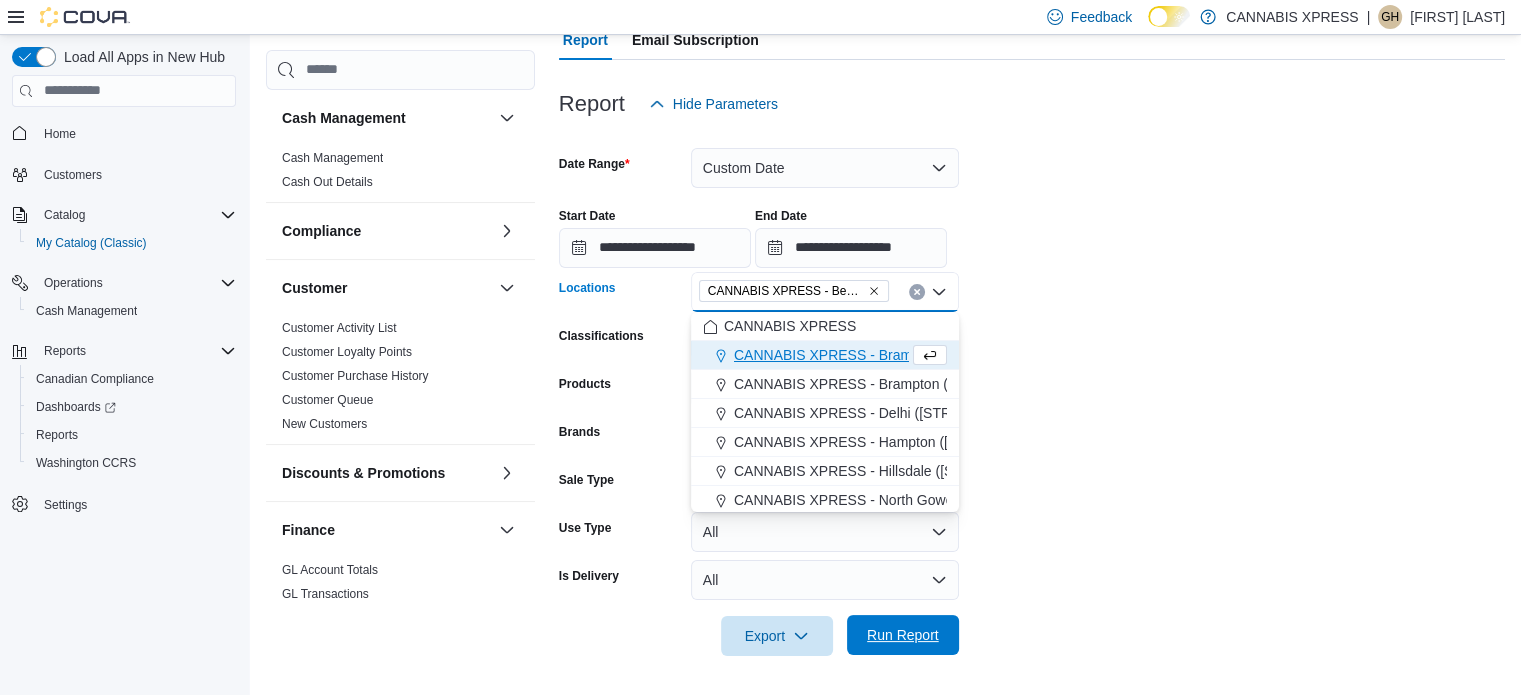 click on "Run Report" at bounding box center (903, 635) 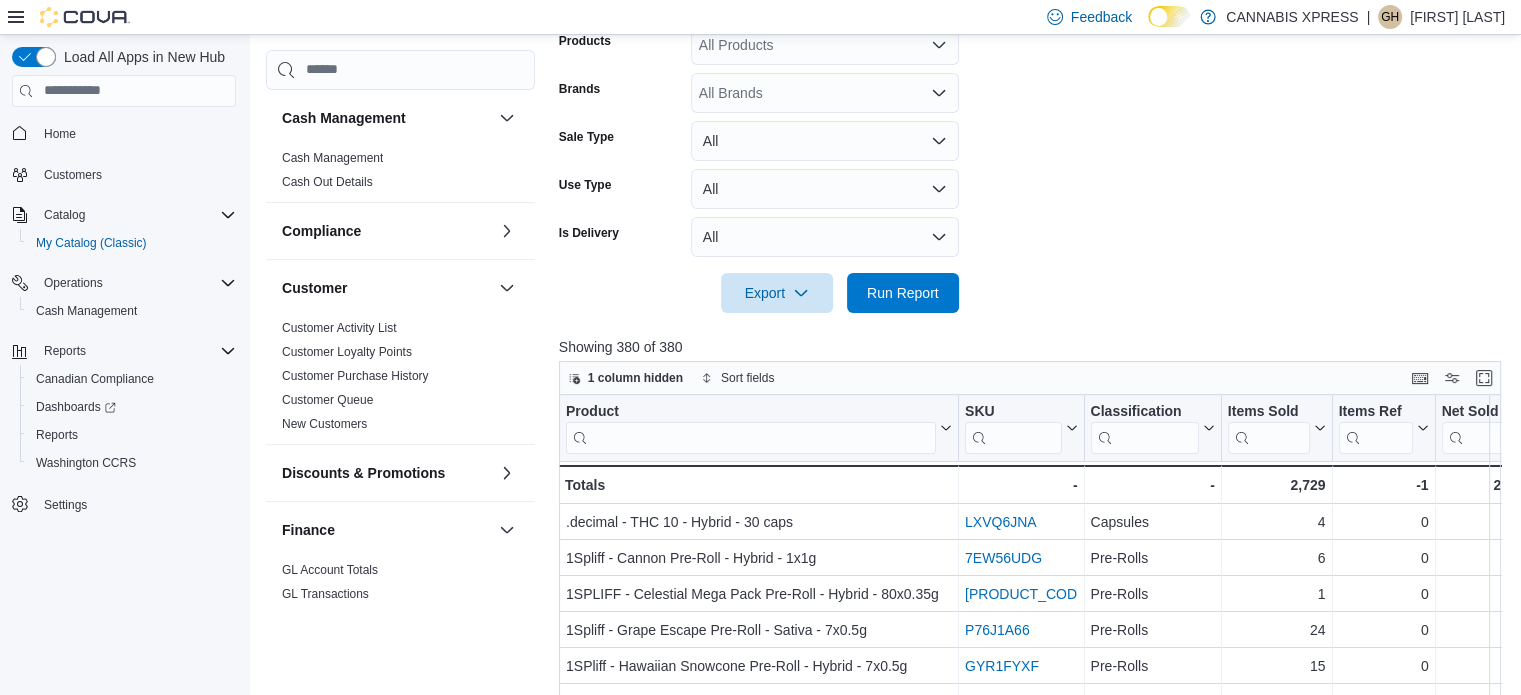 scroll, scrollTop: 761, scrollLeft: 0, axis: vertical 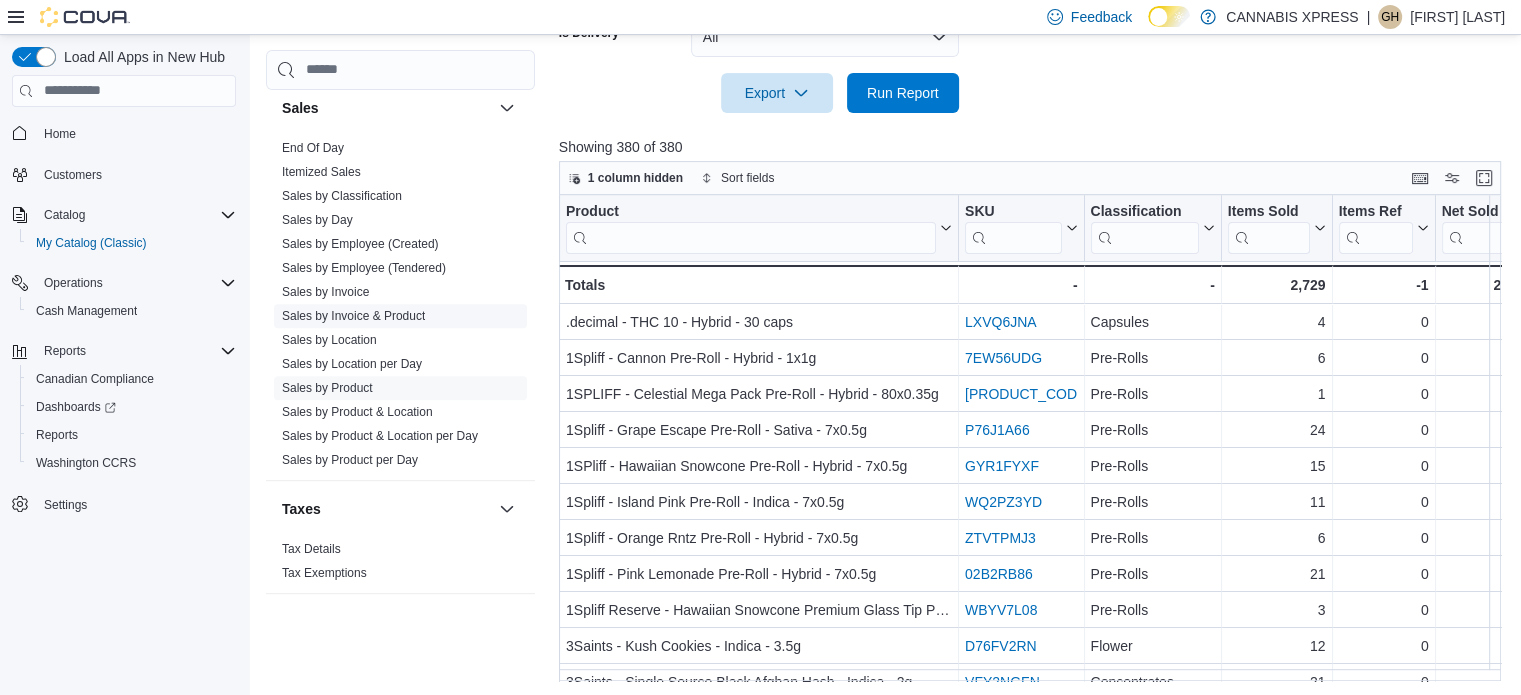click on "Sales by Invoice & Product" at bounding box center [353, 316] 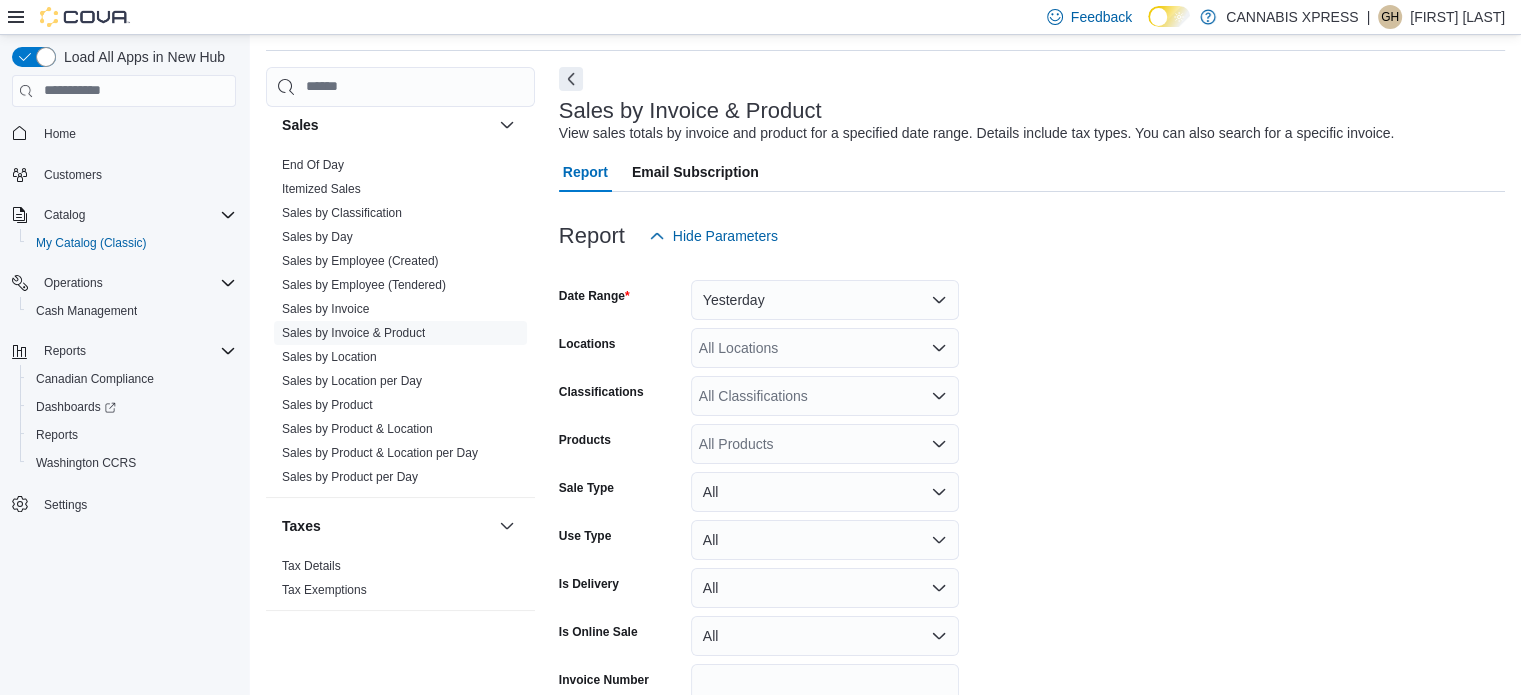scroll, scrollTop: 46, scrollLeft: 0, axis: vertical 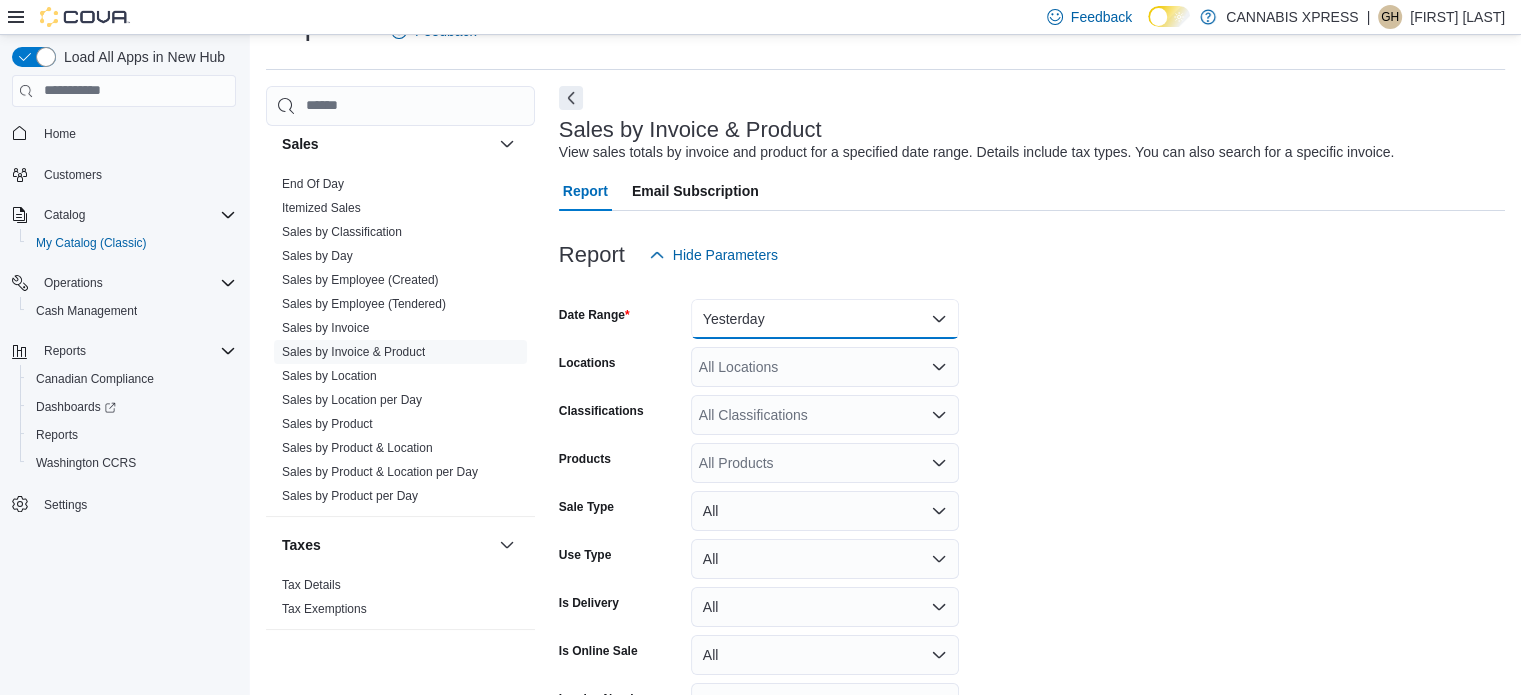 click on "Yesterday" at bounding box center (825, 319) 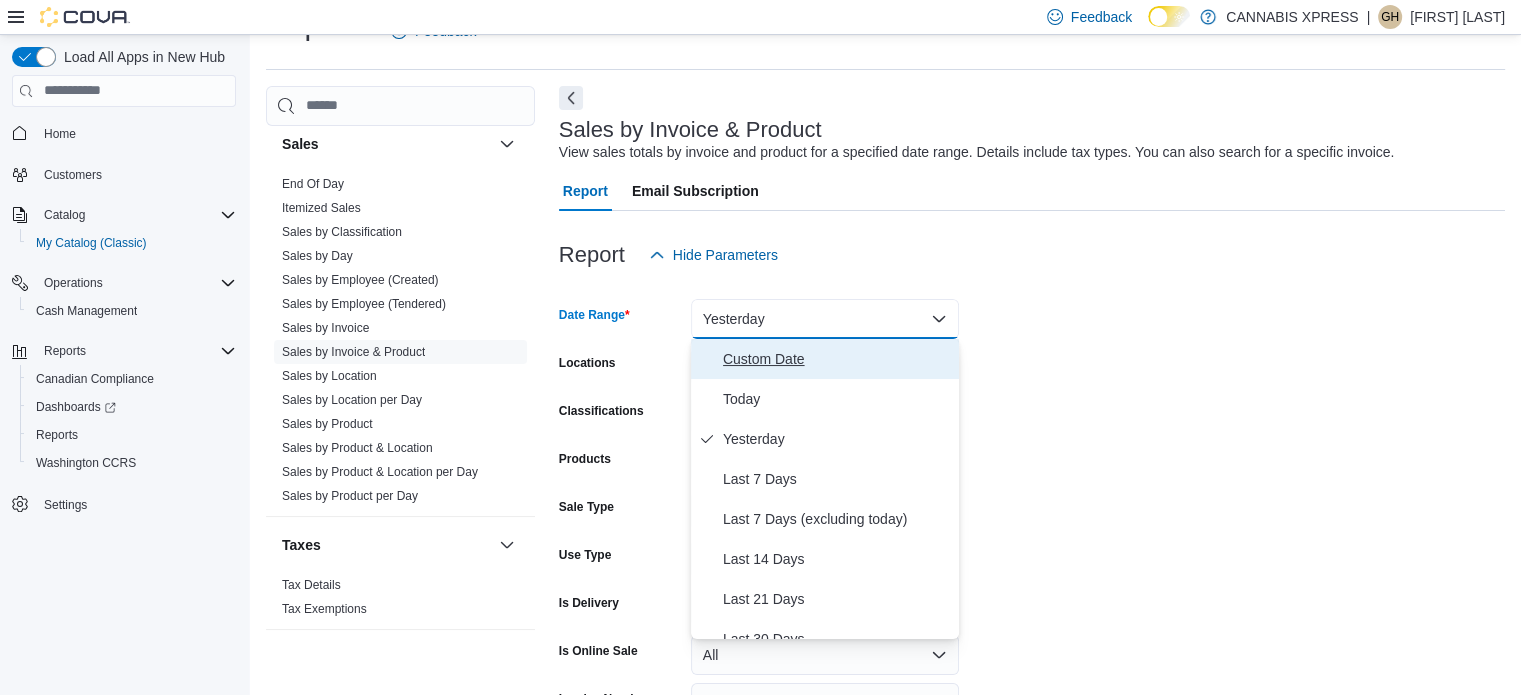 click on "Custom Date" at bounding box center (837, 359) 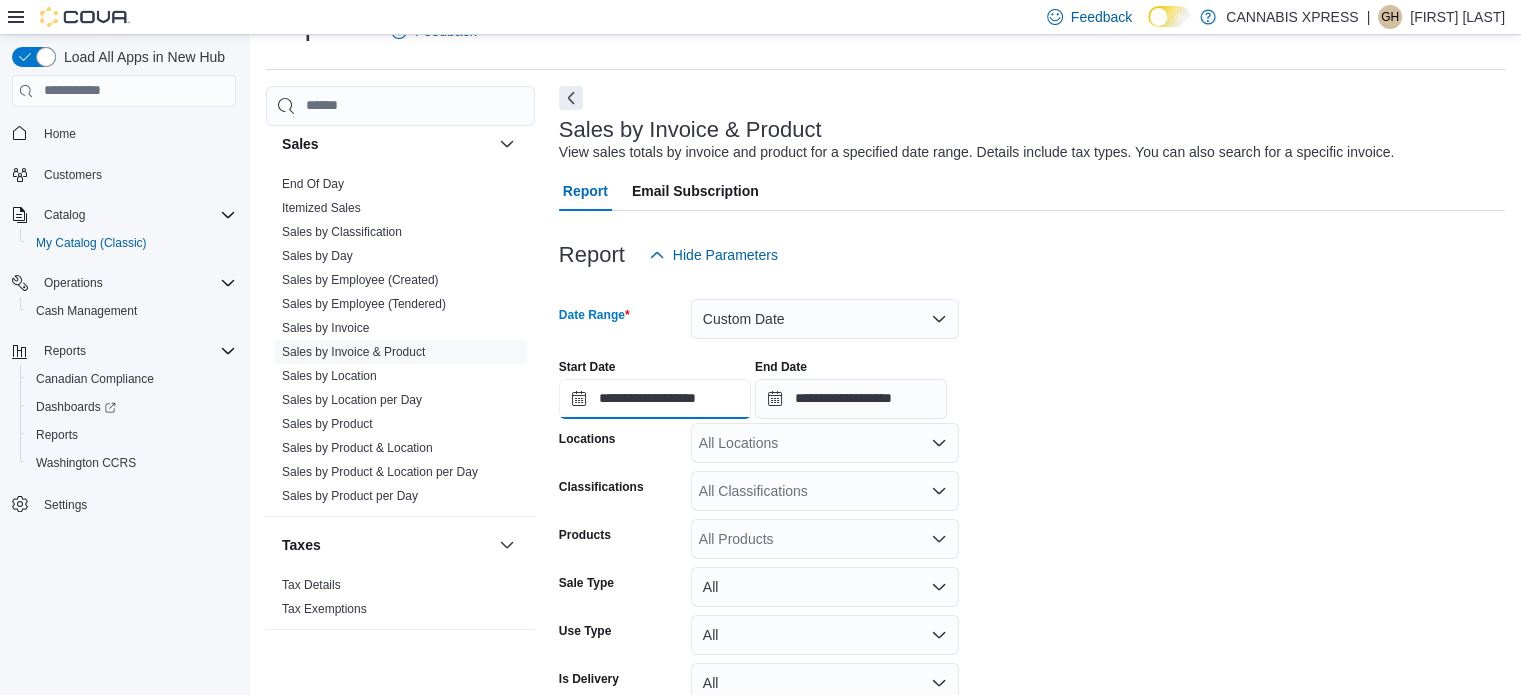 click on "**********" at bounding box center (655, 399) 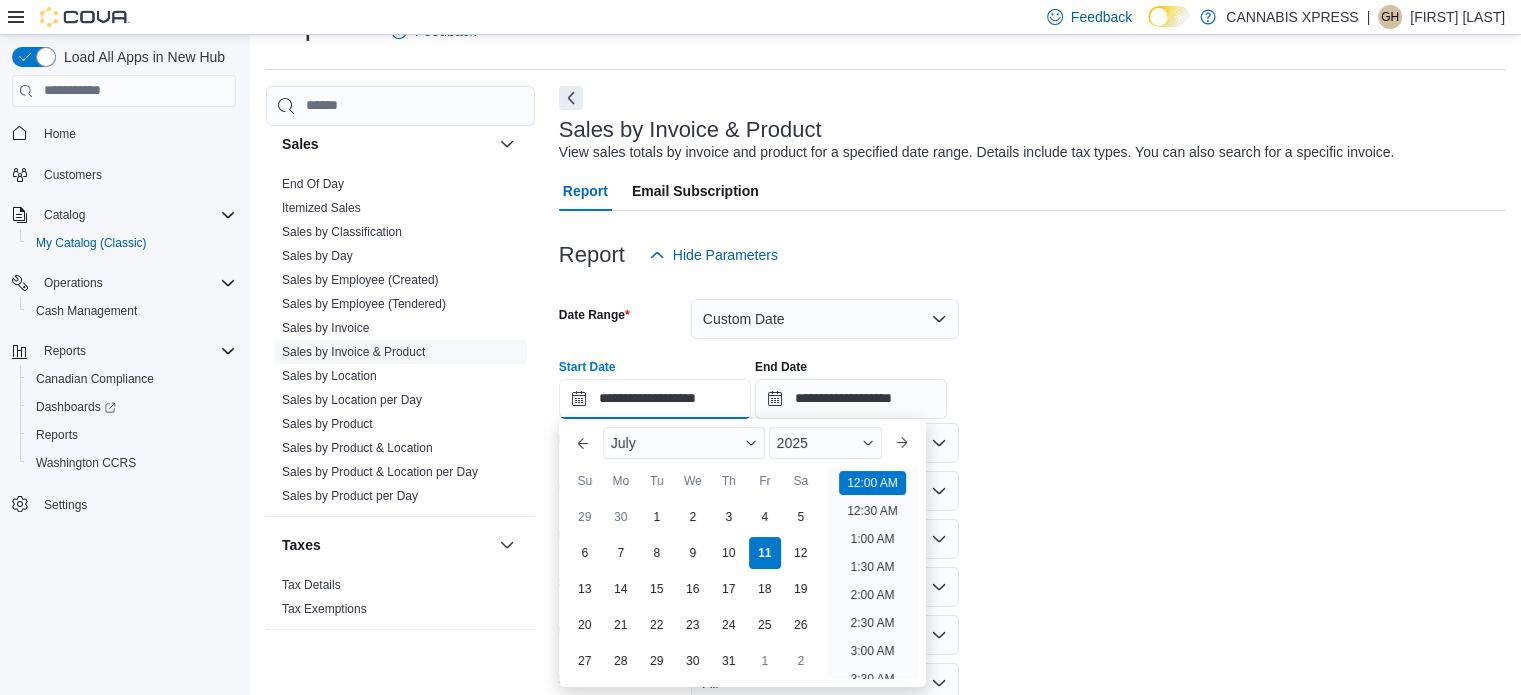 scroll, scrollTop: 62, scrollLeft: 0, axis: vertical 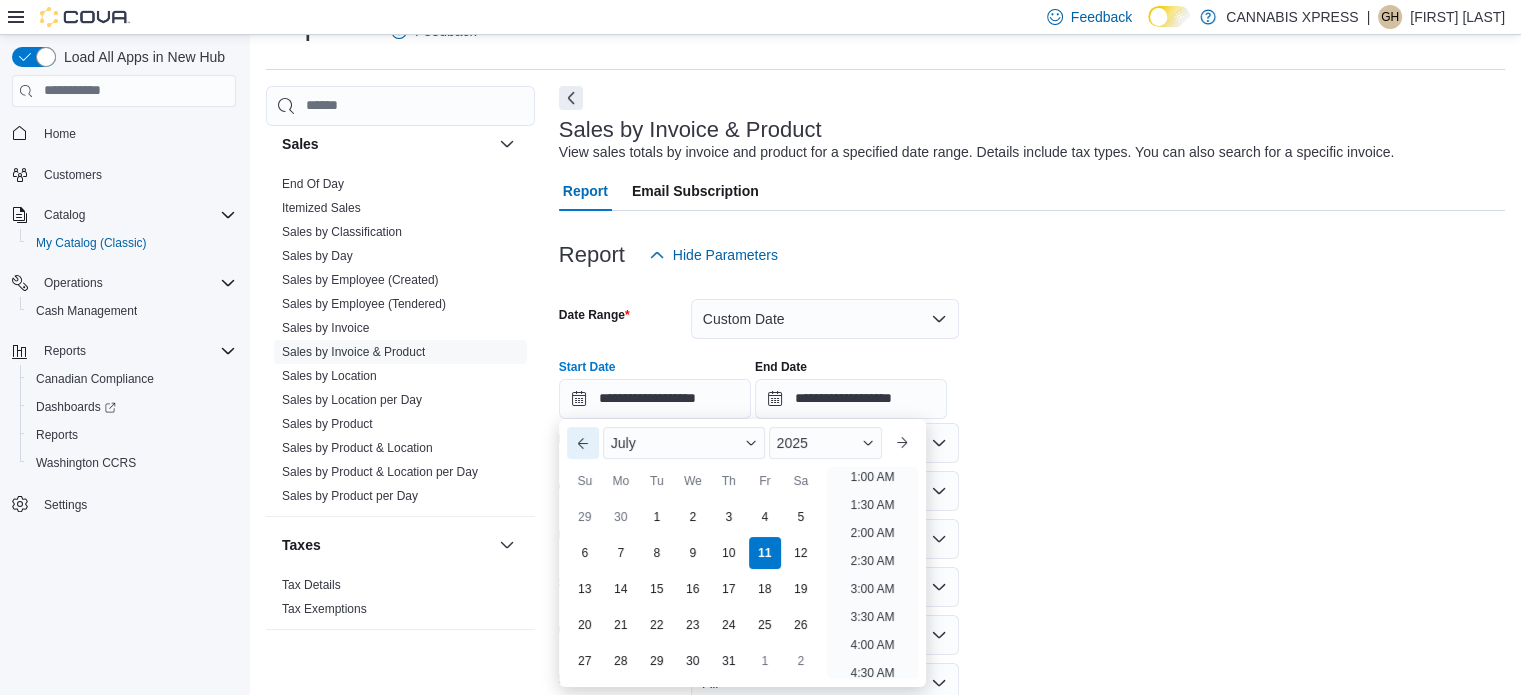 click on "Previous Month" at bounding box center (583, 443) 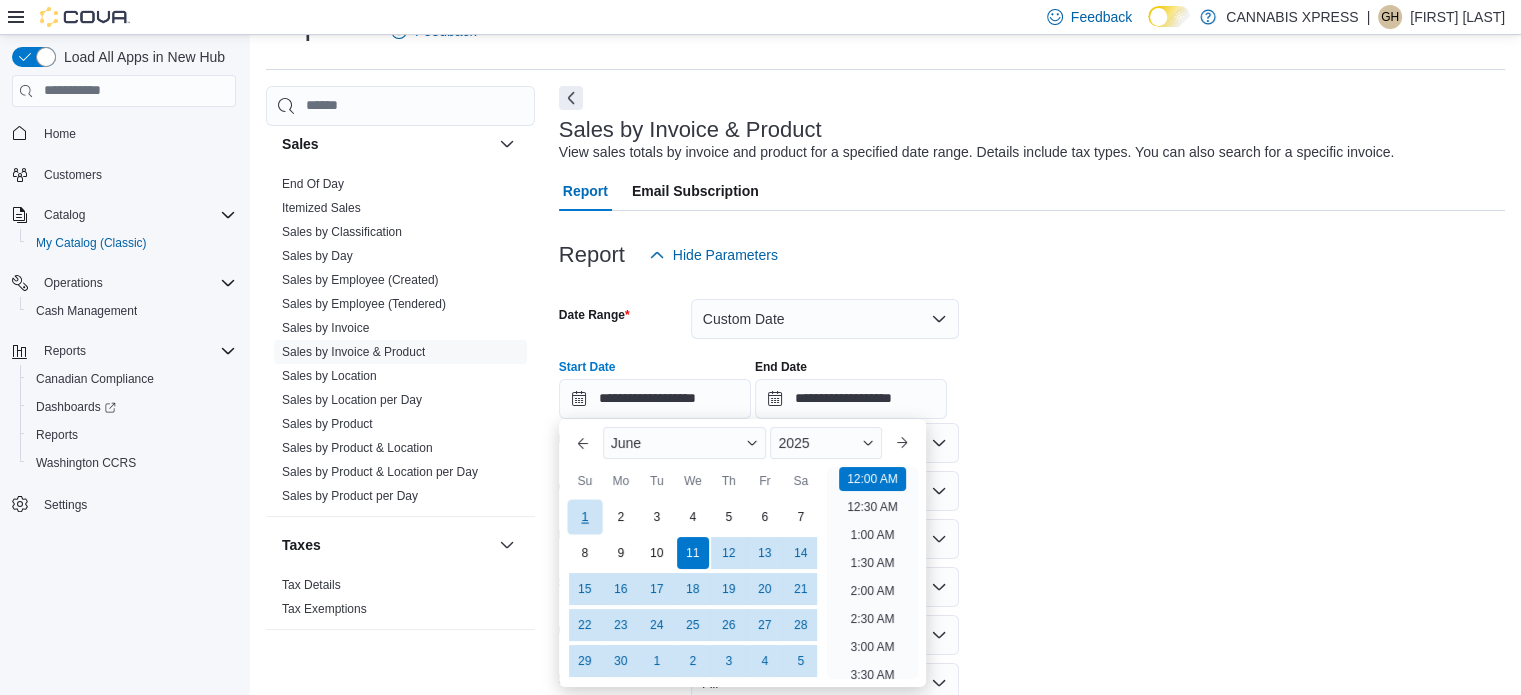 click on "1" at bounding box center [584, 516] 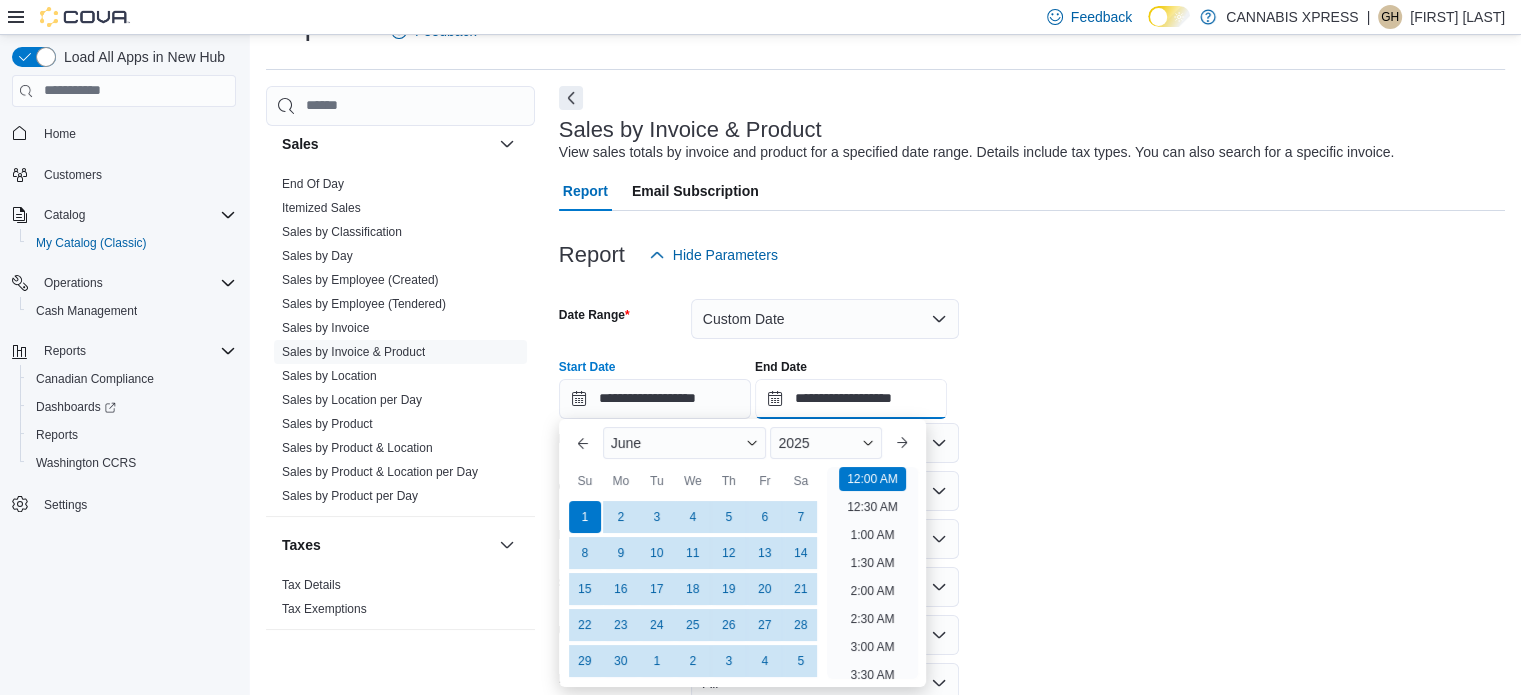 click on "**********" at bounding box center [851, 399] 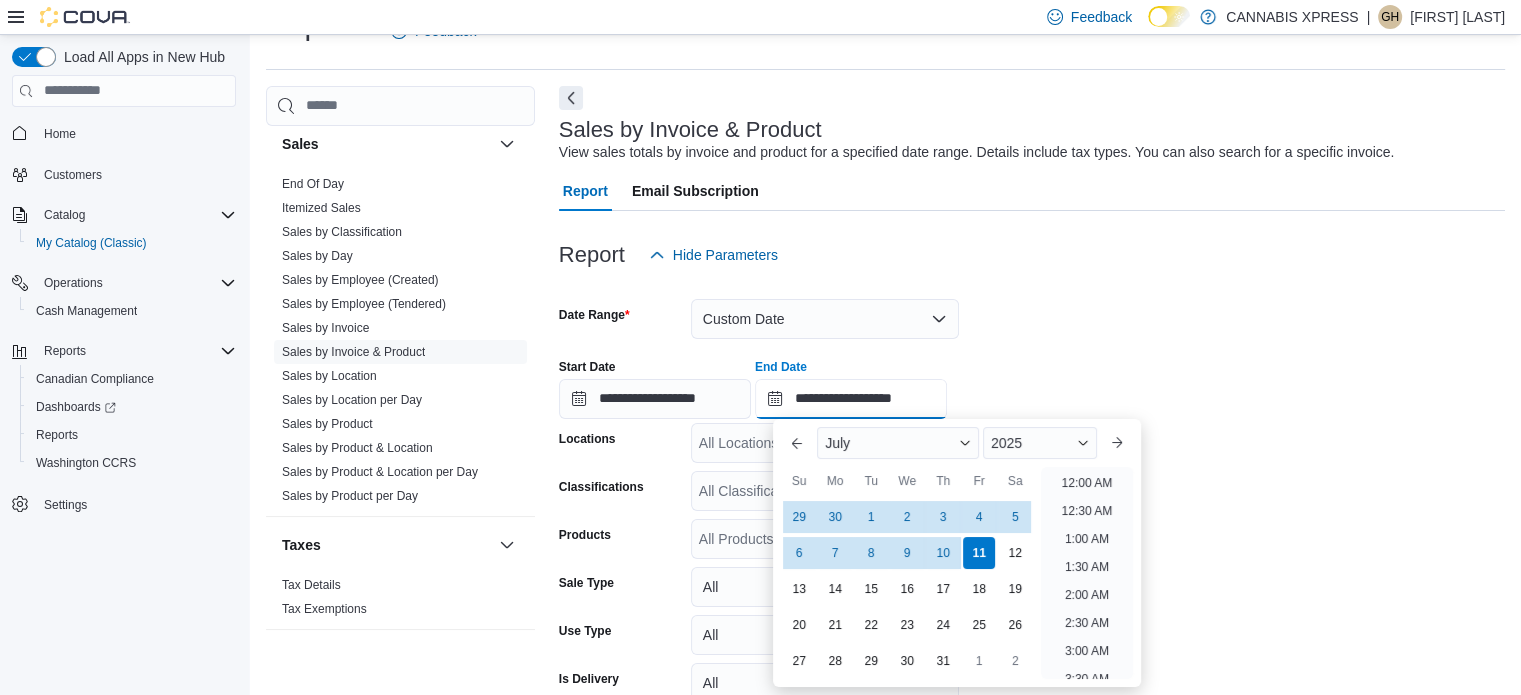 scroll, scrollTop: 1136, scrollLeft: 0, axis: vertical 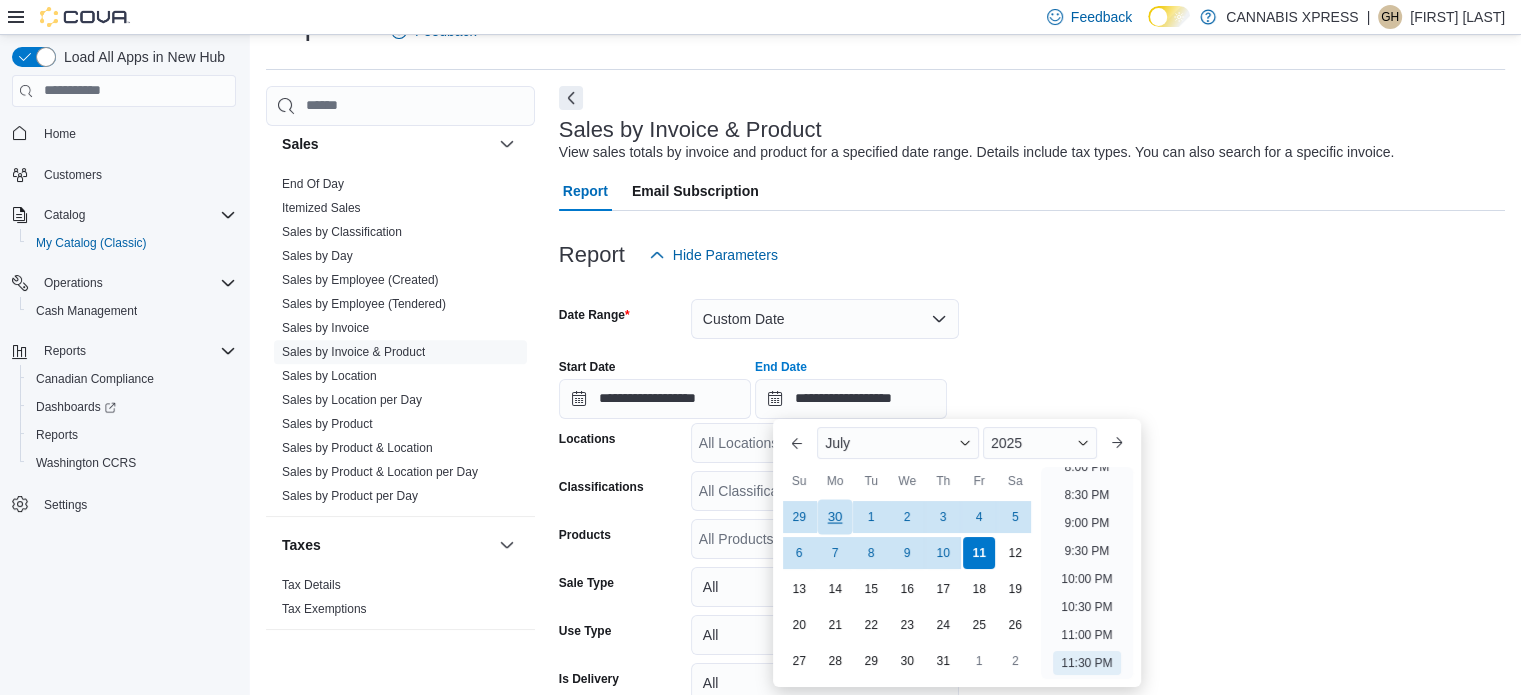 click on "30" at bounding box center (835, 516) 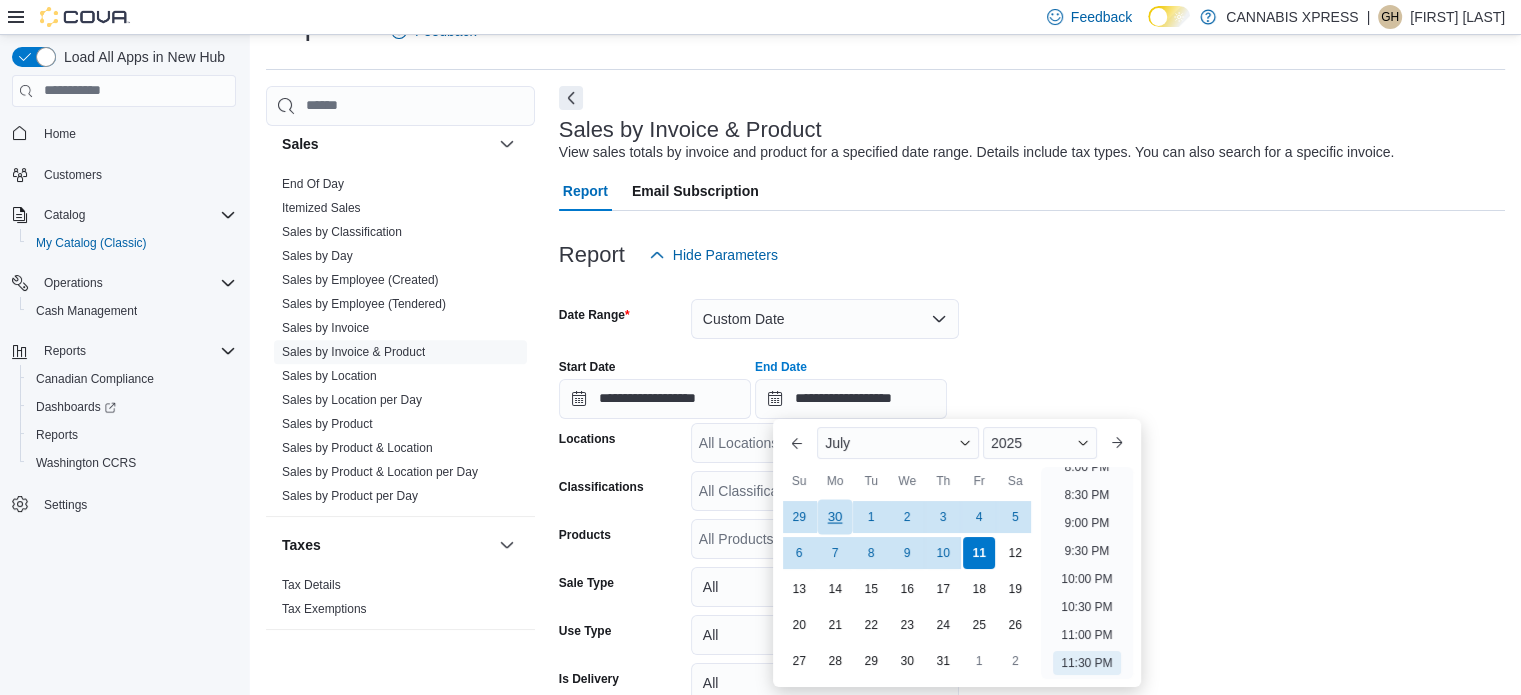 type on "**********" 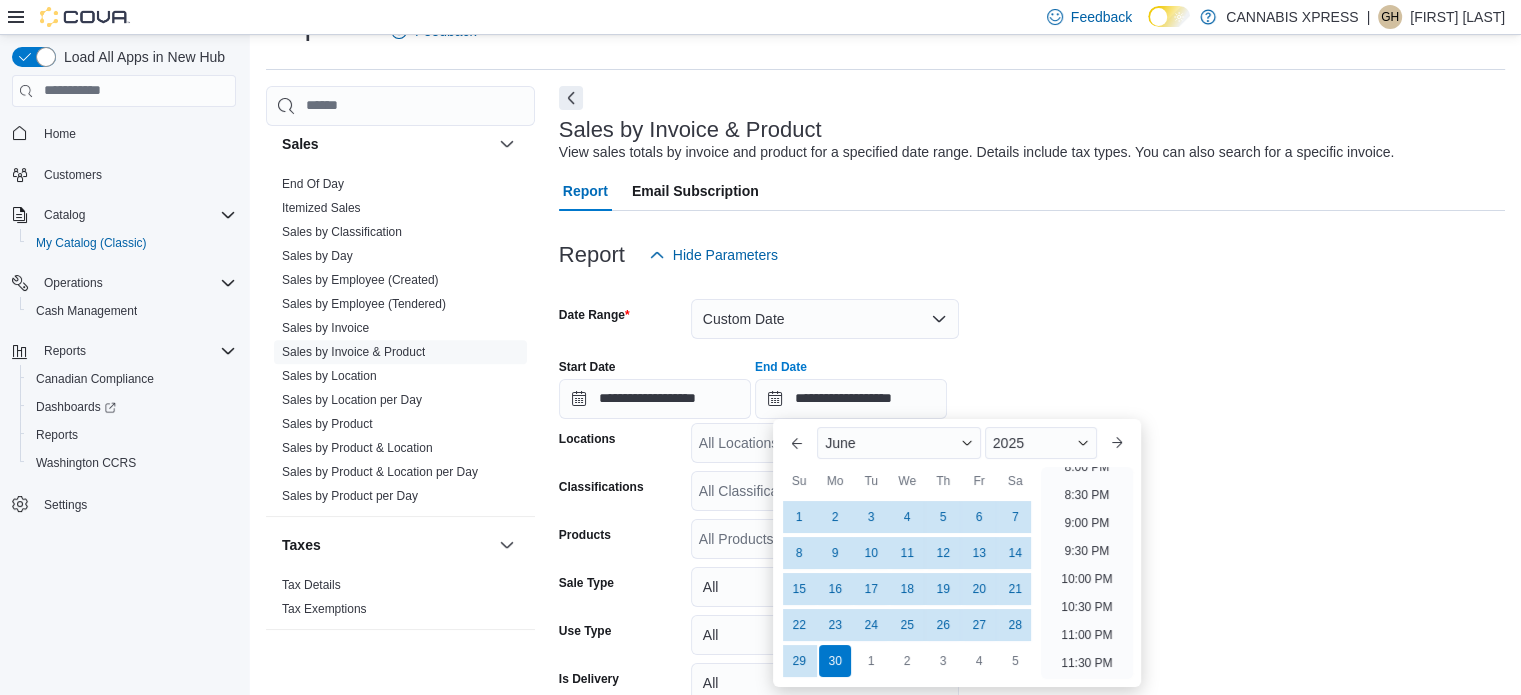 click on "**********" at bounding box center (1032, 381) 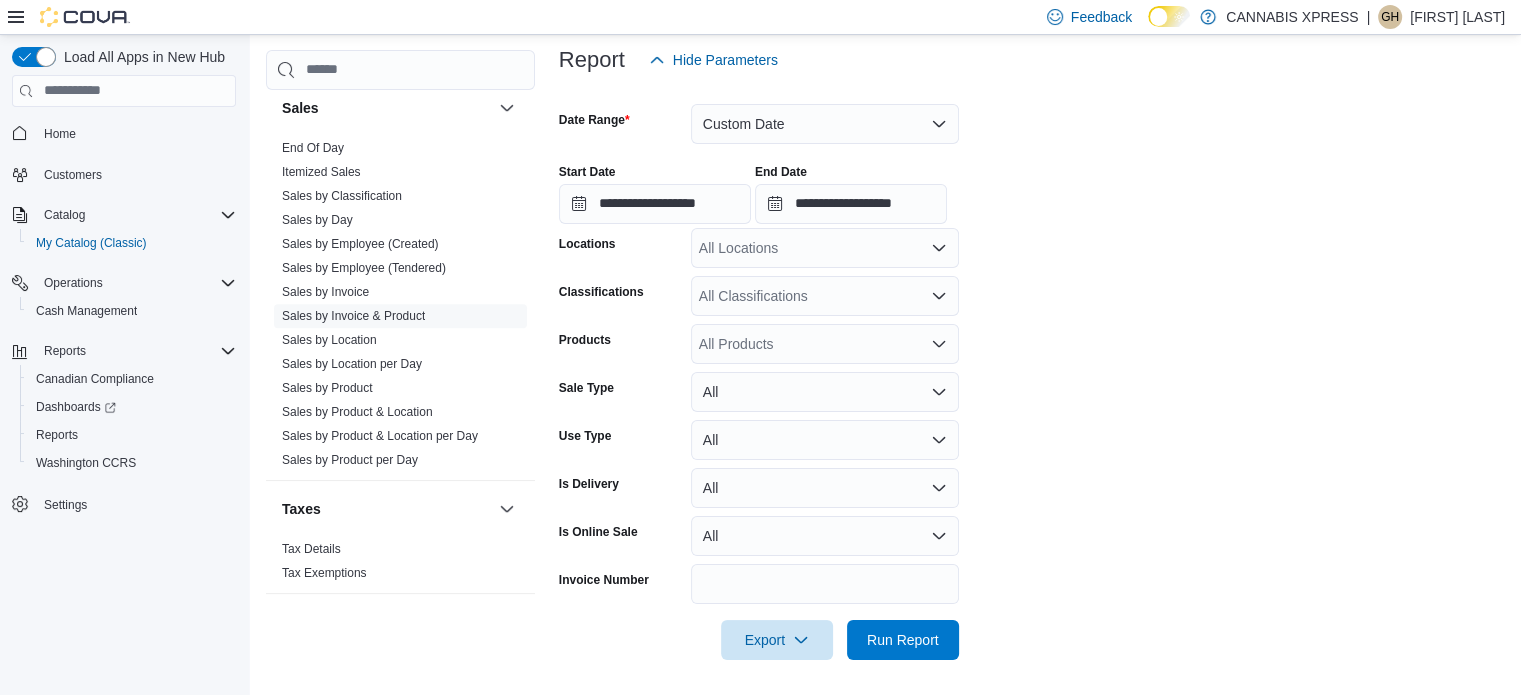 scroll, scrollTop: 245, scrollLeft: 0, axis: vertical 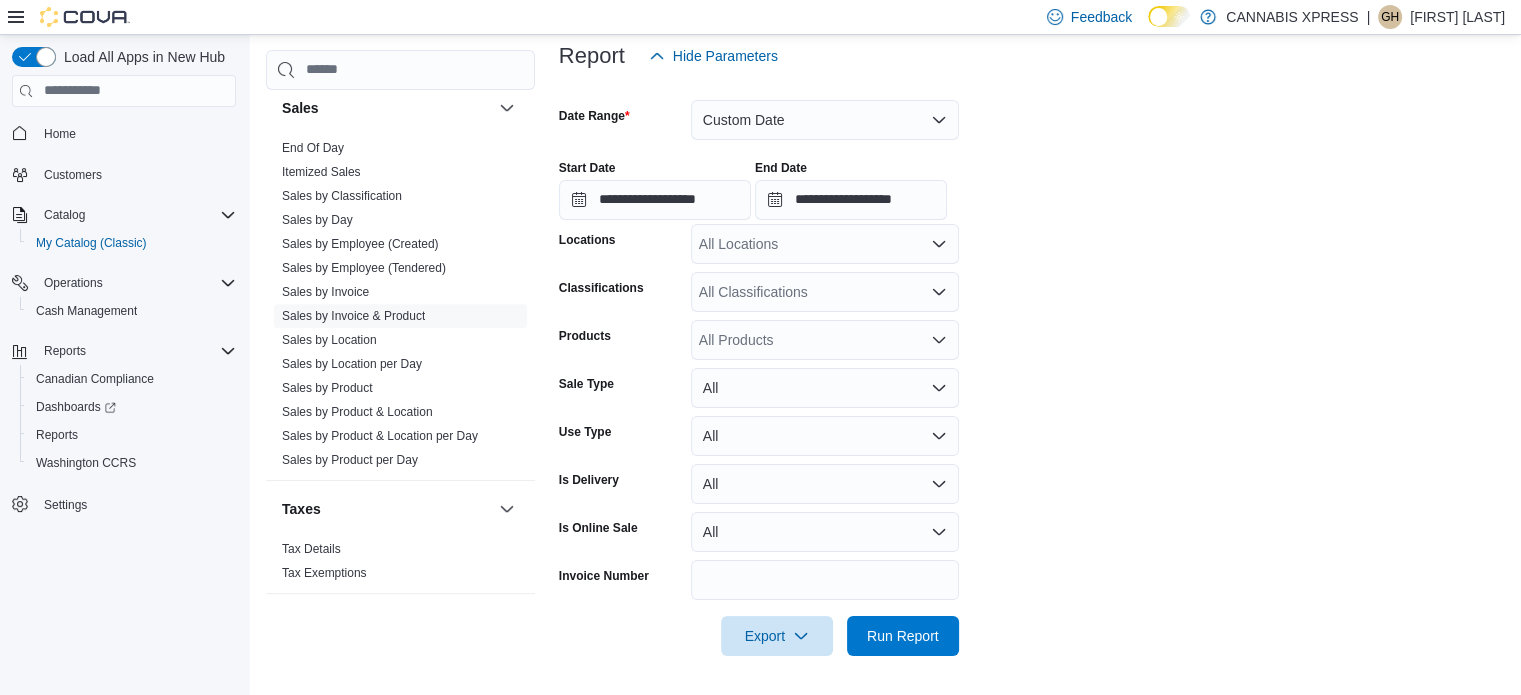 click on "All Locations" at bounding box center [825, 244] 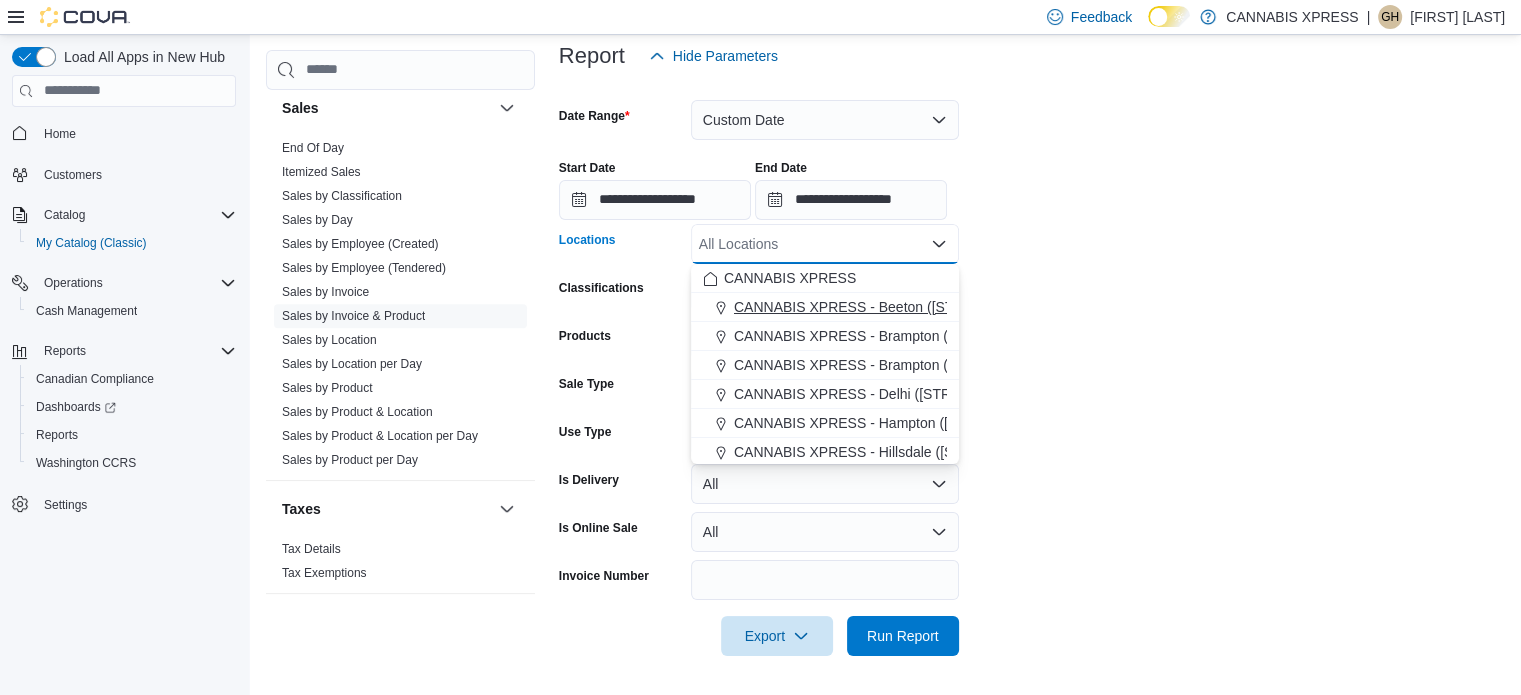 click on "CANNABIS XPRESS - Beeton (Main Street)" at bounding box center (866, 307) 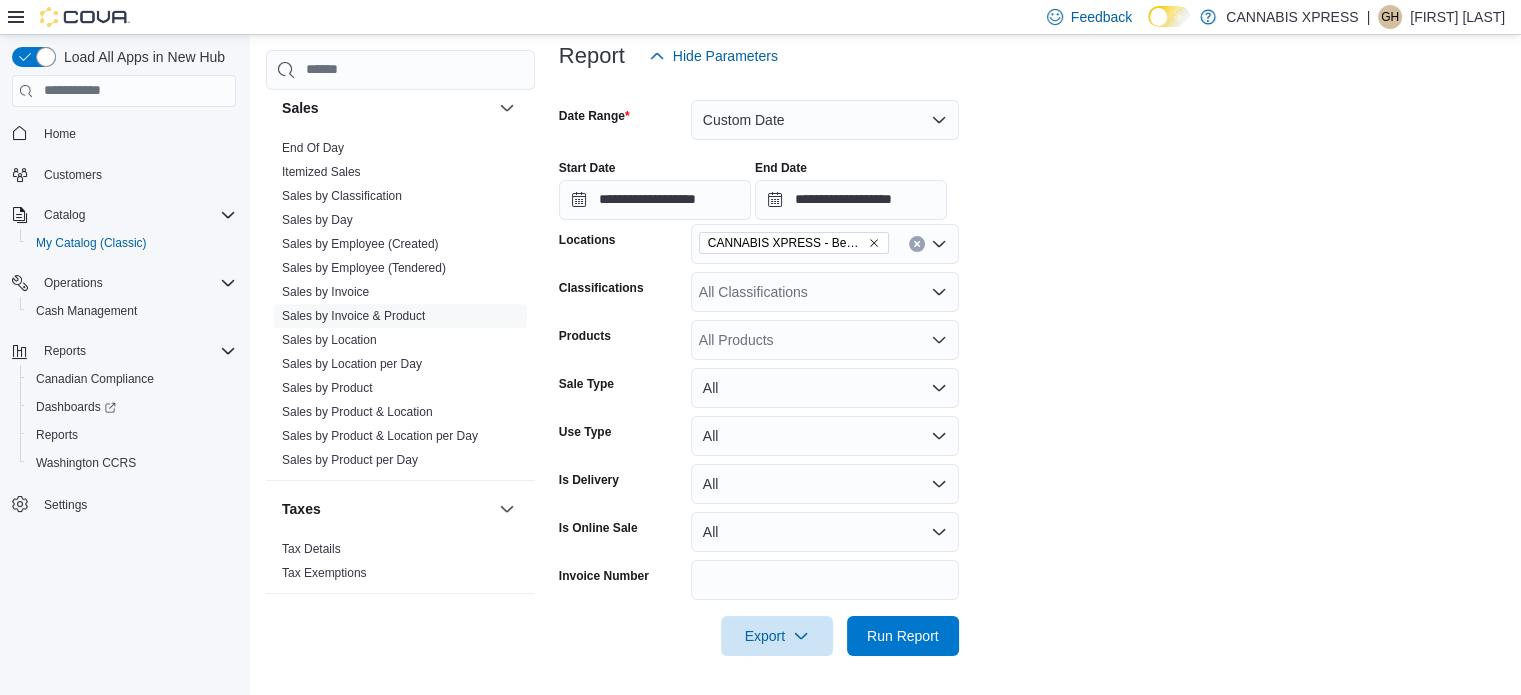 click on "**********" at bounding box center [1032, 366] 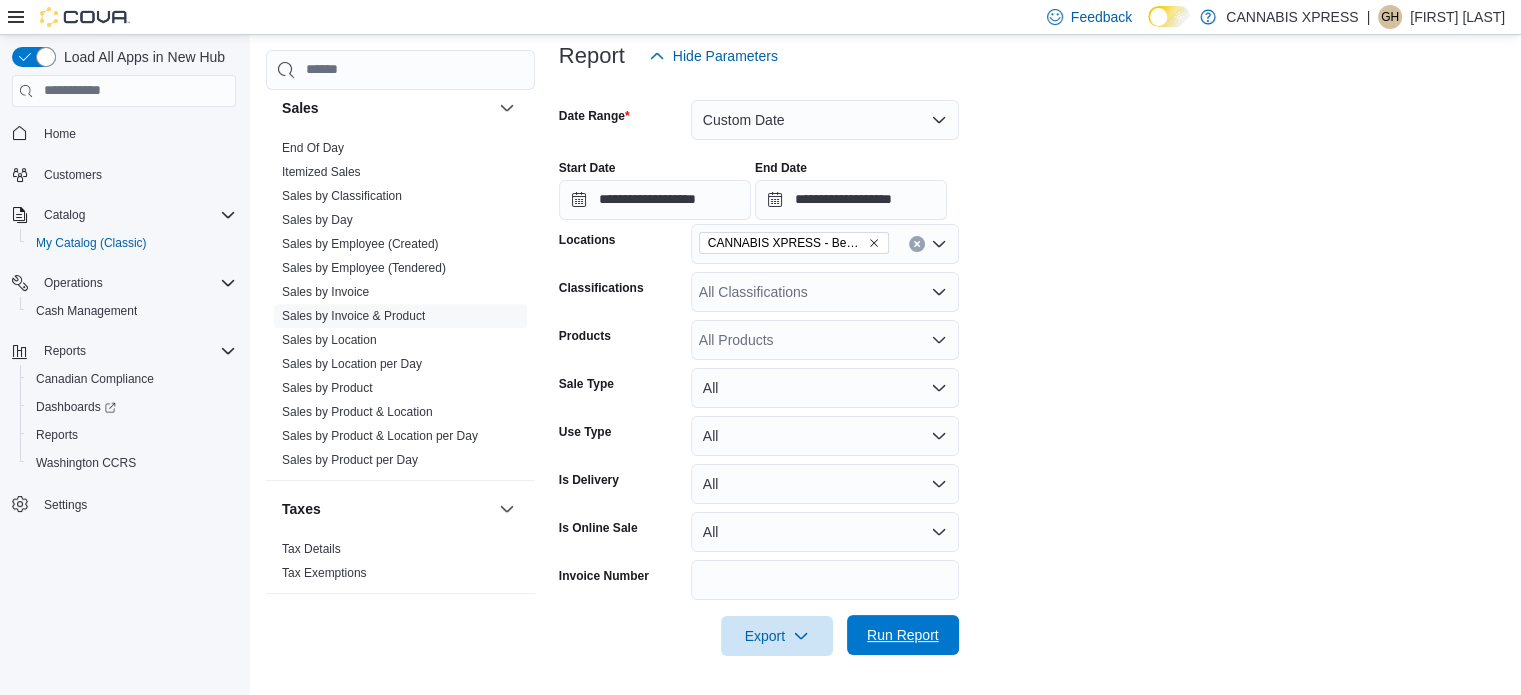 click on "Run Report" at bounding box center (903, 635) 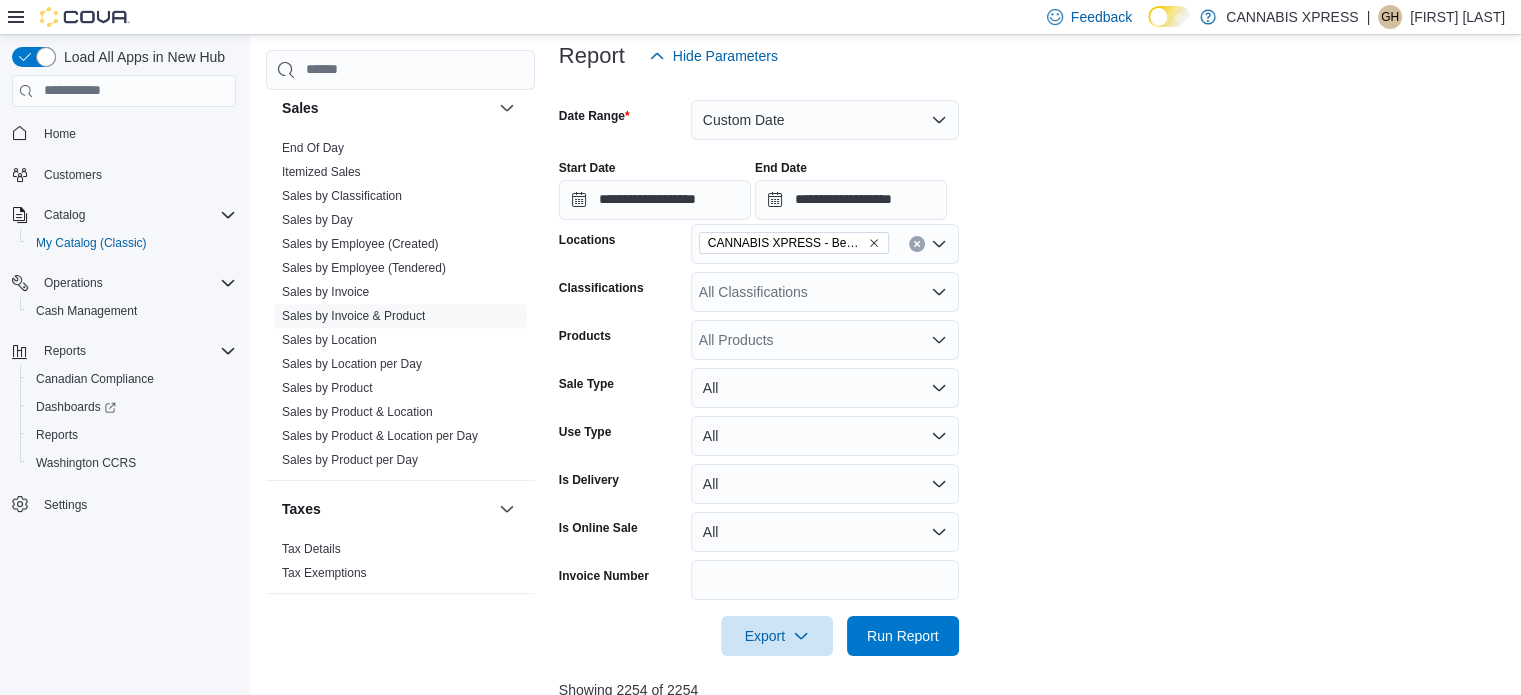 click on "All Products" at bounding box center (825, 340) 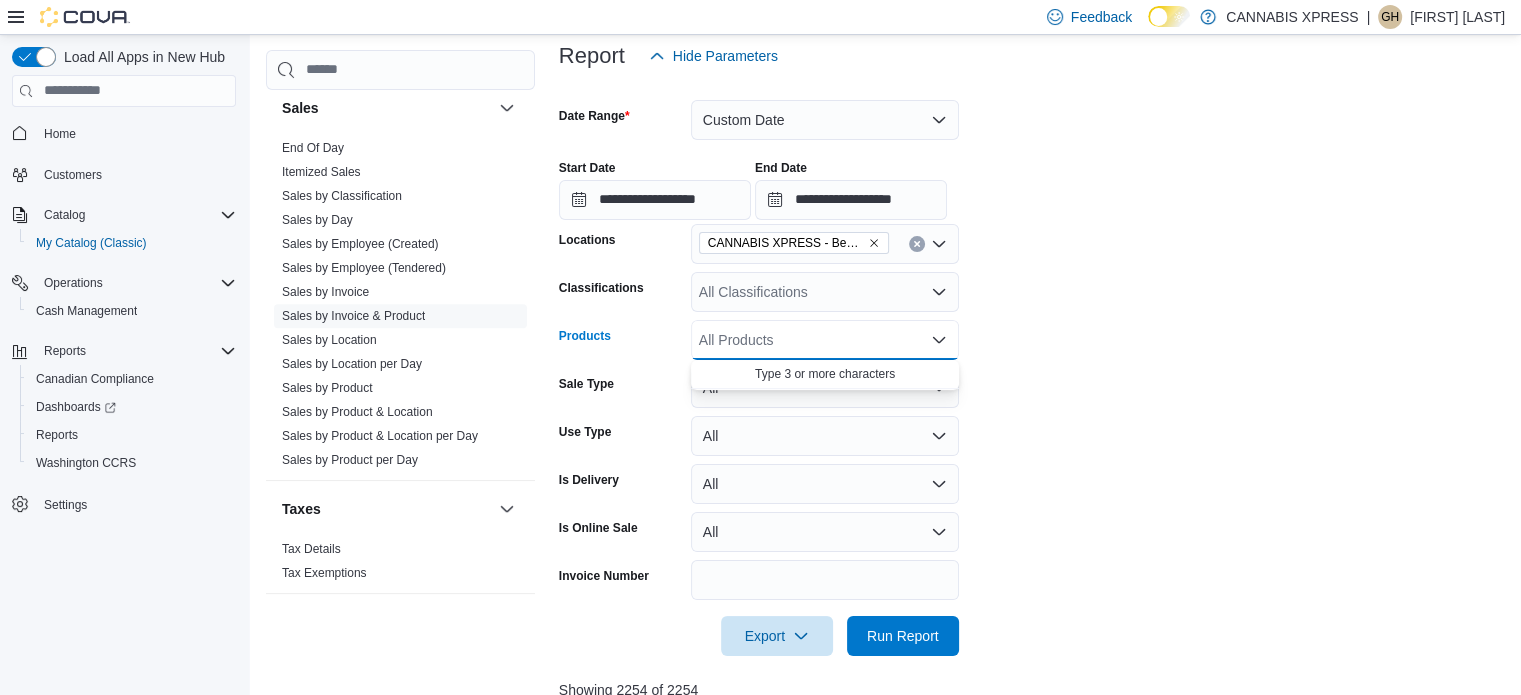 click on "**********" at bounding box center (1035, 366) 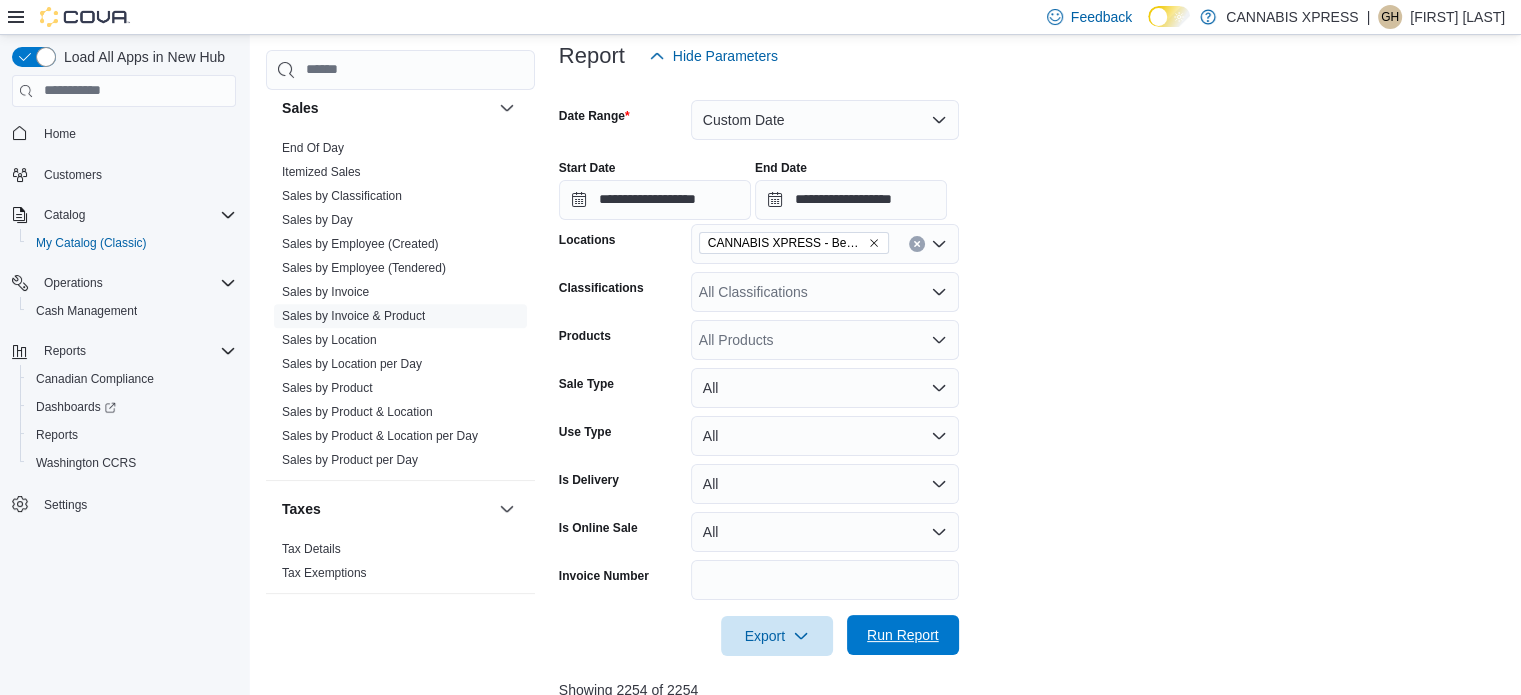 click on "Run Report" at bounding box center (903, 635) 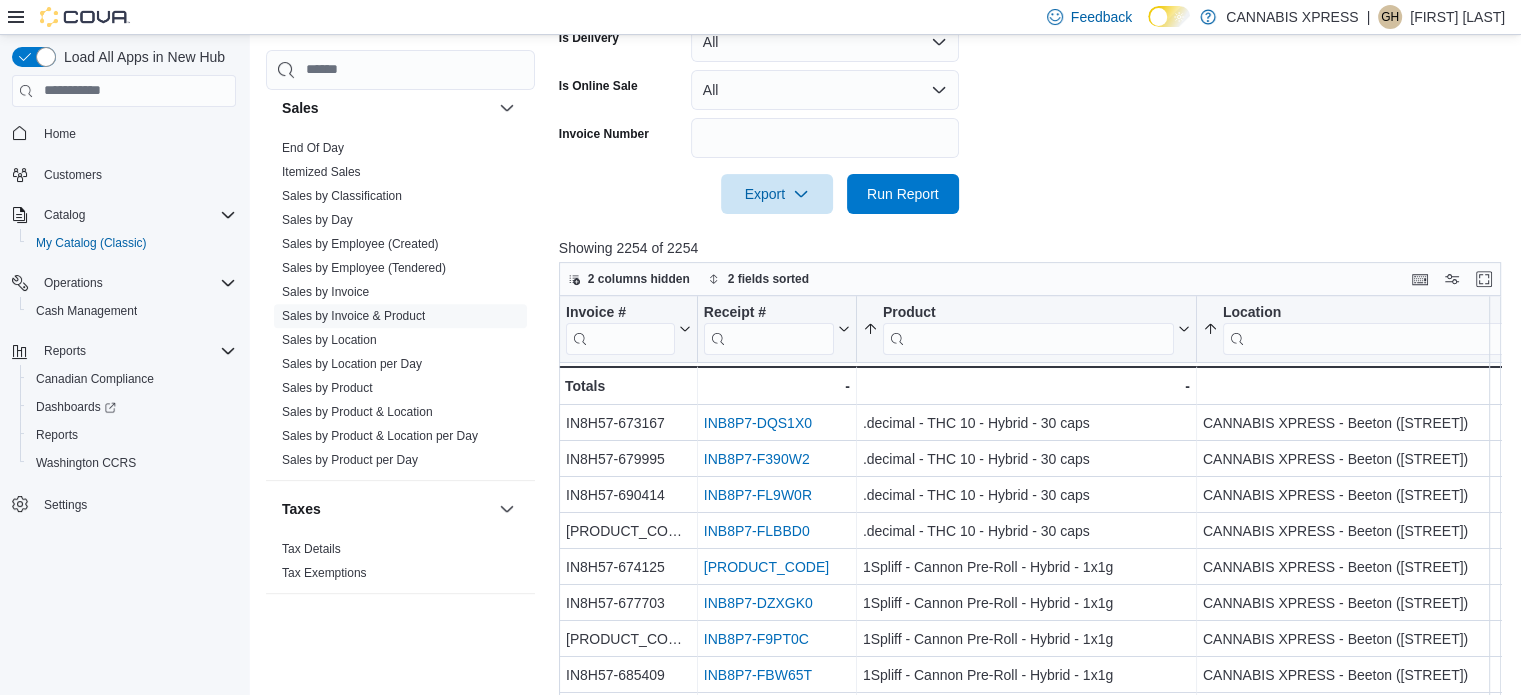 scroll, scrollTop: 691, scrollLeft: 0, axis: vertical 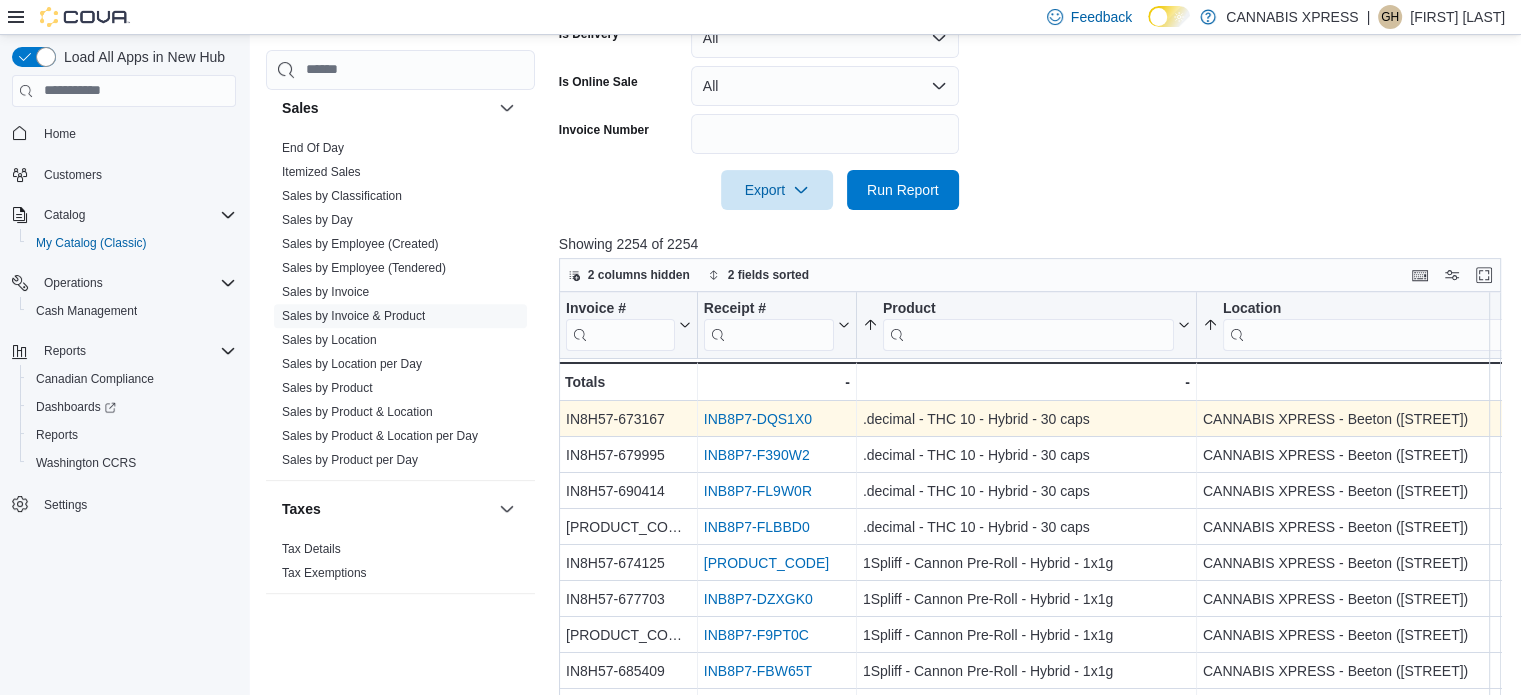 click on "INB8P7-DQS1X0" at bounding box center [758, 419] 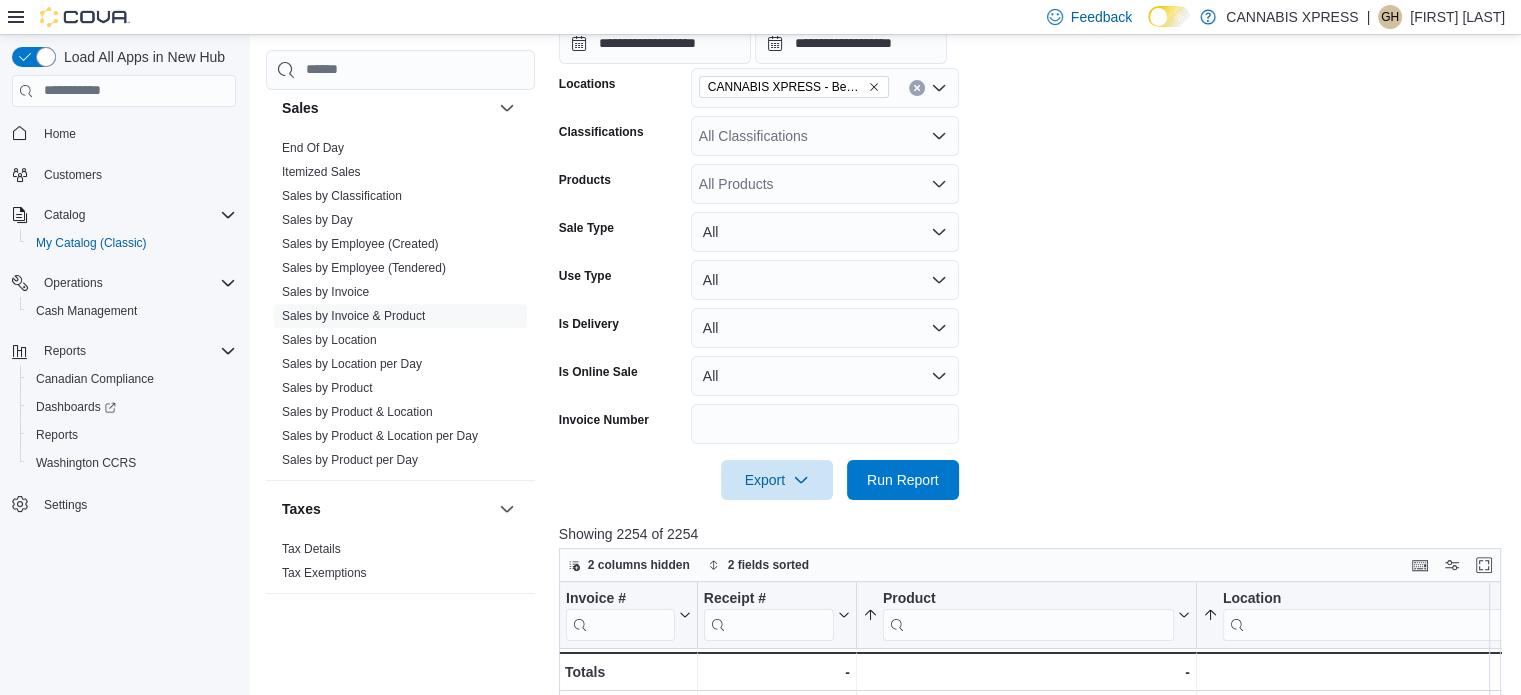 scroll, scrollTop: 391, scrollLeft: 0, axis: vertical 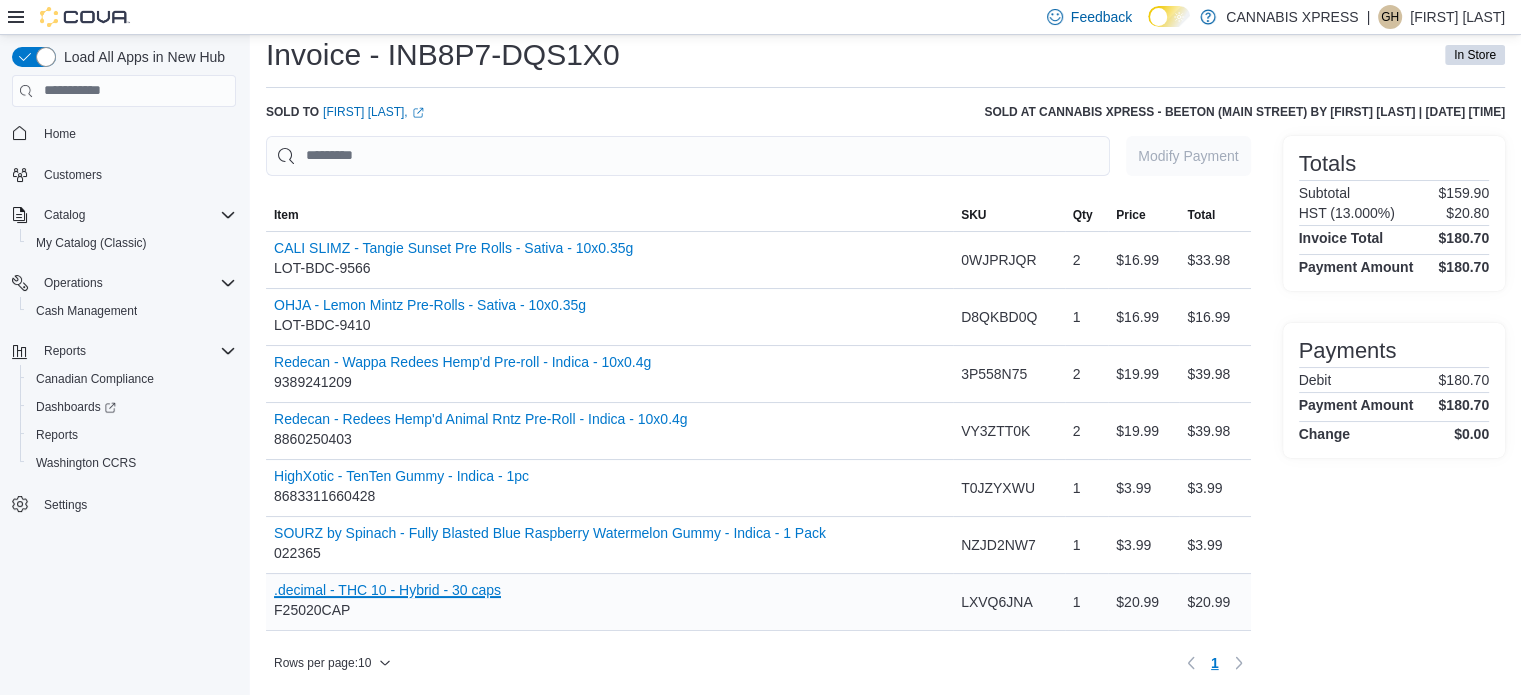 click on ".decimal - THC 10 - Hybrid - 30 caps" at bounding box center [387, 590] 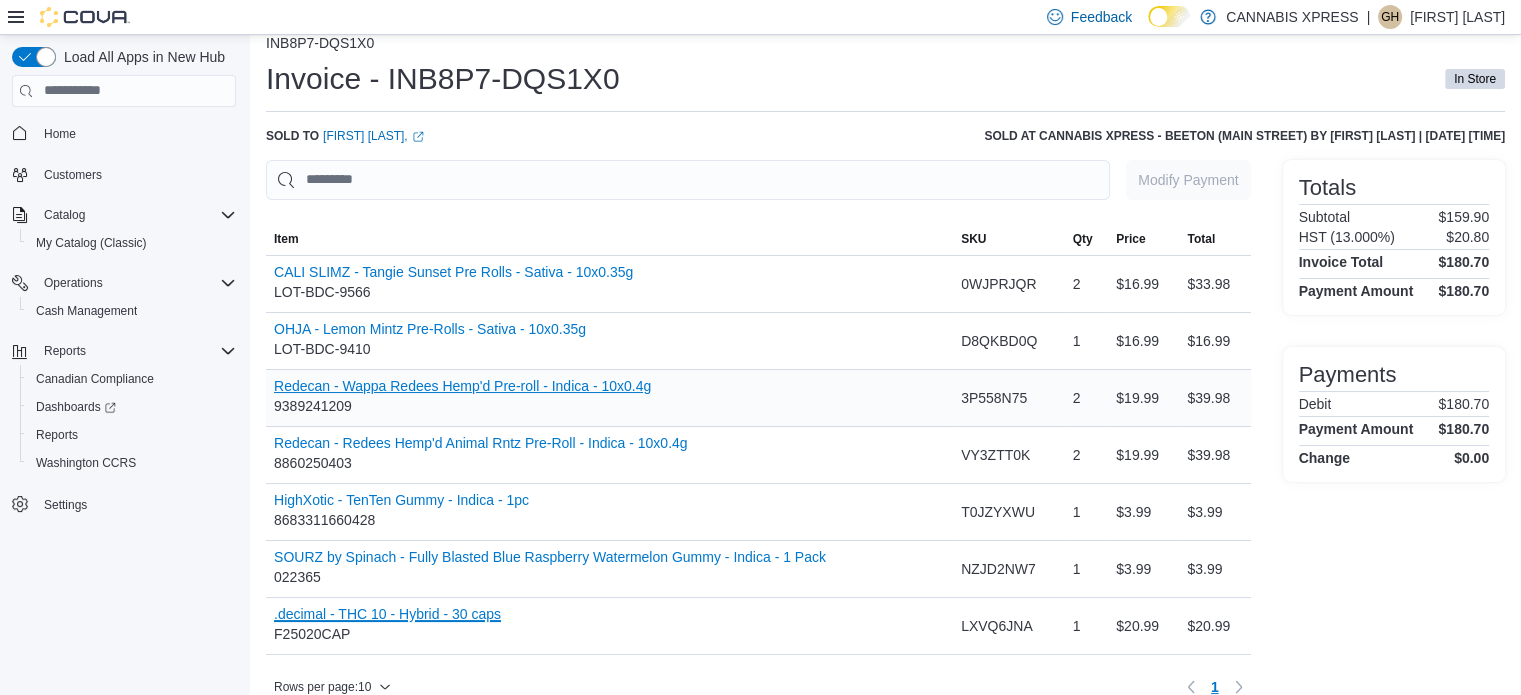 scroll, scrollTop: 0, scrollLeft: 0, axis: both 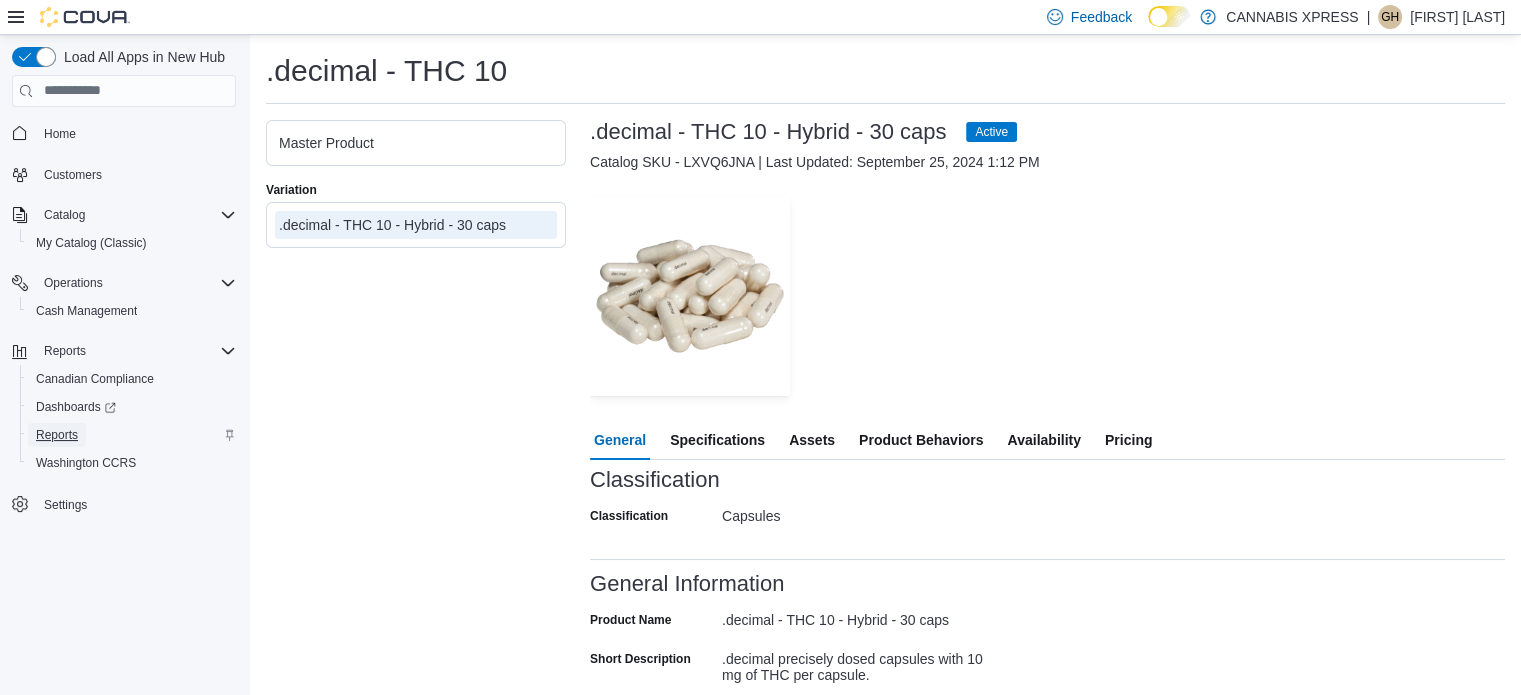 click on "Reports" at bounding box center [57, 435] 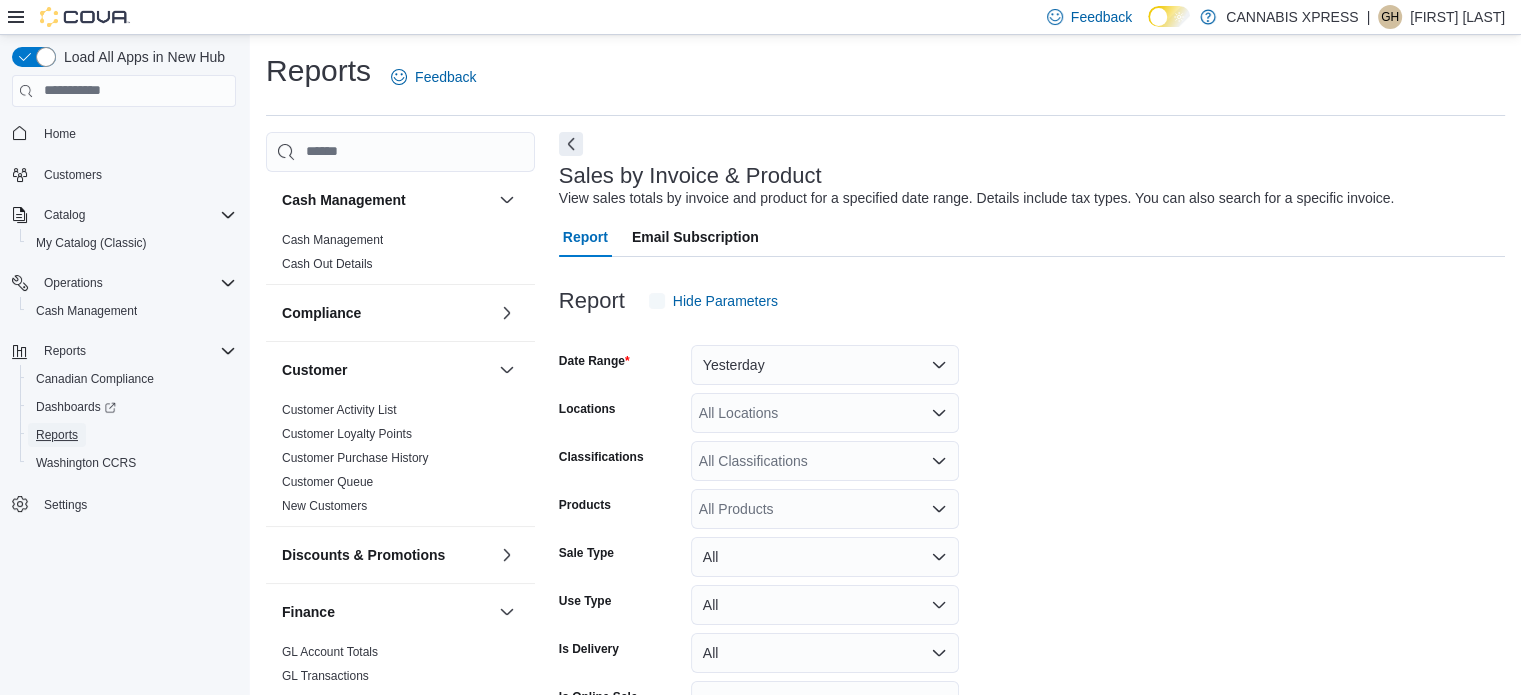 scroll, scrollTop: 46, scrollLeft: 0, axis: vertical 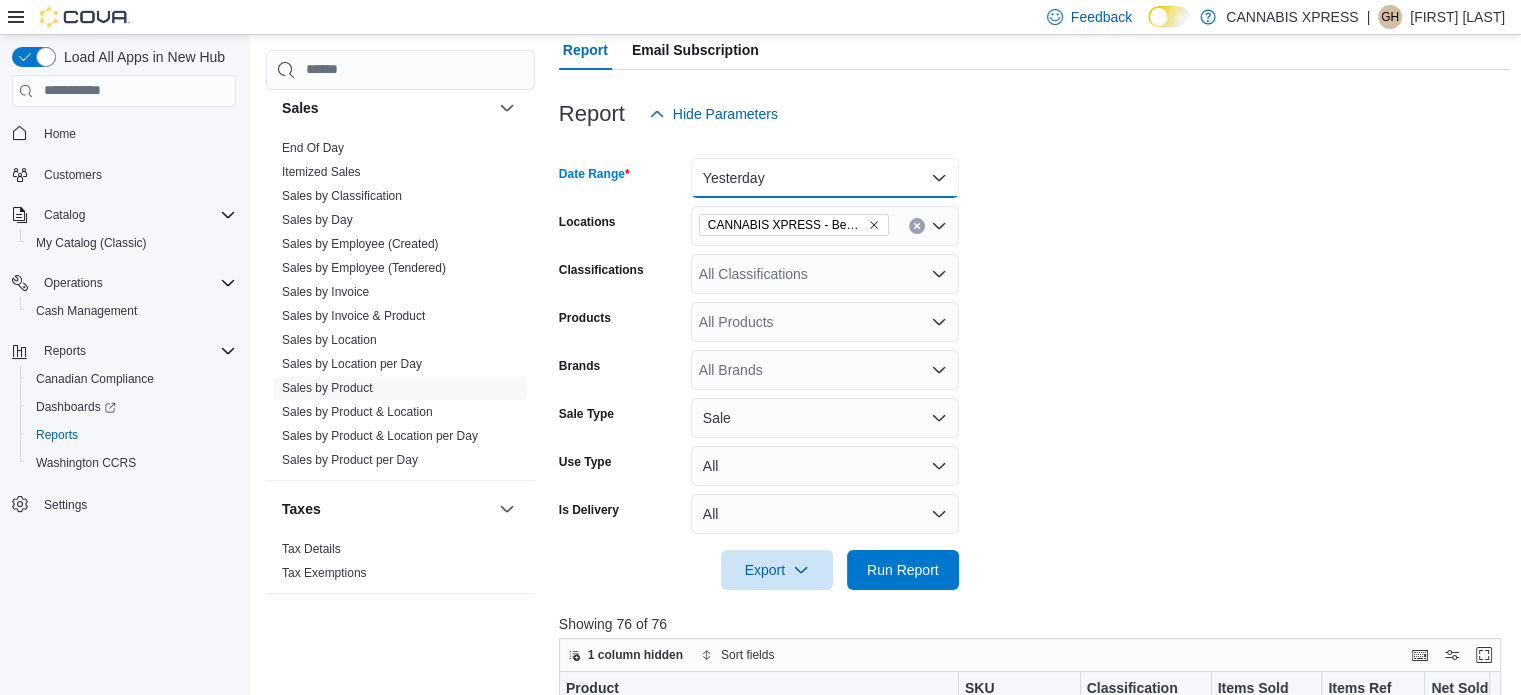 click on "Yesterday" at bounding box center (825, 178) 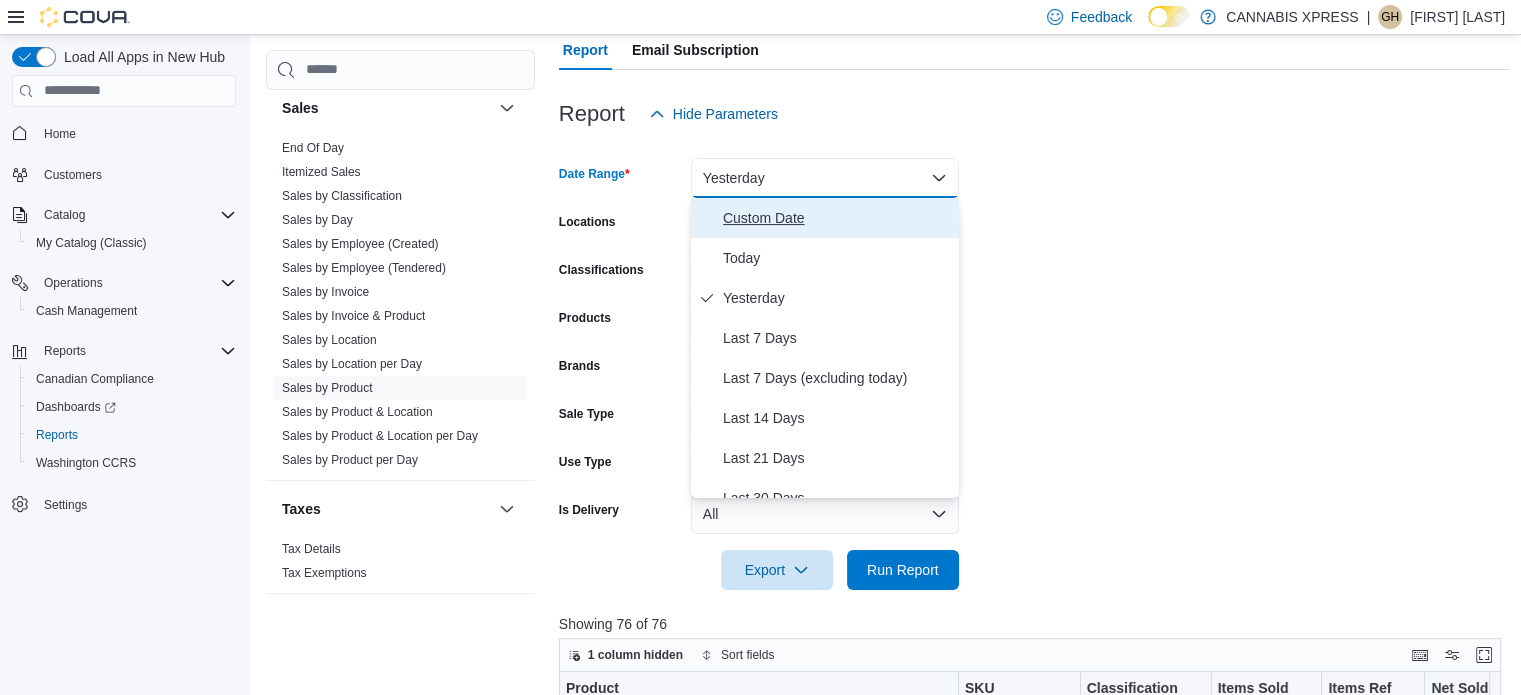 click on "Custom Date" at bounding box center (837, 218) 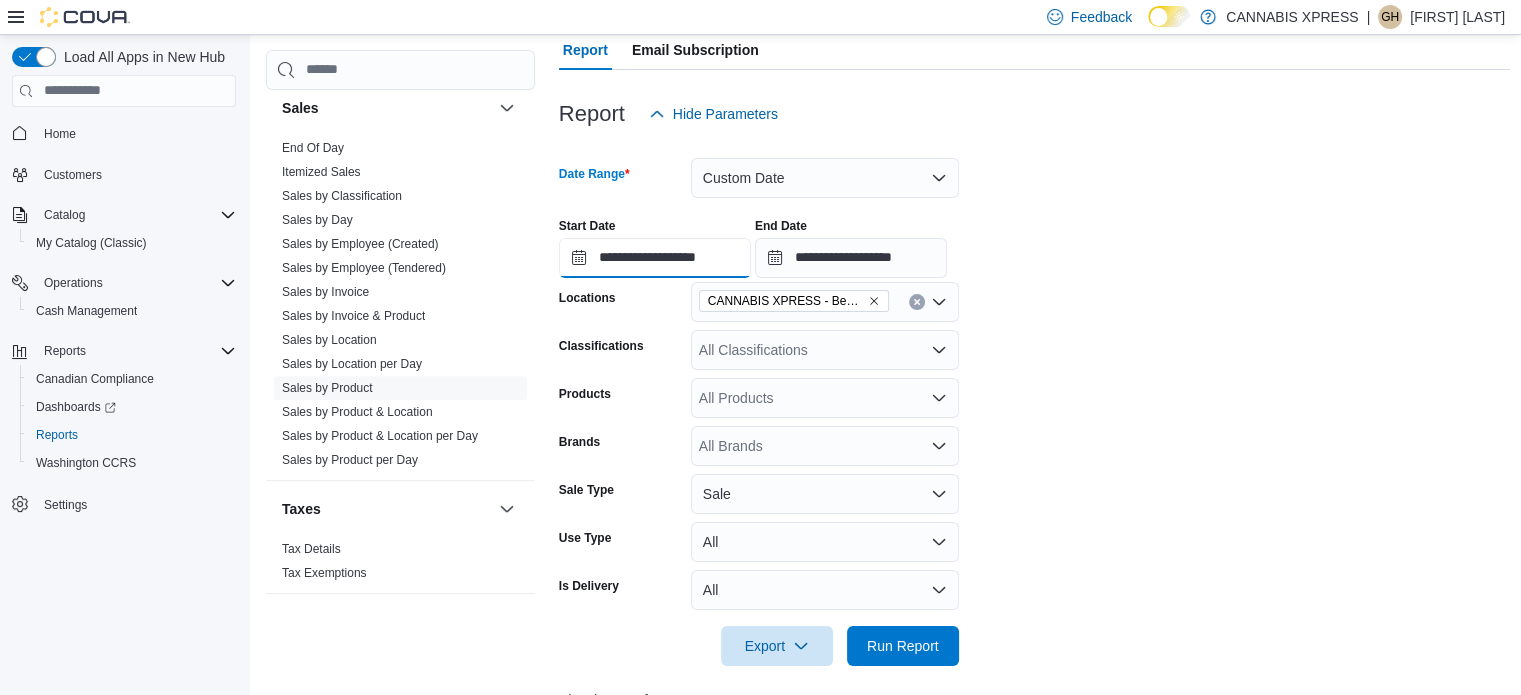 click on "**********" at bounding box center [655, 258] 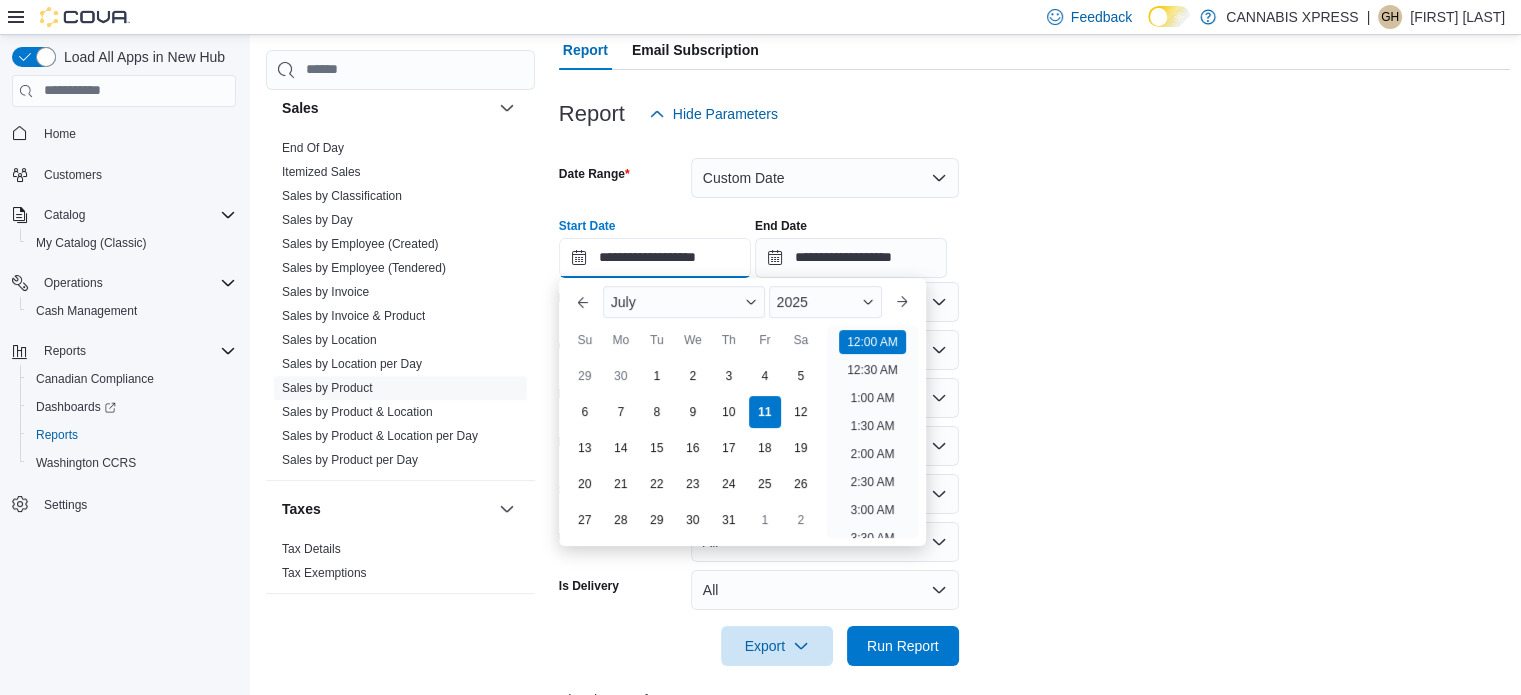 scroll, scrollTop: 62, scrollLeft: 0, axis: vertical 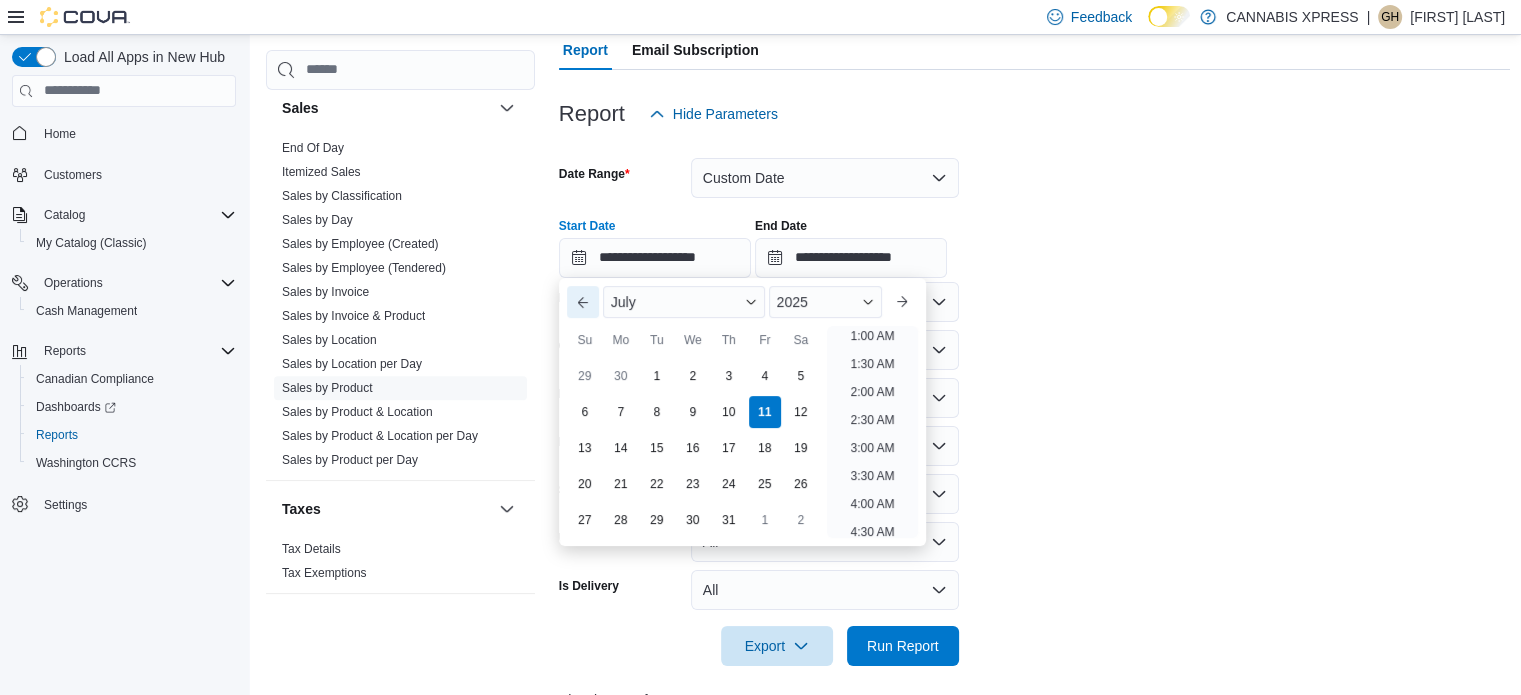 click on "Previous Month" at bounding box center (583, 302) 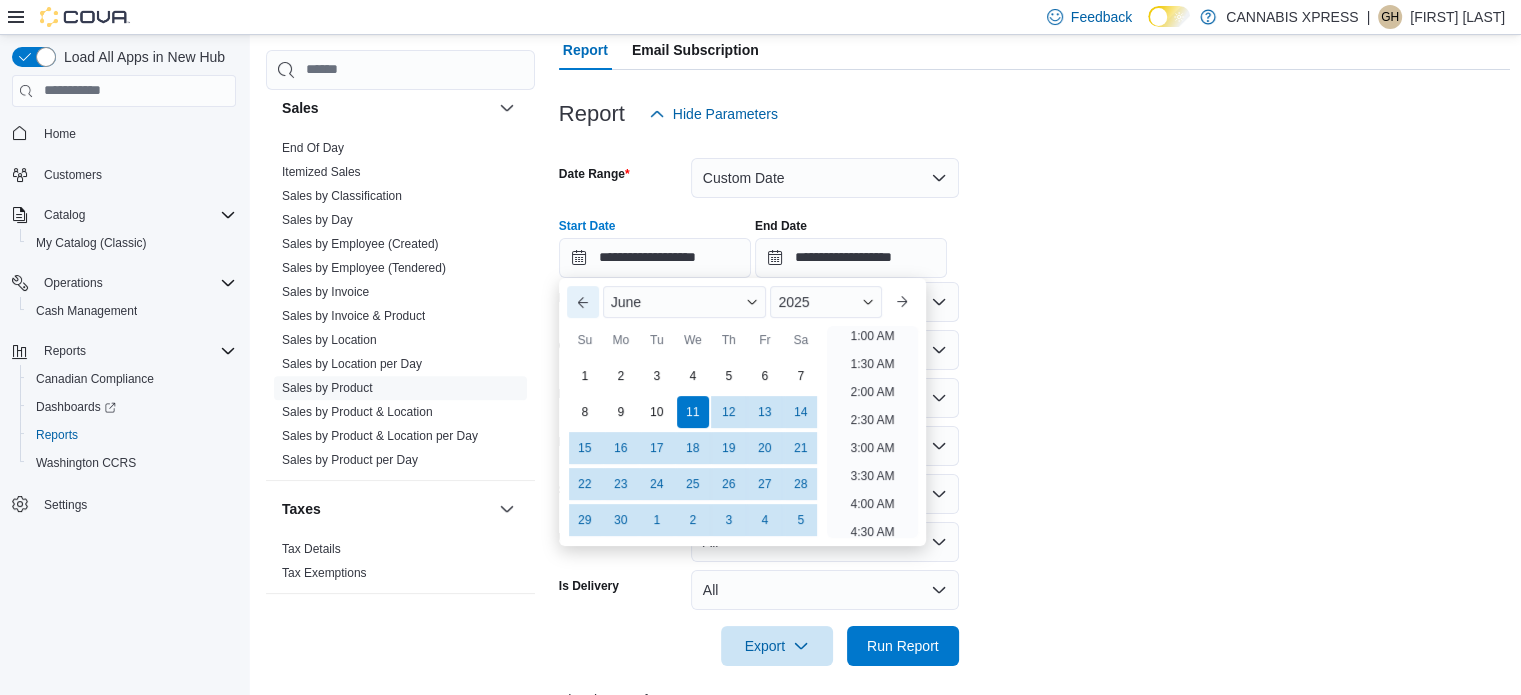 scroll, scrollTop: 4, scrollLeft: 0, axis: vertical 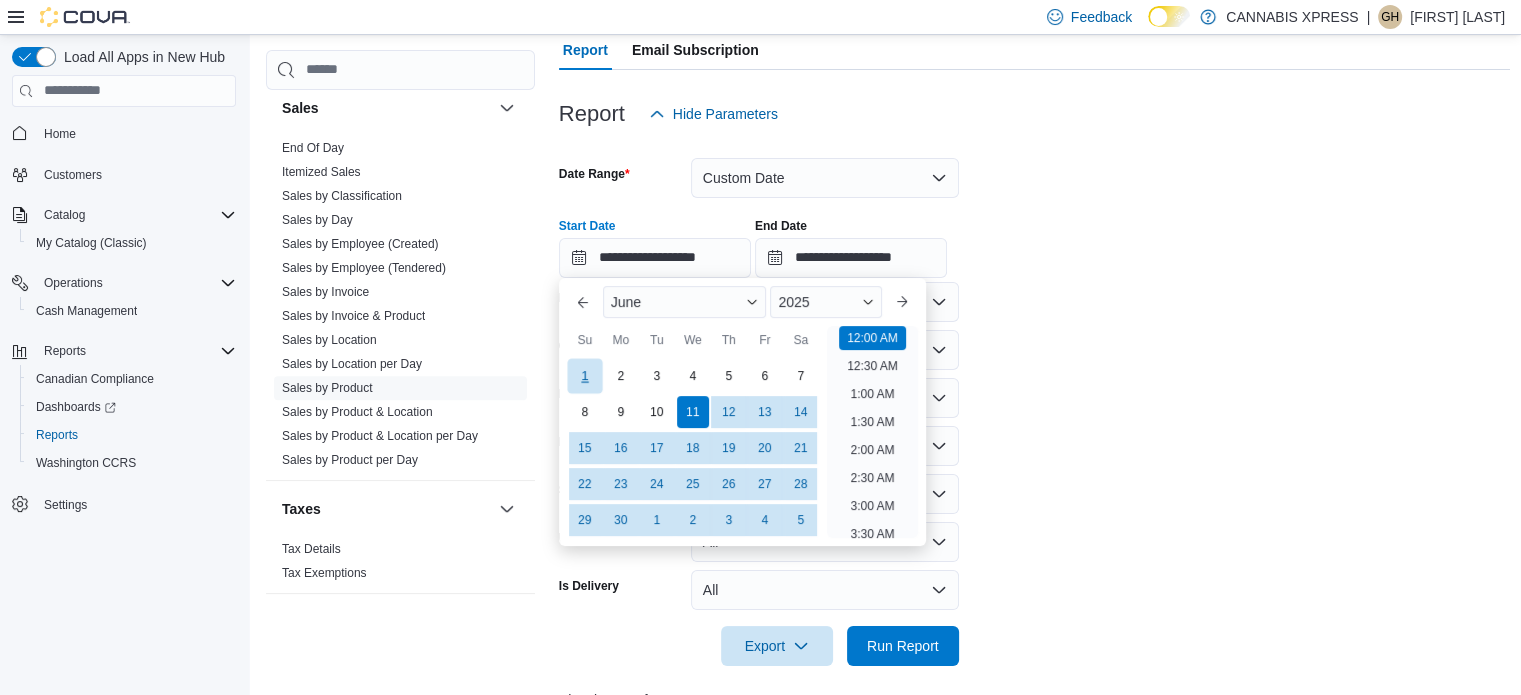 click on "1" at bounding box center [584, 375] 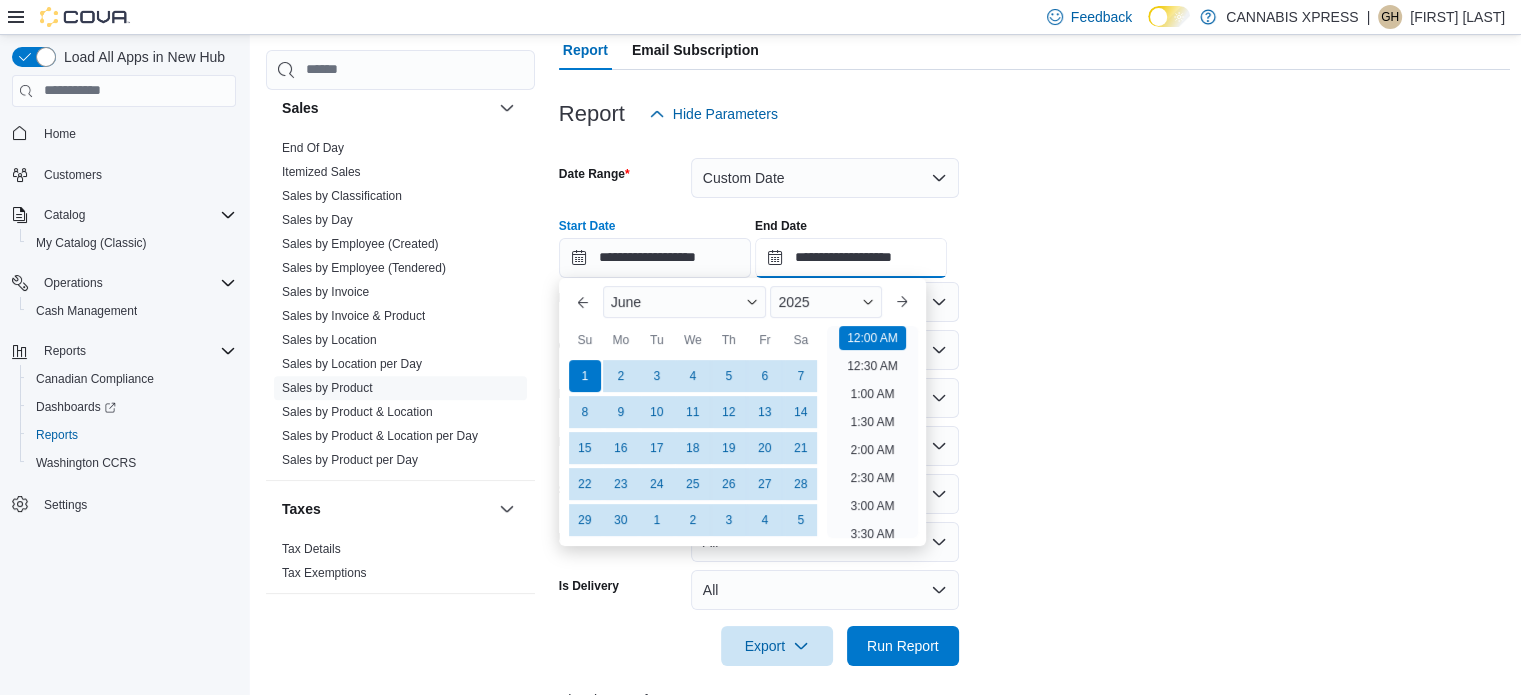 click on "**********" at bounding box center [851, 258] 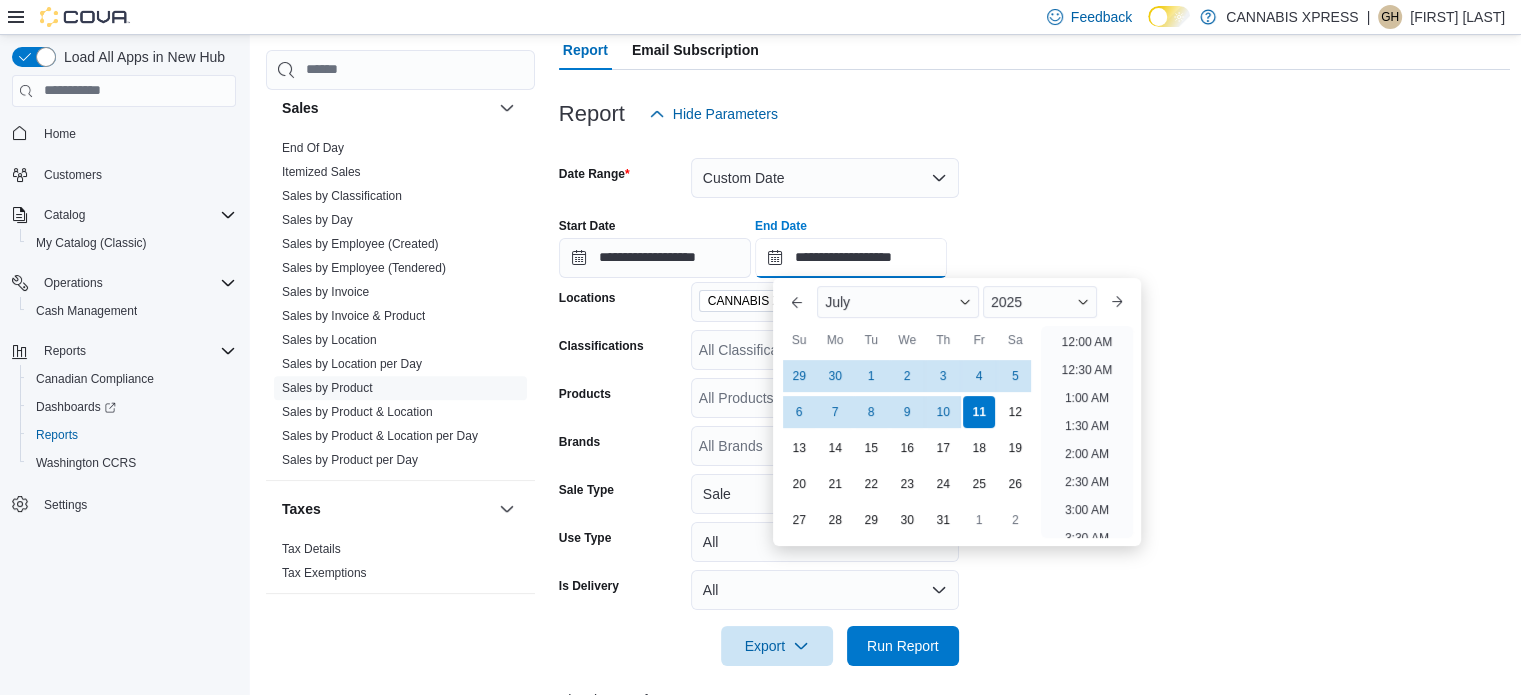 scroll, scrollTop: 1136, scrollLeft: 0, axis: vertical 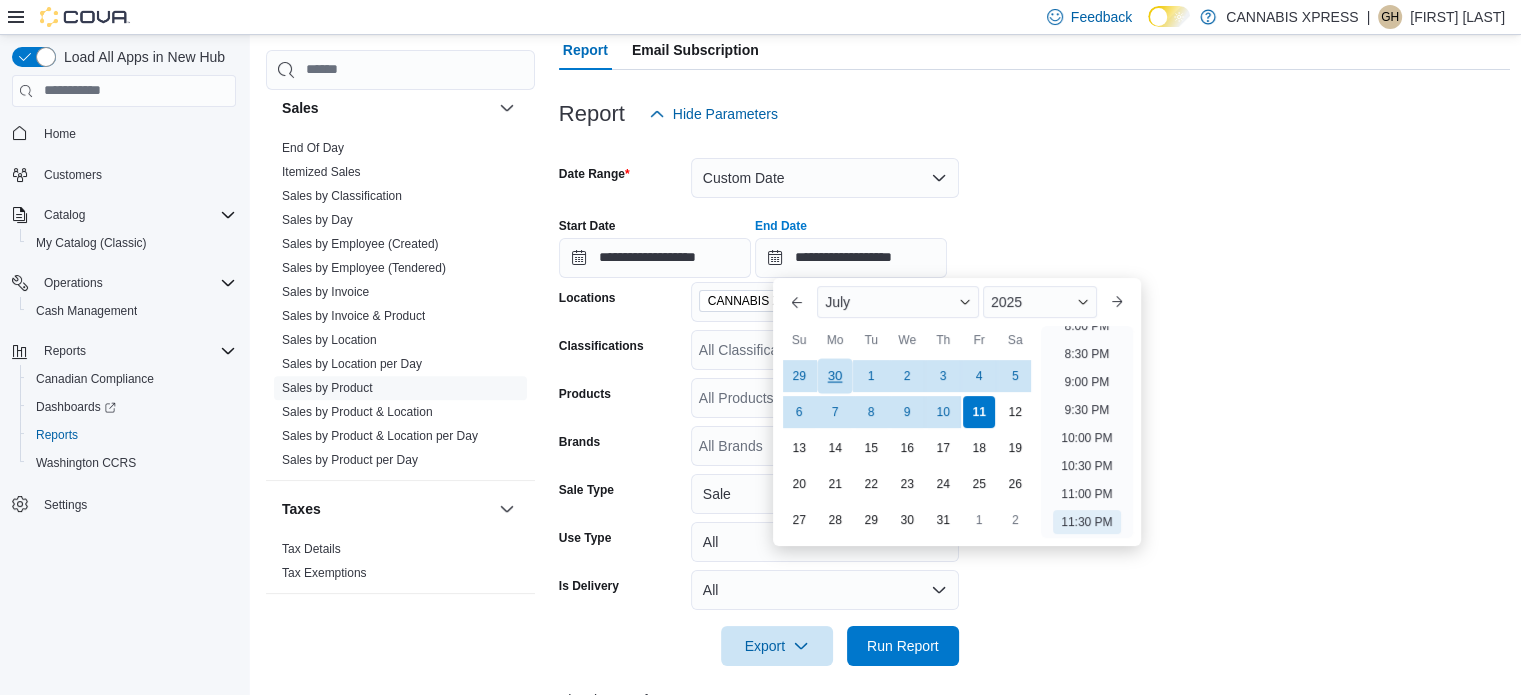 click on "30" at bounding box center [835, 375] 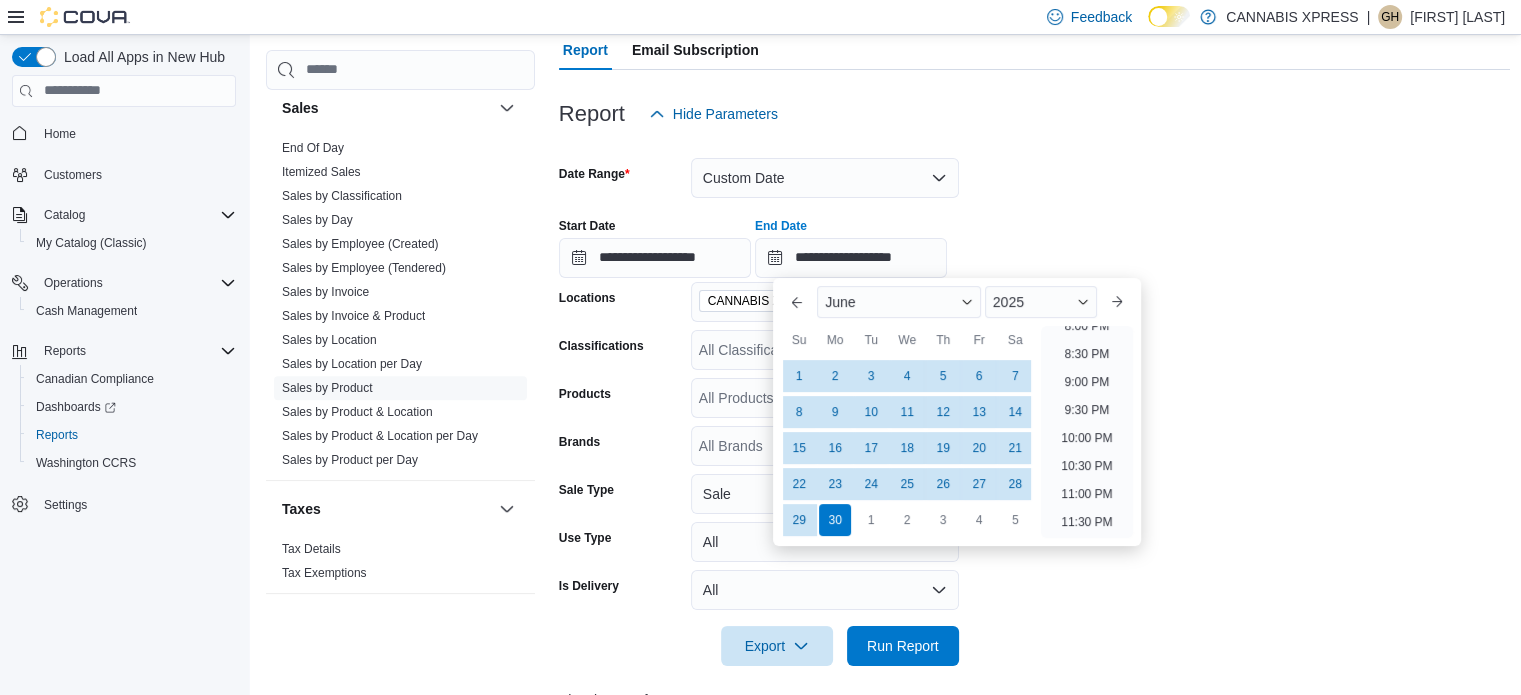 click on "**********" at bounding box center [1035, 400] 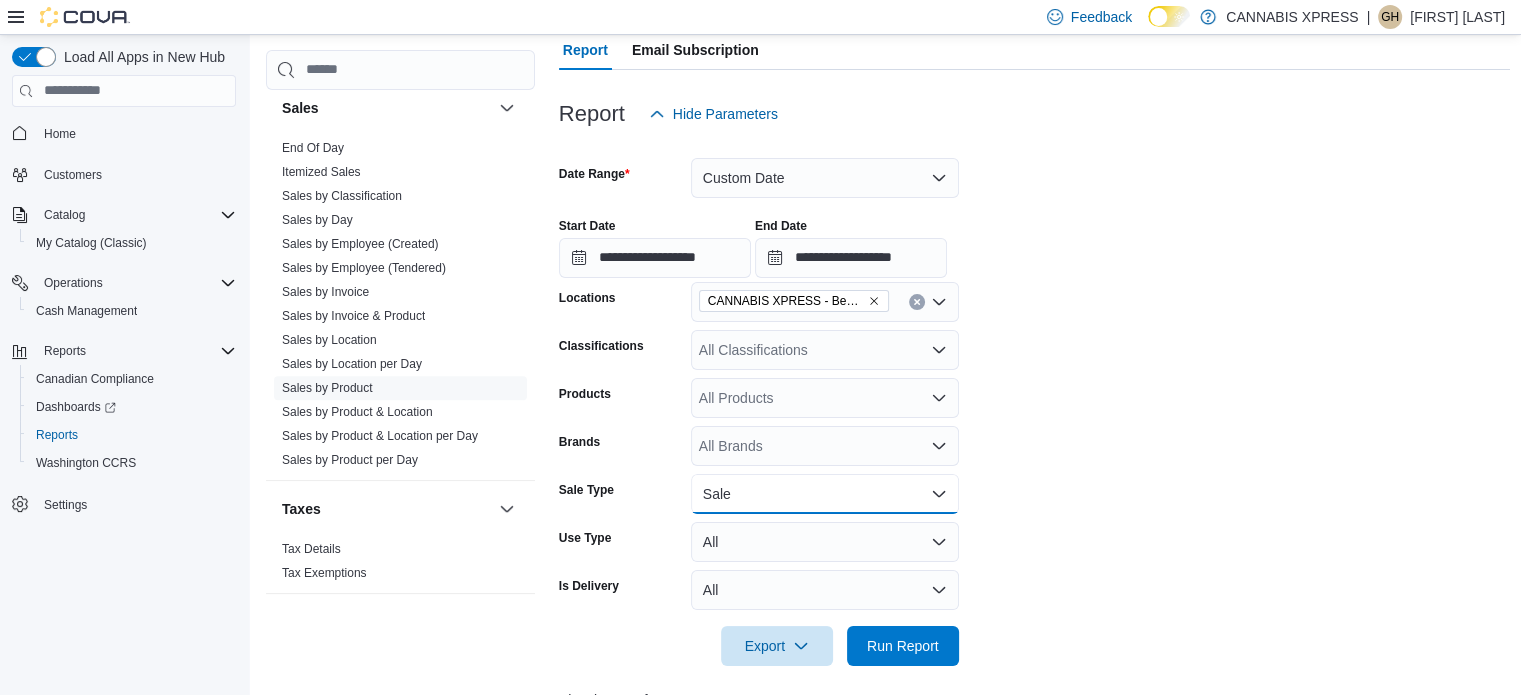 click on "Sale" at bounding box center (825, 494) 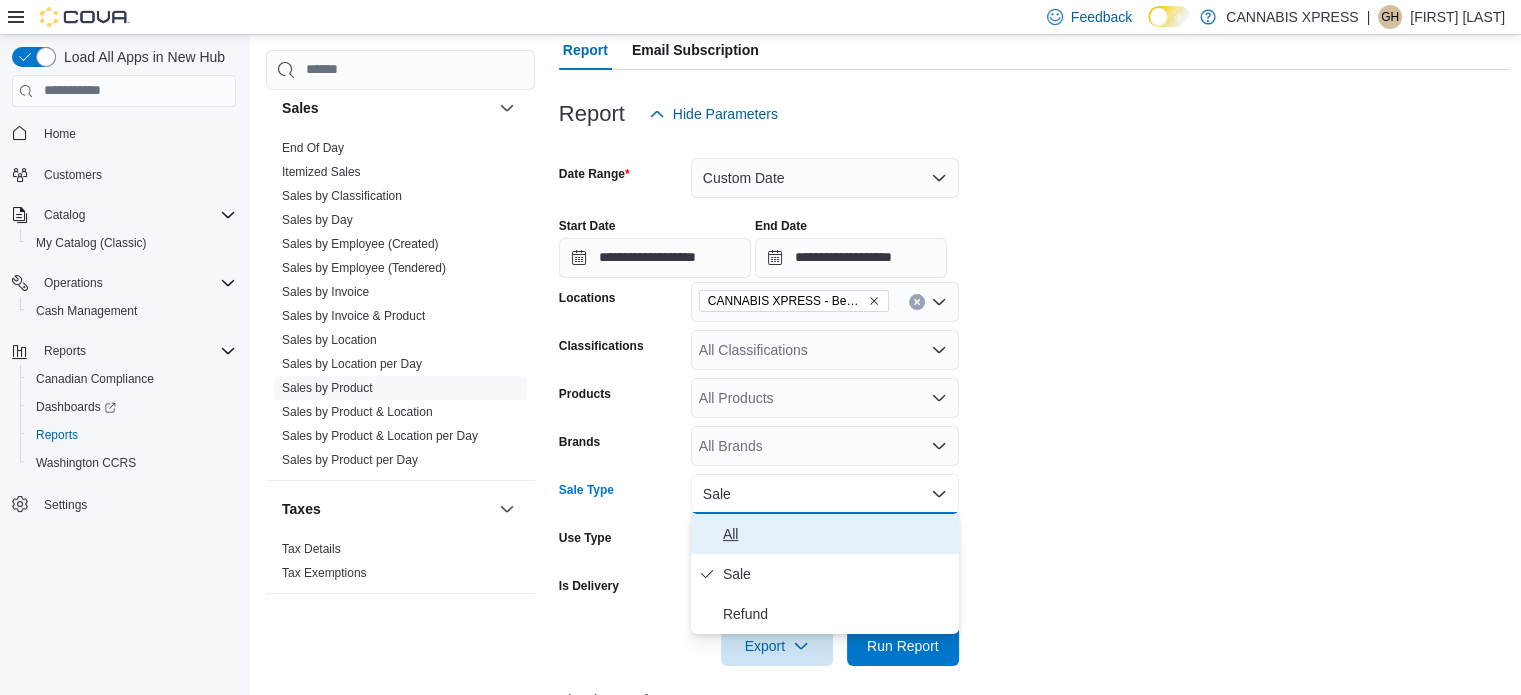 click on "All" at bounding box center (837, 534) 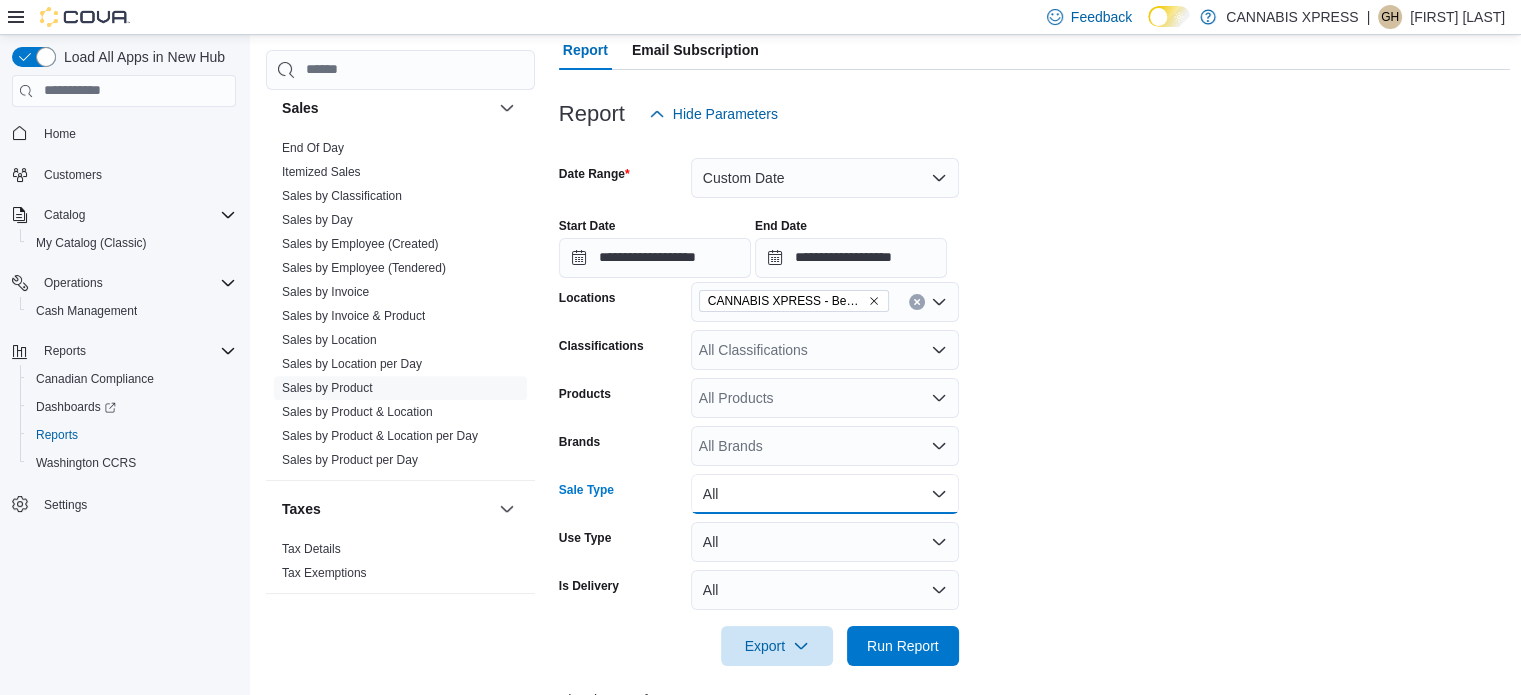 click on "All" at bounding box center [825, 494] 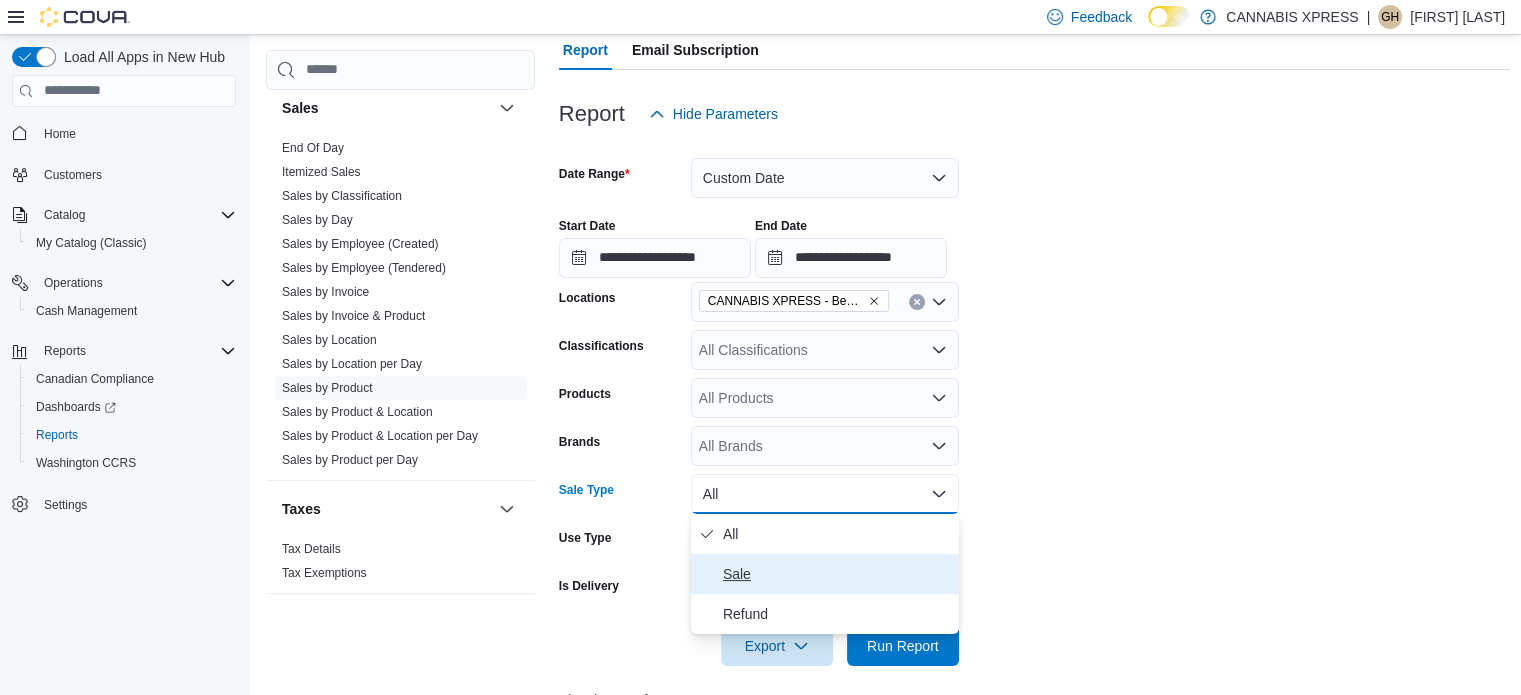 click on "Sale" at bounding box center (837, 574) 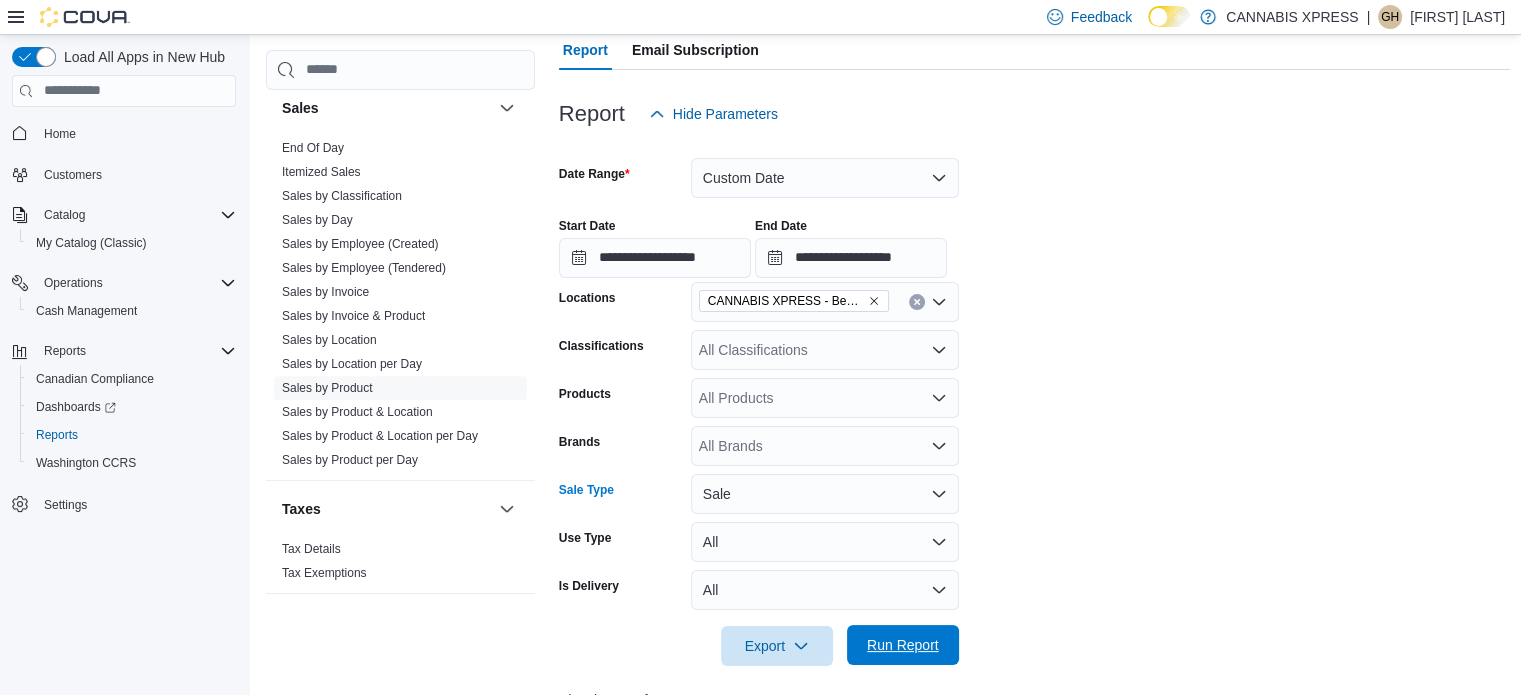click on "Run Report" at bounding box center [903, 645] 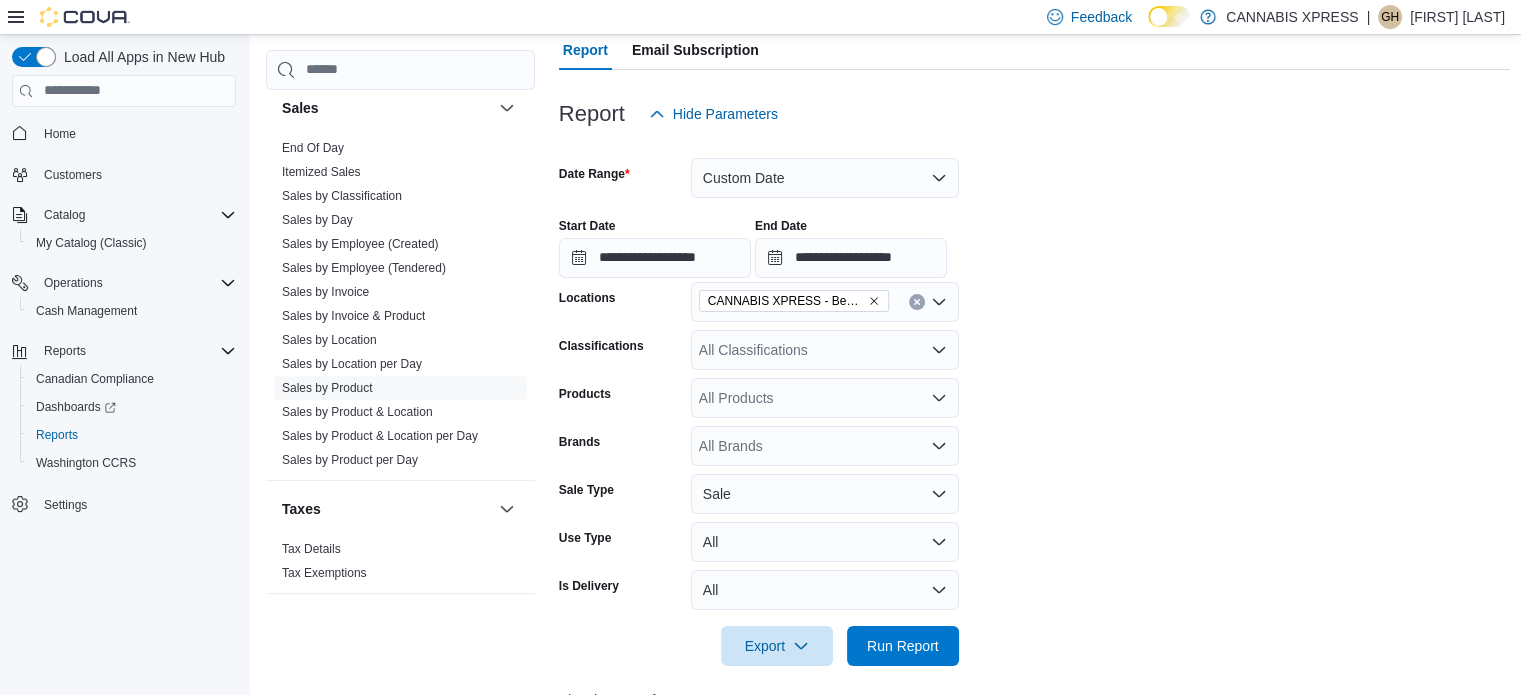 scroll, scrollTop: 608, scrollLeft: 0, axis: vertical 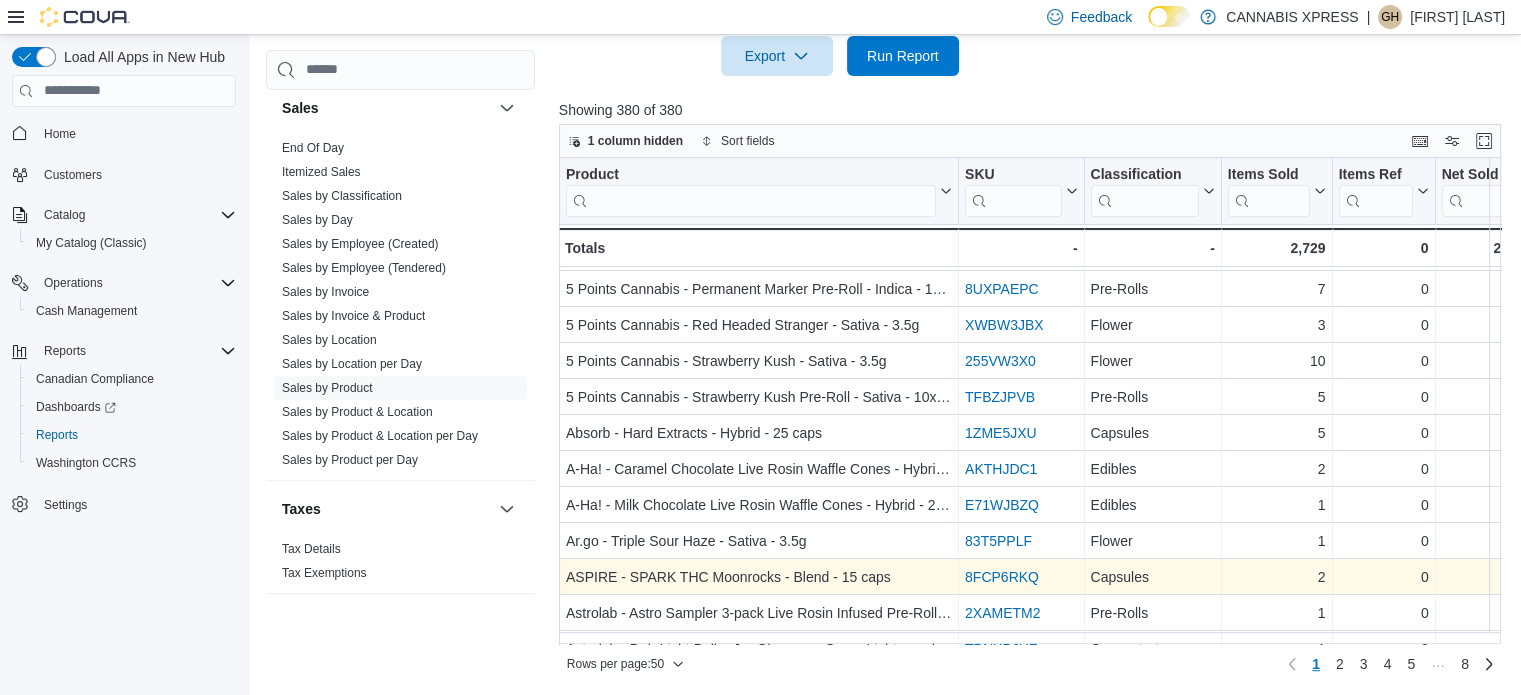 click on "8FCP6RKQ" at bounding box center [1002, 577] 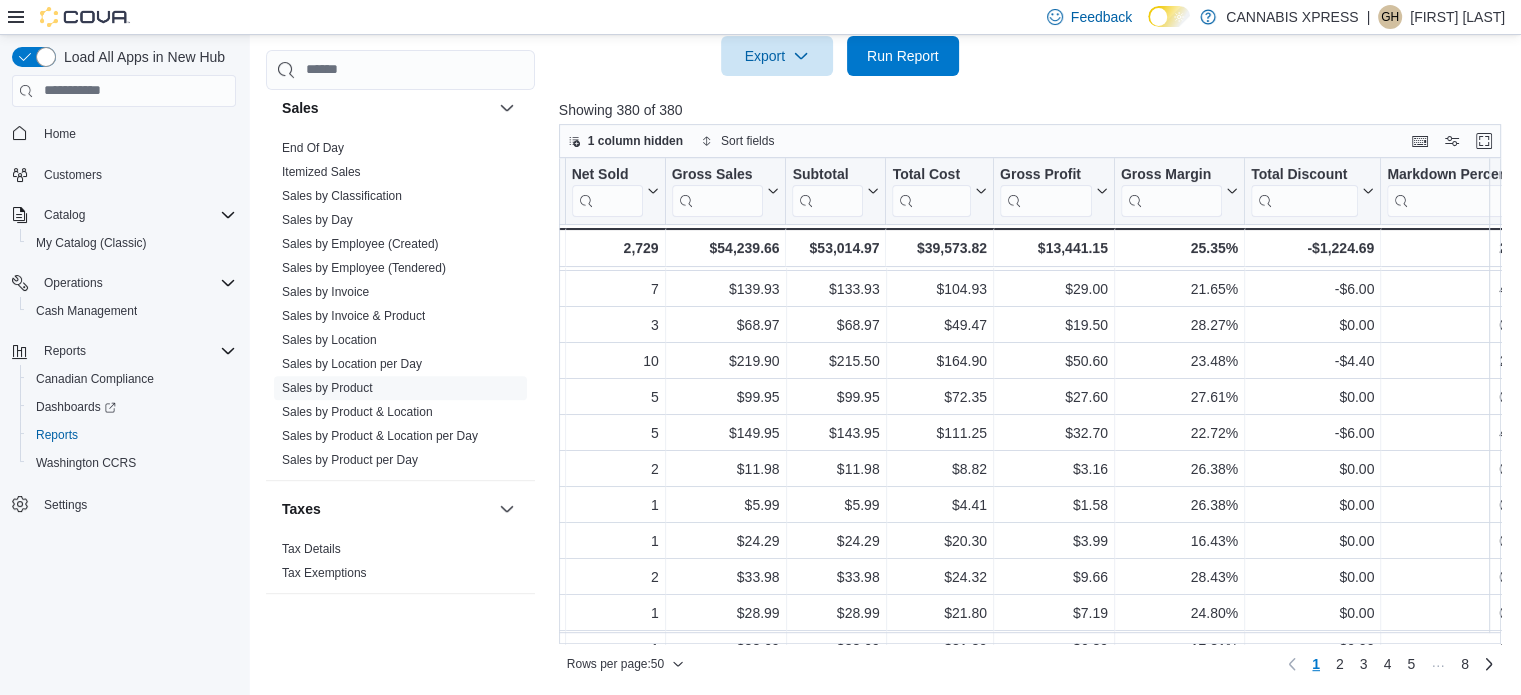 scroll, scrollTop: 500, scrollLeft: 0, axis: vertical 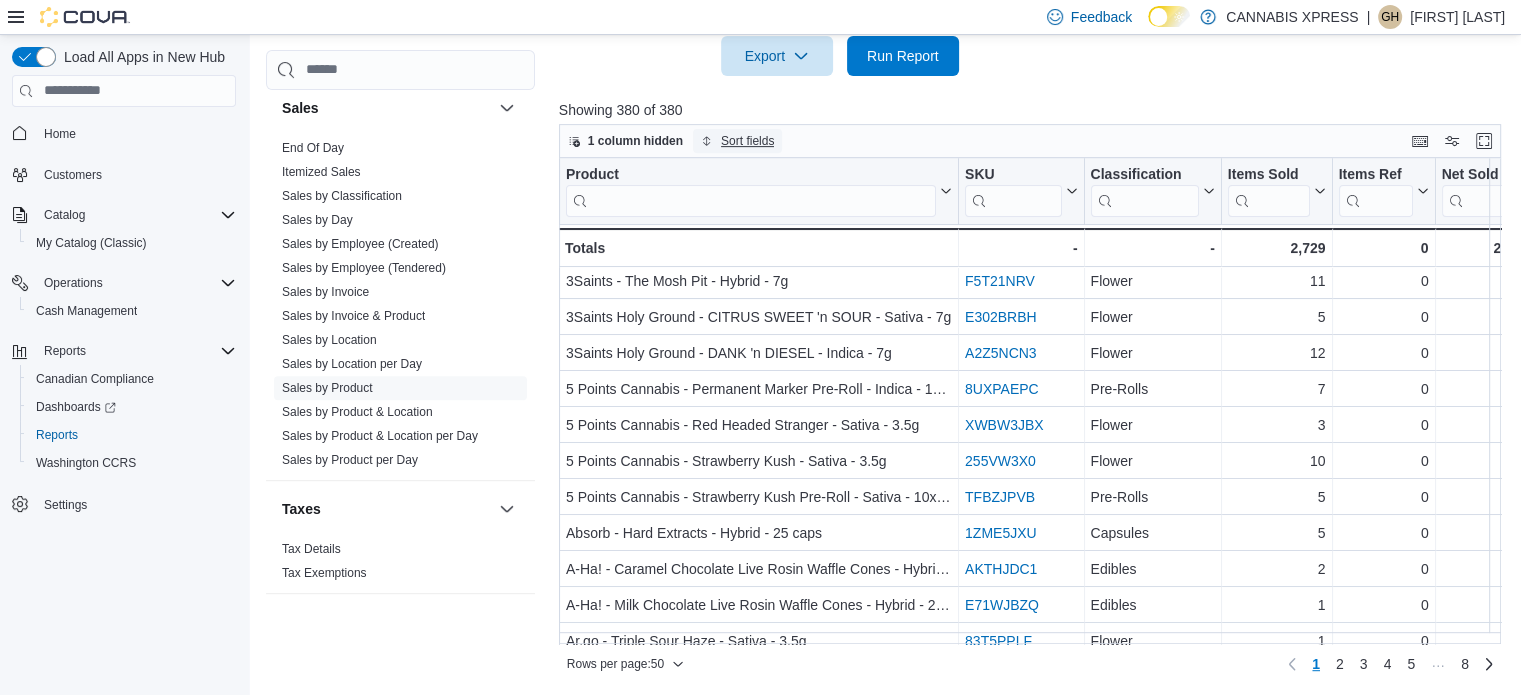 click 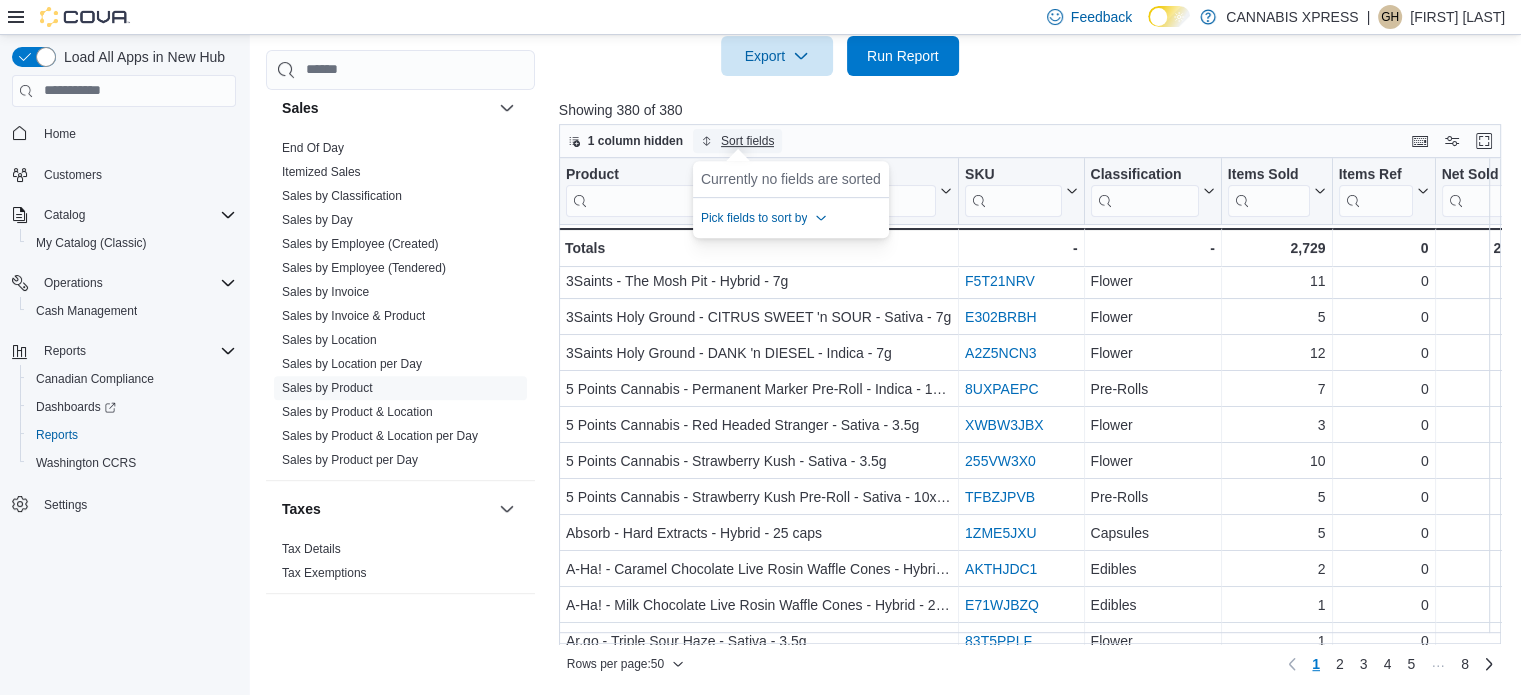click on "Sort fields" at bounding box center [747, 141] 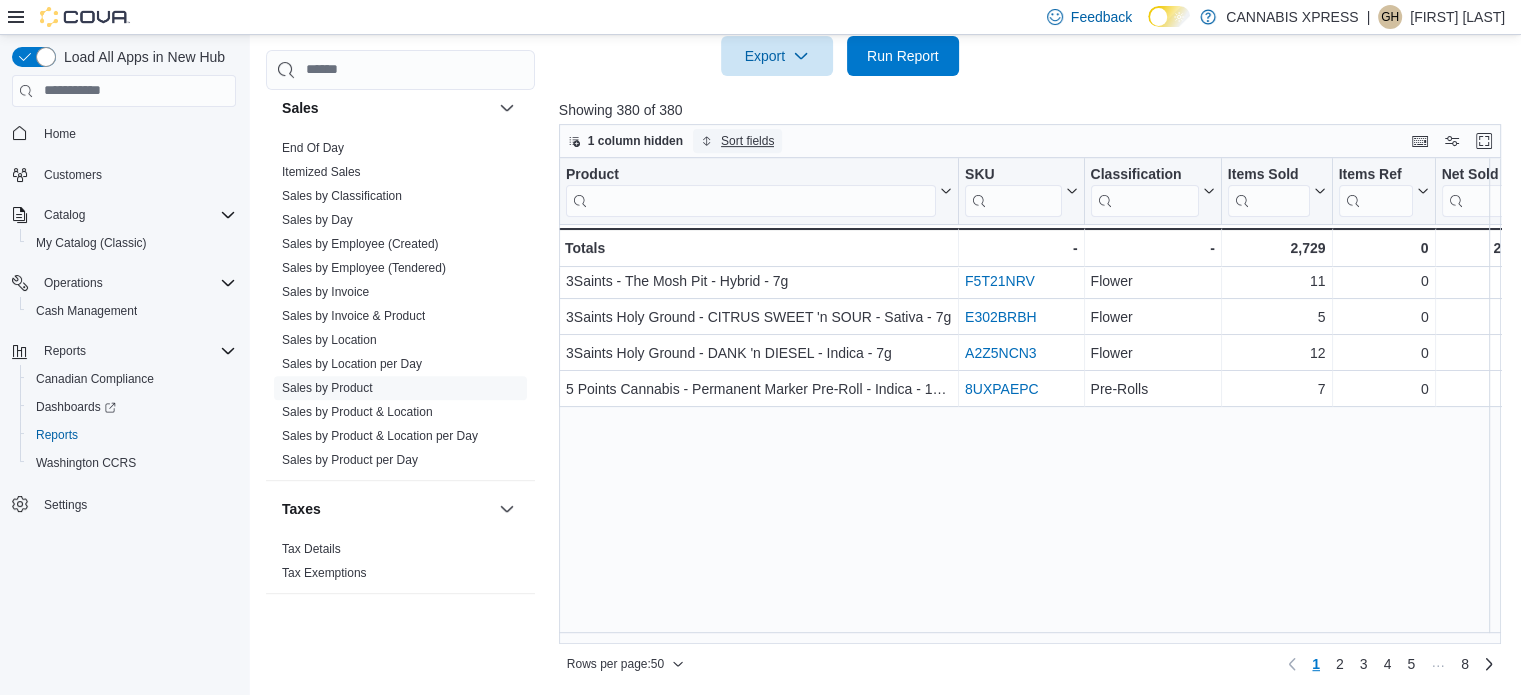 scroll, scrollTop: 796, scrollLeft: 0, axis: vertical 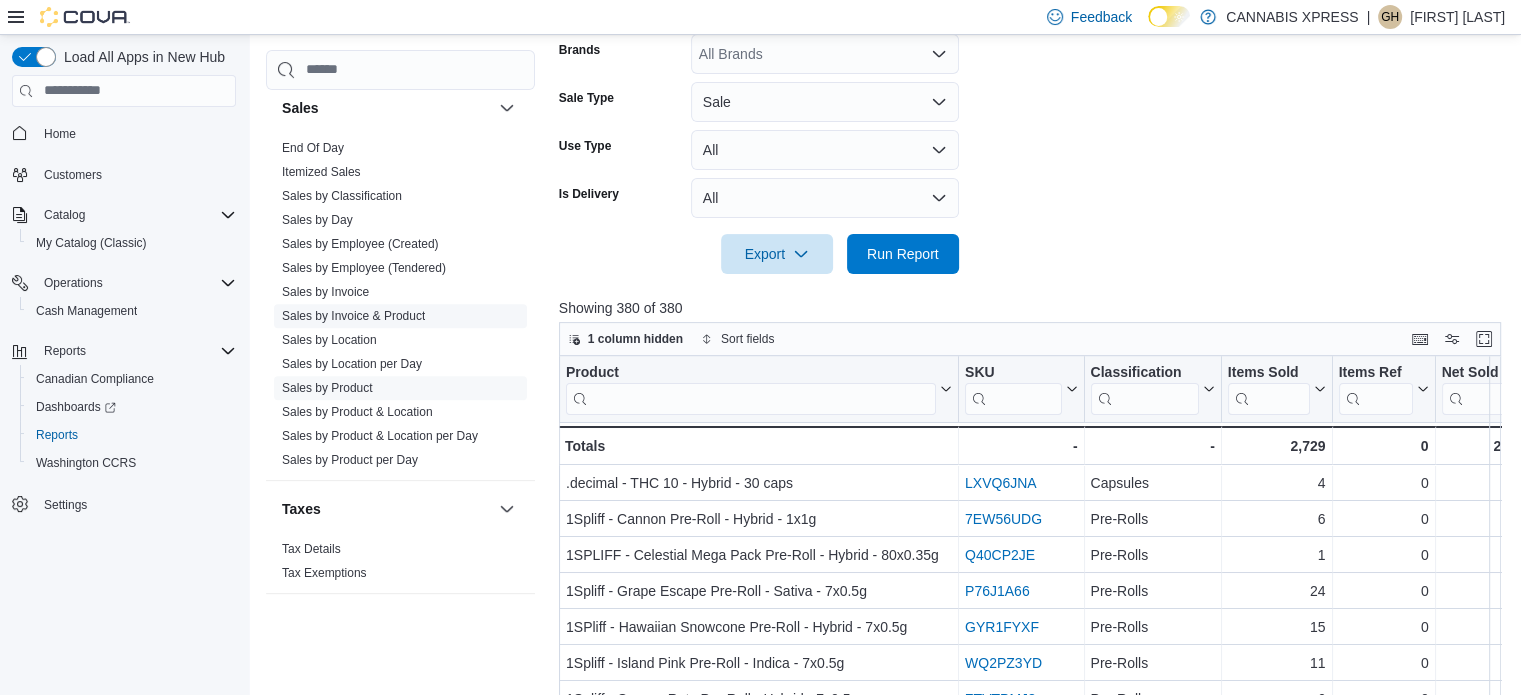 click on "Sales by Invoice & Product" at bounding box center [353, 316] 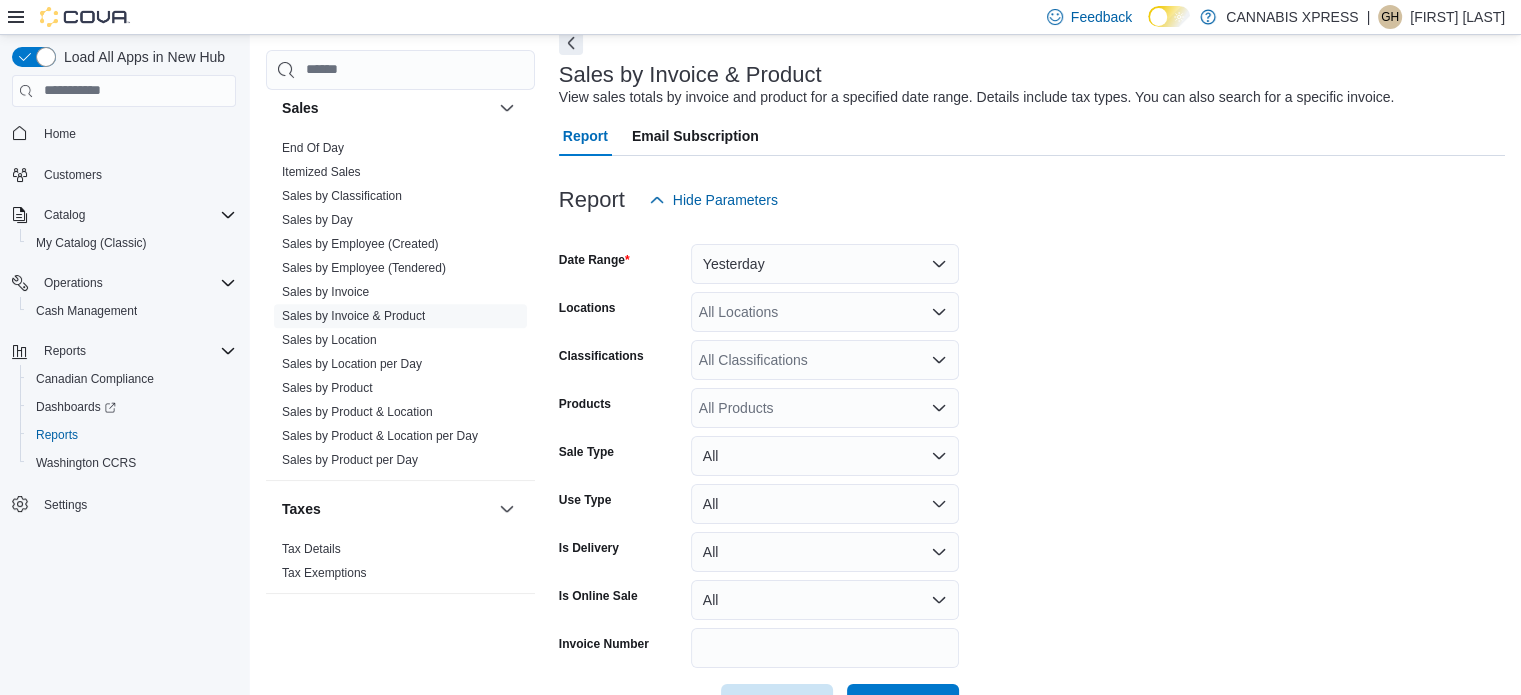 scroll, scrollTop: 146, scrollLeft: 0, axis: vertical 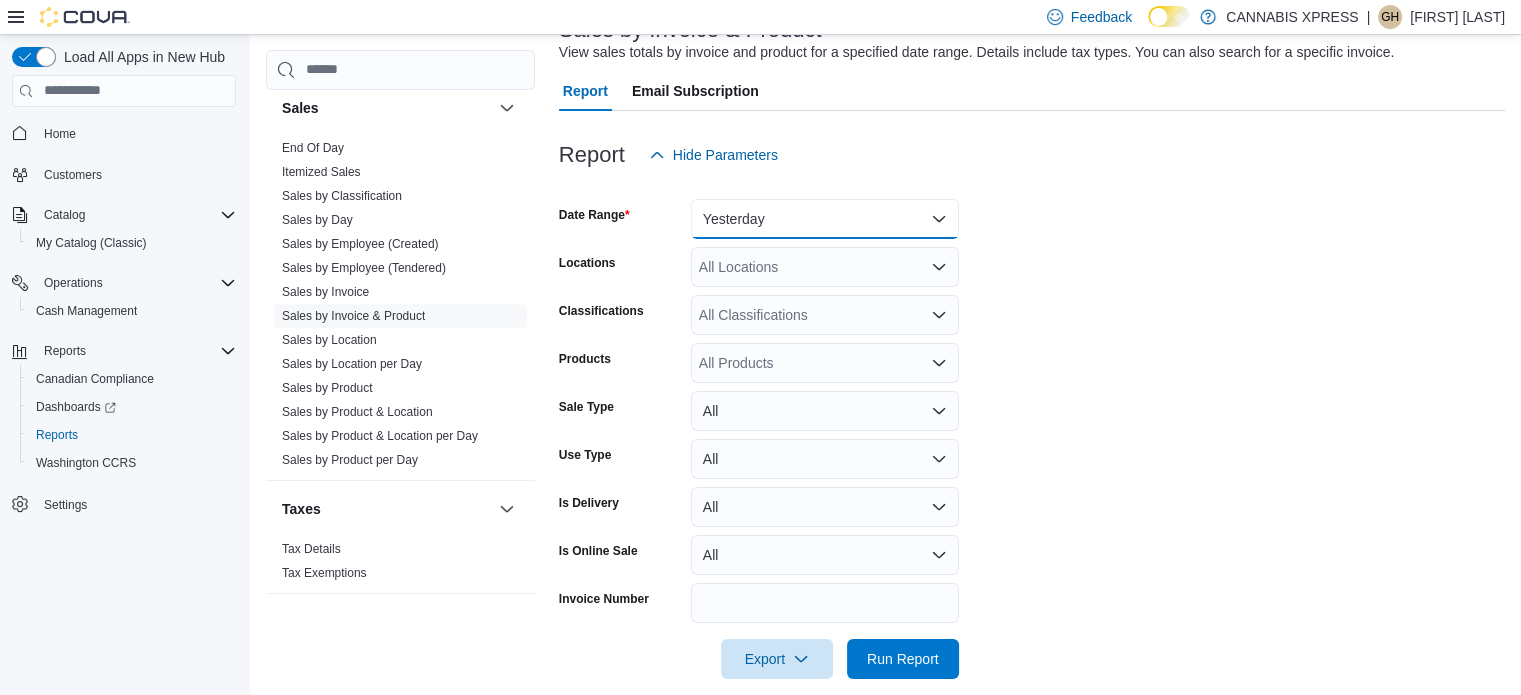 click on "Yesterday" at bounding box center [825, 219] 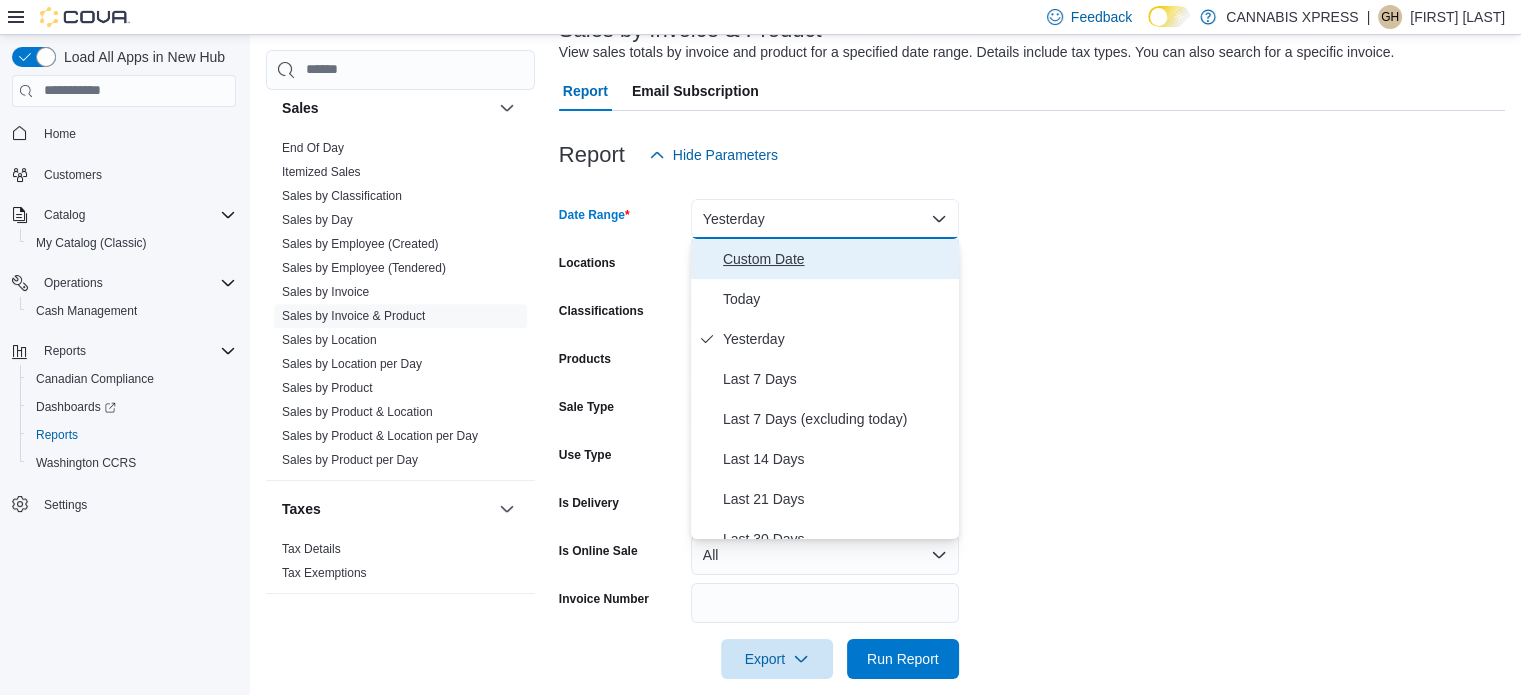 click on "Custom Date" at bounding box center (837, 259) 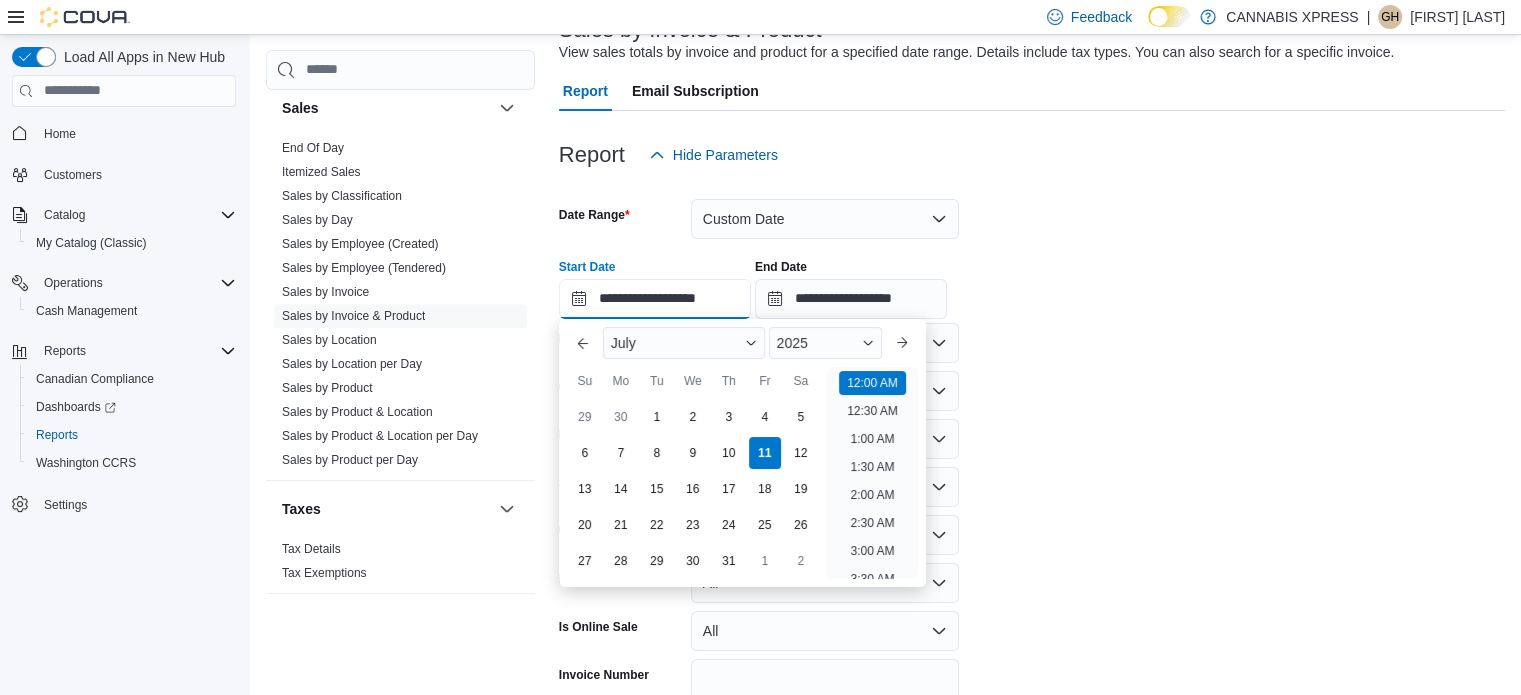click on "**********" at bounding box center (655, 299) 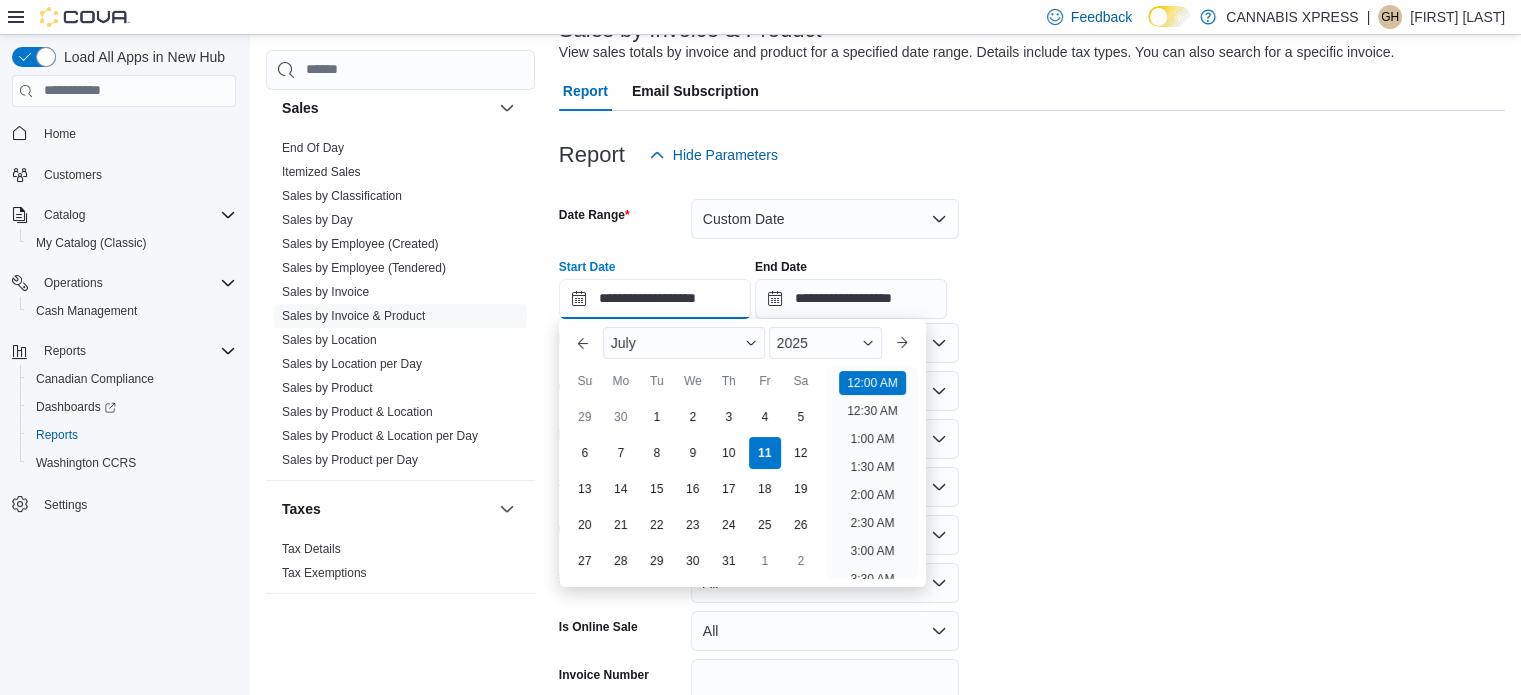 scroll, scrollTop: 62, scrollLeft: 0, axis: vertical 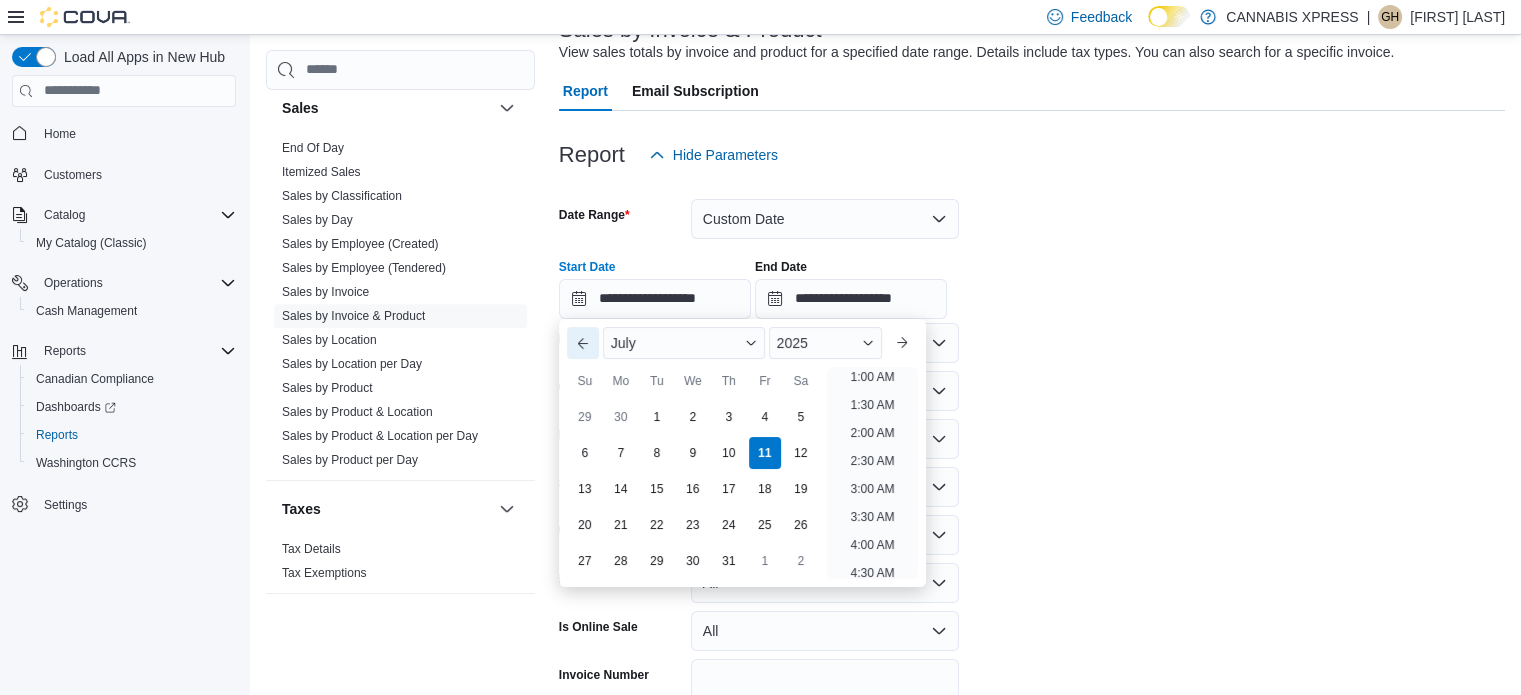 click on "Previous Month" at bounding box center (583, 343) 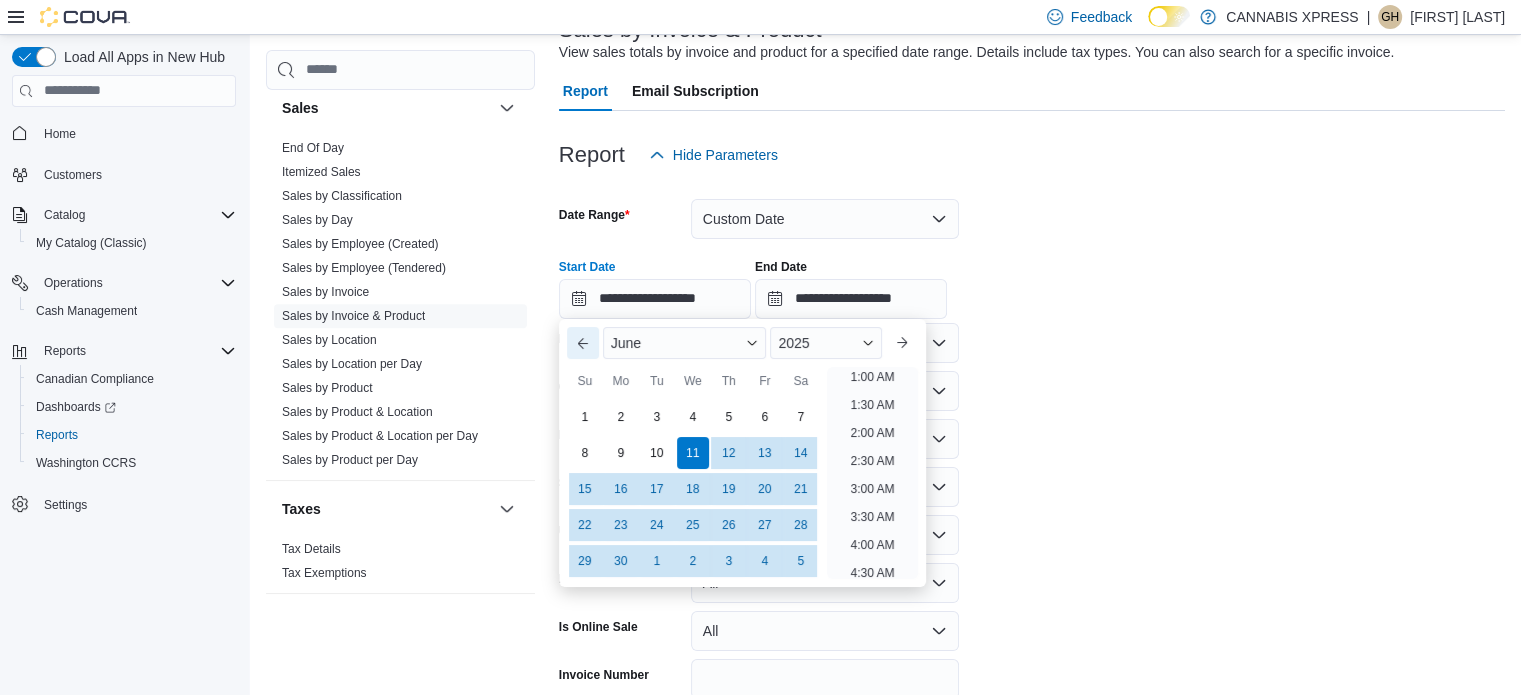 scroll, scrollTop: 4, scrollLeft: 0, axis: vertical 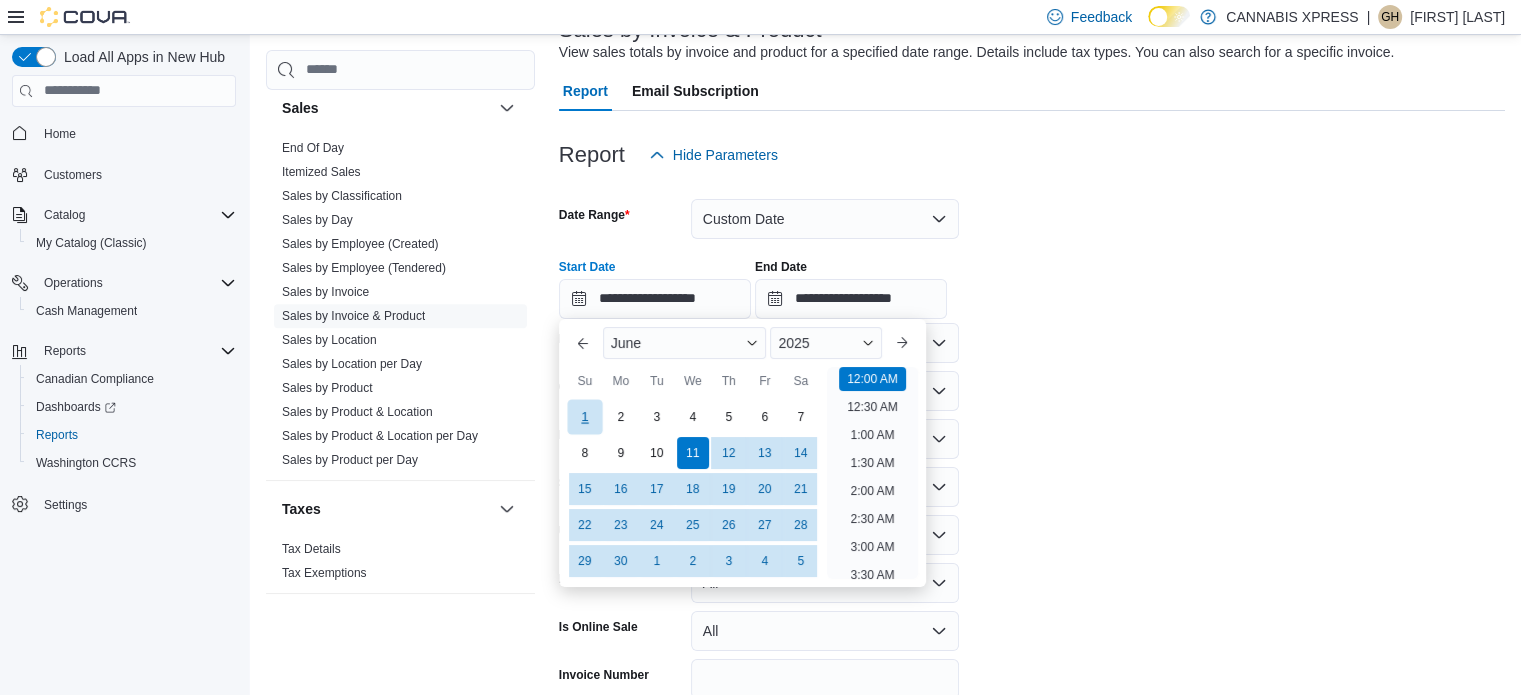 click on "1" at bounding box center (584, 416) 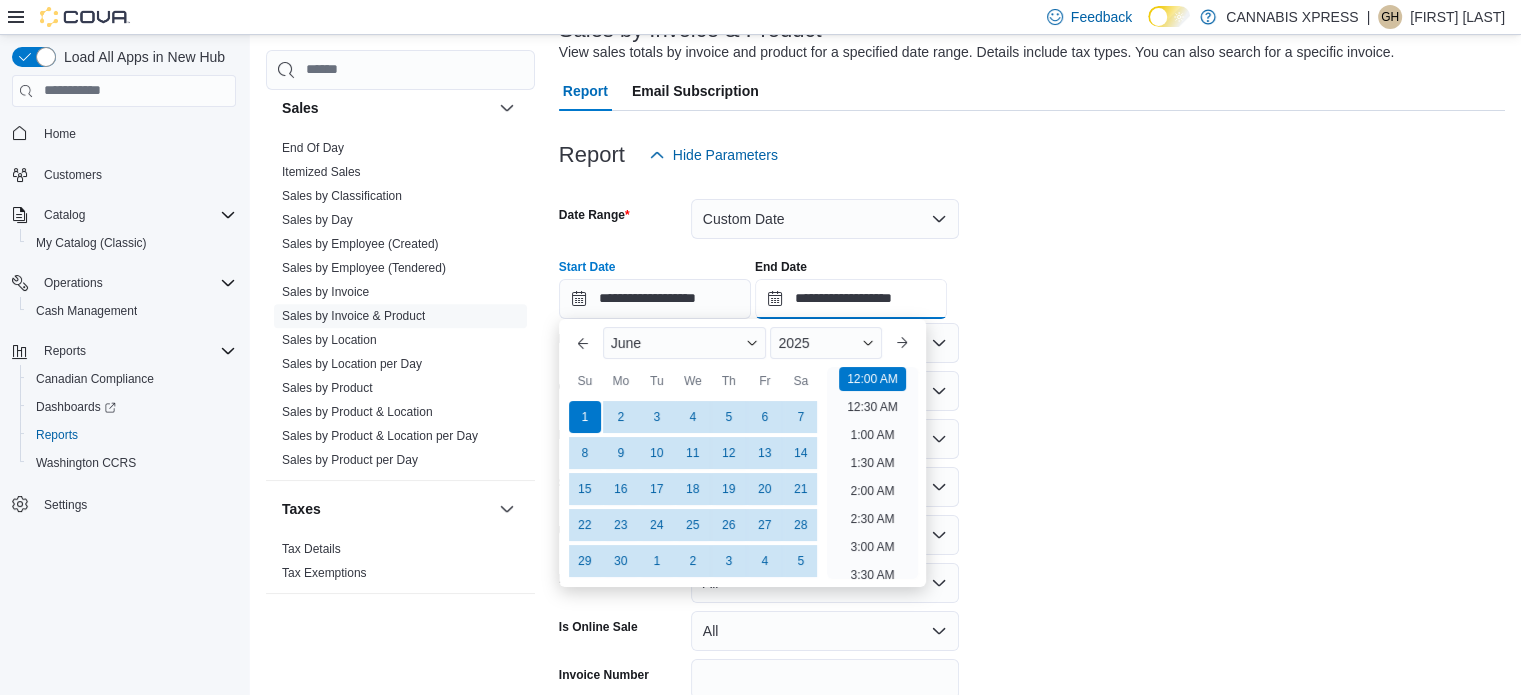 click on "**********" at bounding box center [851, 299] 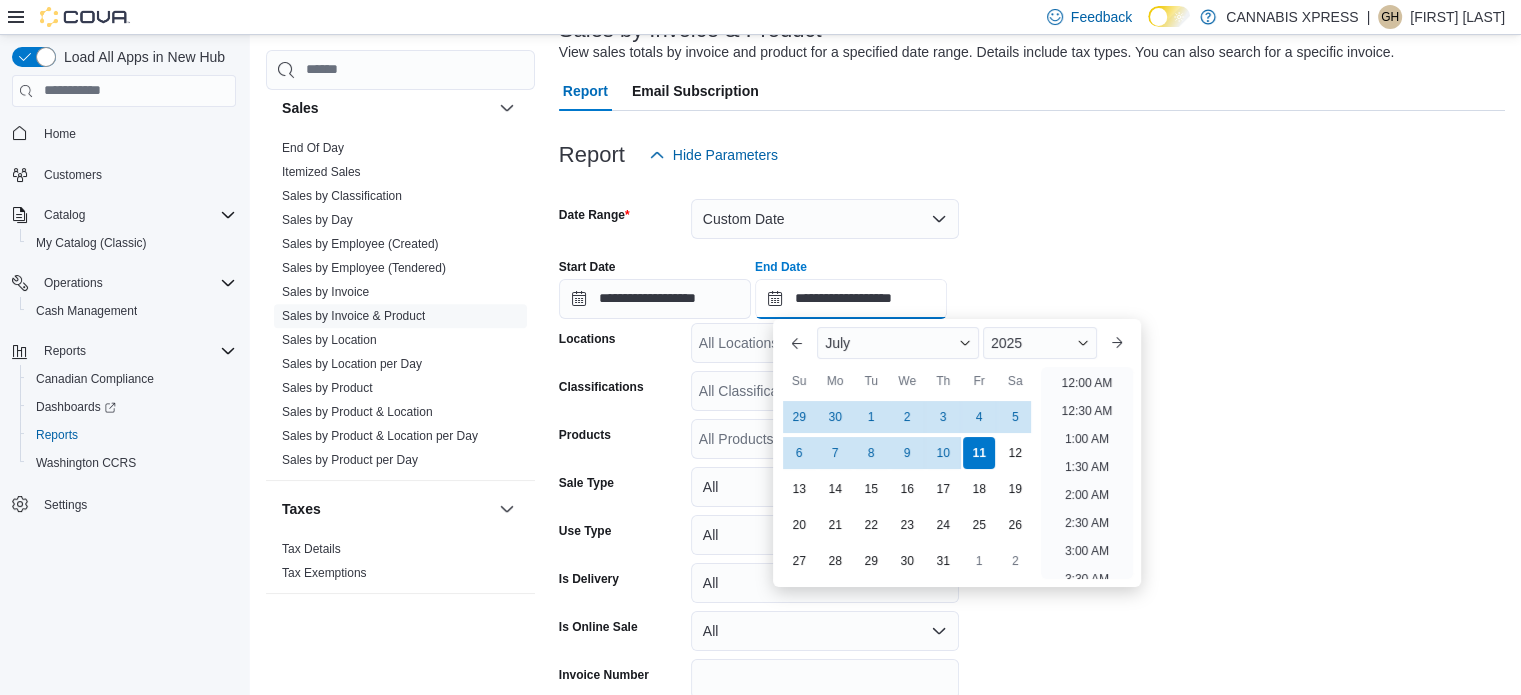 scroll, scrollTop: 1136, scrollLeft: 0, axis: vertical 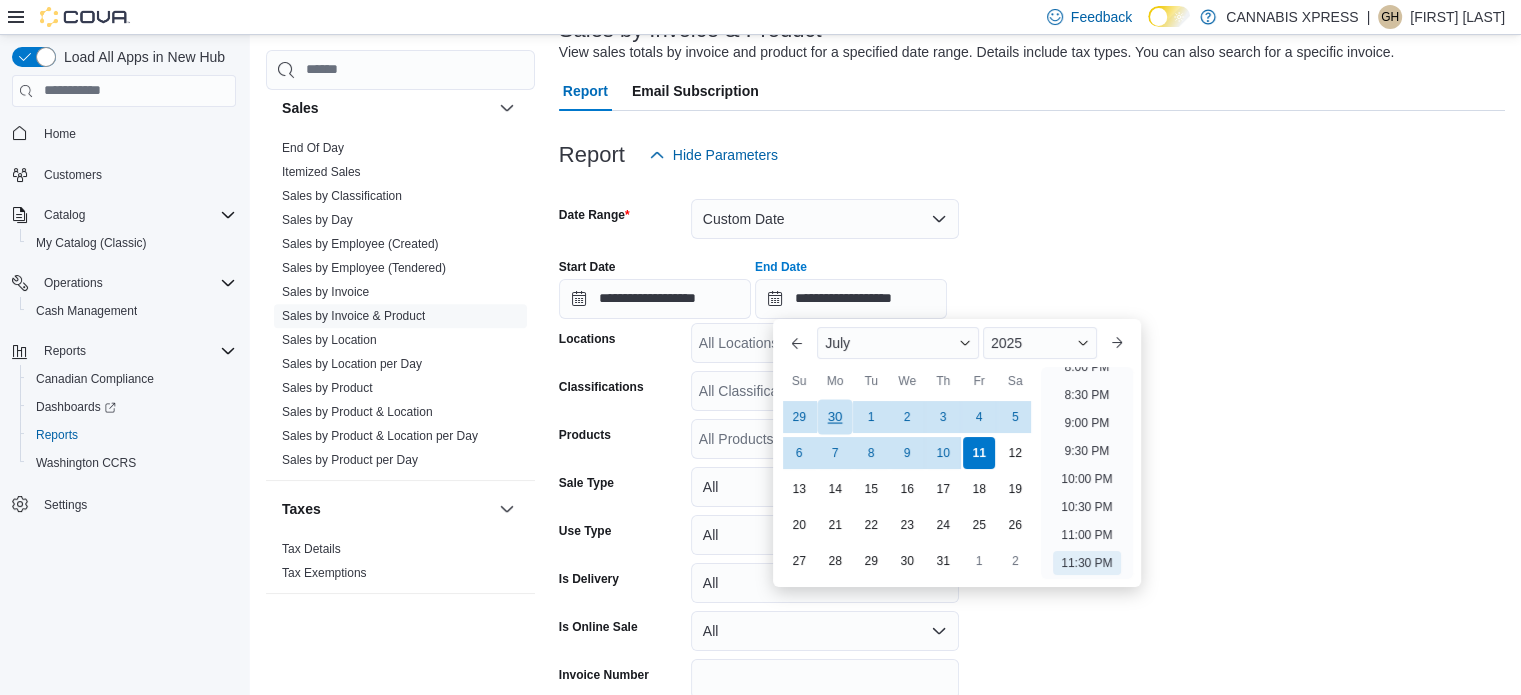 click on "30" at bounding box center (835, 416) 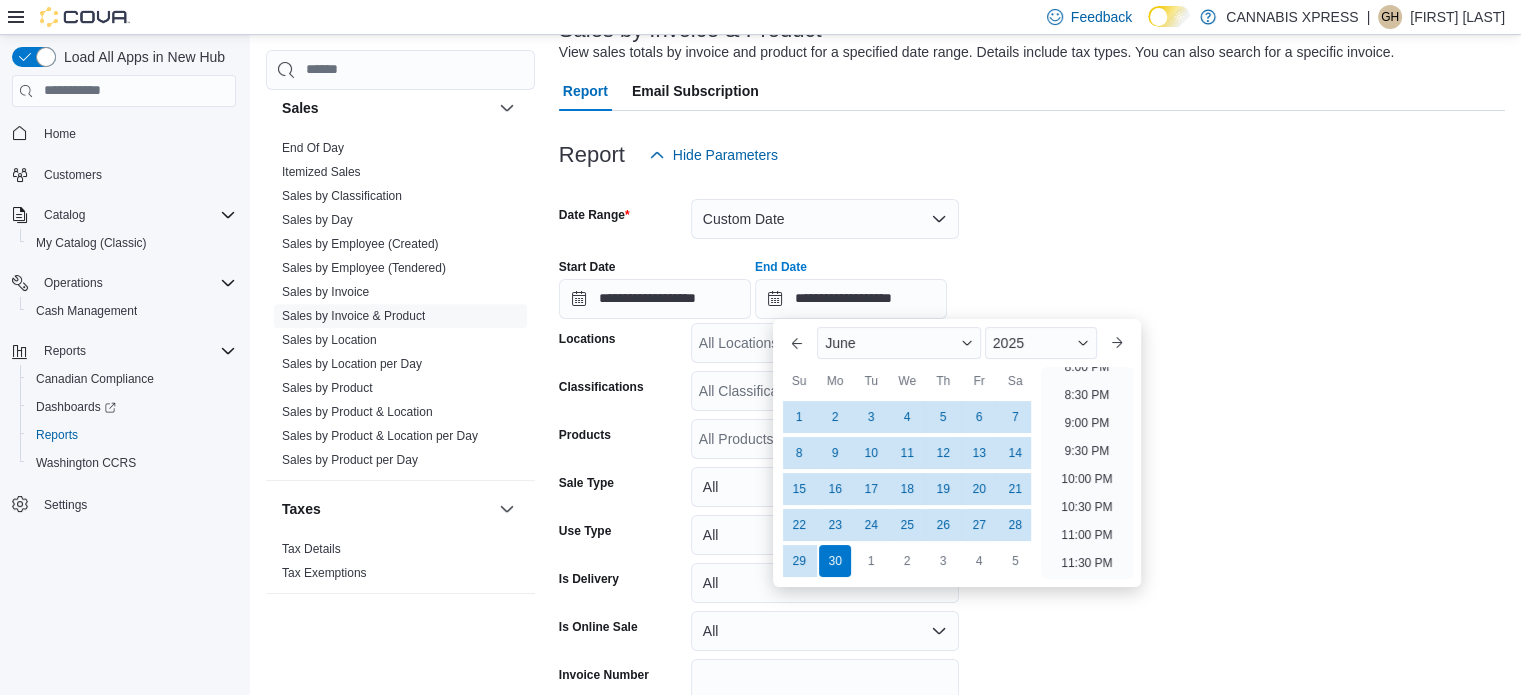 click on "**********" at bounding box center (1032, 281) 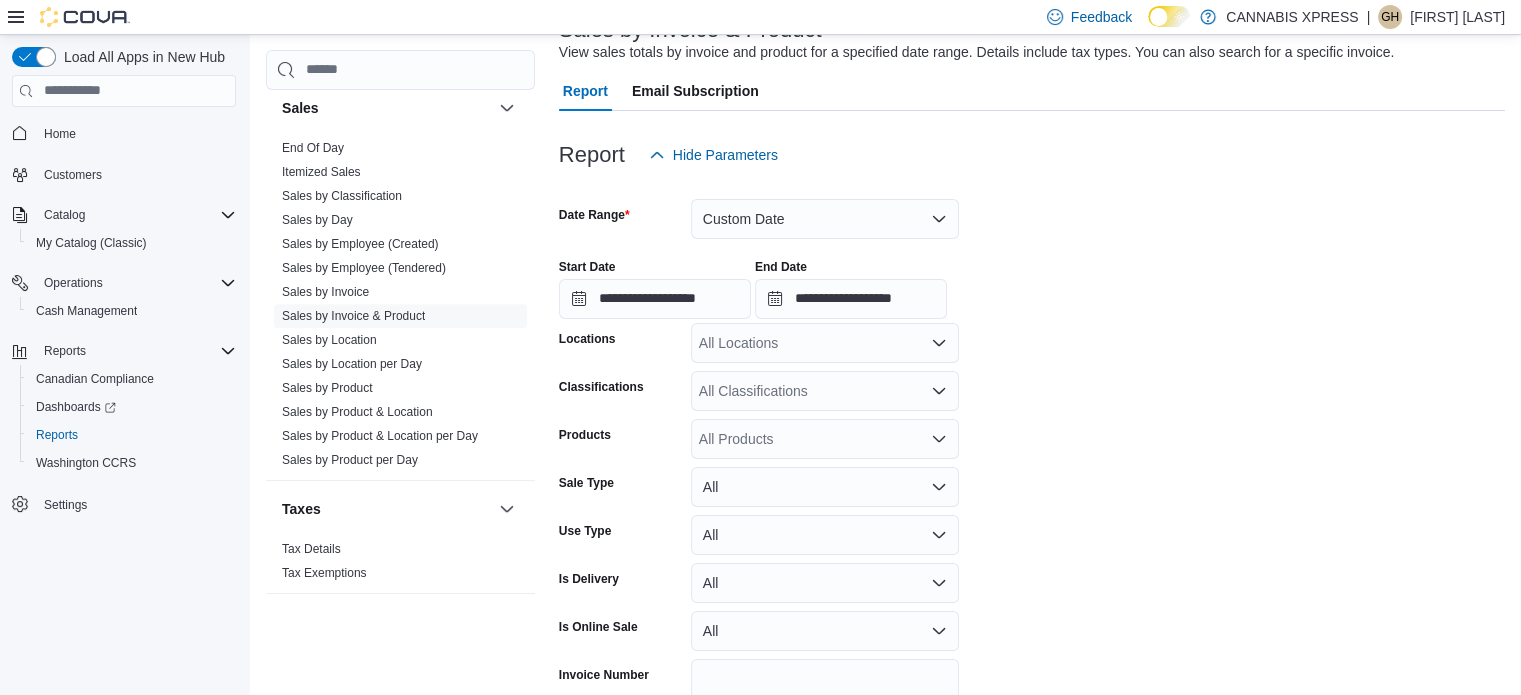 click on "All Locations" at bounding box center (825, 343) 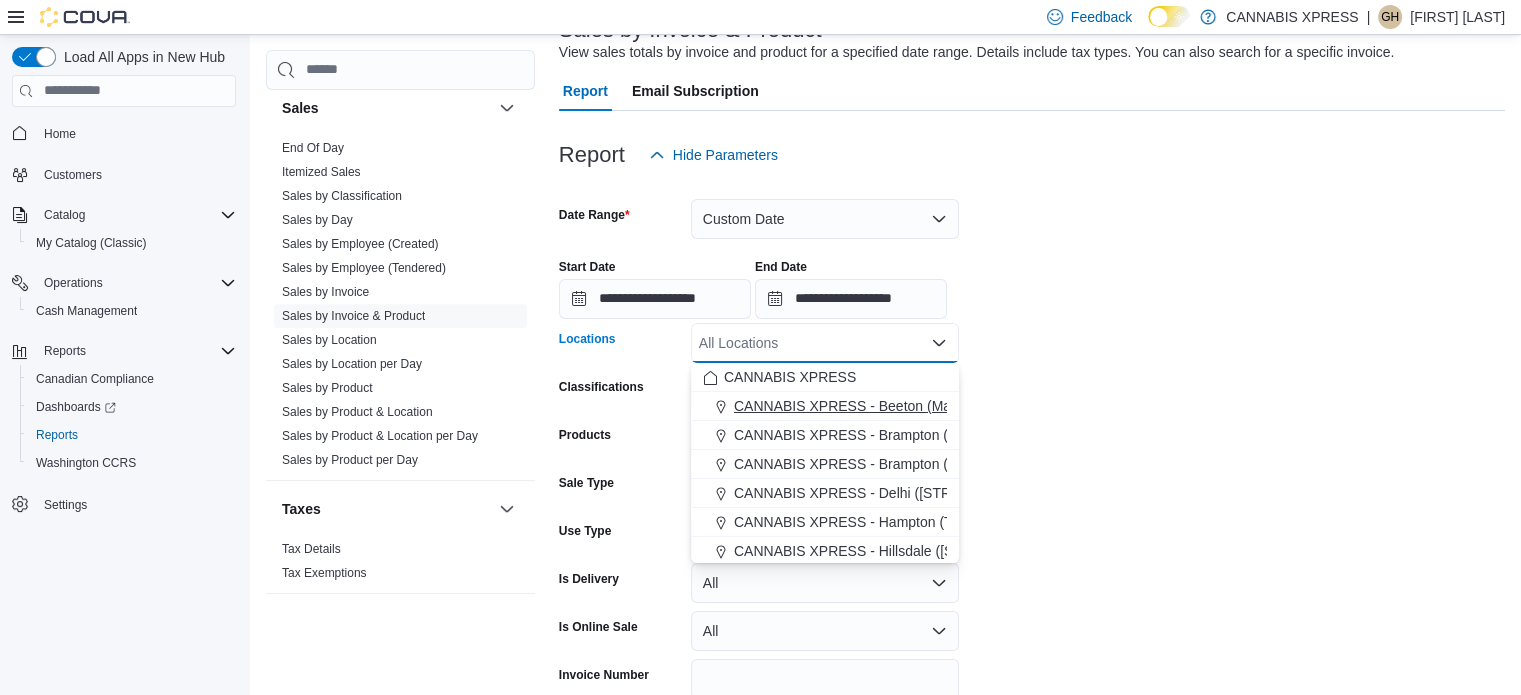 click on "CANNABIS XPRESS - Beeton (Main Street)" at bounding box center (871, 406) 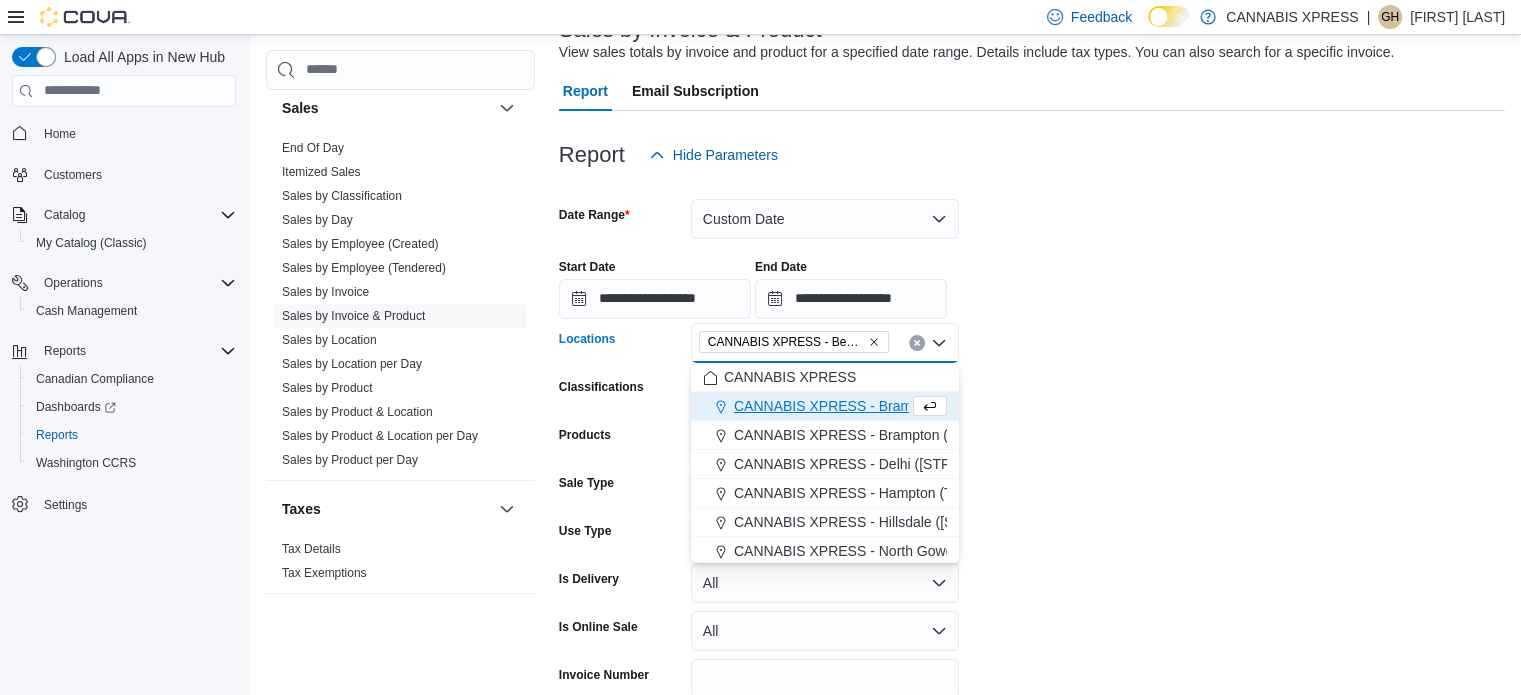 click on "**********" at bounding box center [1032, 465] 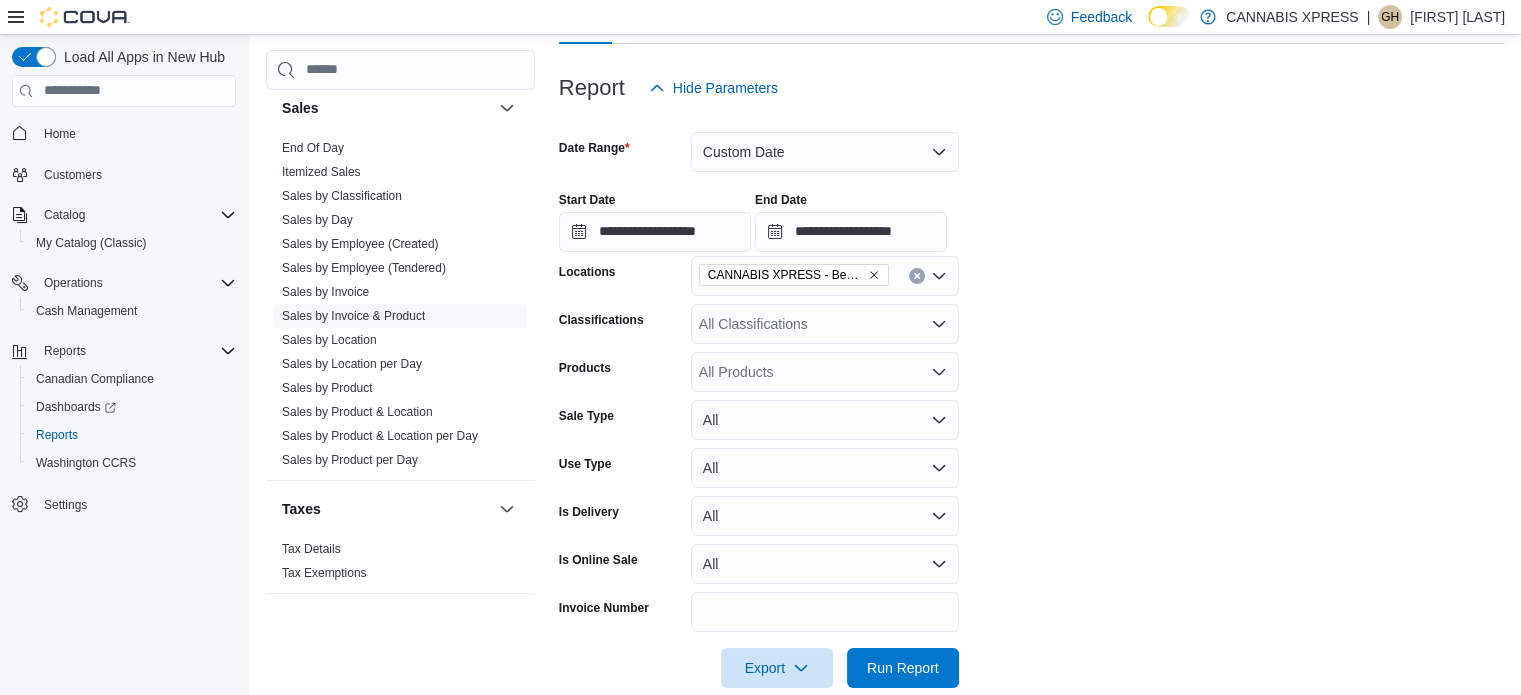 scroll, scrollTop: 245, scrollLeft: 0, axis: vertical 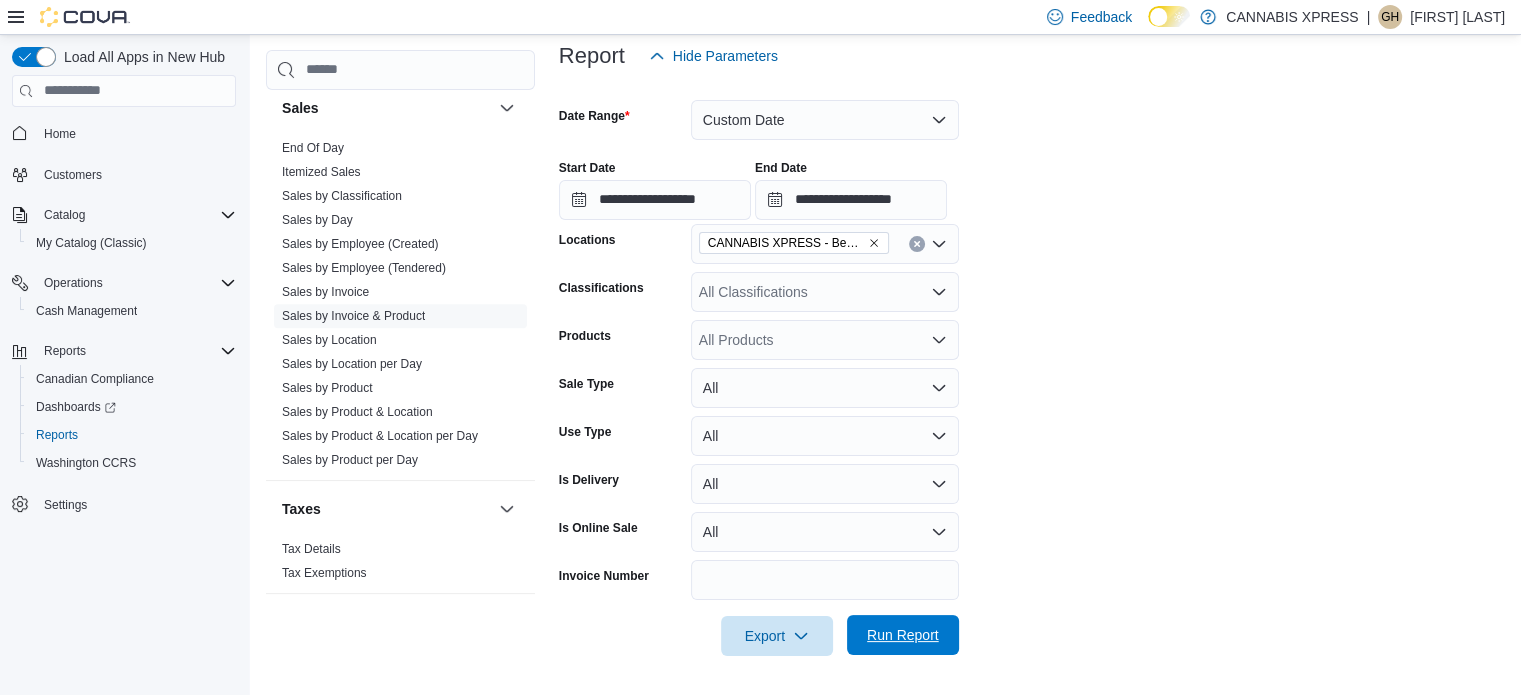 click on "Run Report" at bounding box center [903, 635] 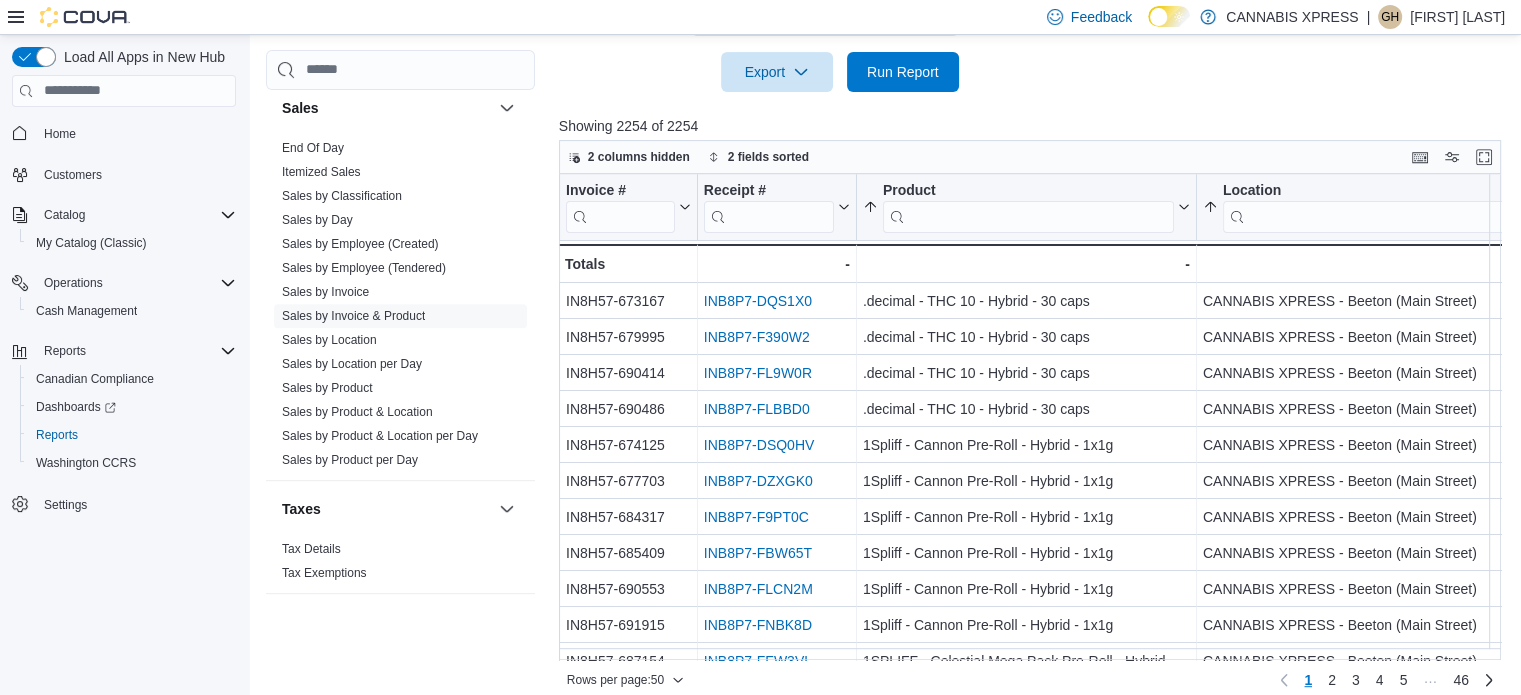 scroll, scrollTop: 825, scrollLeft: 0, axis: vertical 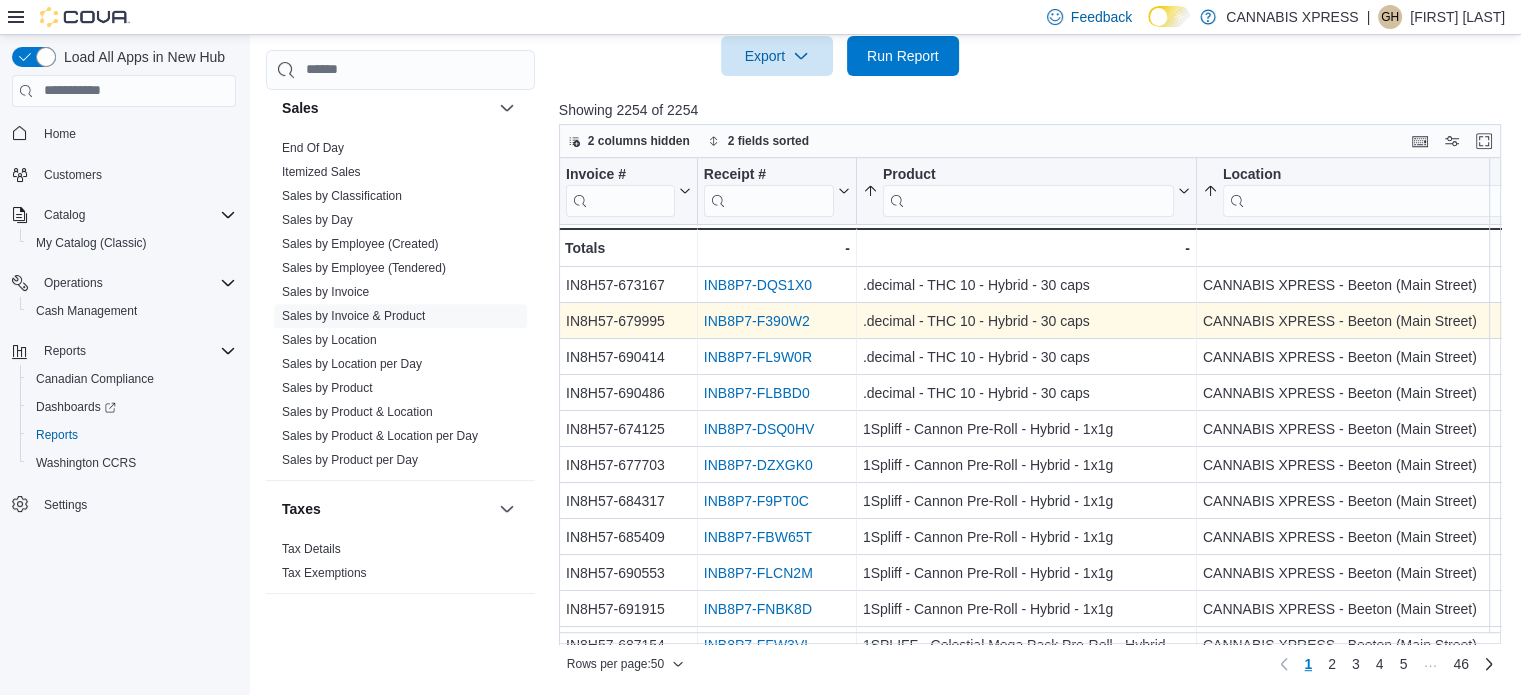click on "INB8P7-F390W2 -  Receipt # URL, column 2, row 2" at bounding box center (777, 321) 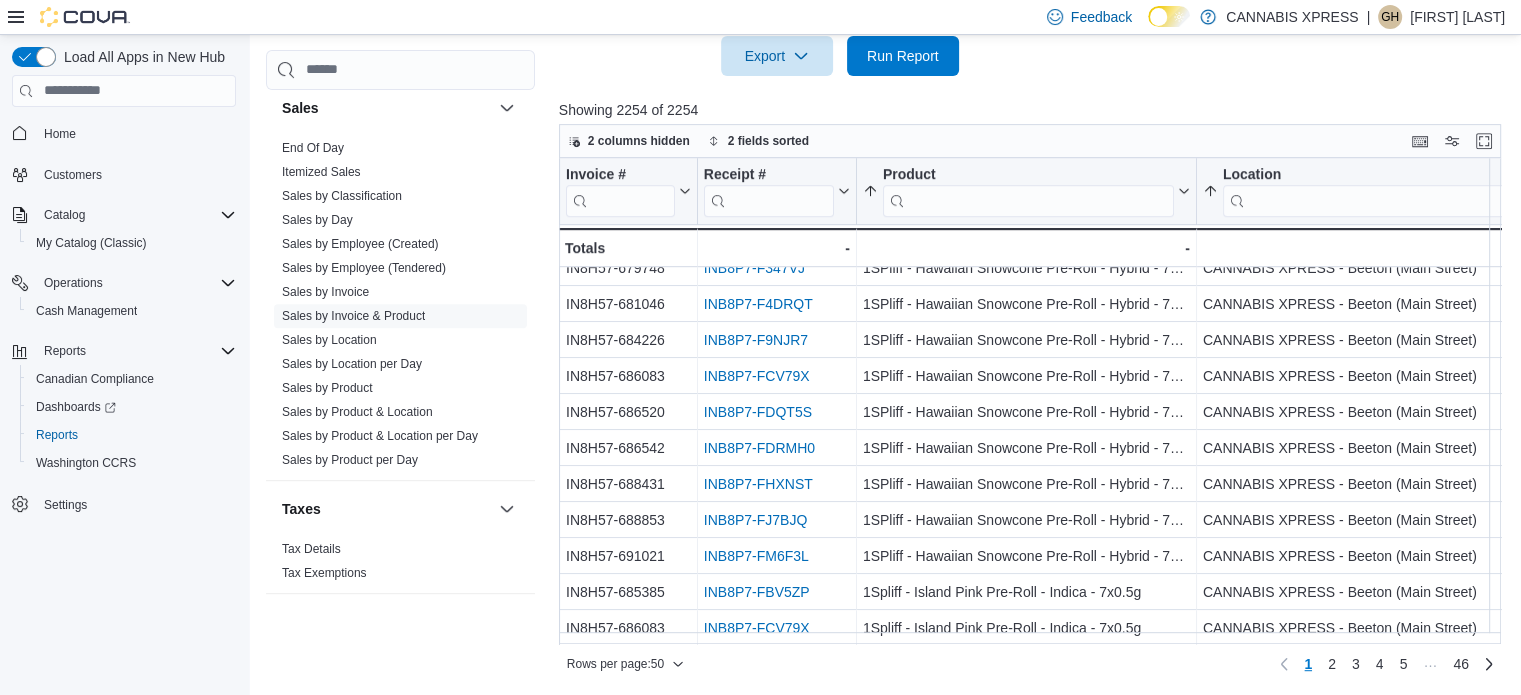 scroll, scrollTop: 1433, scrollLeft: 0, axis: vertical 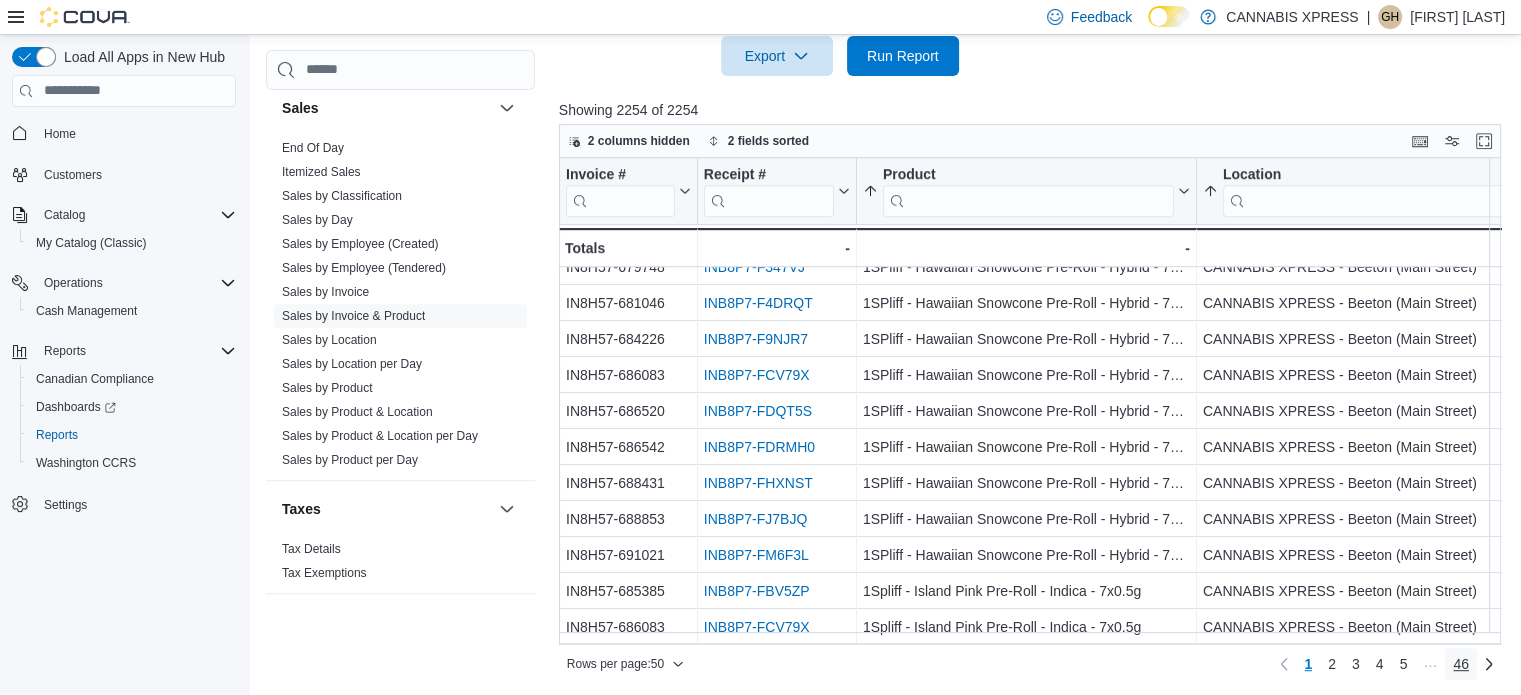 click on "46" at bounding box center [1461, 664] 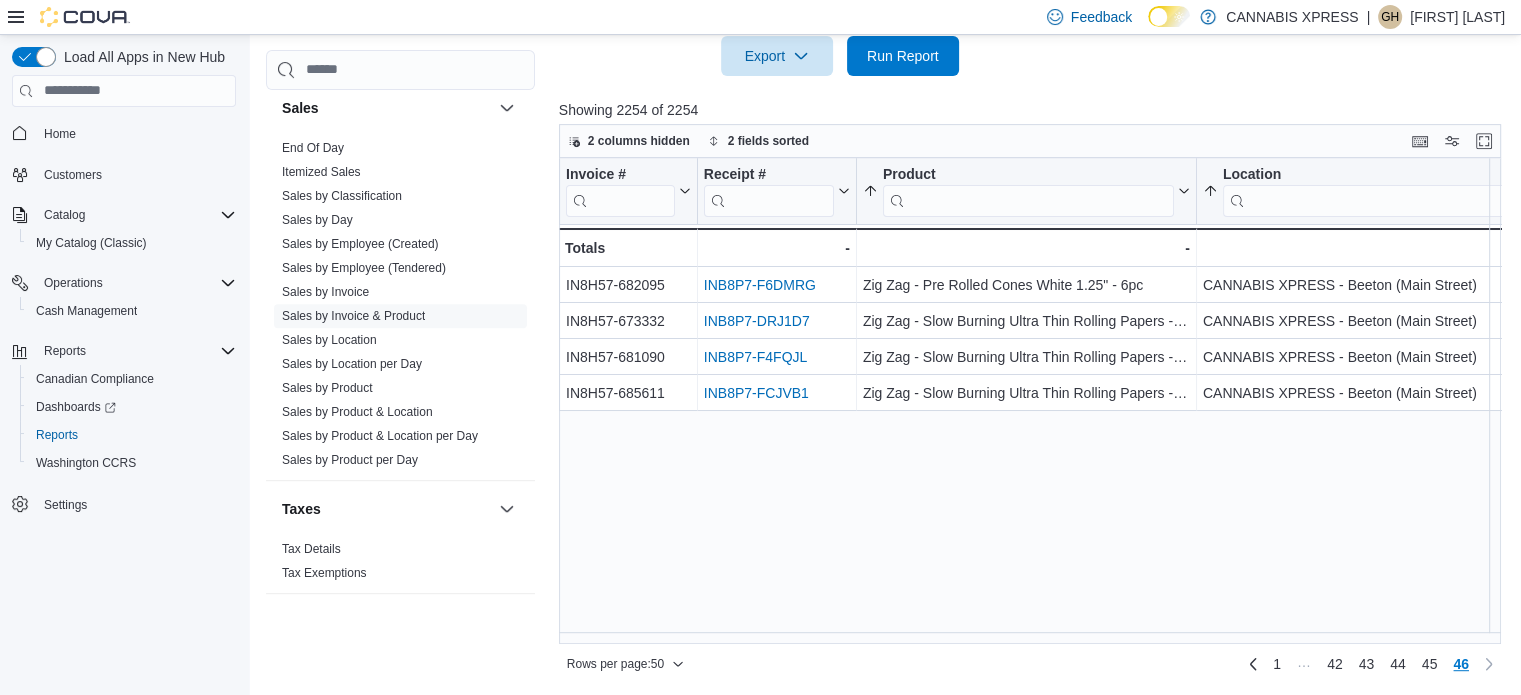 scroll, scrollTop: 0, scrollLeft: 0, axis: both 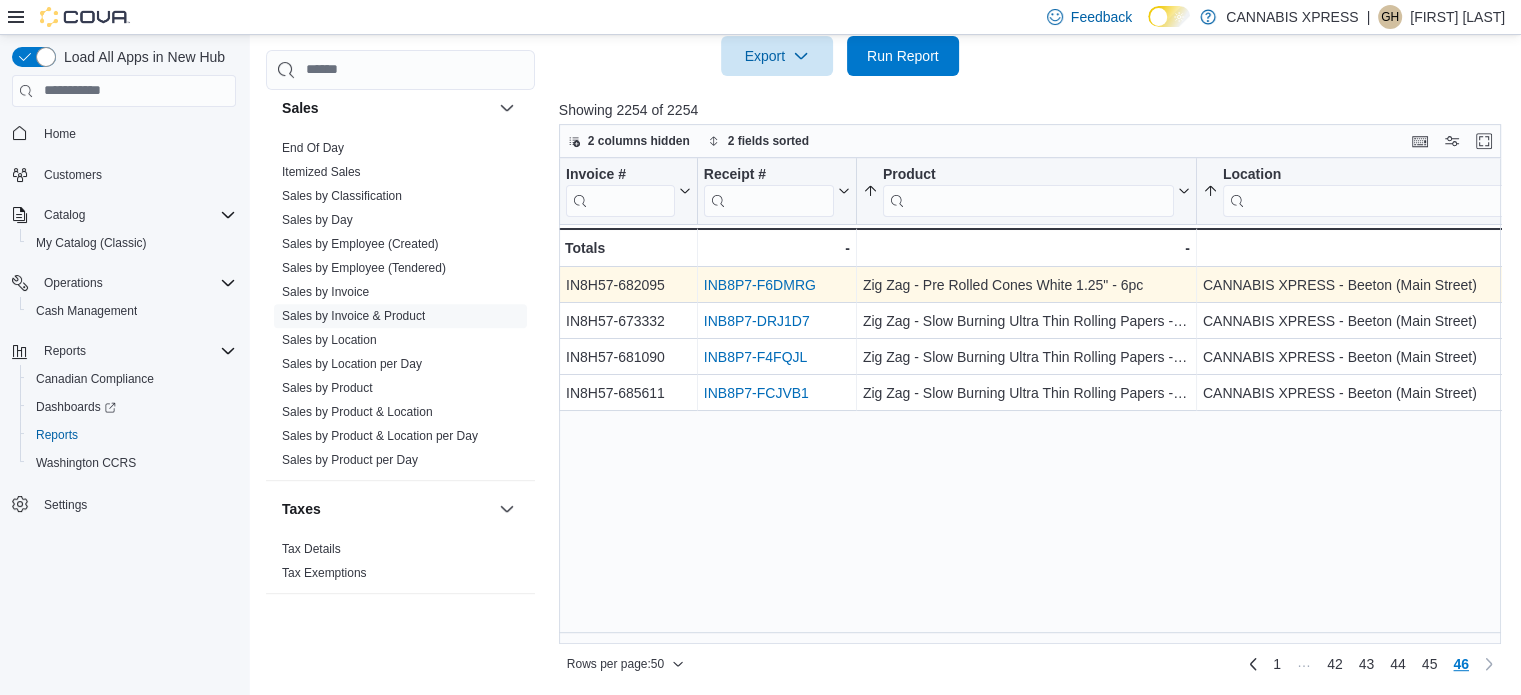 click on "INB8P7-F6DMRG" at bounding box center [760, 285] 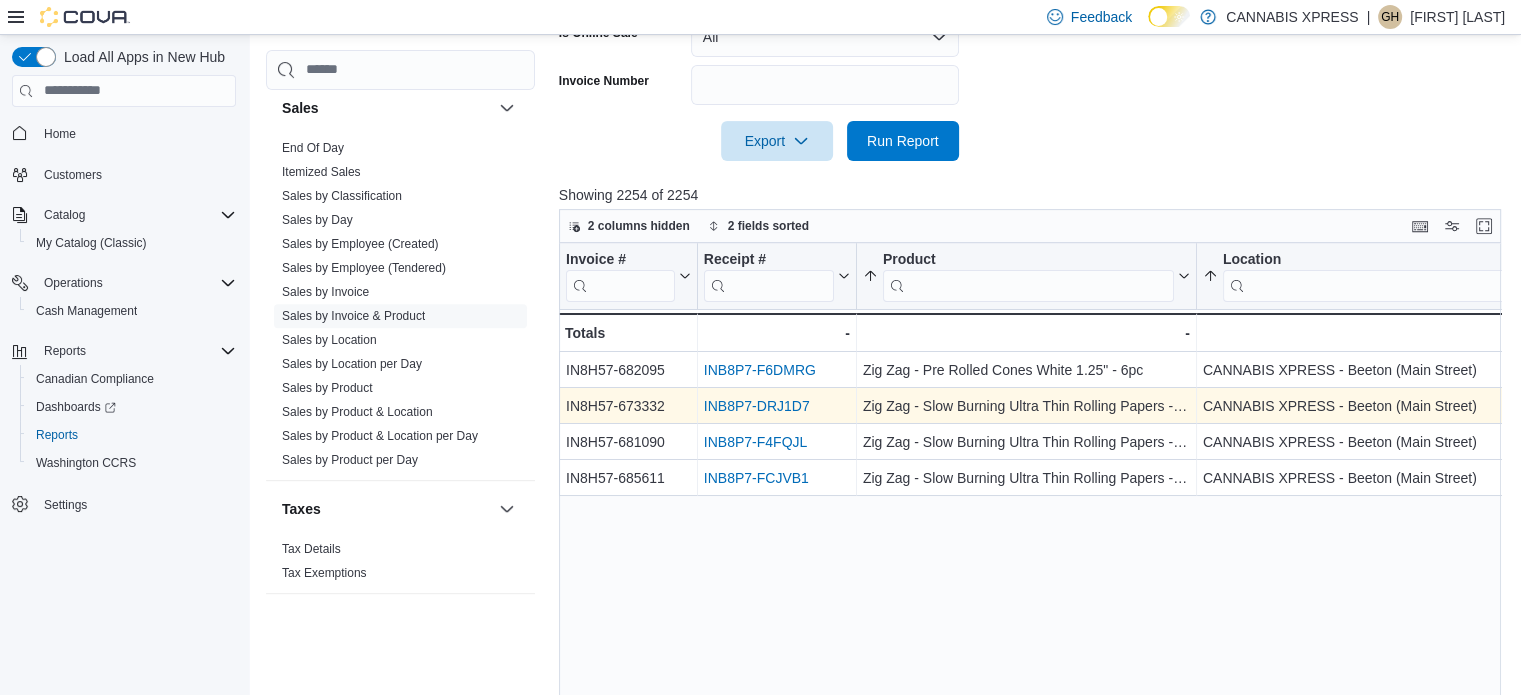 scroll, scrollTop: 825, scrollLeft: 0, axis: vertical 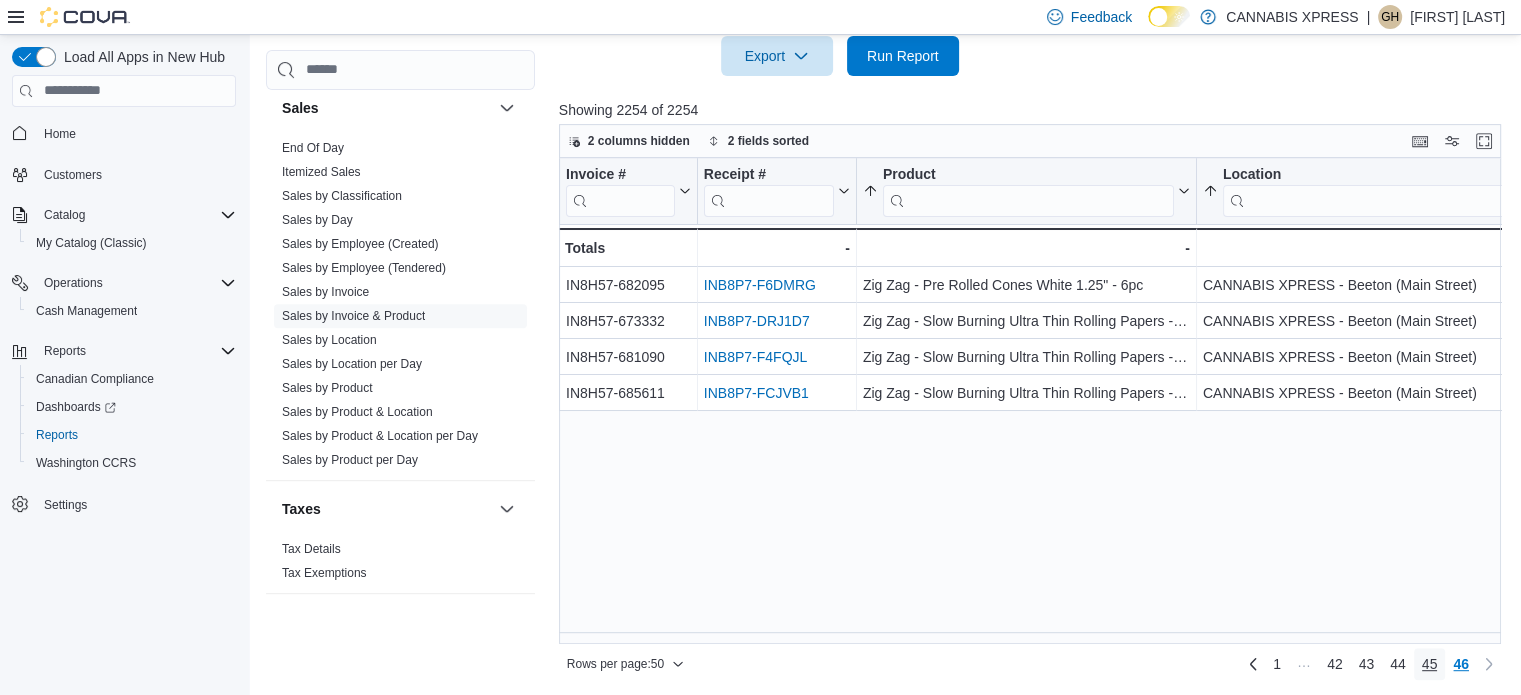 click on "45" at bounding box center [1430, 664] 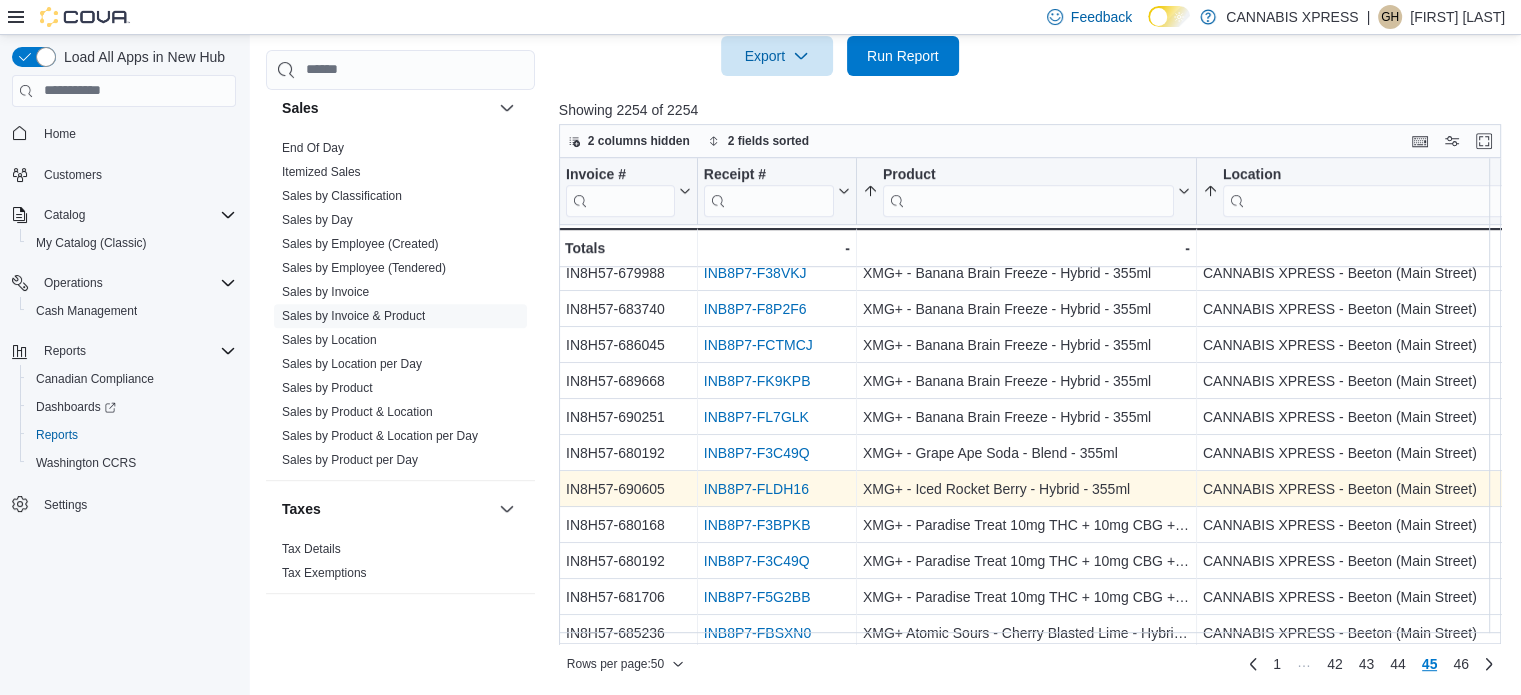 scroll, scrollTop: 1433, scrollLeft: 0, axis: vertical 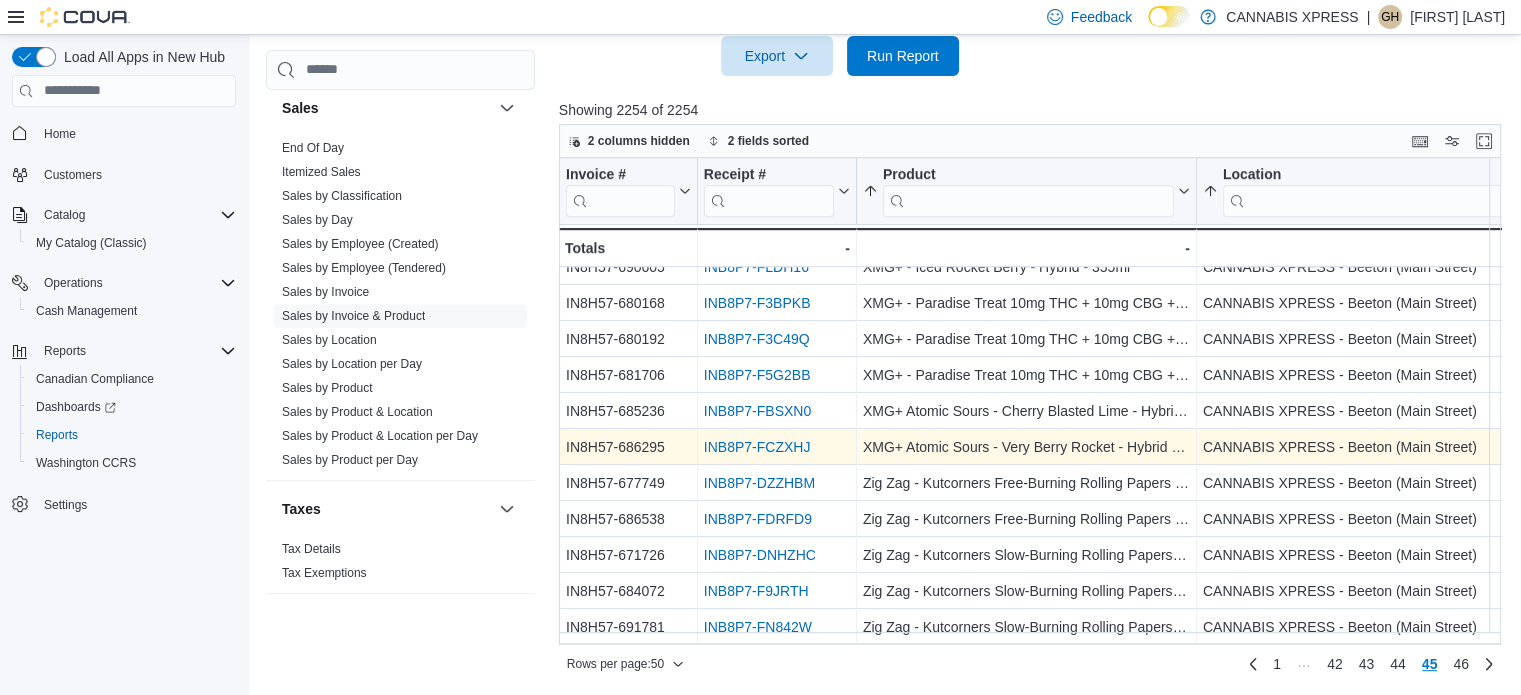 click on "INB8P7-FCZXHJ" at bounding box center [757, 447] 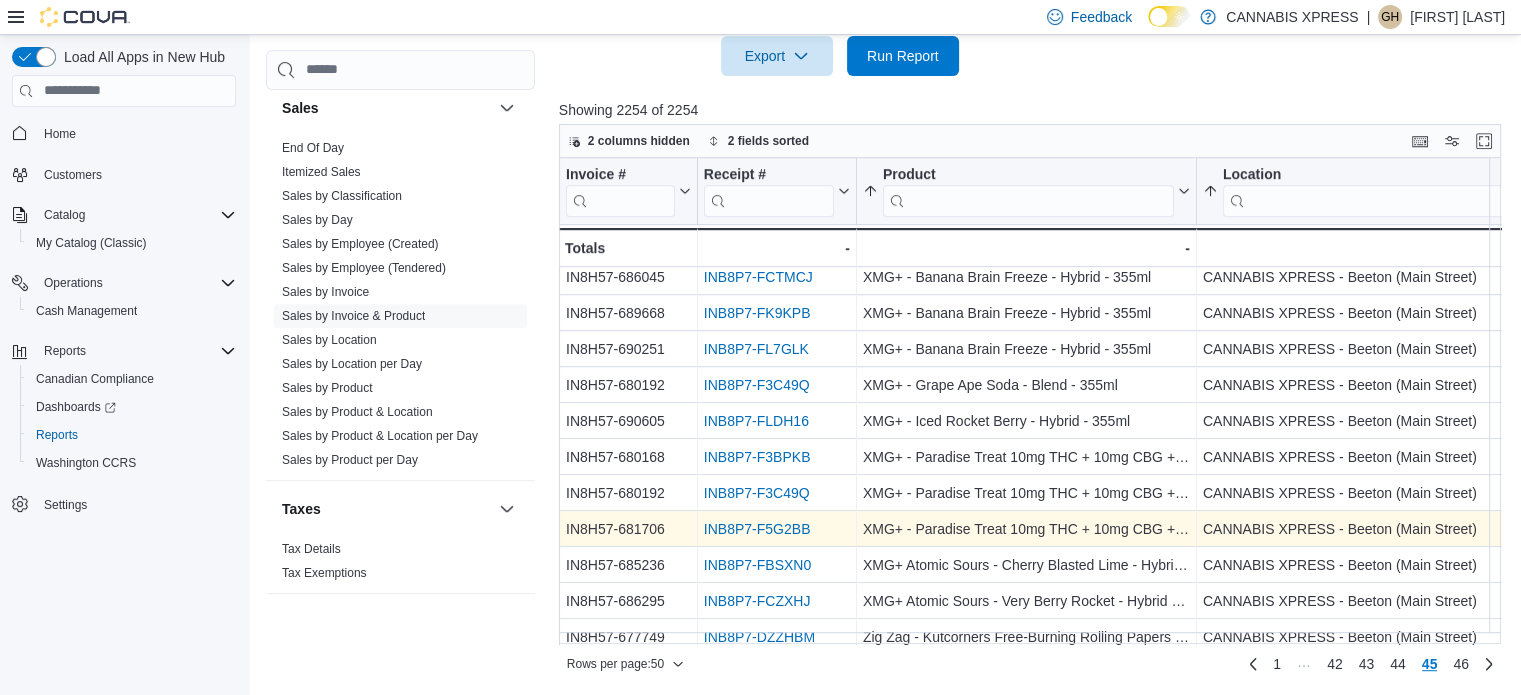 scroll, scrollTop: 1233, scrollLeft: 0, axis: vertical 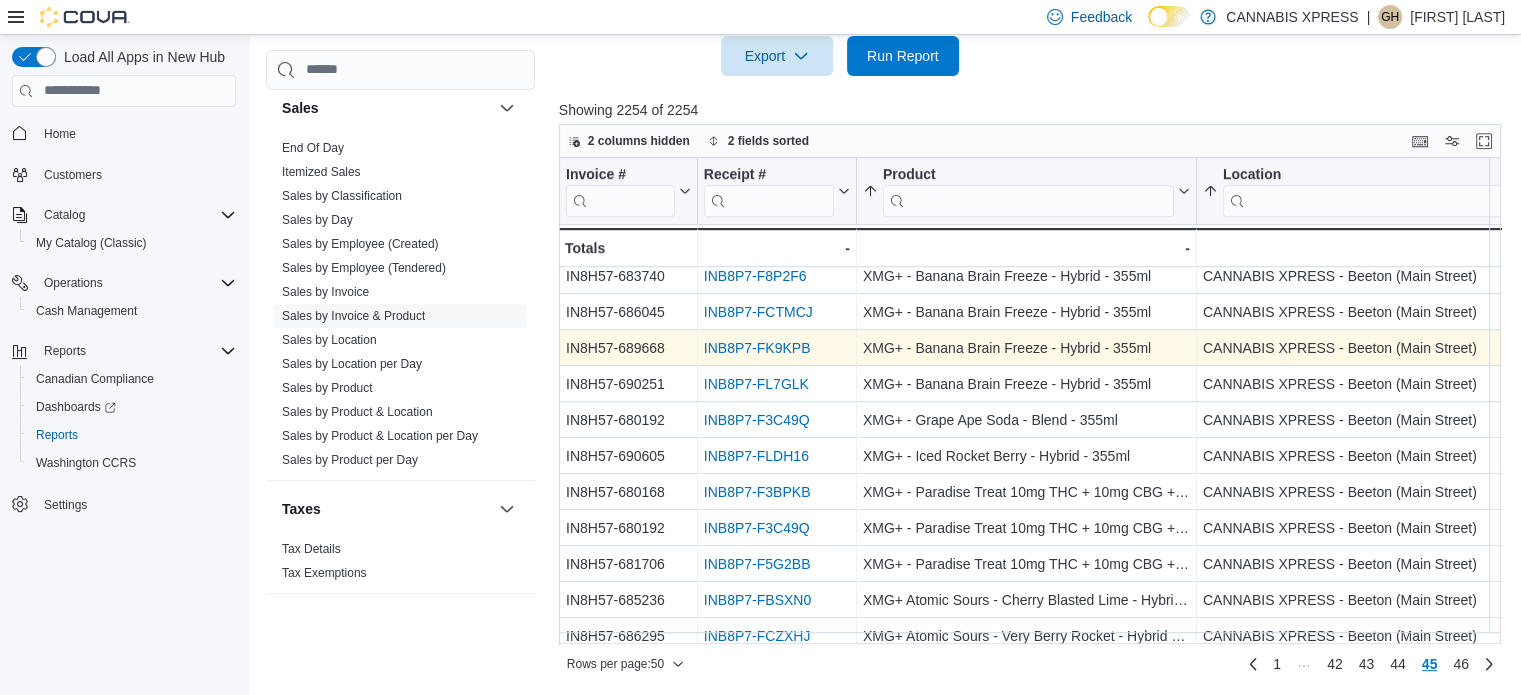 click on "INB8P7-FK9KPB" at bounding box center (757, 348) 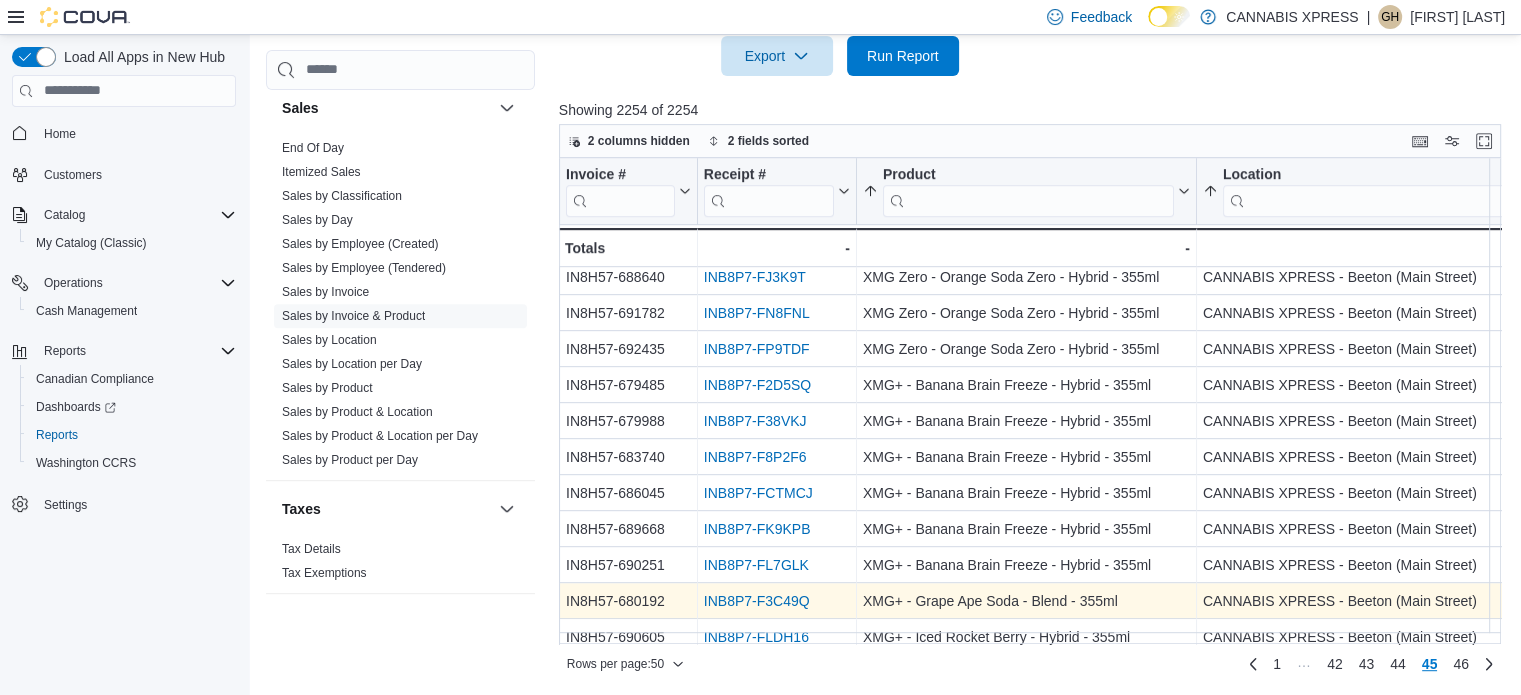 scroll, scrollTop: 1033, scrollLeft: 0, axis: vertical 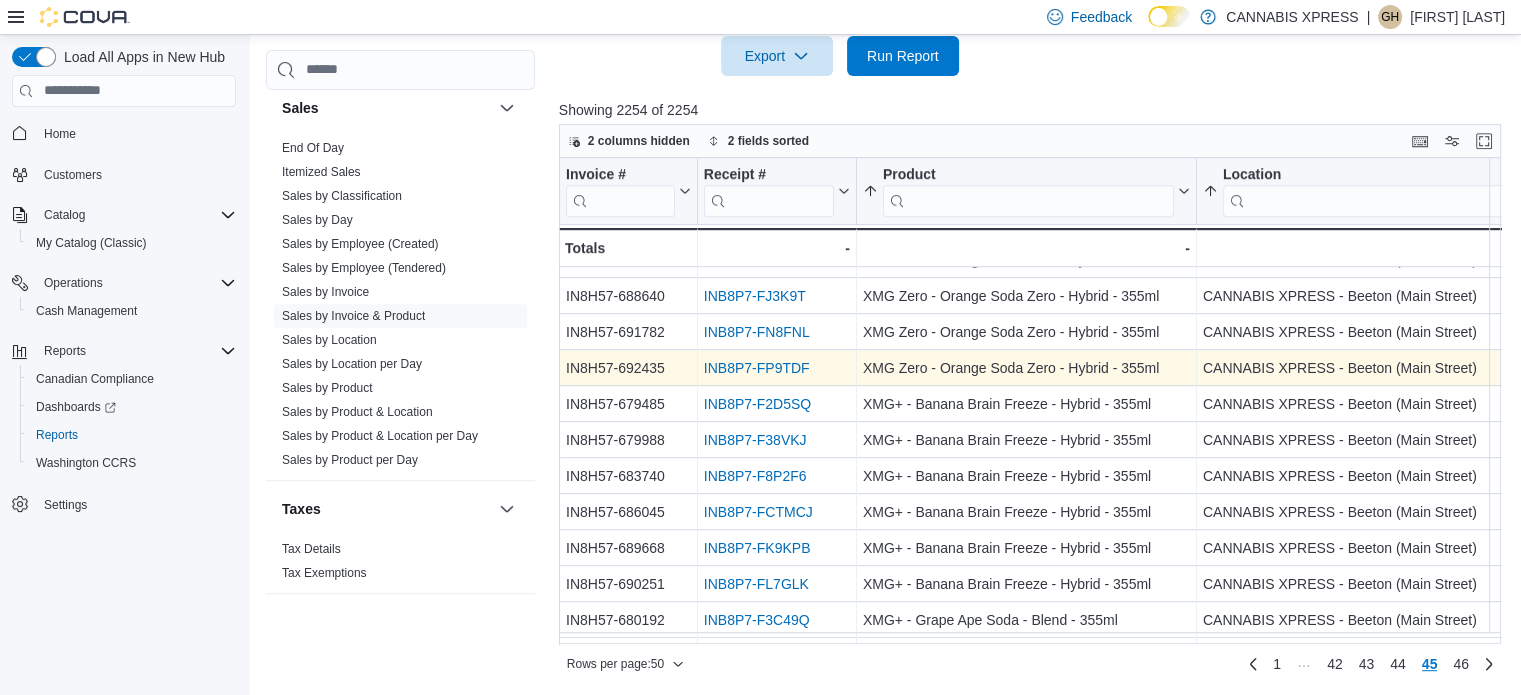 click on "INB8P7-FP9TDF" at bounding box center [777, 368] 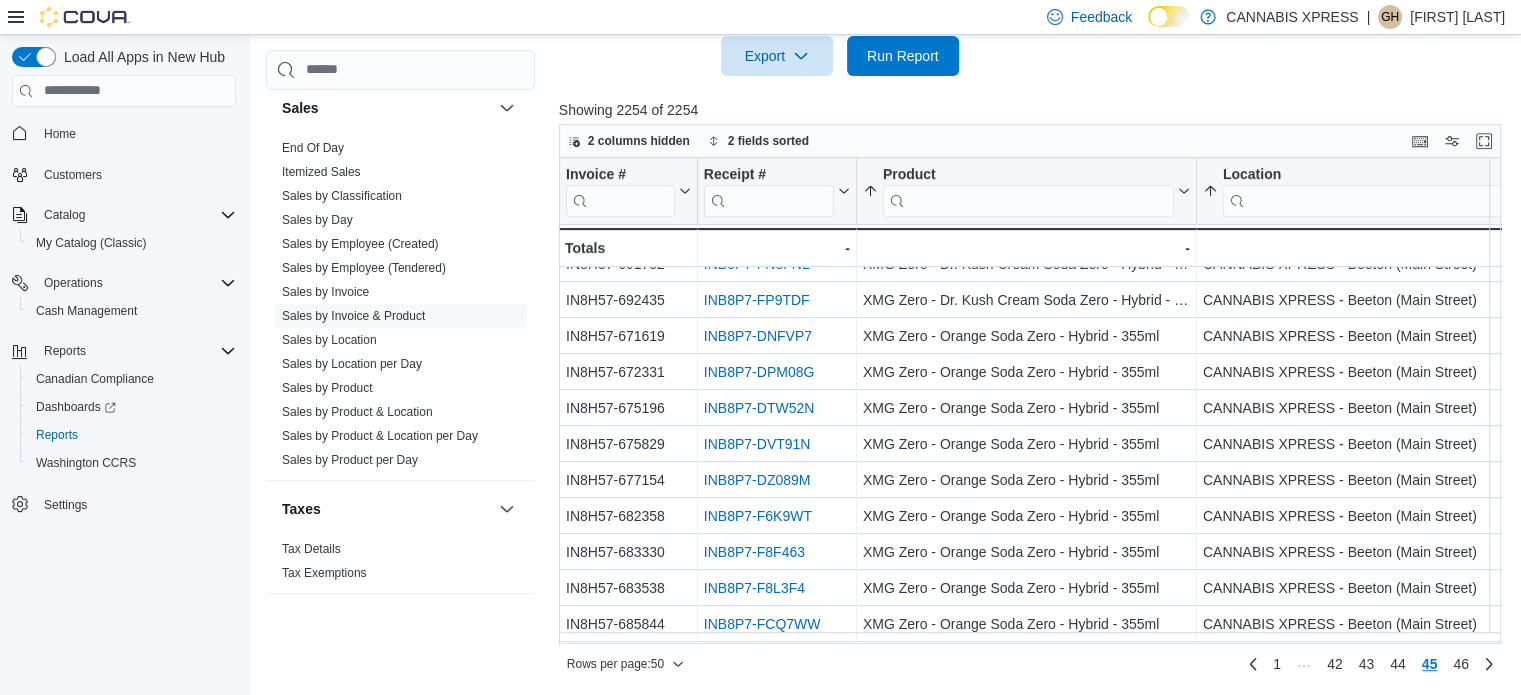 scroll, scrollTop: 533, scrollLeft: 0, axis: vertical 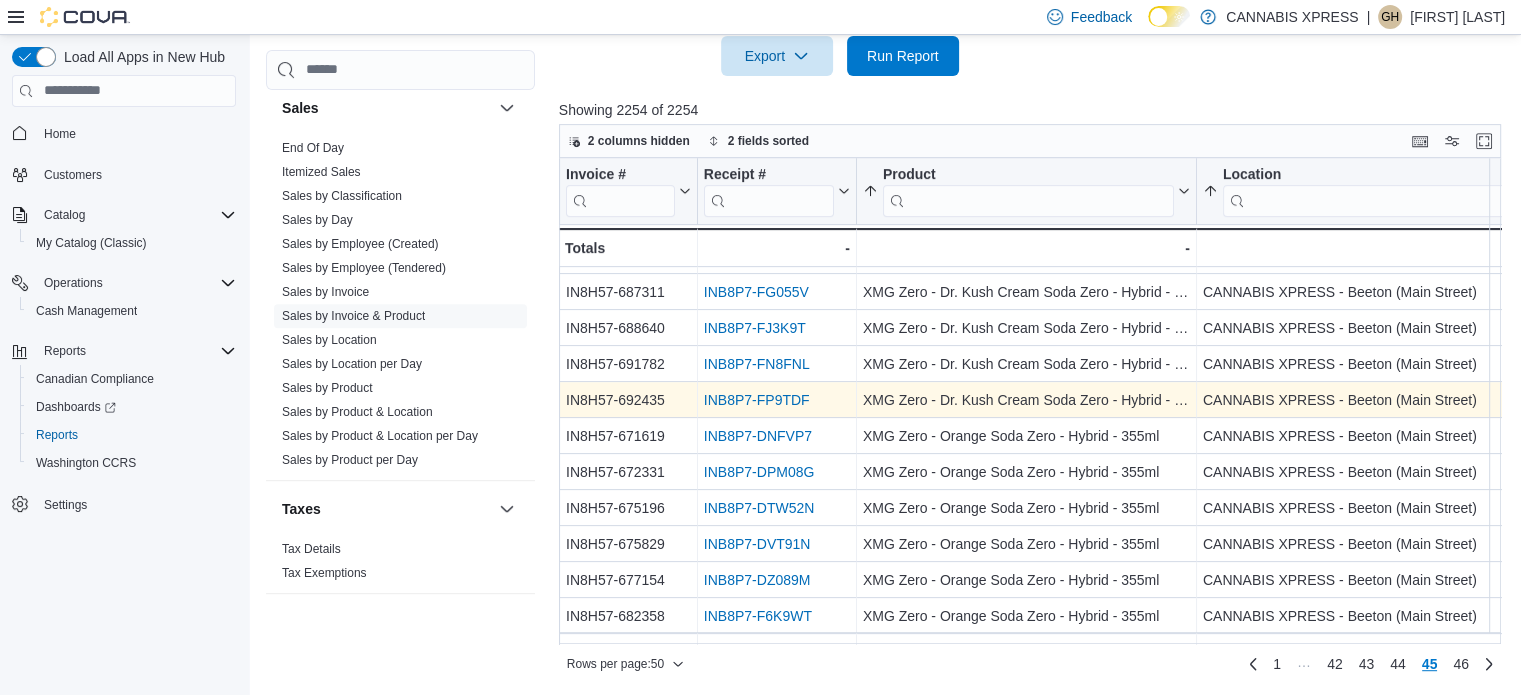 click on "INB8P7-FP9TDF" at bounding box center [757, 400] 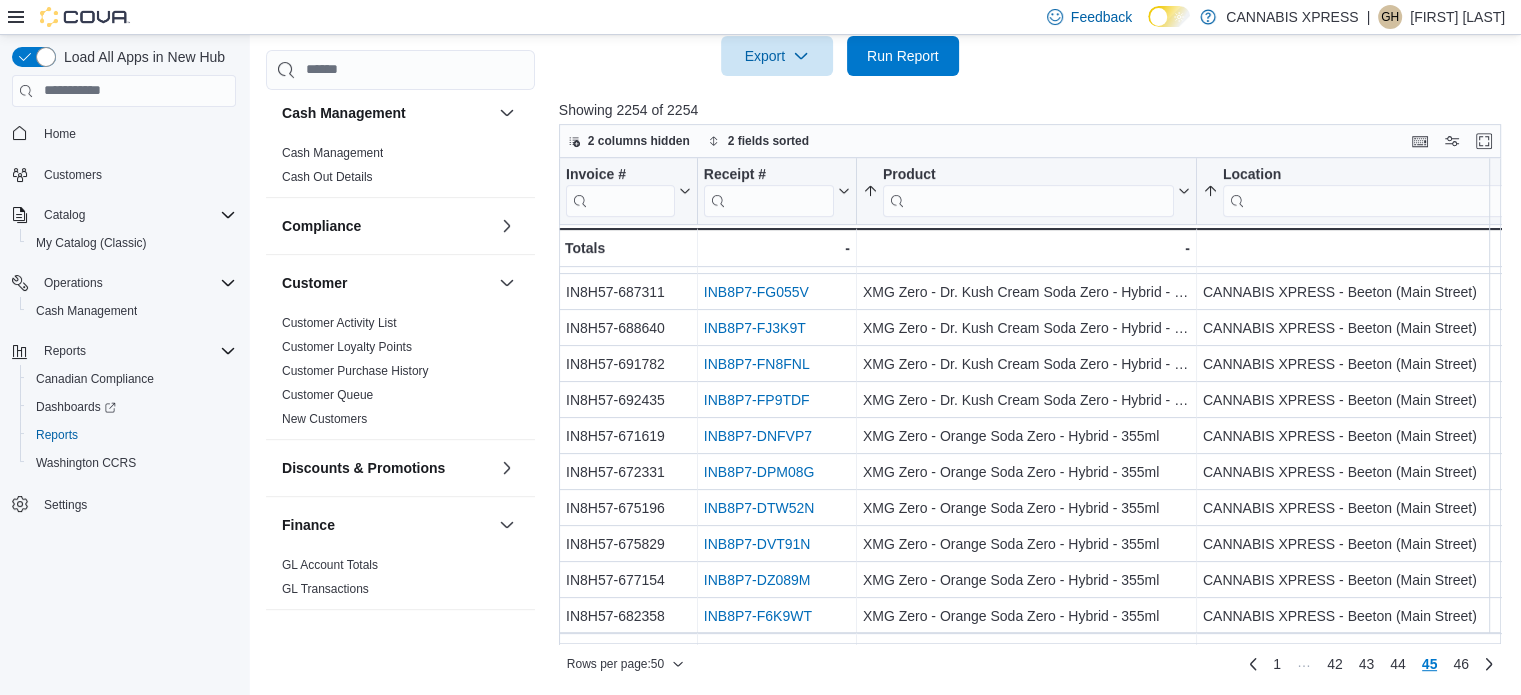 scroll, scrollTop: 0, scrollLeft: 0, axis: both 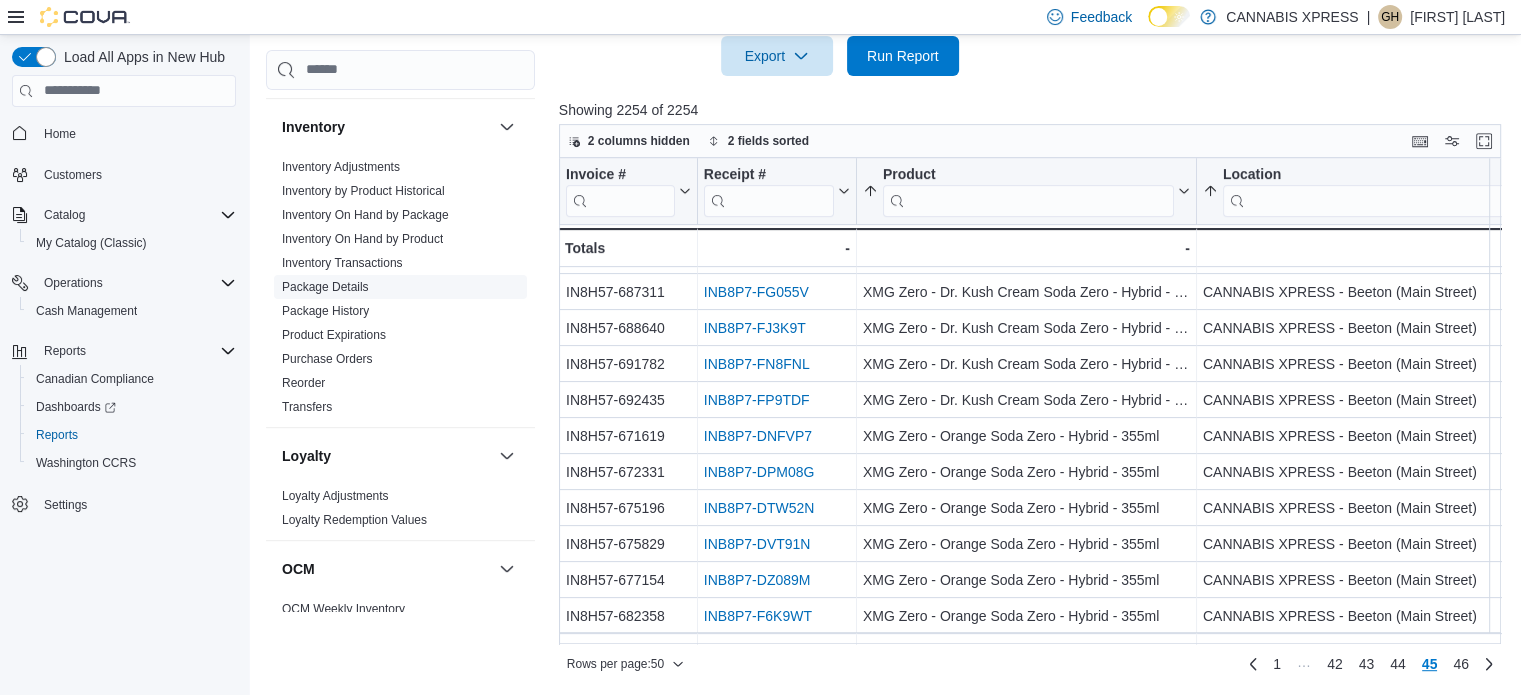 click on "Package Details" at bounding box center [325, 287] 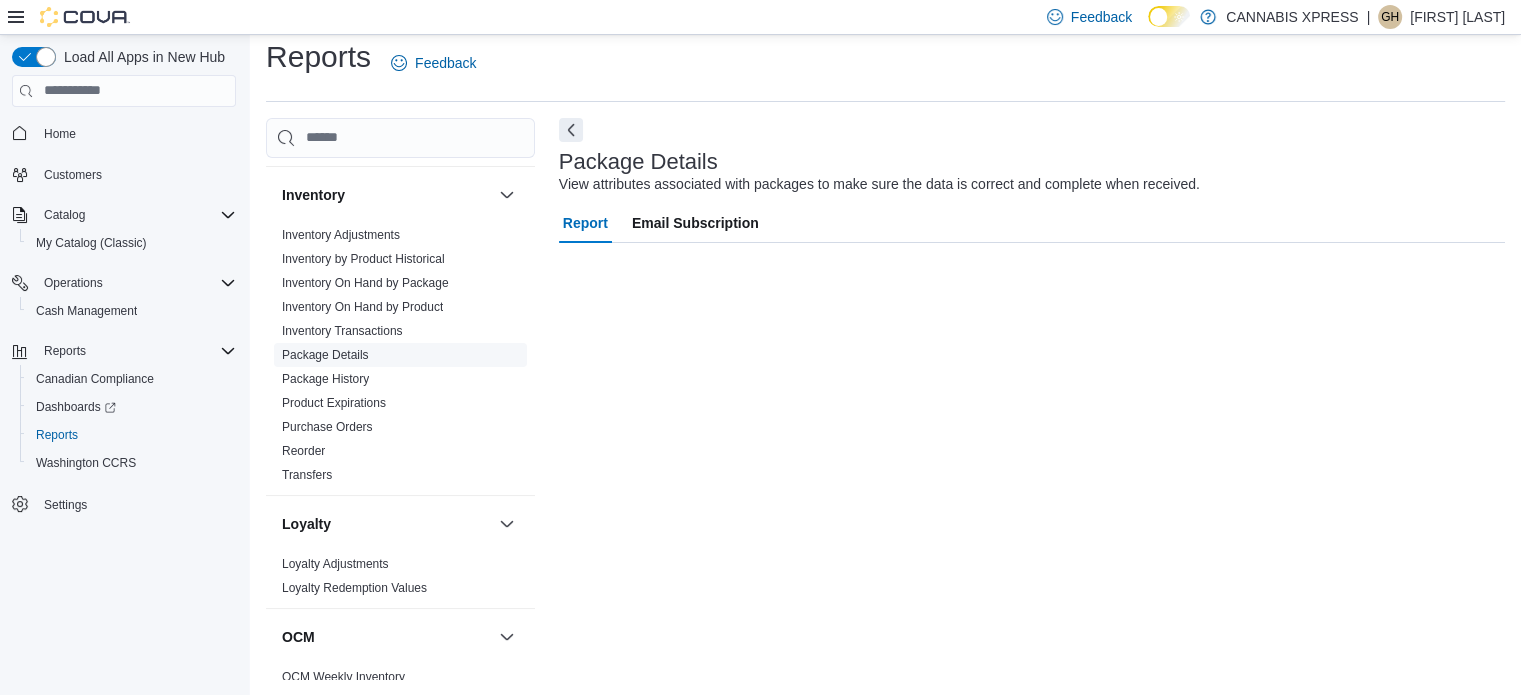 scroll, scrollTop: 13, scrollLeft: 0, axis: vertical 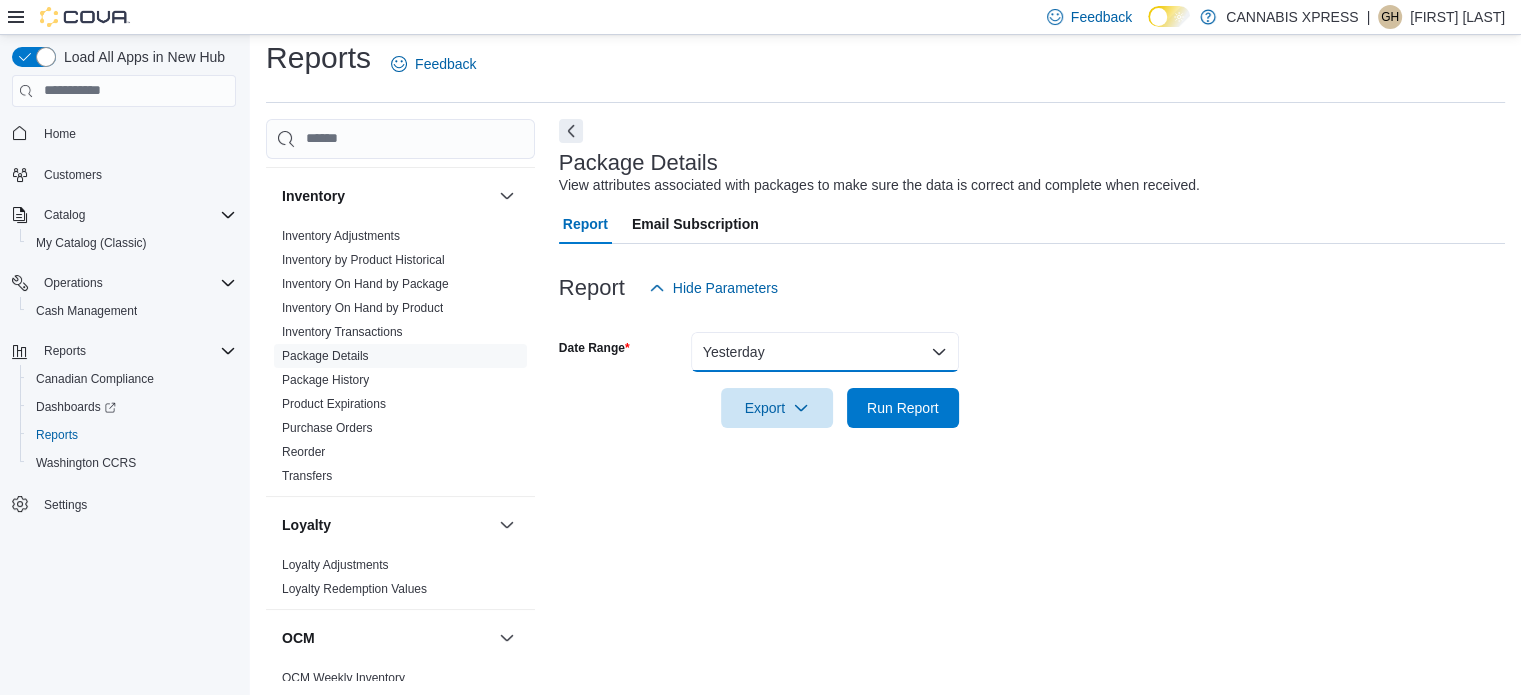 click on "Yesterday" at bounding box center (825, 352) 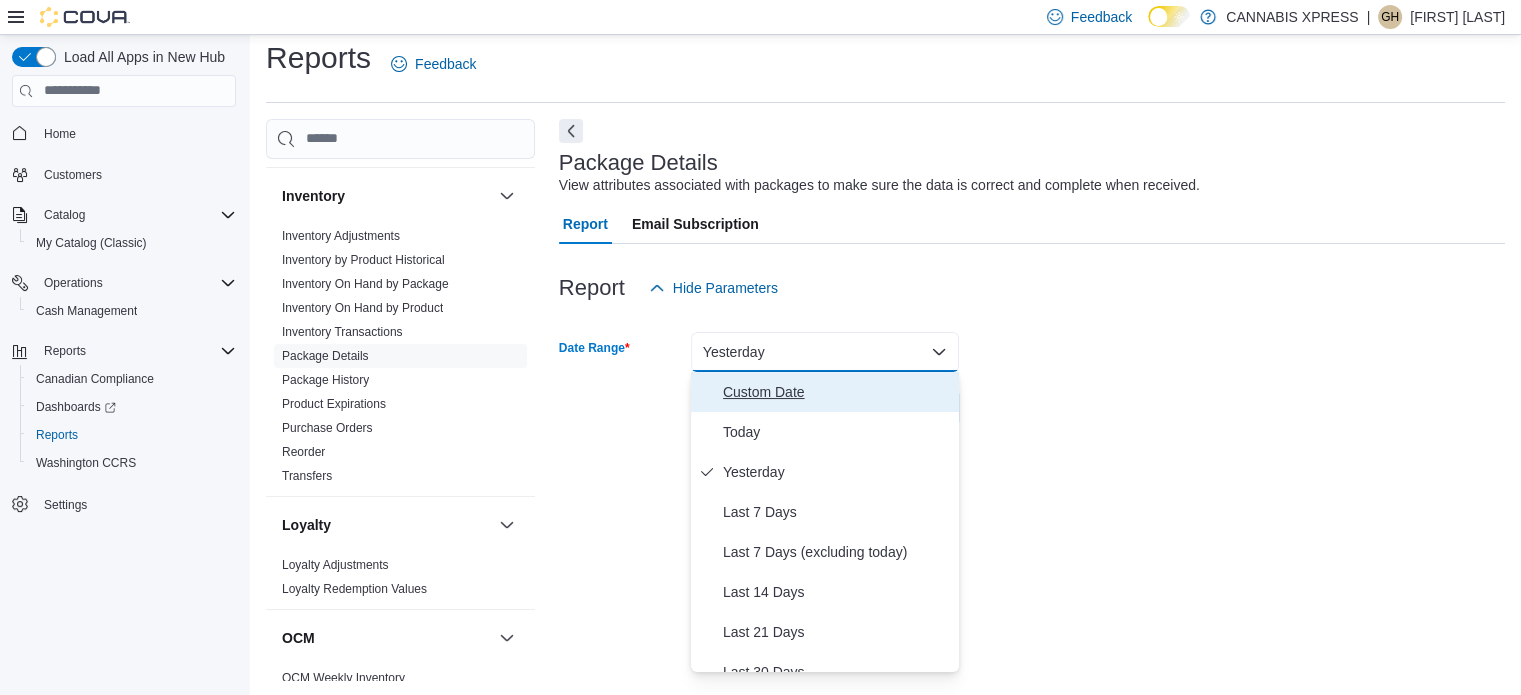 click on "Custom Date" at bounding box center (825, 392) 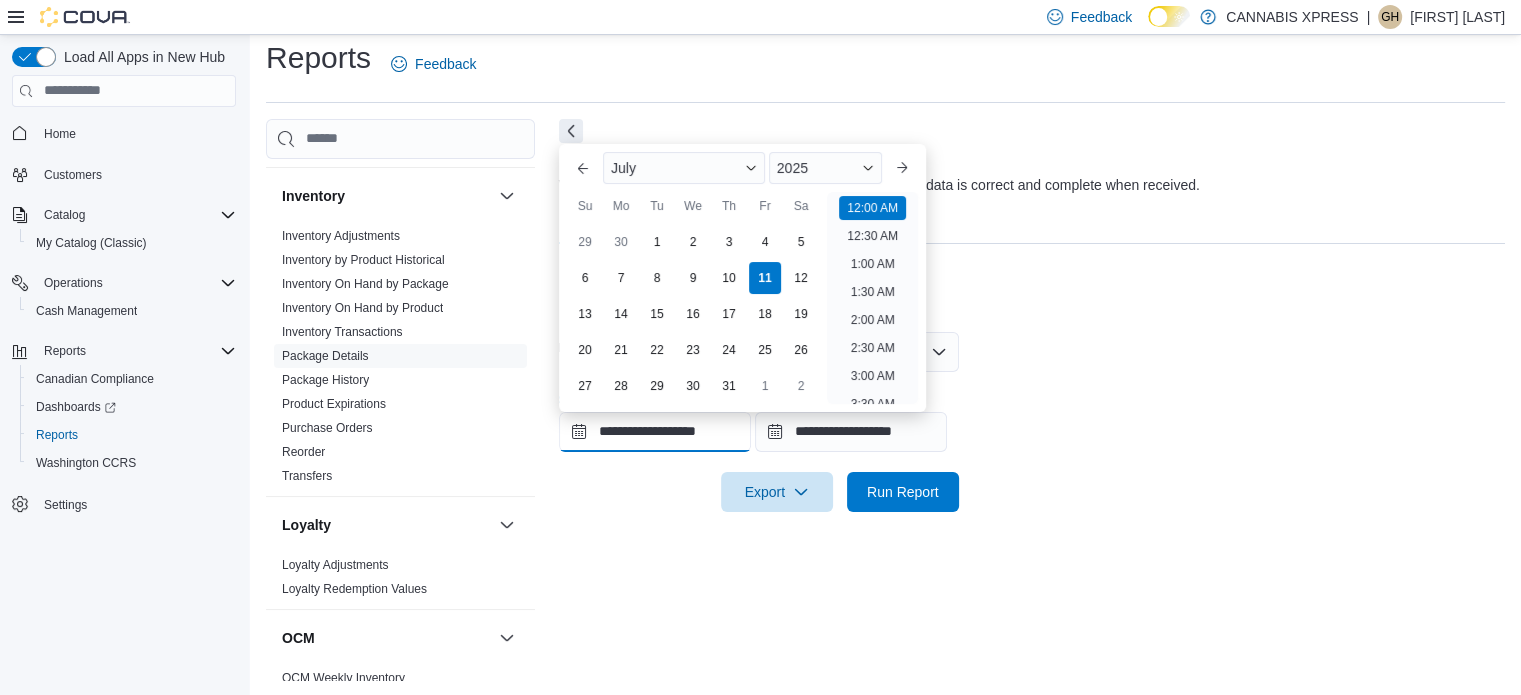 click on "**********" at bounding box center (655, 432) 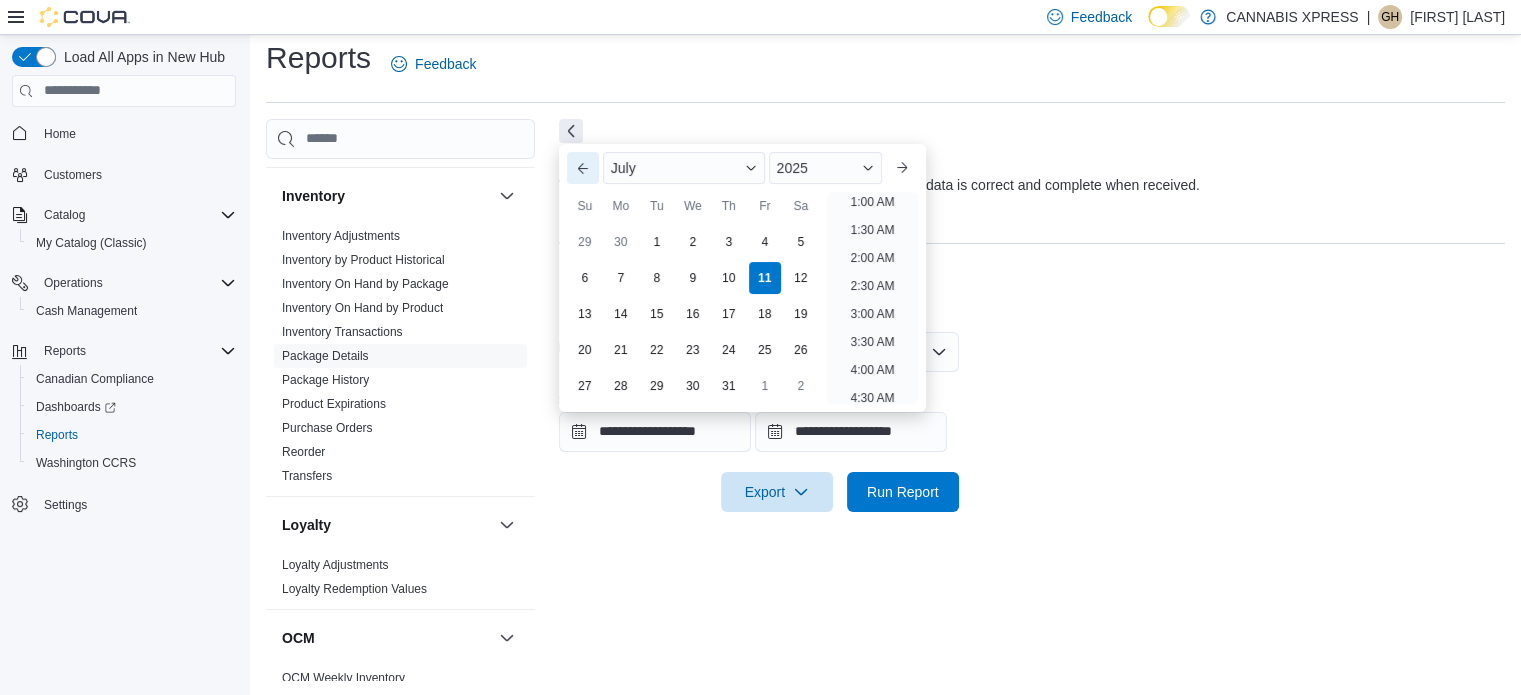 click on "Previous Month" at bounding box center (583, 168) 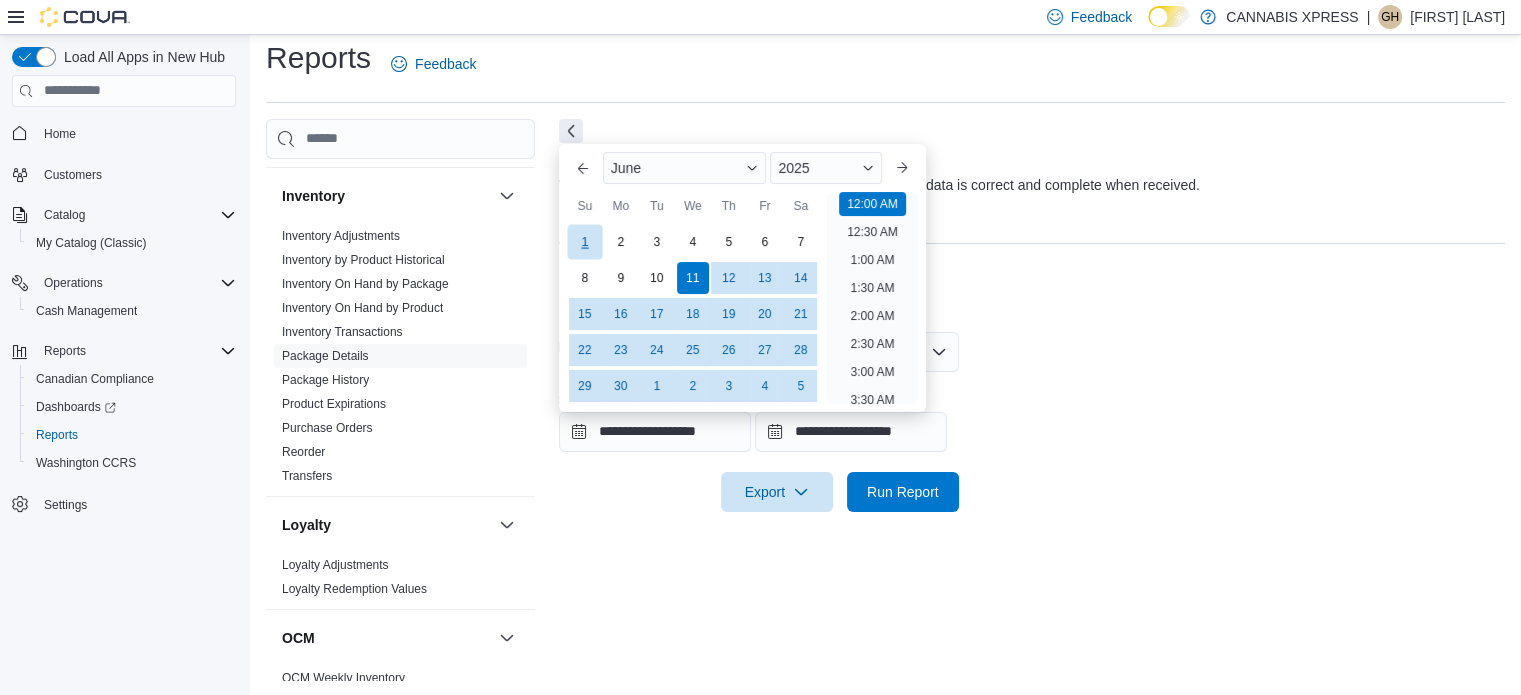 click on "1" at bounding box center (584, 241) 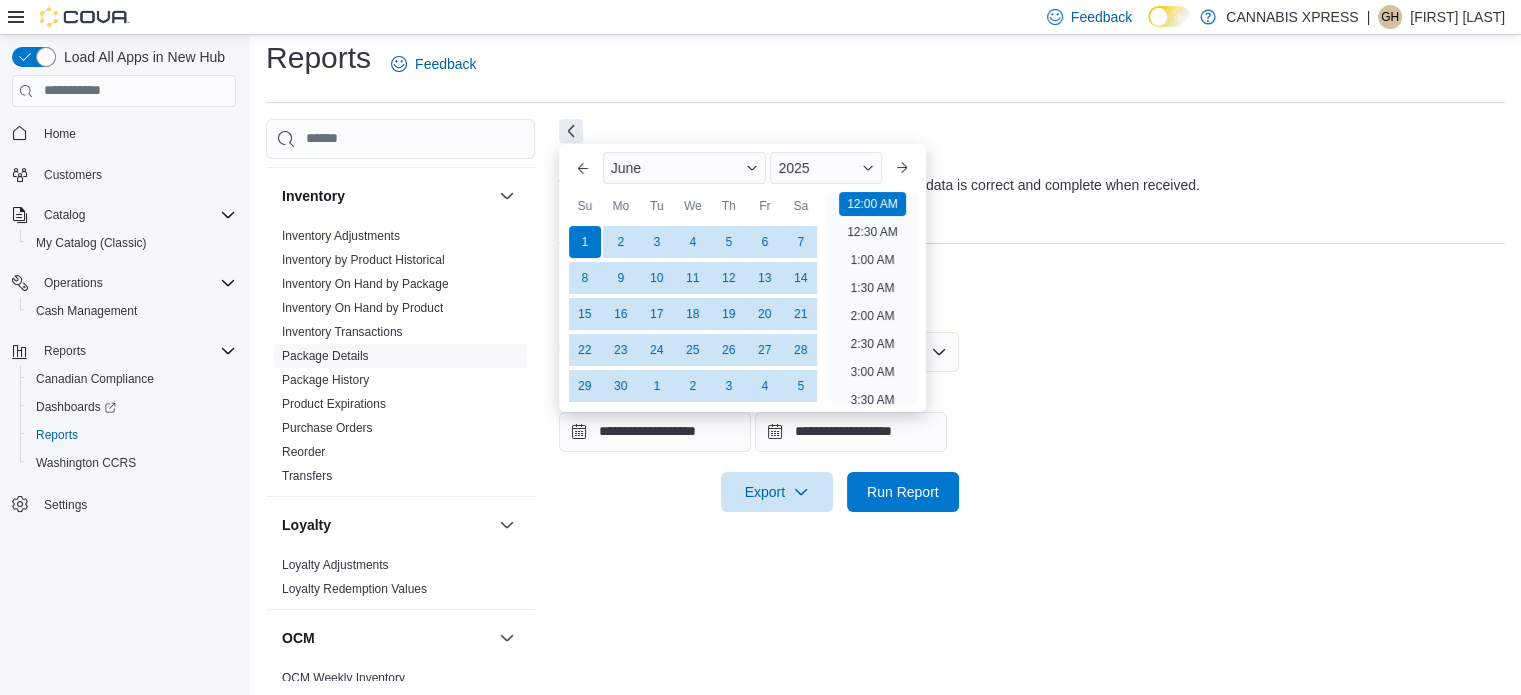 click on "**********" at bounding box center [1032, 410] 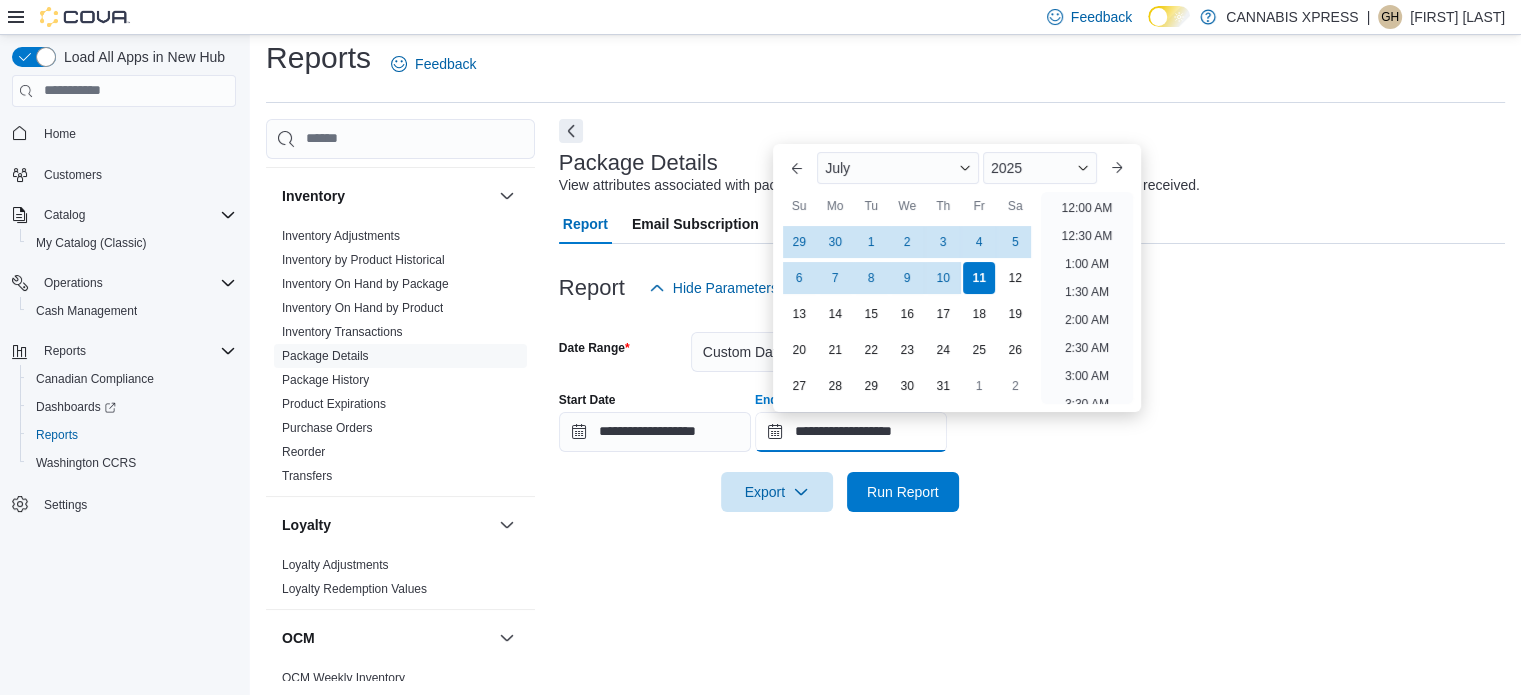 click on "**********" at bounding box center [851, 432] 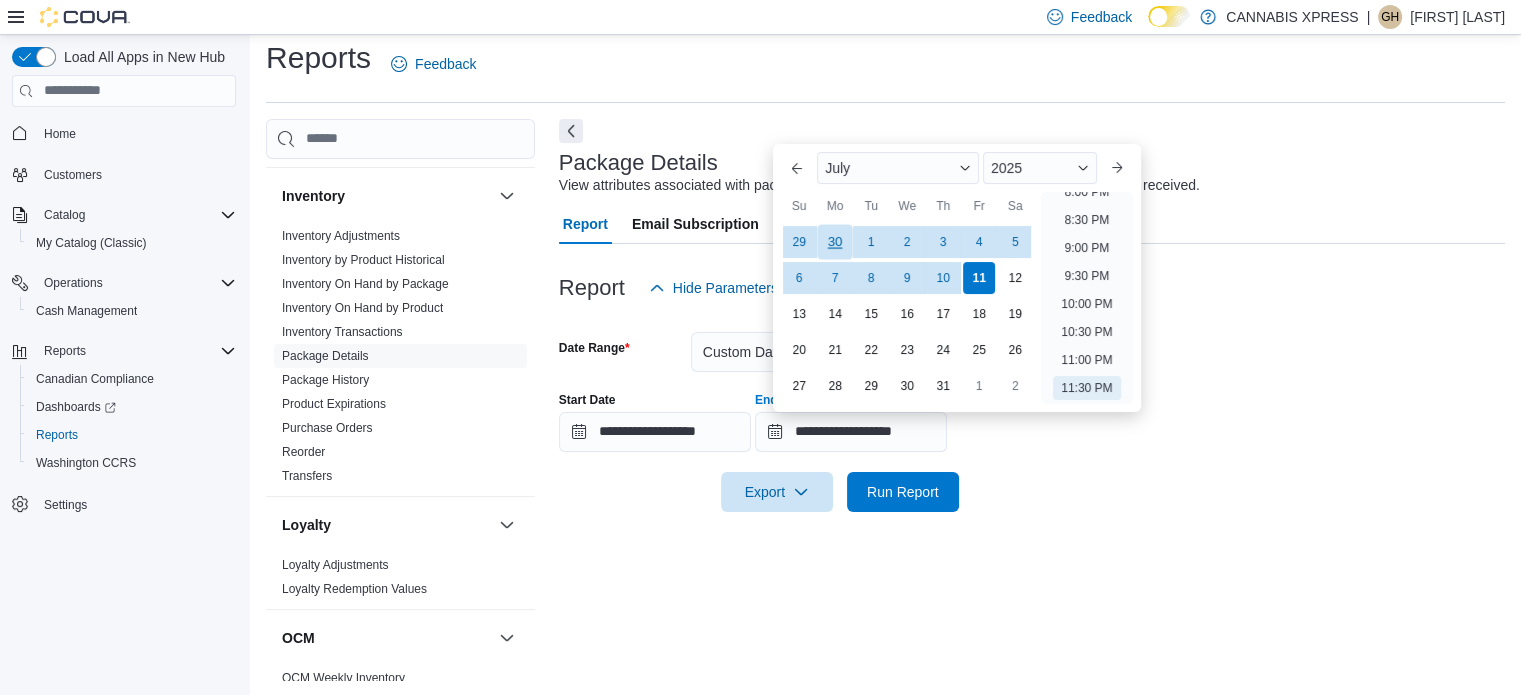 click on "30" at bounding box center [835, 241] 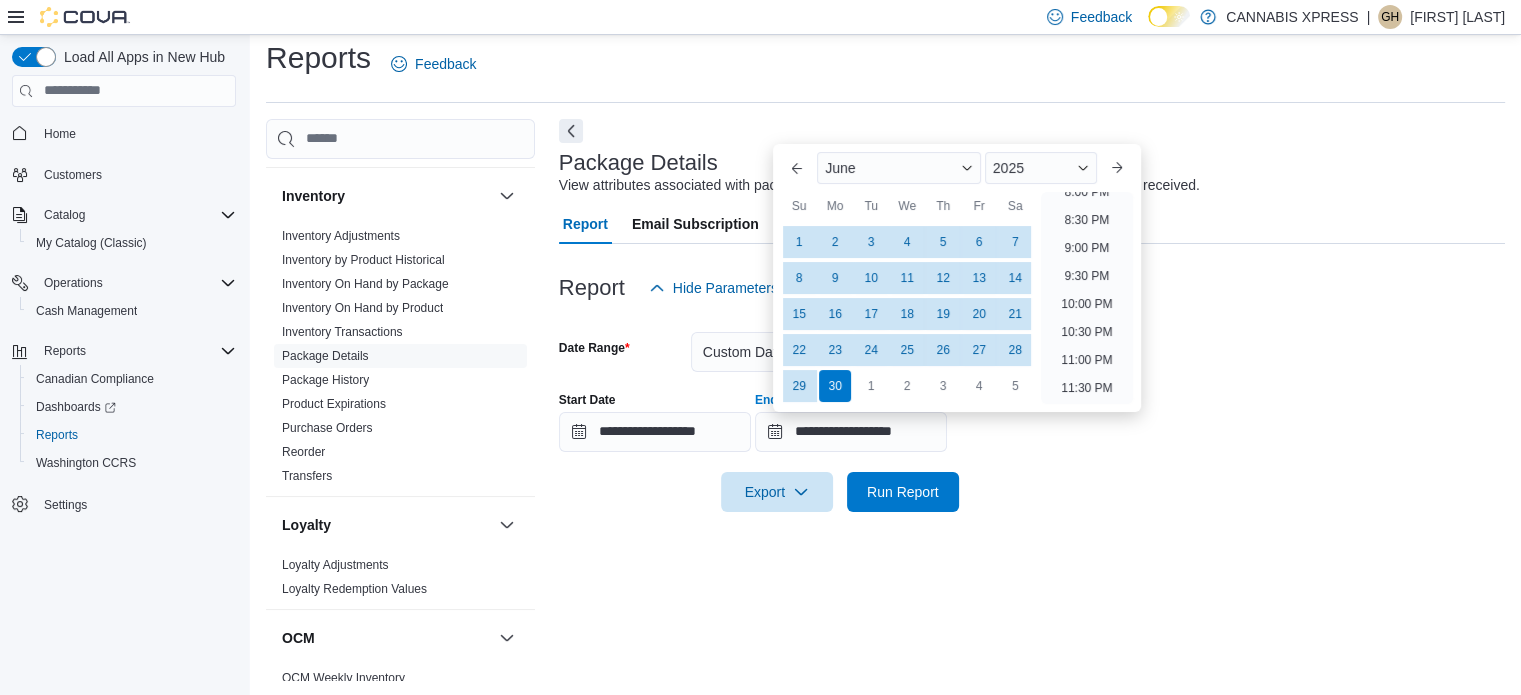 click on "**********" at bounding box center [1032, 399] 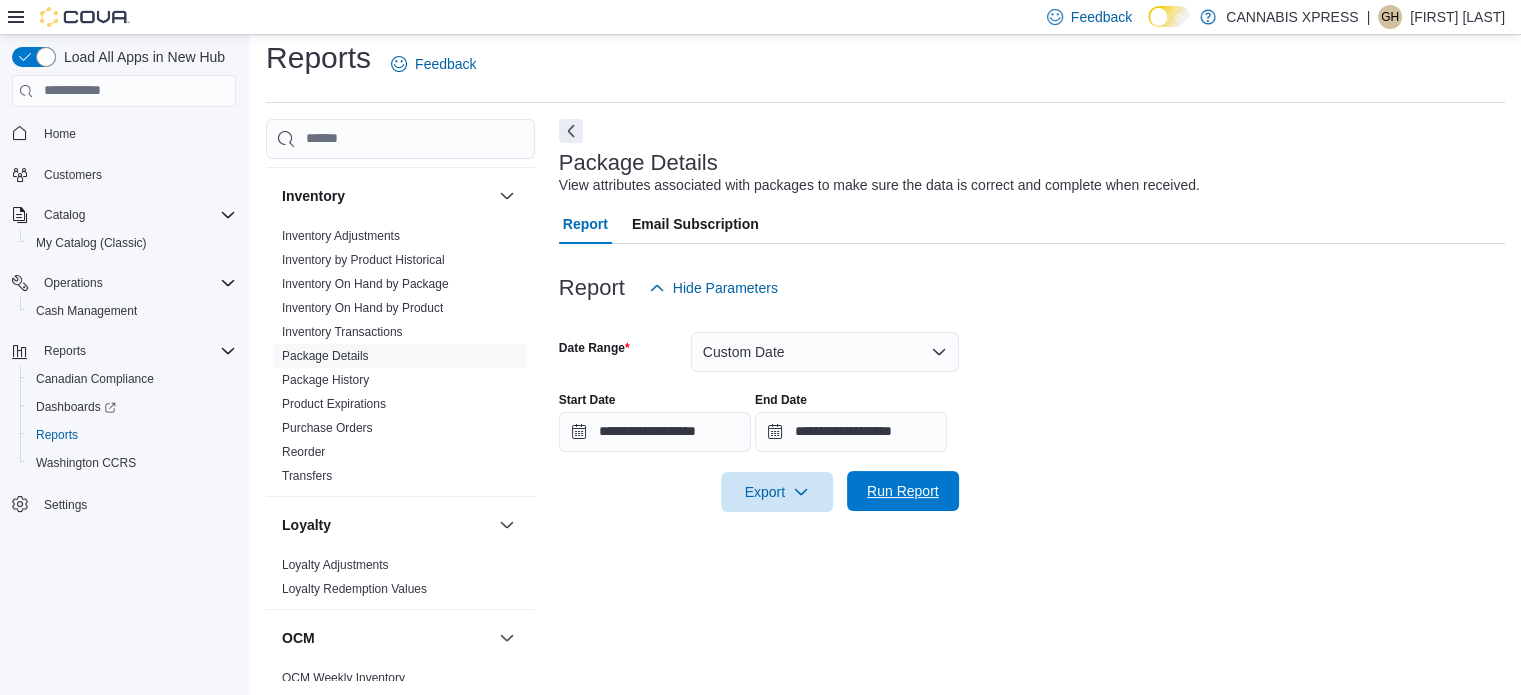 click on "Run Report" at bounding box center (903, 491) 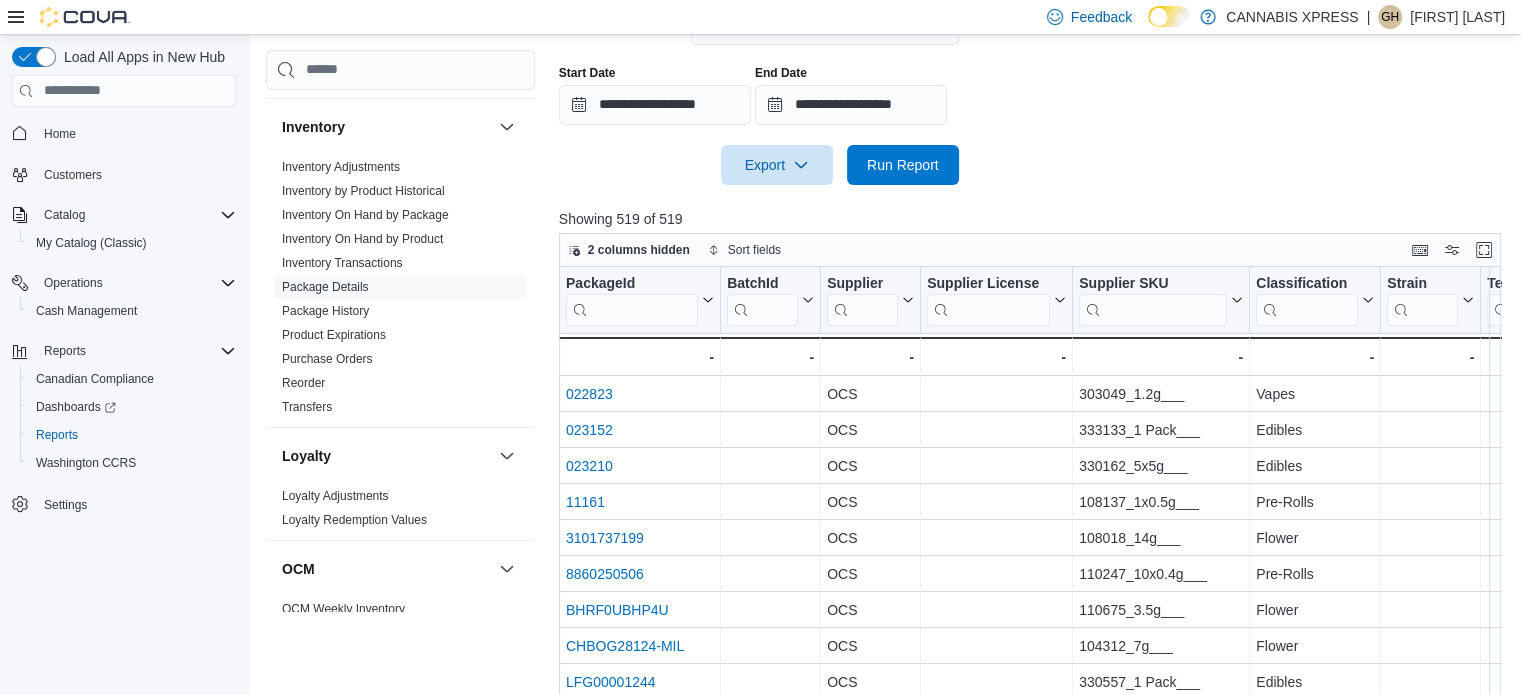 scroll, scrollTop: 449, scrollLeft: 0, axis: vertical 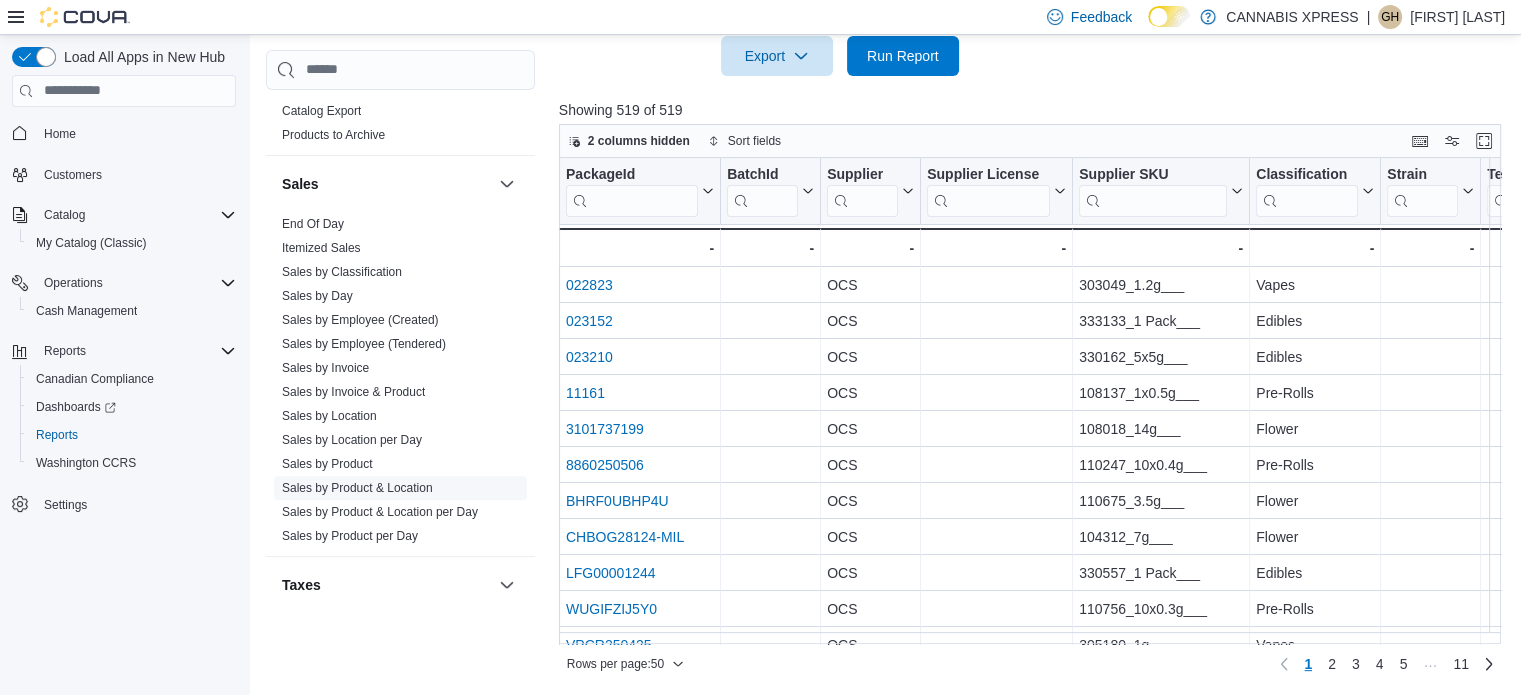 click on "Sales by Product & Location" at bounding box center [357, 488] 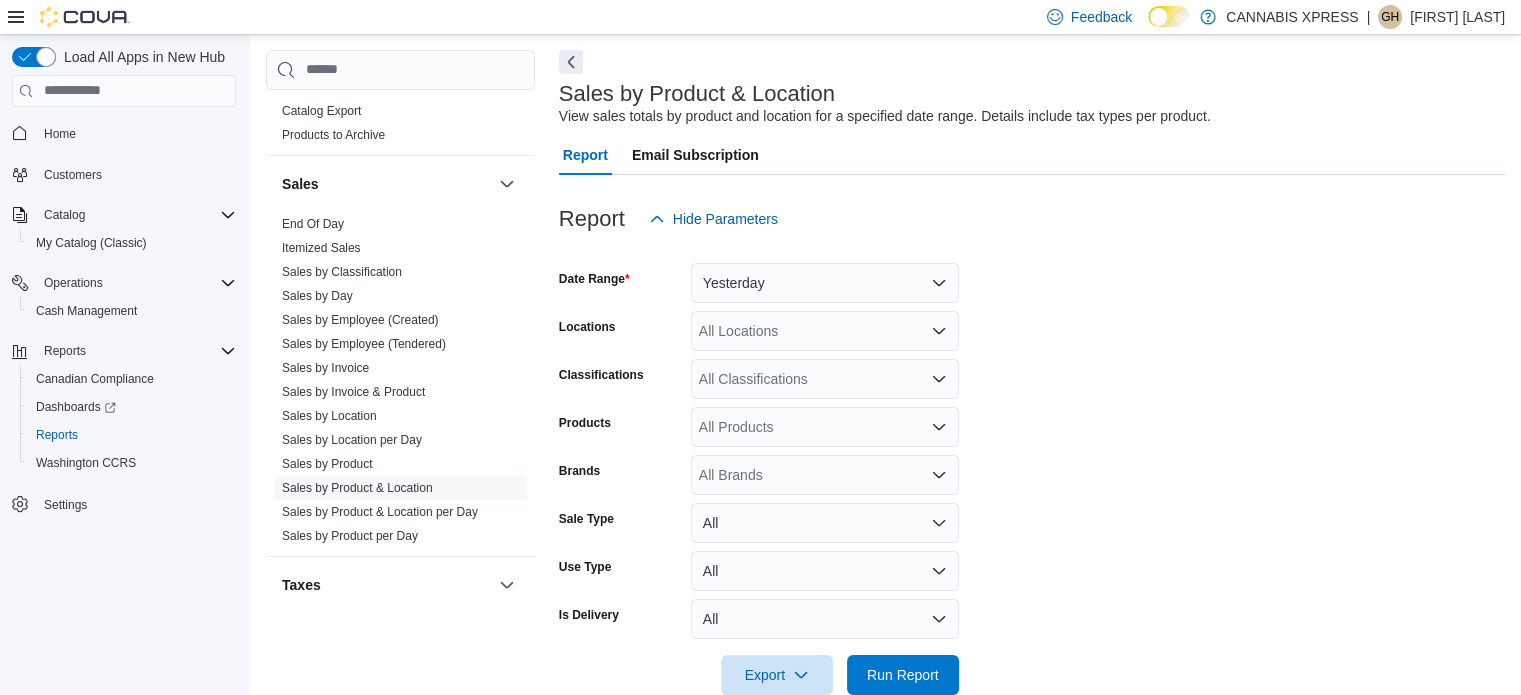 scroll, scrollTop: 46, scrollLeft: 0, axis: vertical 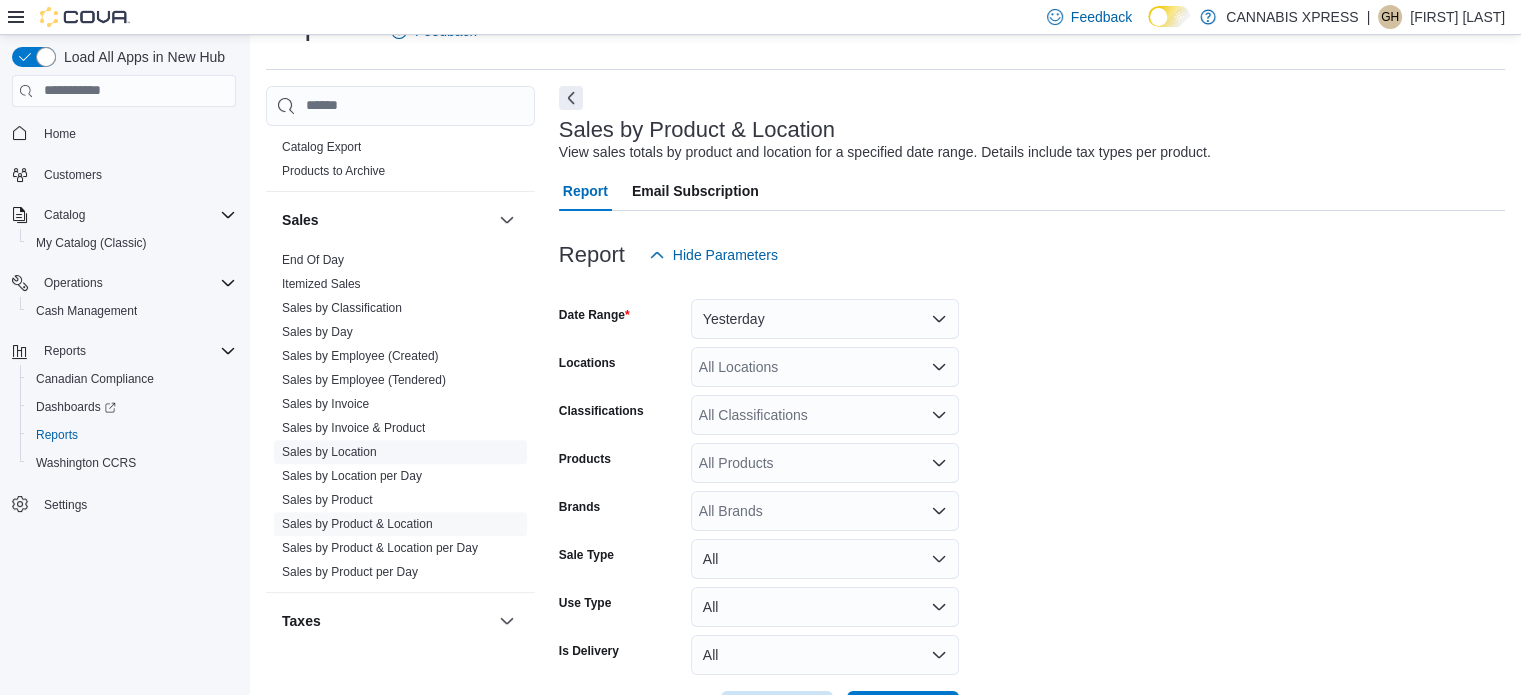click on "Sales by Location" at bounding box center (329, 452) 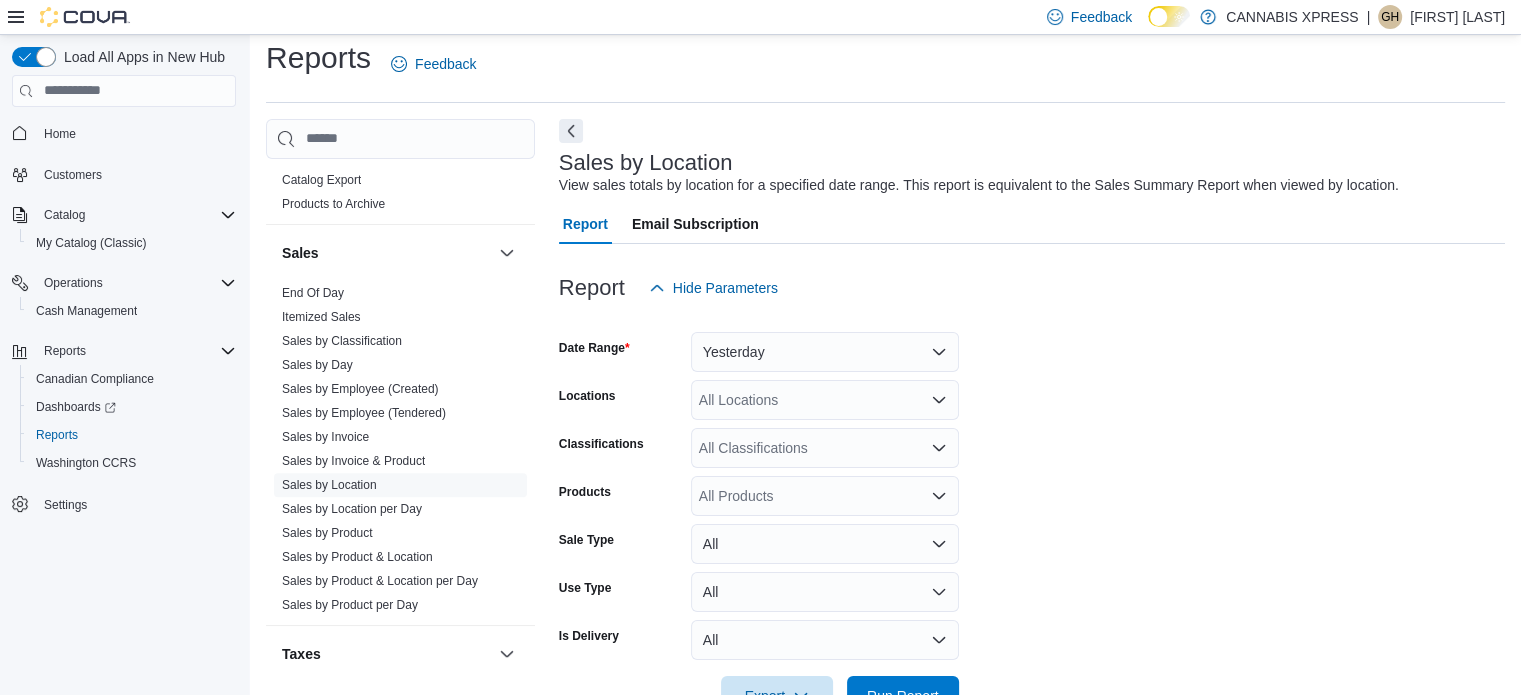 scroll, scrollTop: 46, scrollLeft: 0, axis: vertical 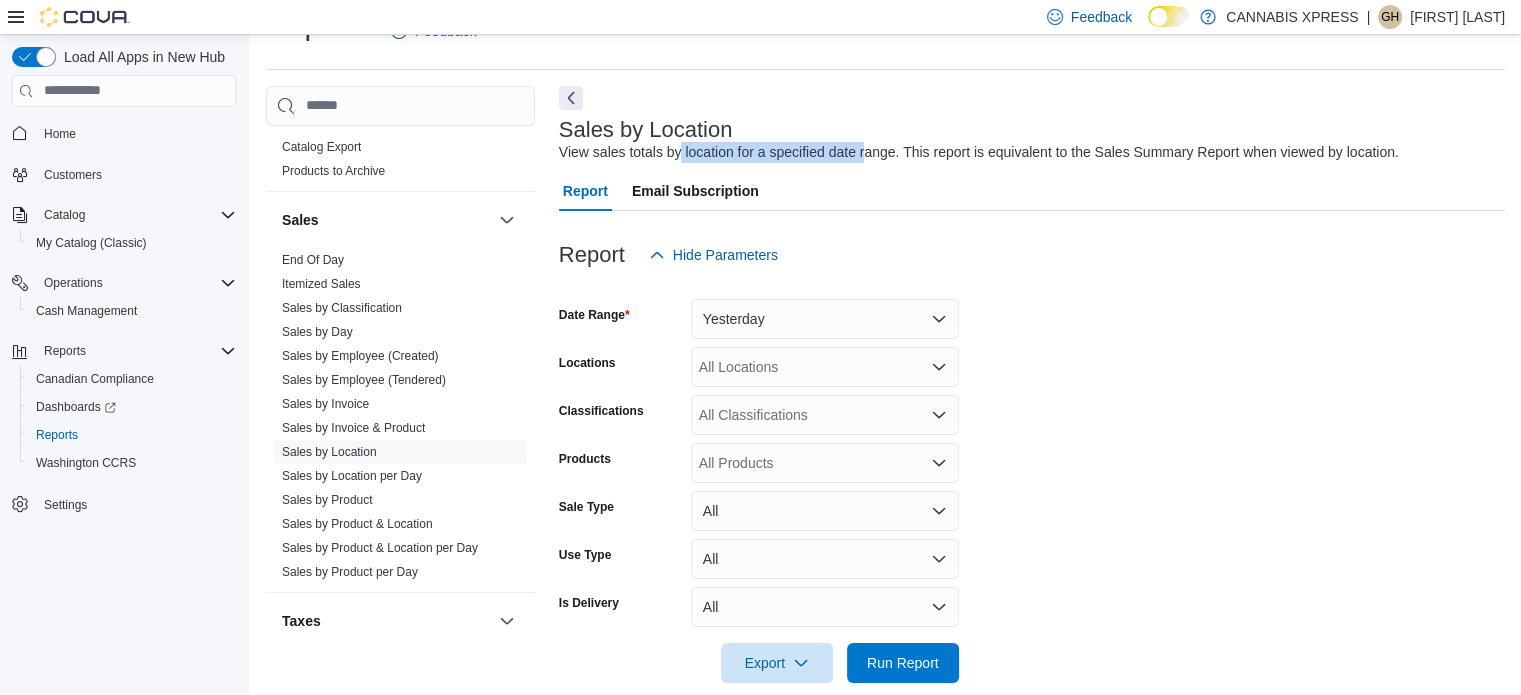 drag, startPoint x: 682, startPoint y: 151, endPoint x: 865, endPoint y: 154, distance: 183.02458 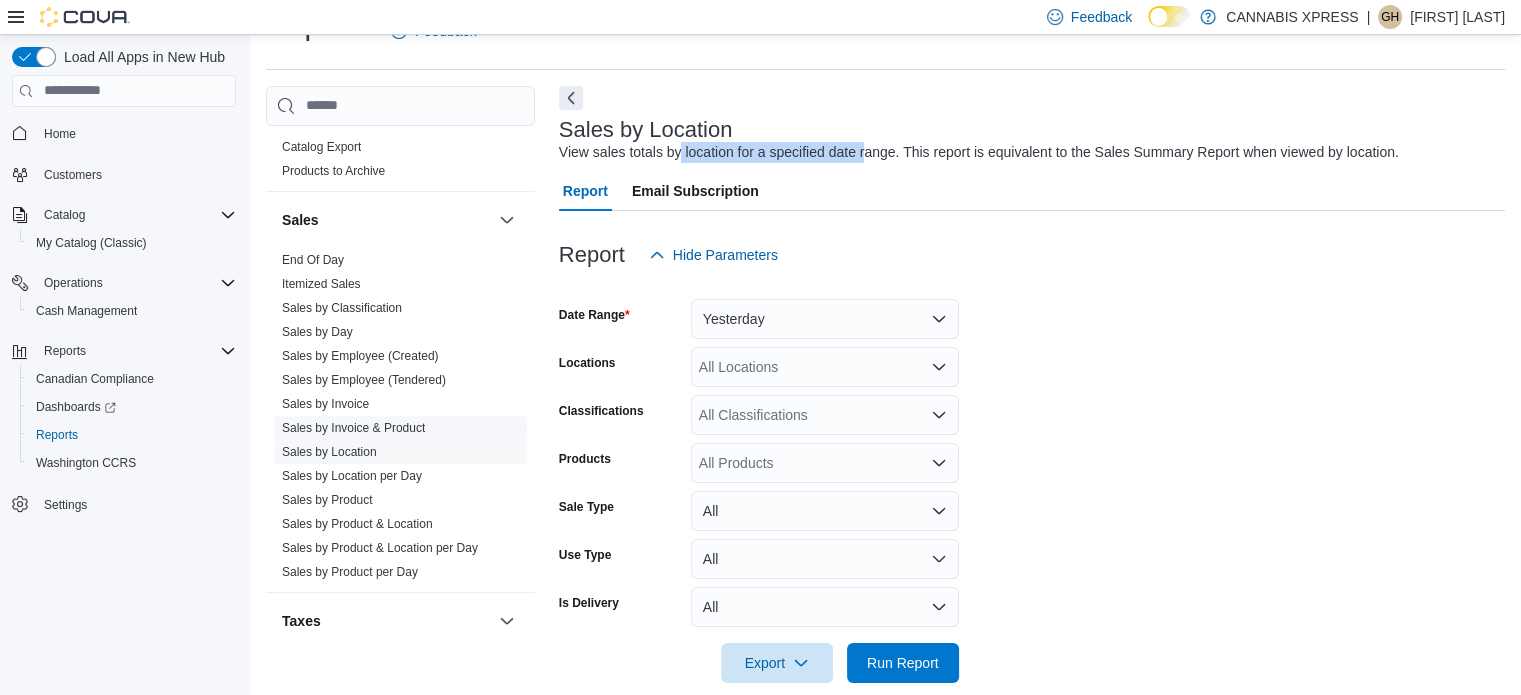 click on "Sales by Invoice & Product" at bounding box center [353, 428] 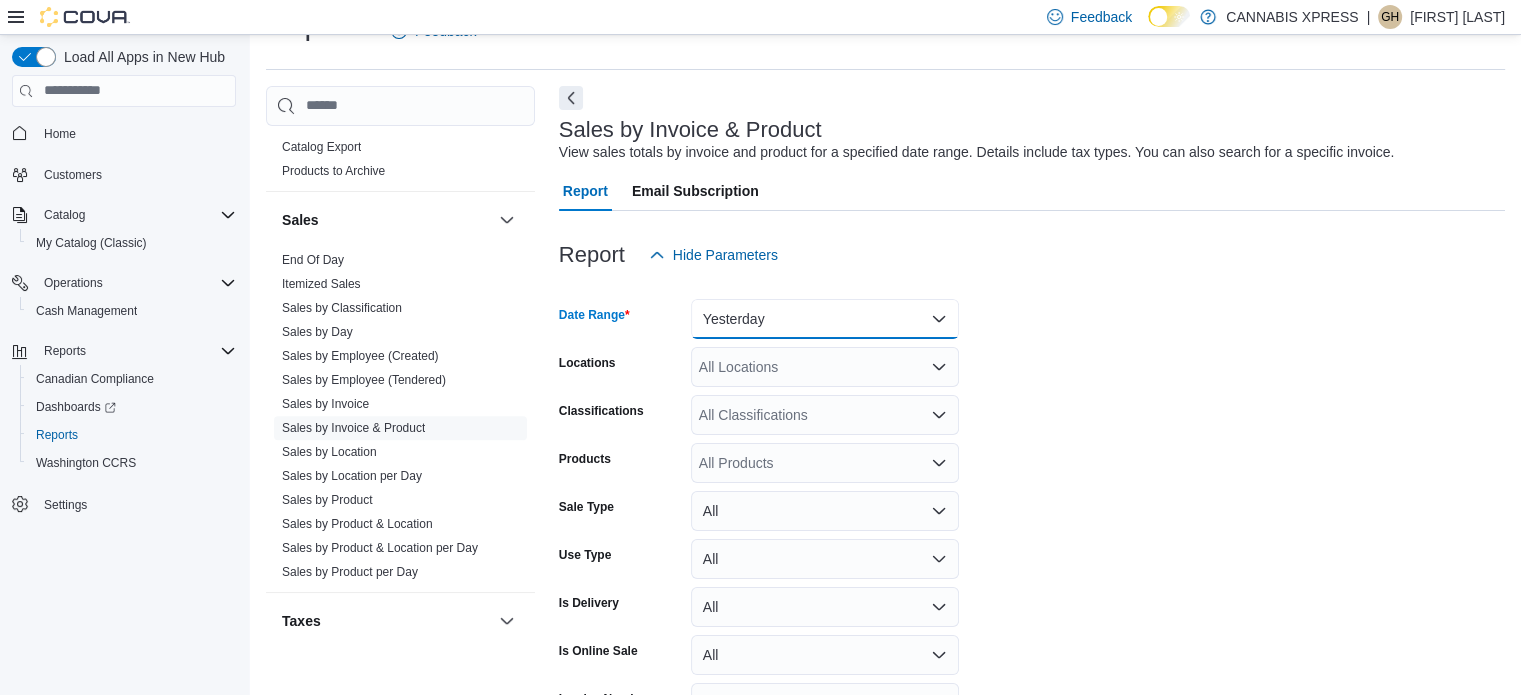 click on "Yesterday" at bounding box center [825, 319] 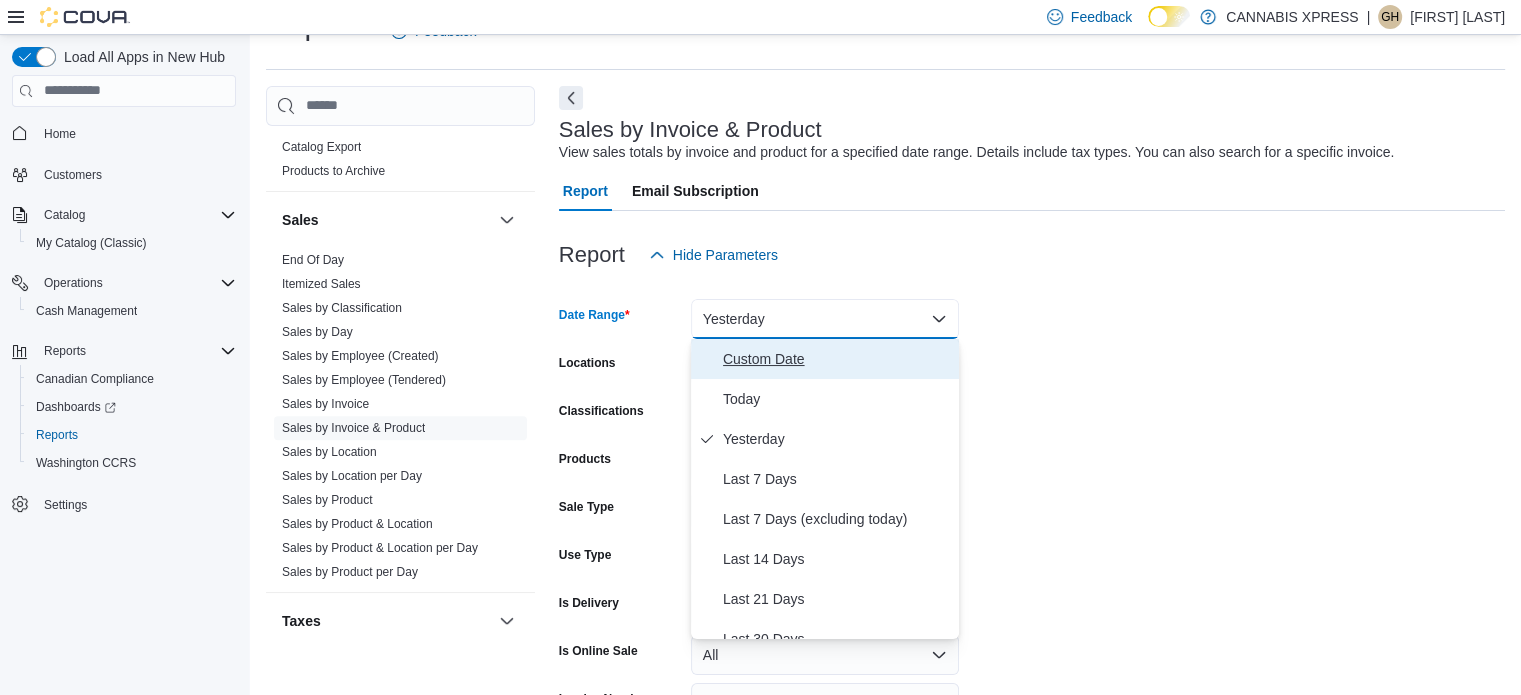 click on "Custom Date" at bounding box center (837, 359) 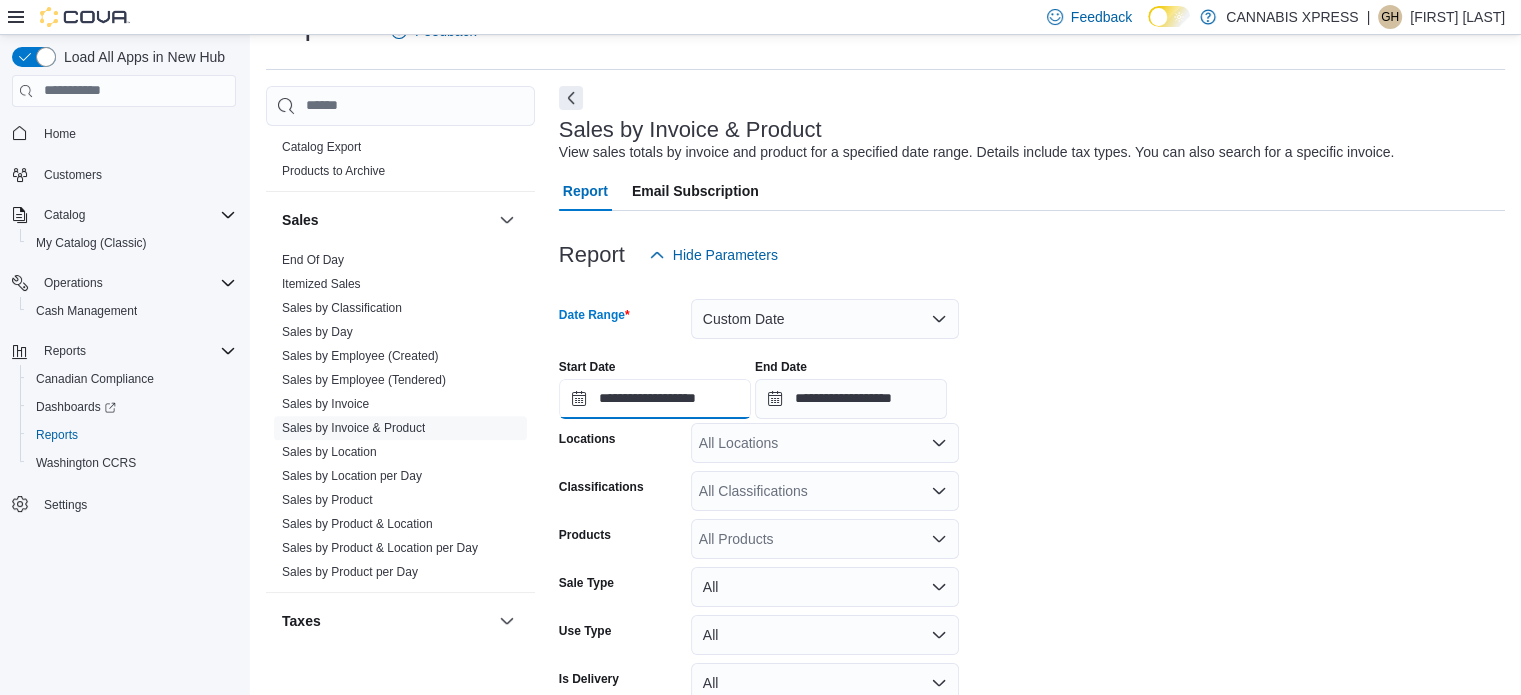 click on "**********" at bounding box center [655, 399] 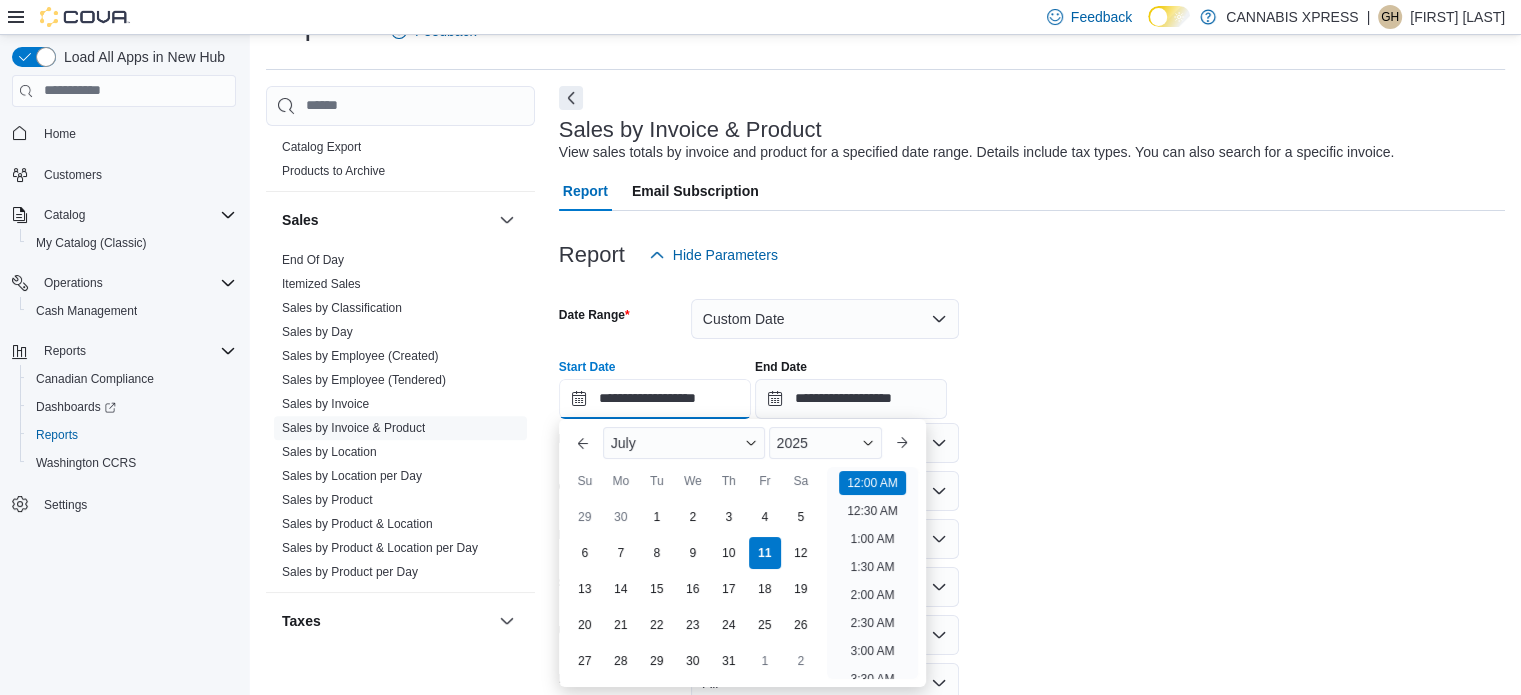 scroll, scrollTop: 62, scrollLeft: 0, axis: vertical 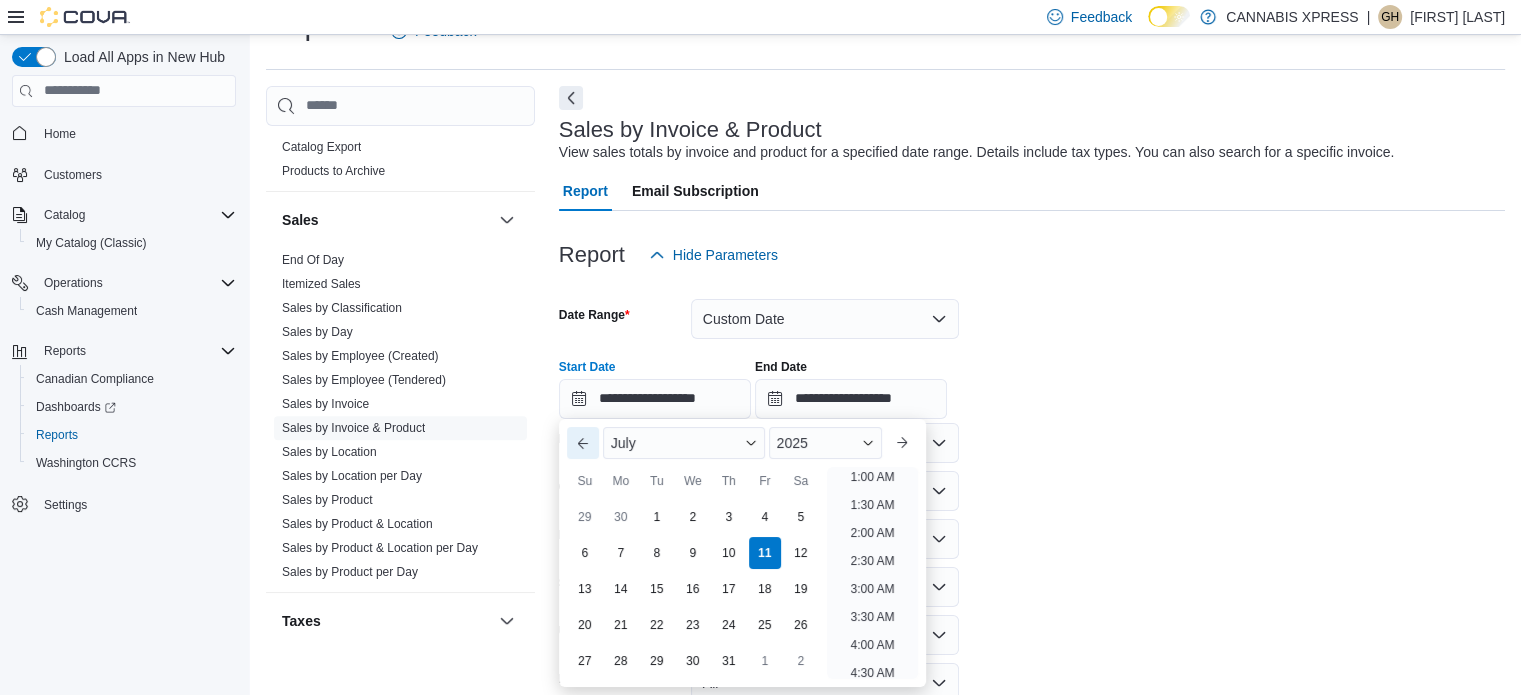 click on "Previous Month" at bounding box center [583, 443] 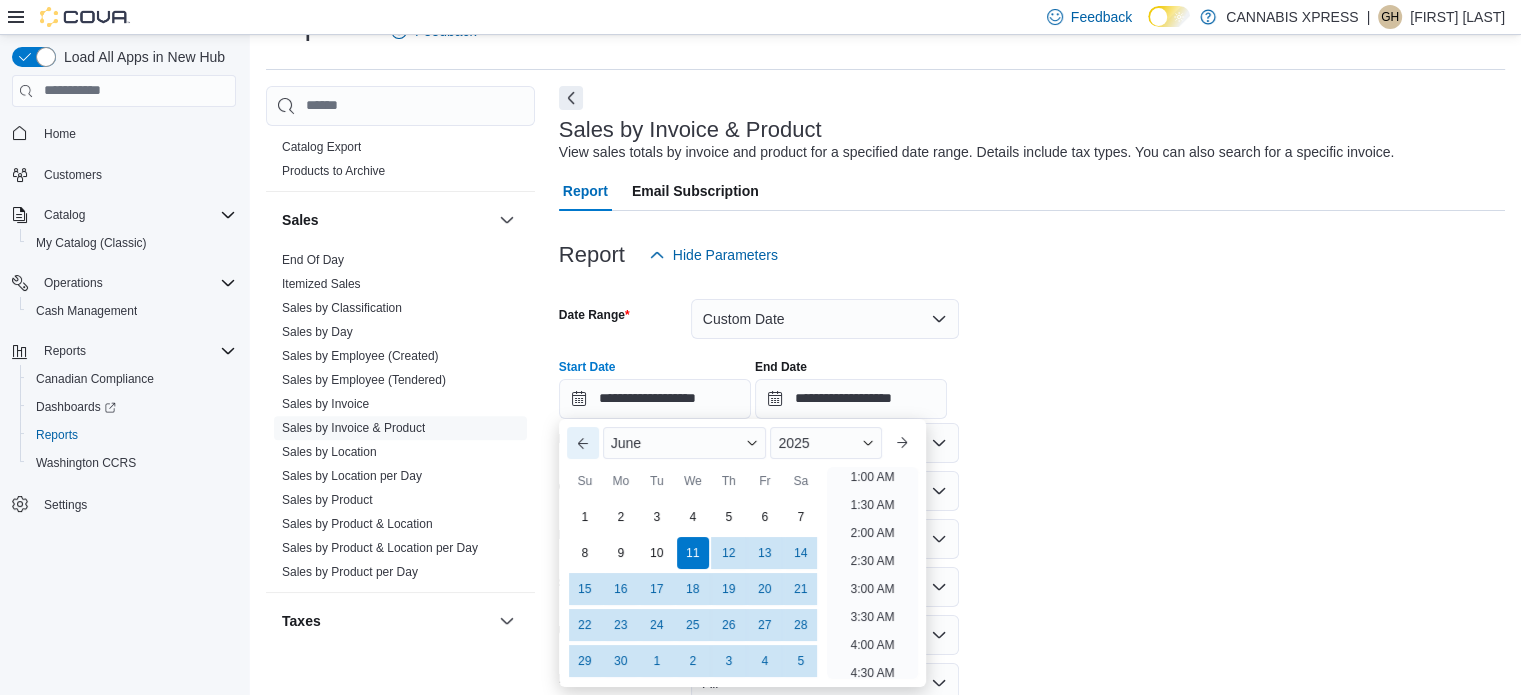 scroll, scrollTop: 4, scrollLeft: 0, axis: vertical 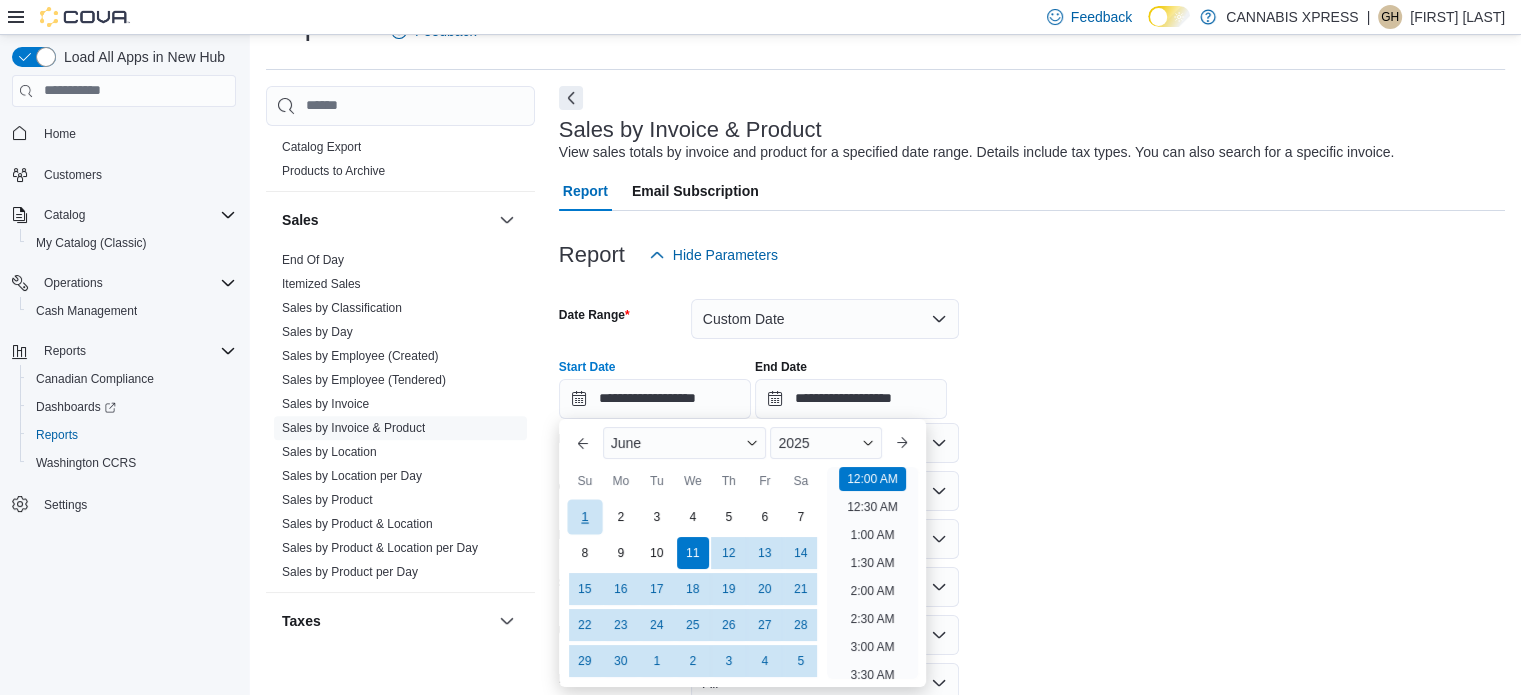 click on "1" at bounding box center (584, 516) 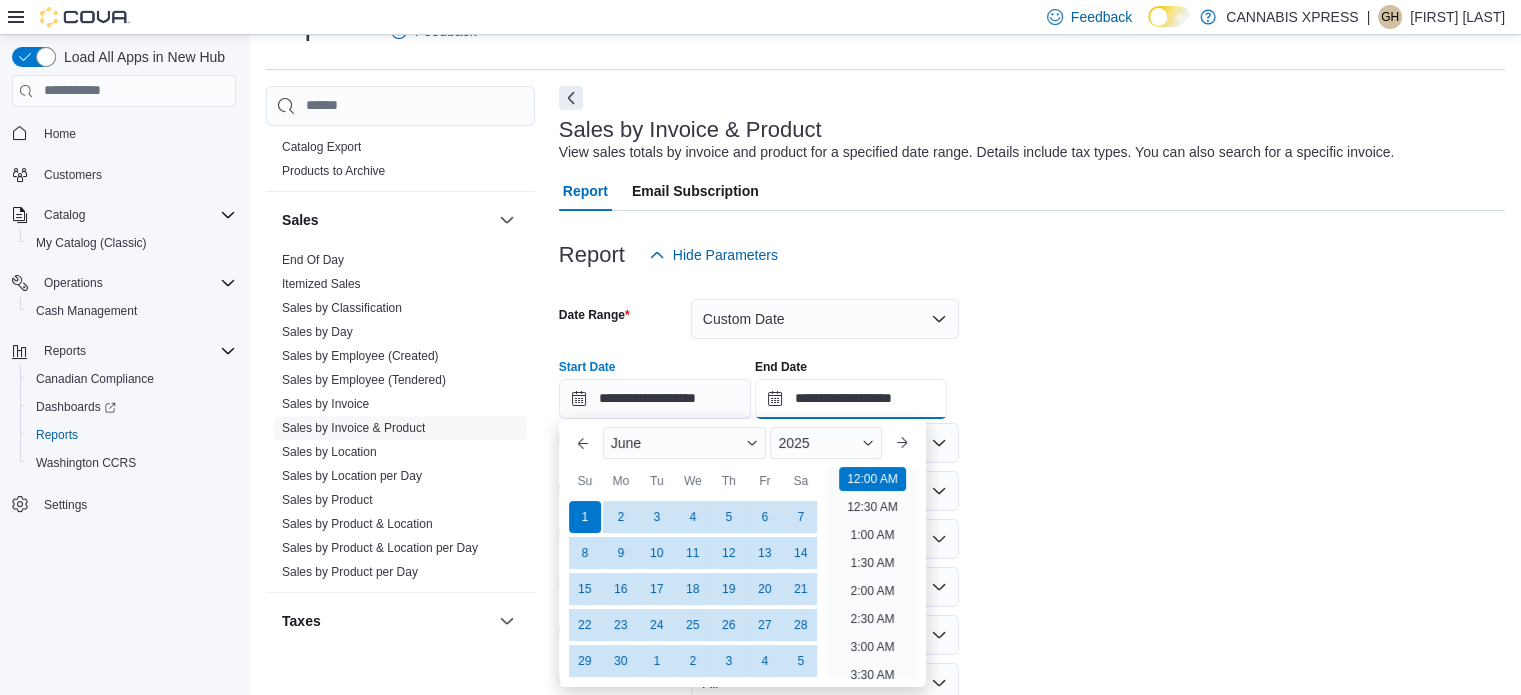 click on "**********" at bounding box center [851, 399] 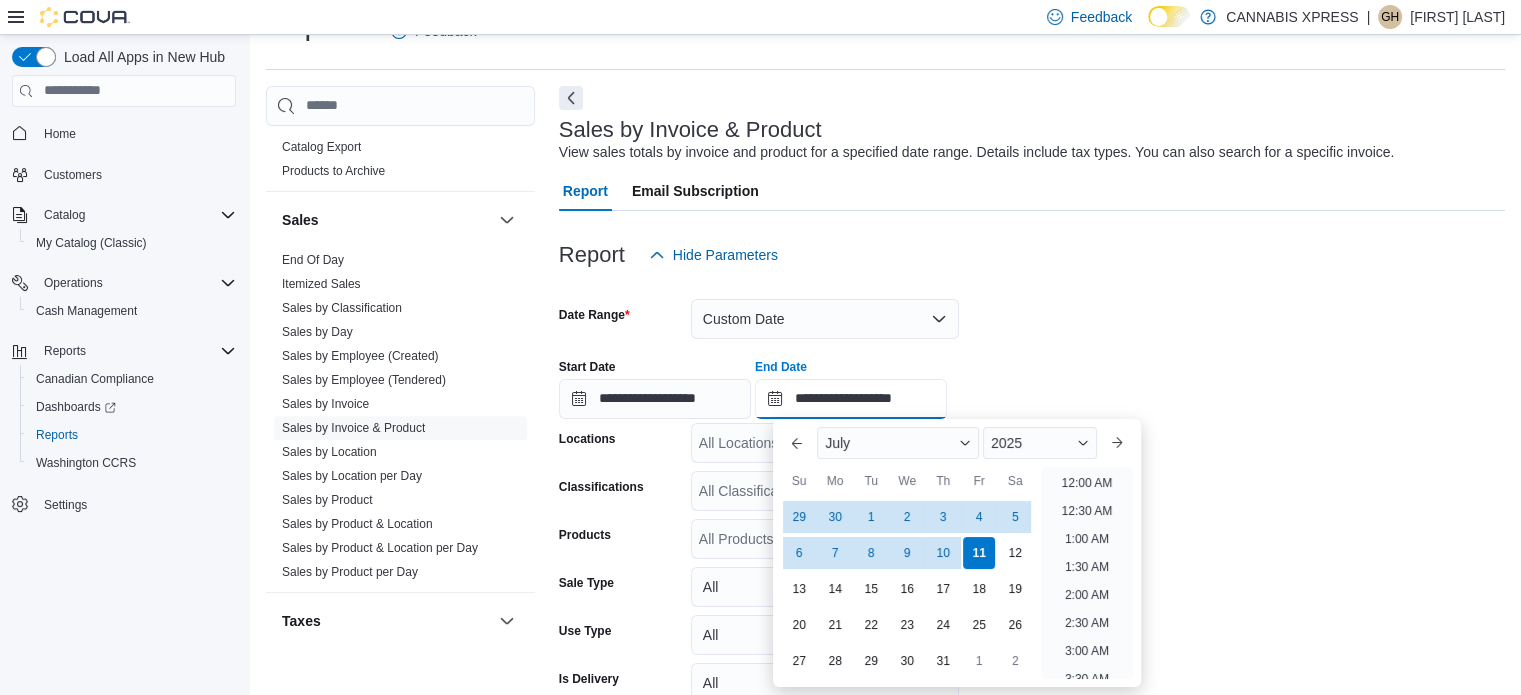 scroll, scrollTop: 1136, scrollLeft: 0, axis: vertical 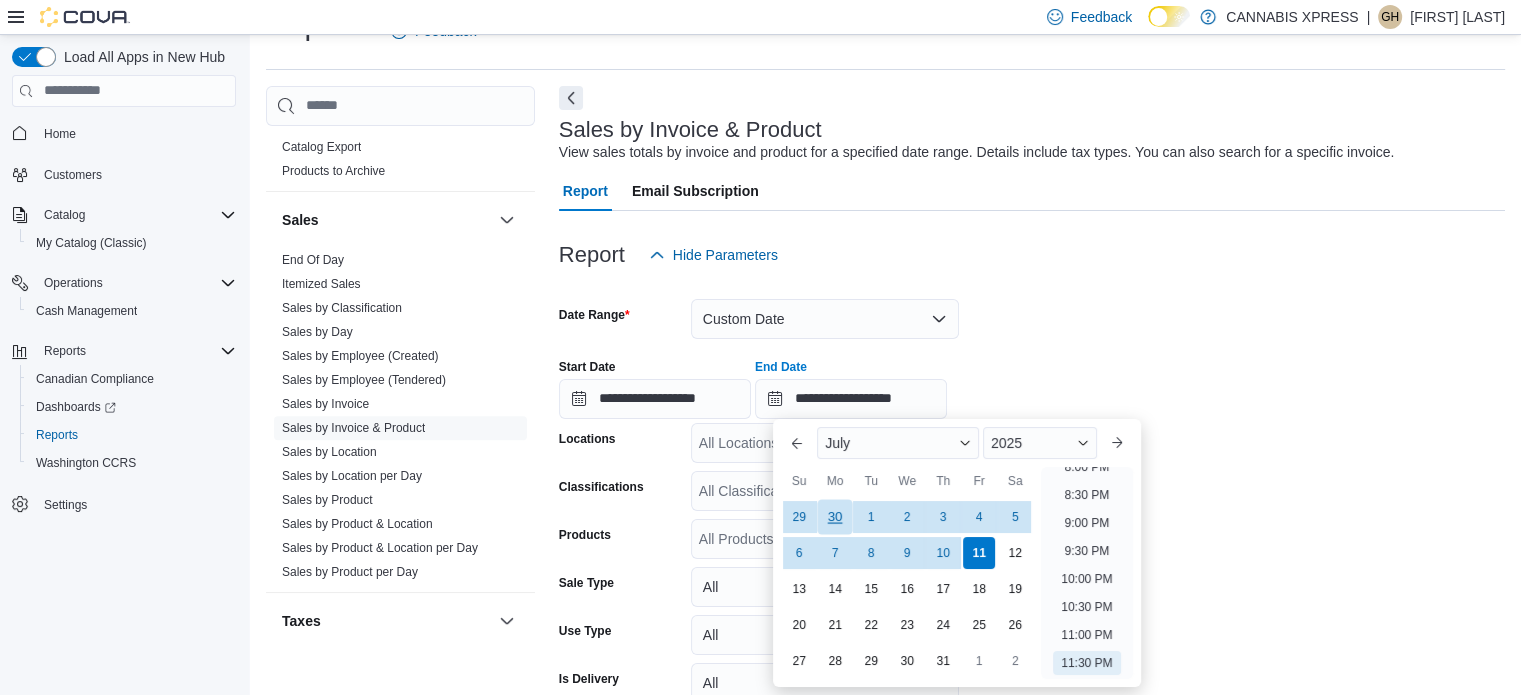 click on "30" at bounding box center [835, 516] 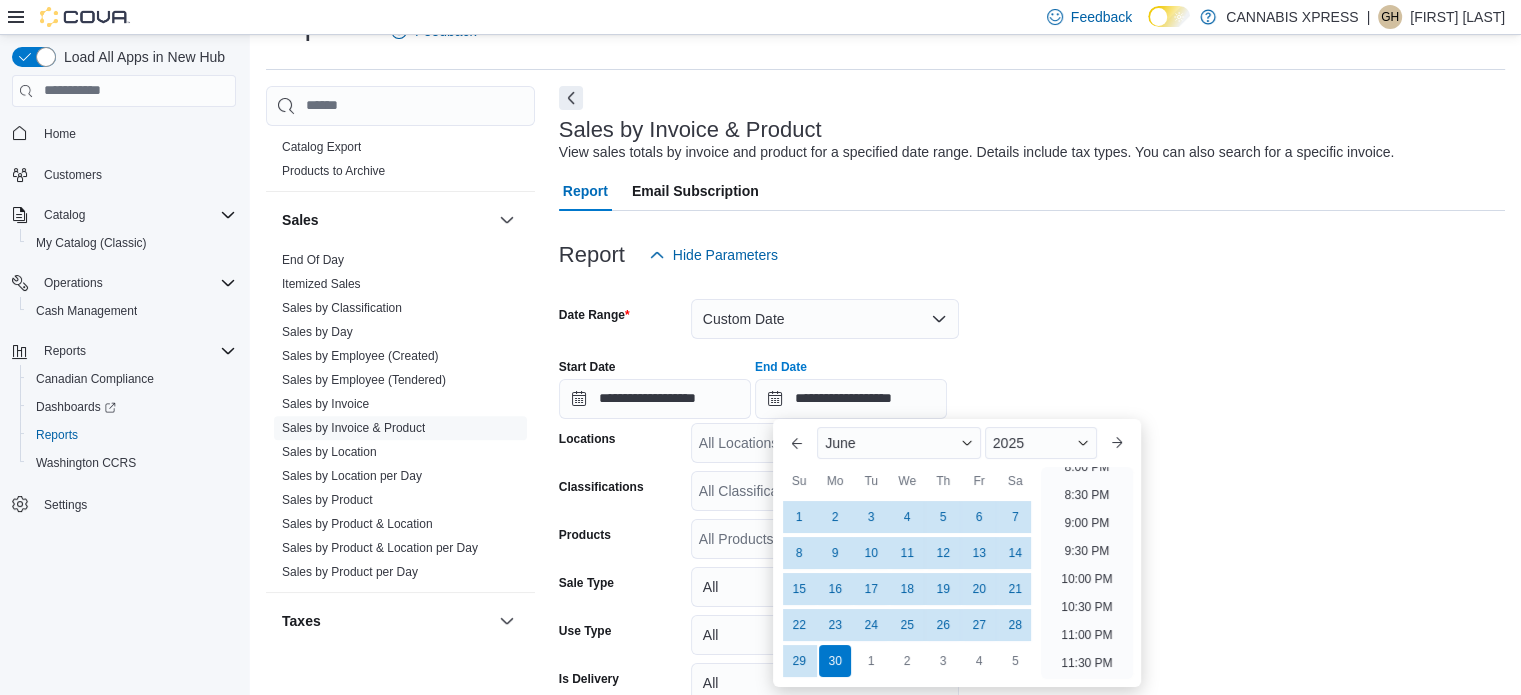 click on "**********" at bounding box center (1032, 565) 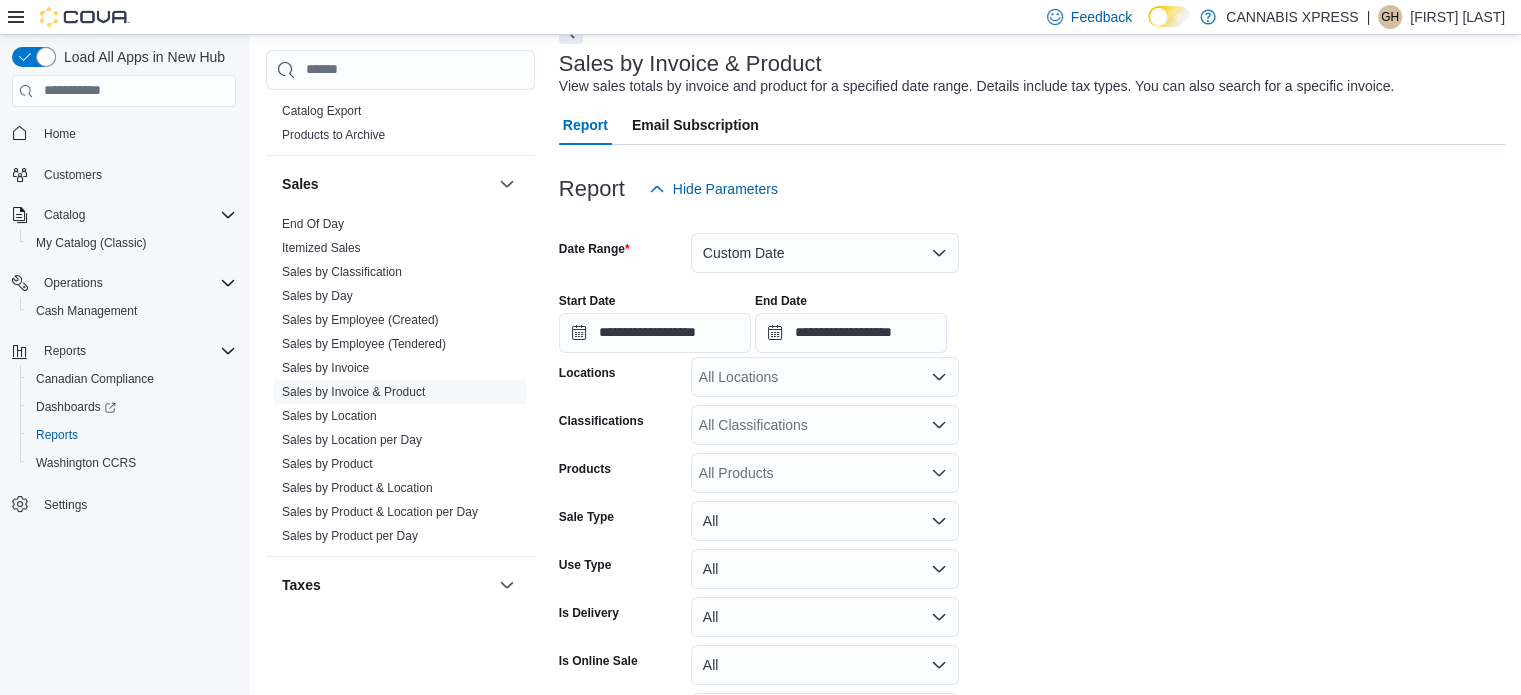 scroll, scrollTop: 146, scrollLeft: 0, axis: vertical 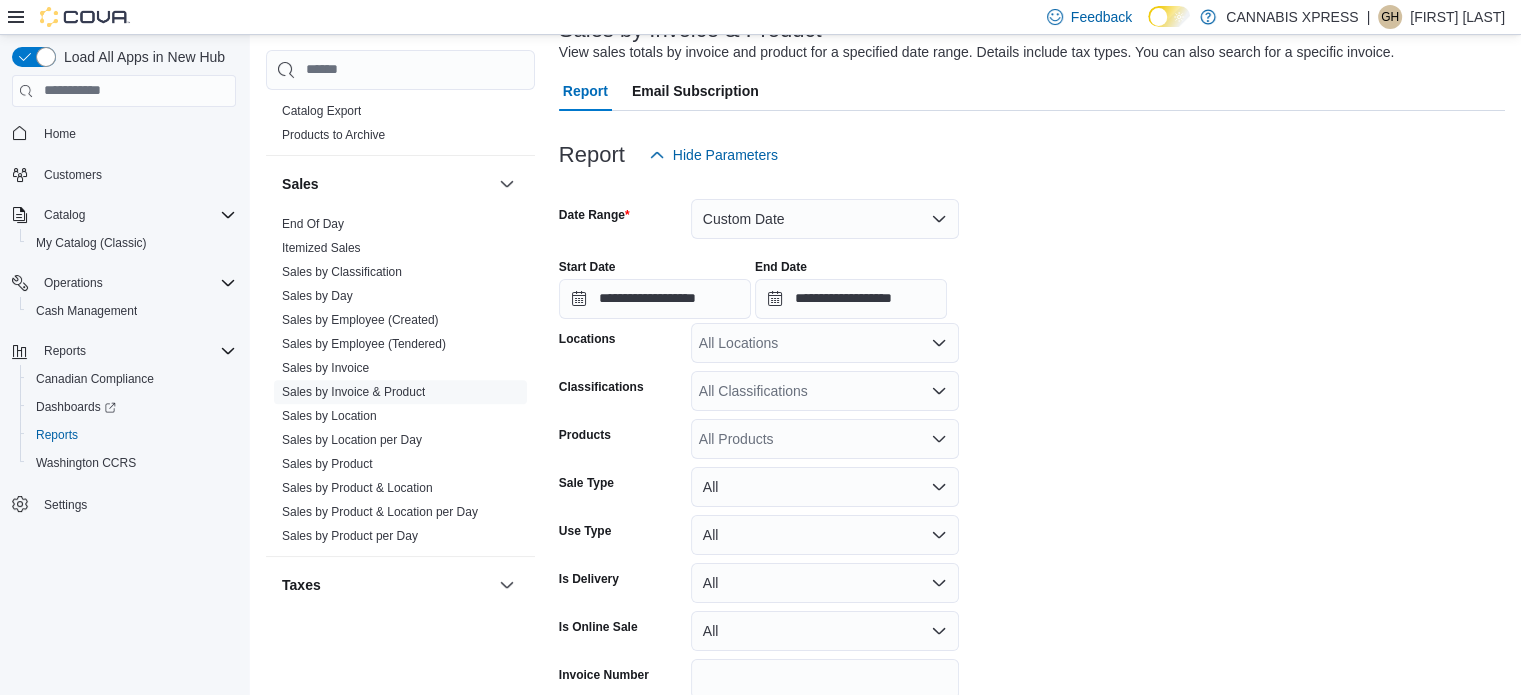 click on "All Locations" at bounding box center (825, 343) 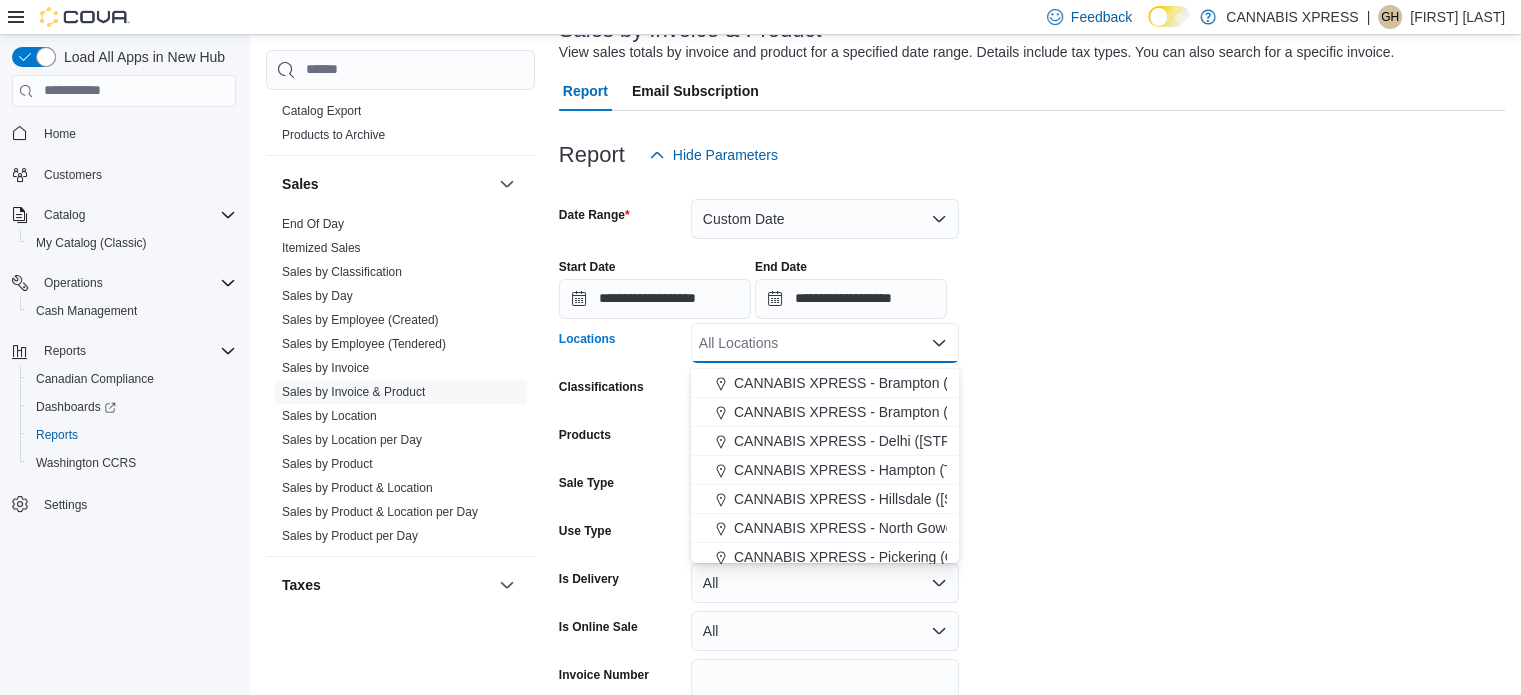 scroll, scrollTop: 0, scrollLeft: 0, axis: both 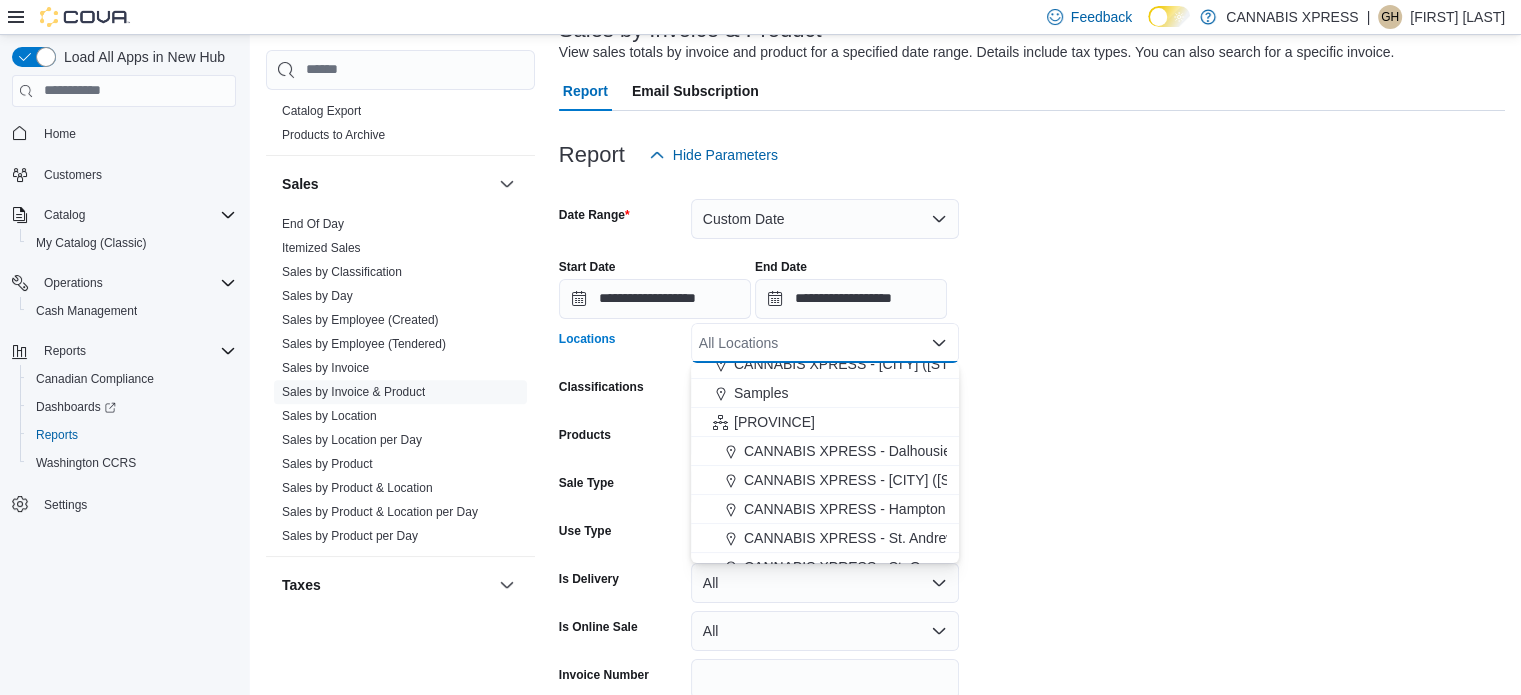 drag, startPoint x: 944, startPoint y: 495, endPoint x: 964, endPoint y: 443, distance: 55.713554 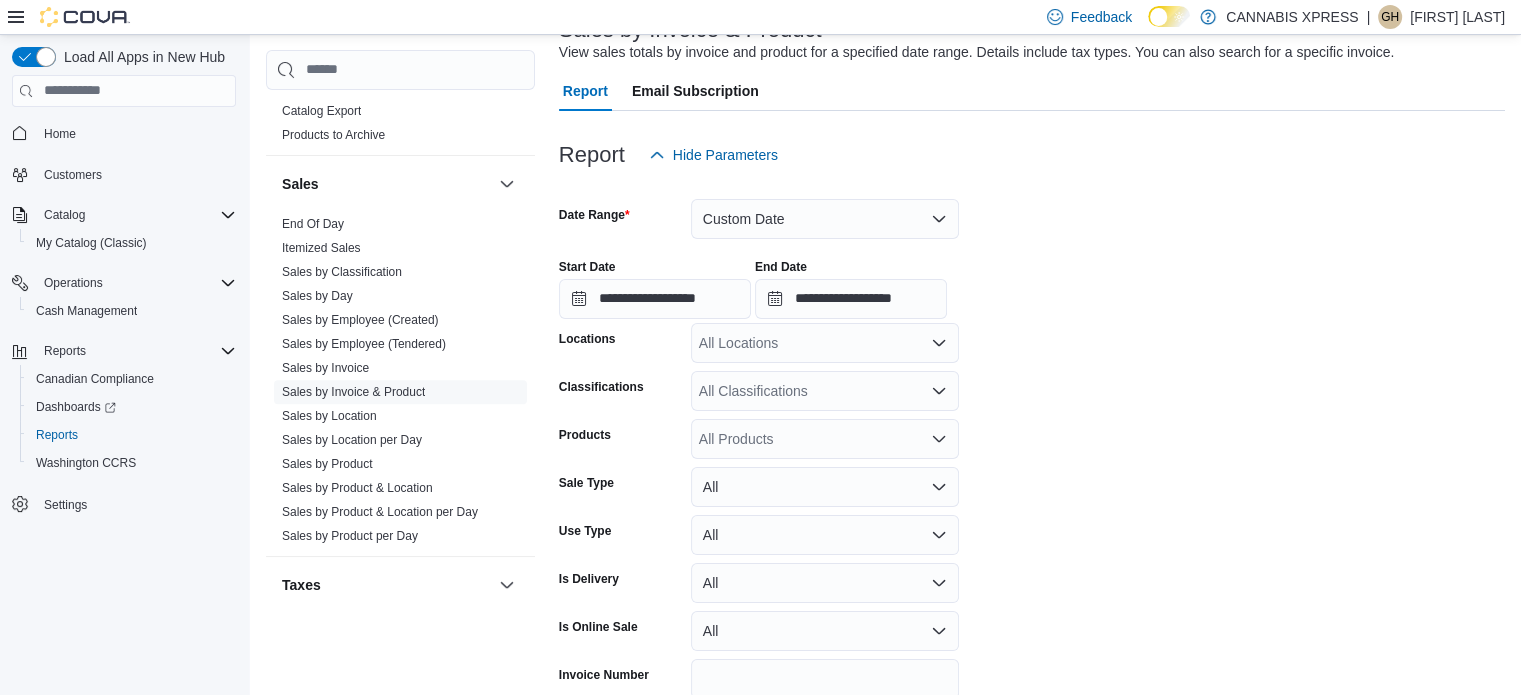 click 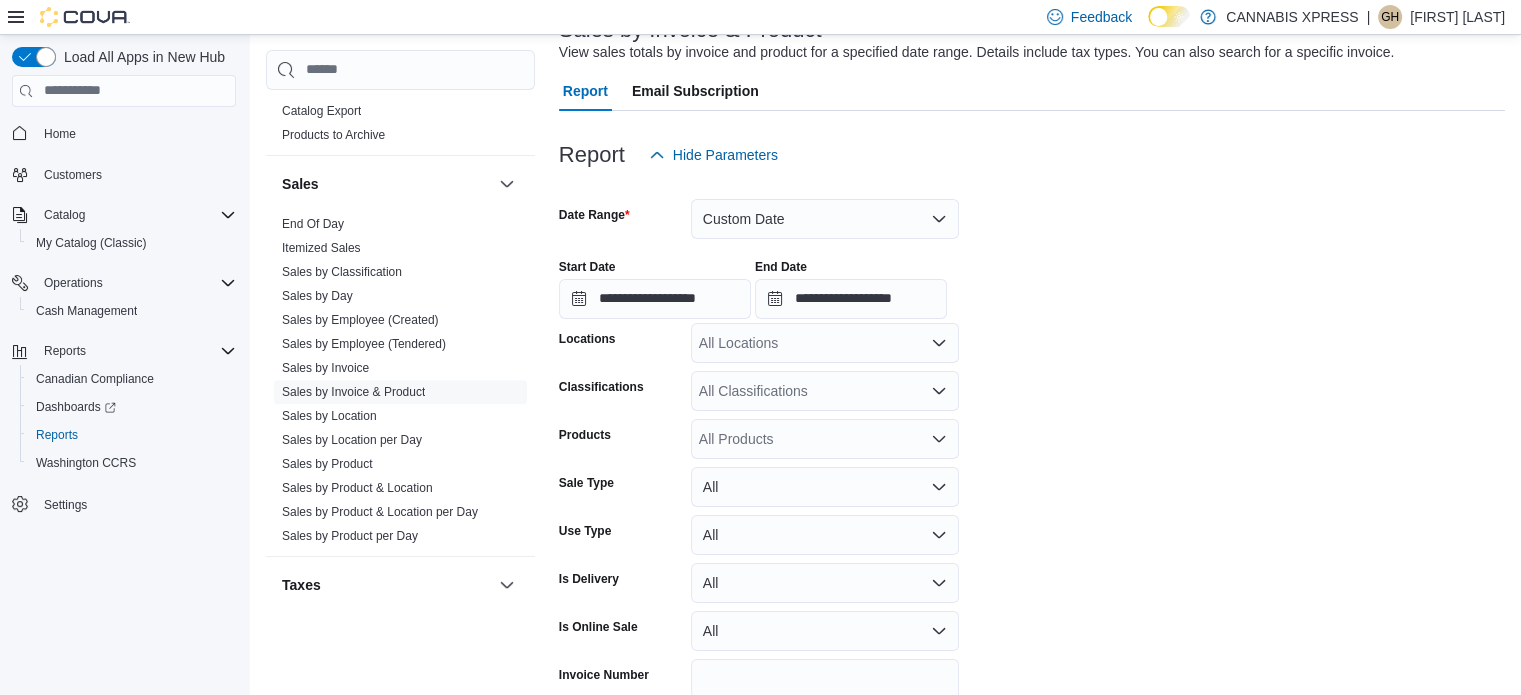 click on "**********" at bounding box center (1032, 465) 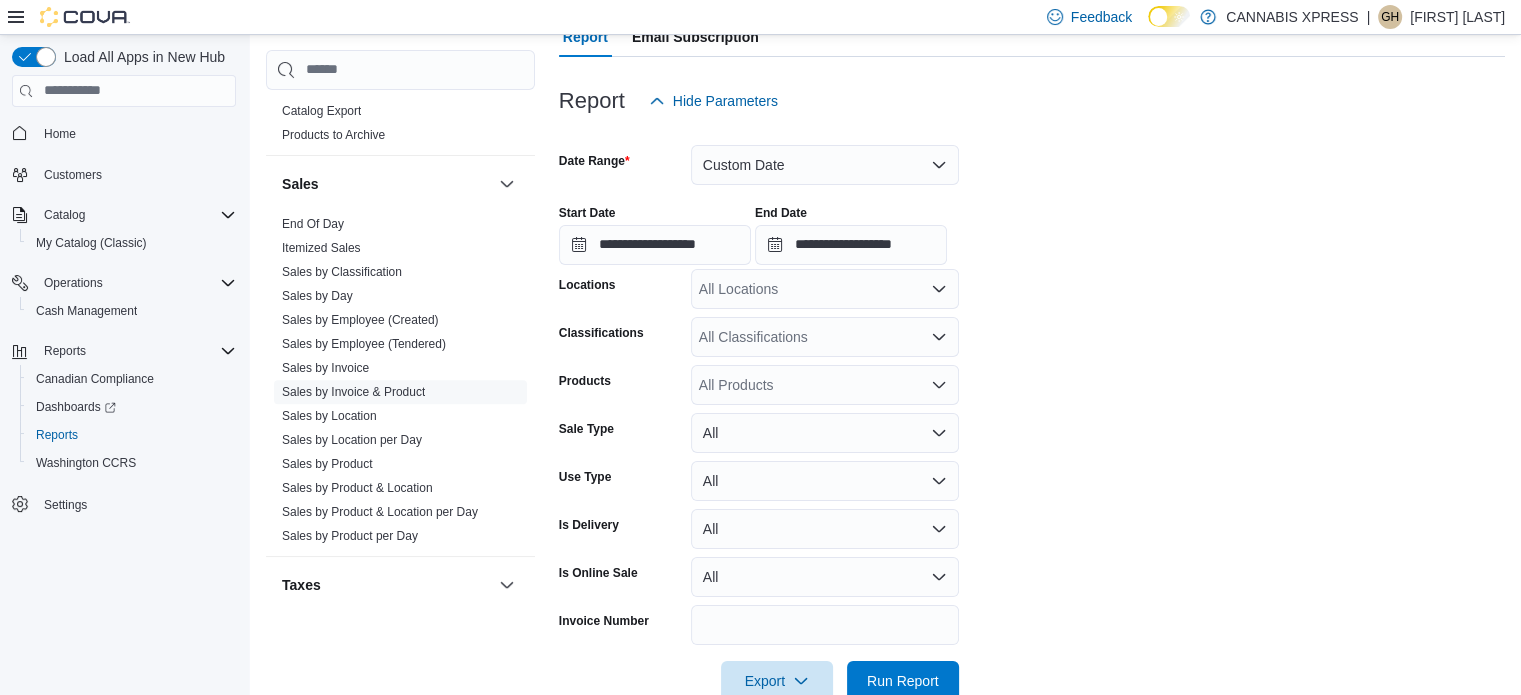 scroll, scrollTop: 245, scrollLeft: 0, axis: vertical 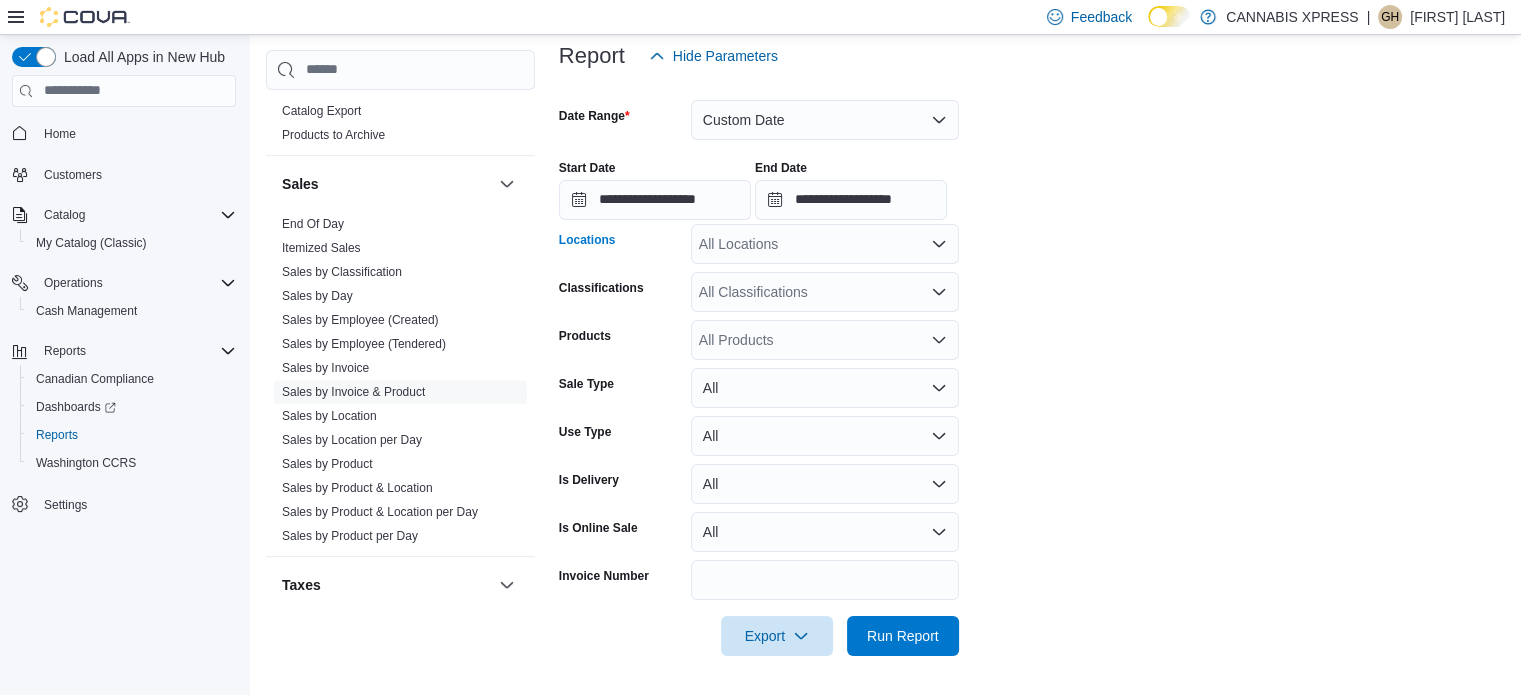 click on "All Locations" at bounding box center (825, 244) 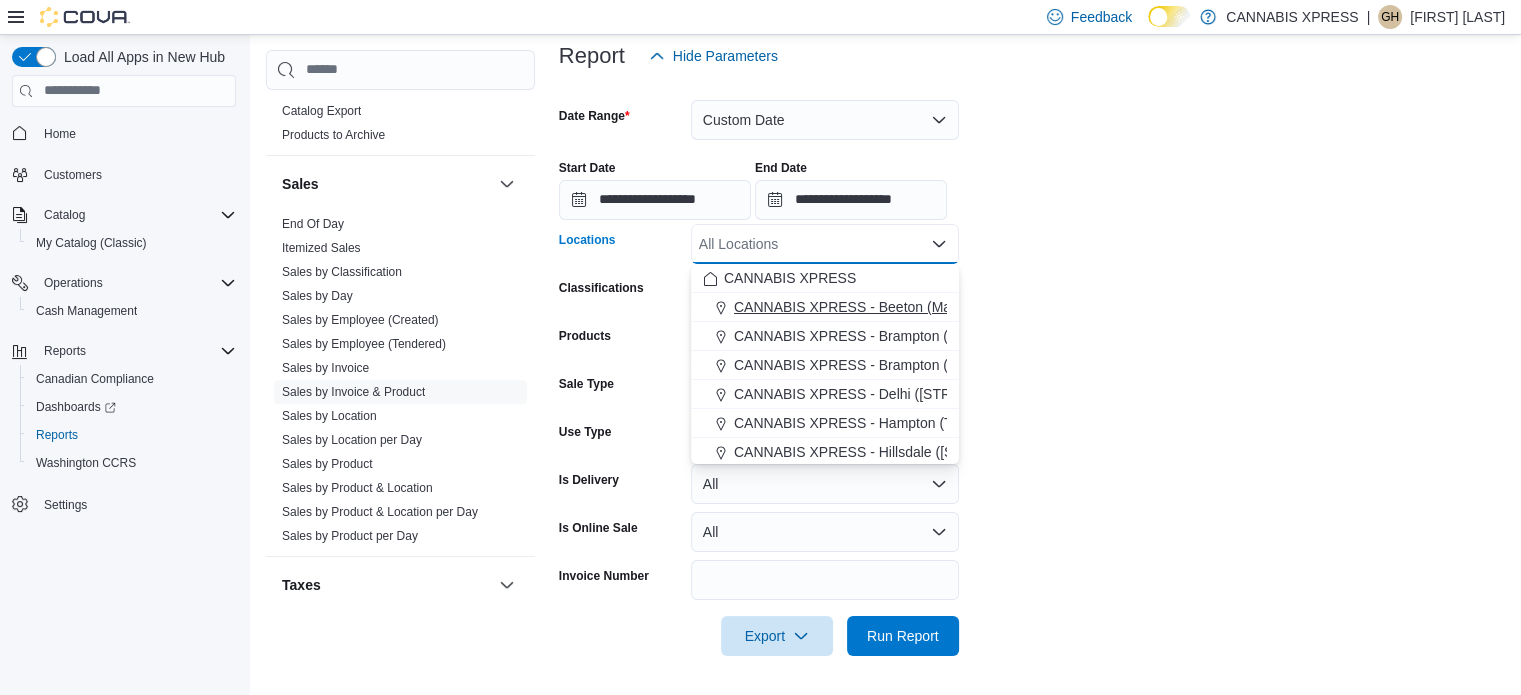 click on "CANNABIS XPRESS - Beeton (Main Street)" at bounding box center [871, 307] 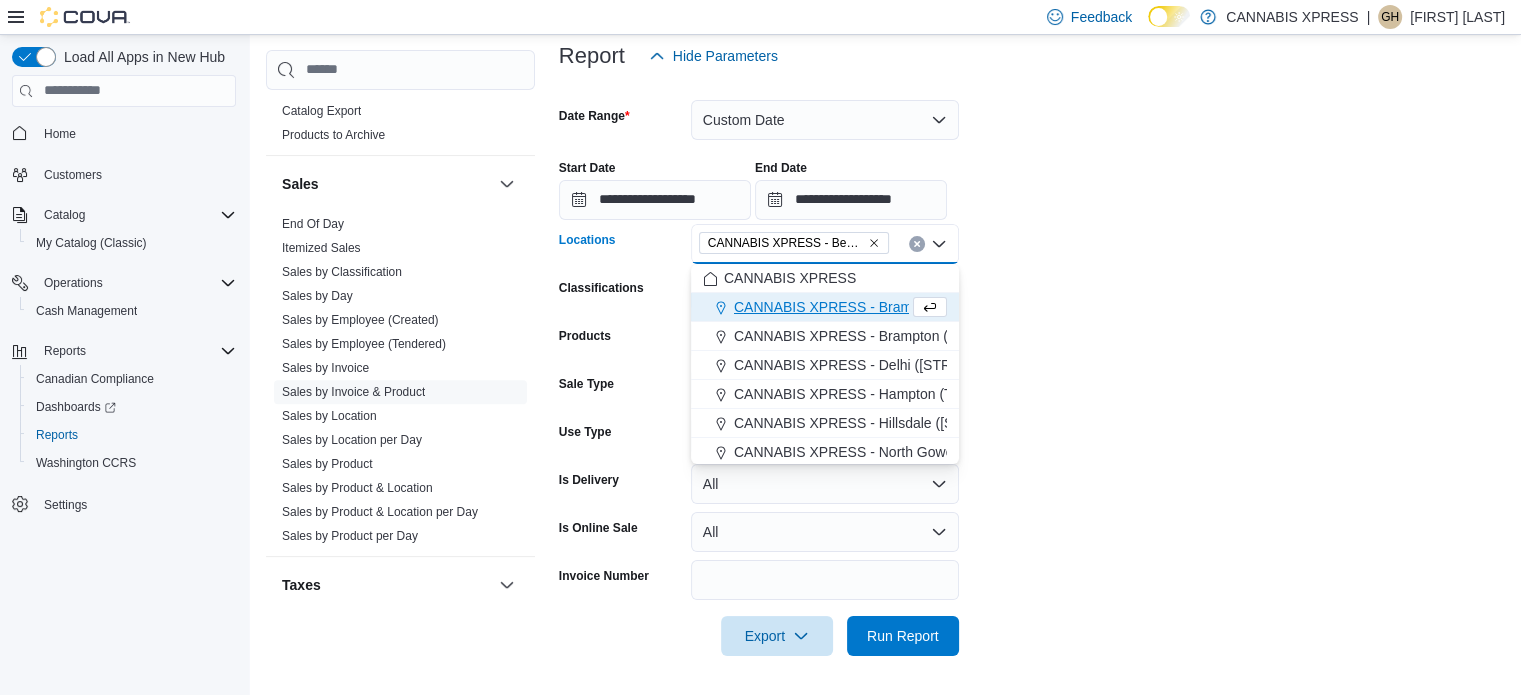 click on "**********" at bounding box center [1032, 366] 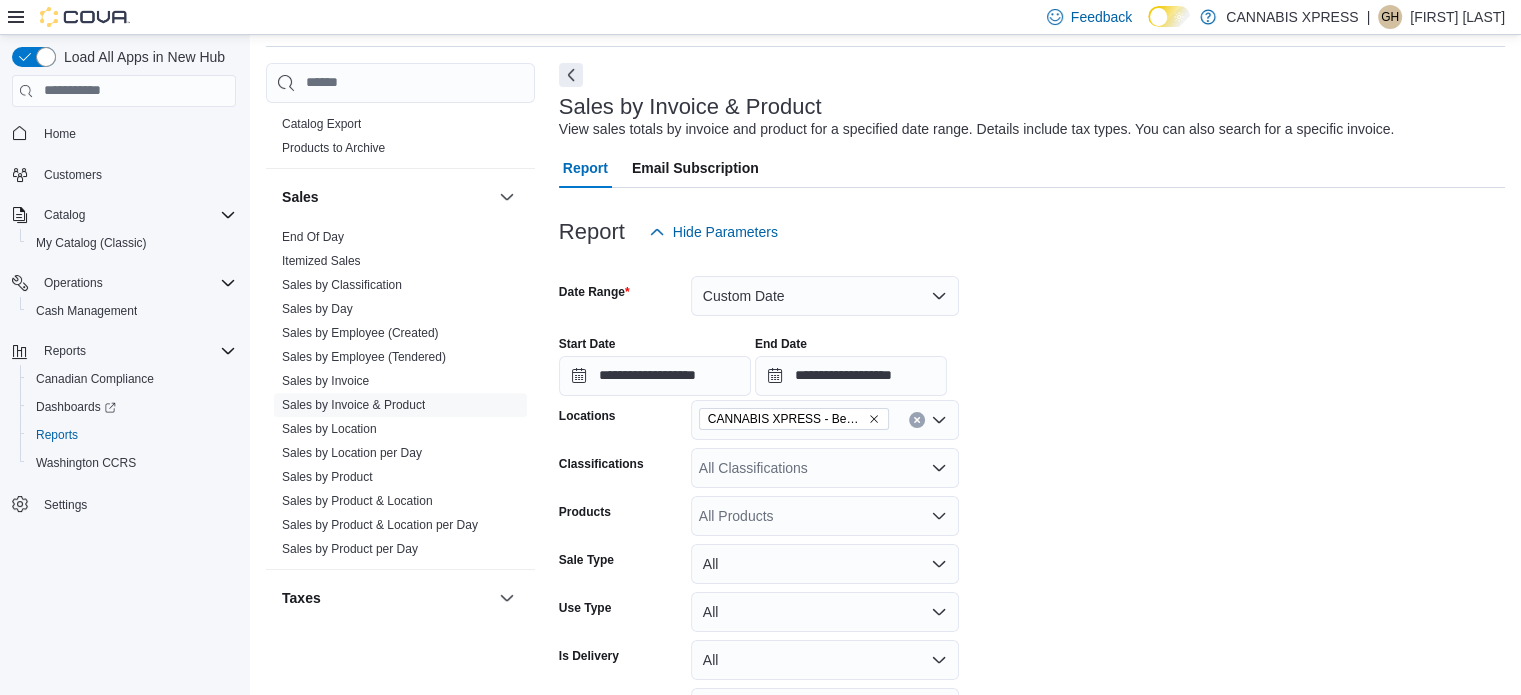 scroll, scrollTop: 45, scrollLeft: 0, axis: vertical 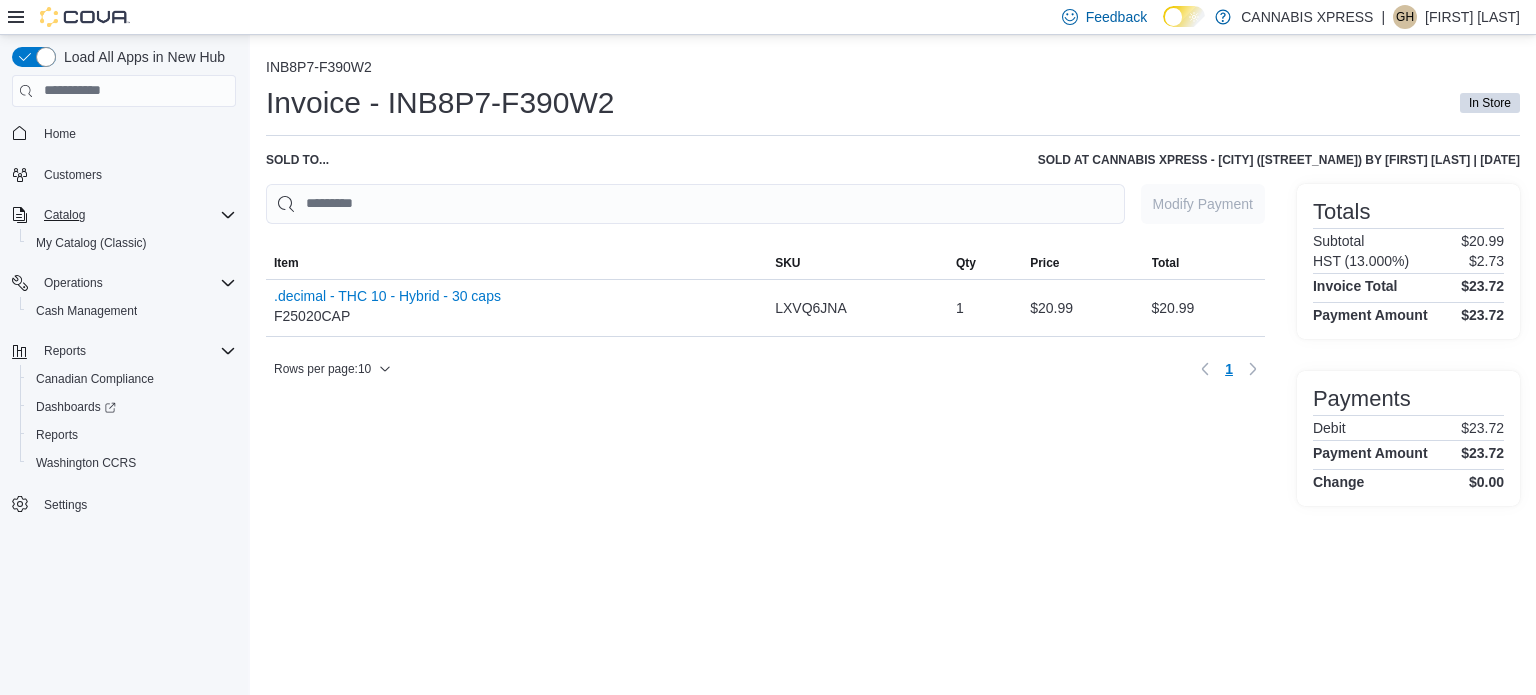 click 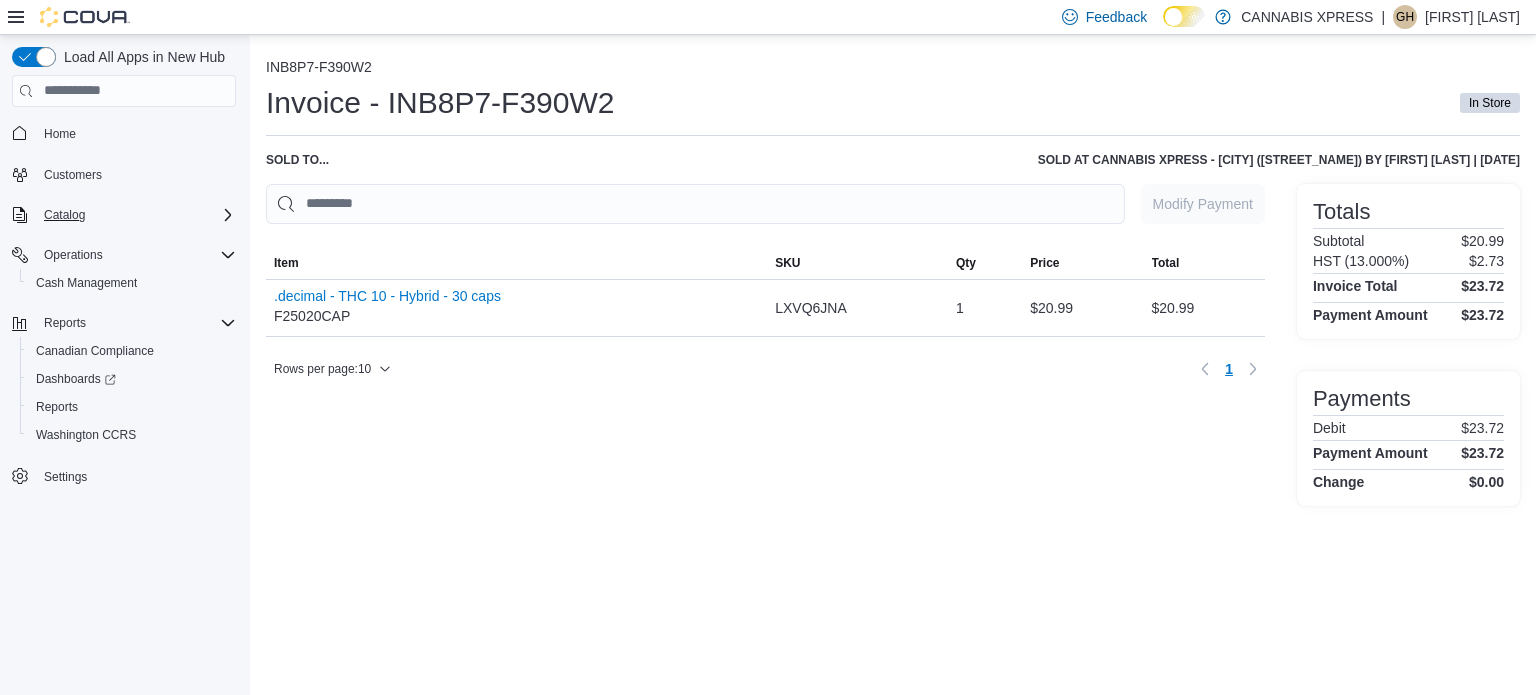 click 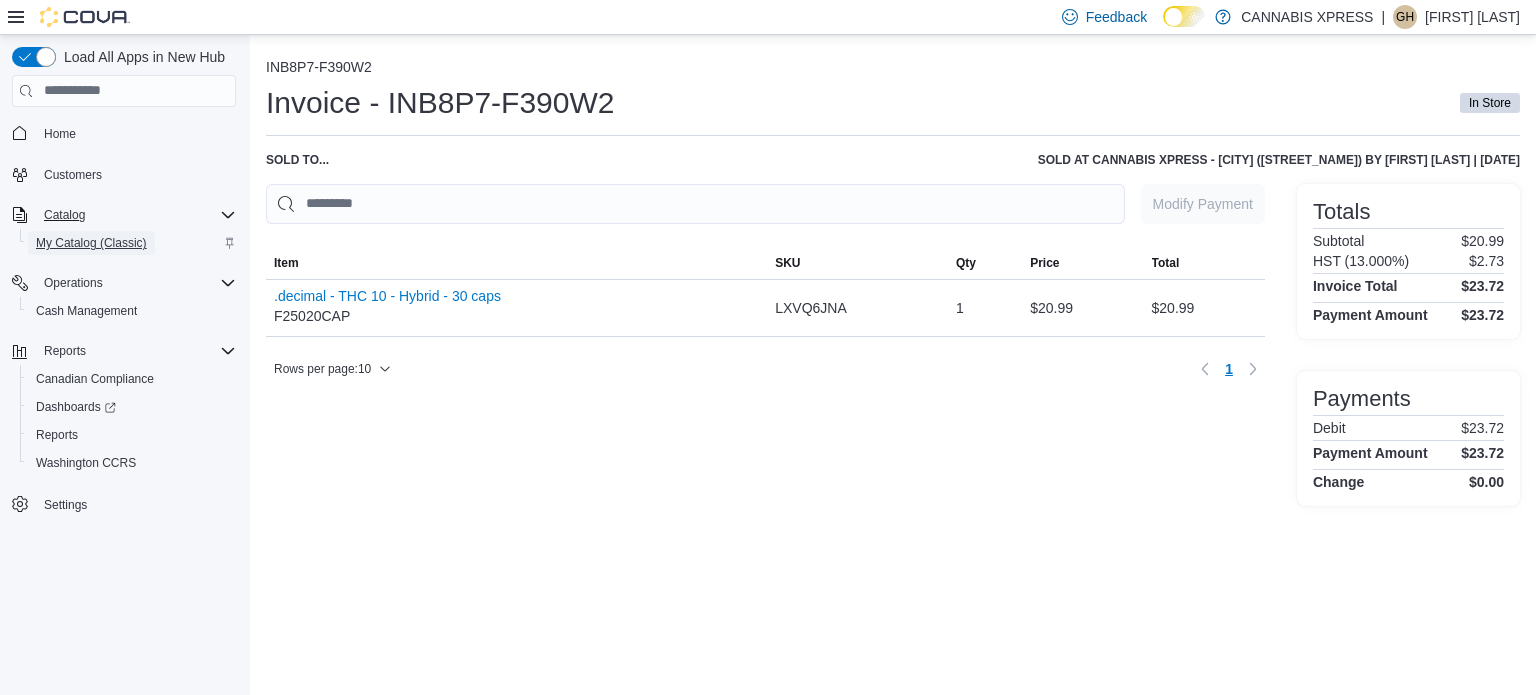 click on "My Catalog (Classic)" at bounding box center [91, 243] 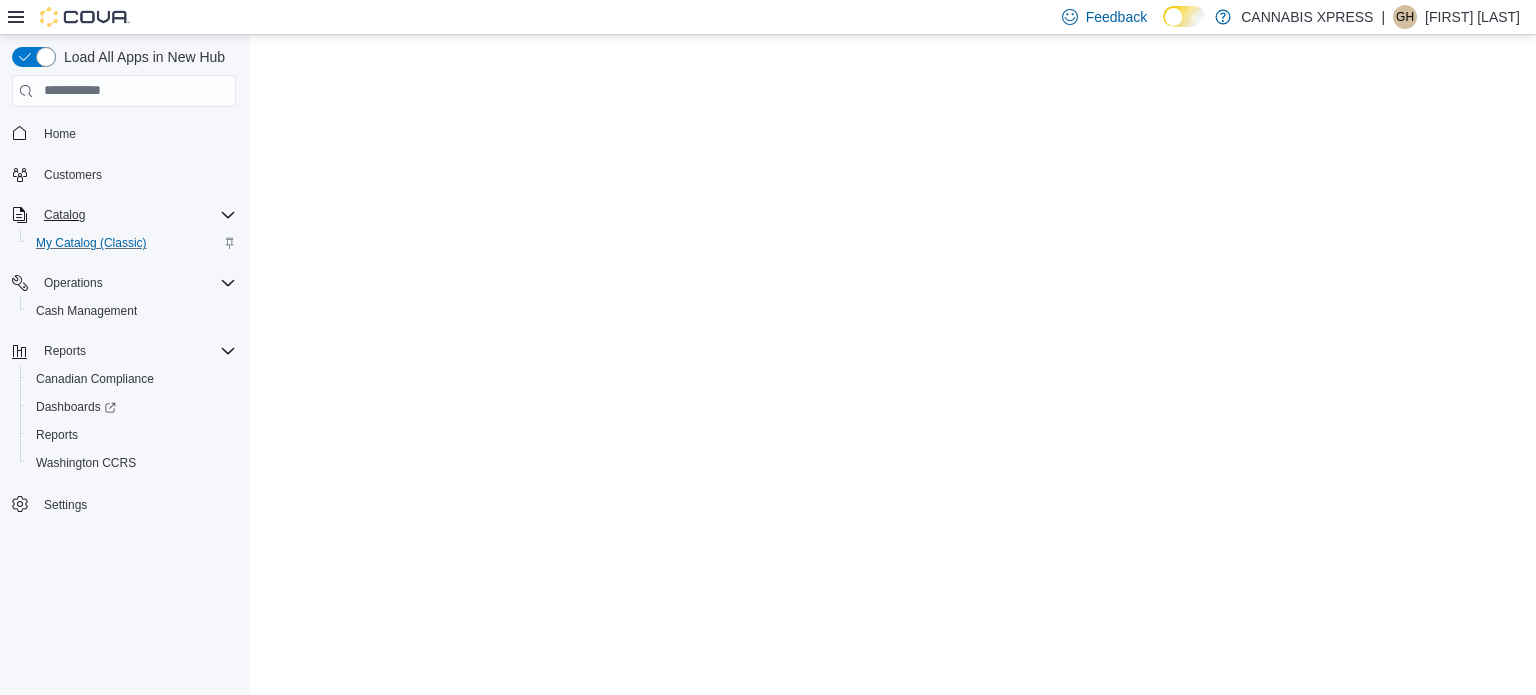 scroll, scrollTop: 0, scrollLeft: 0, axis: both 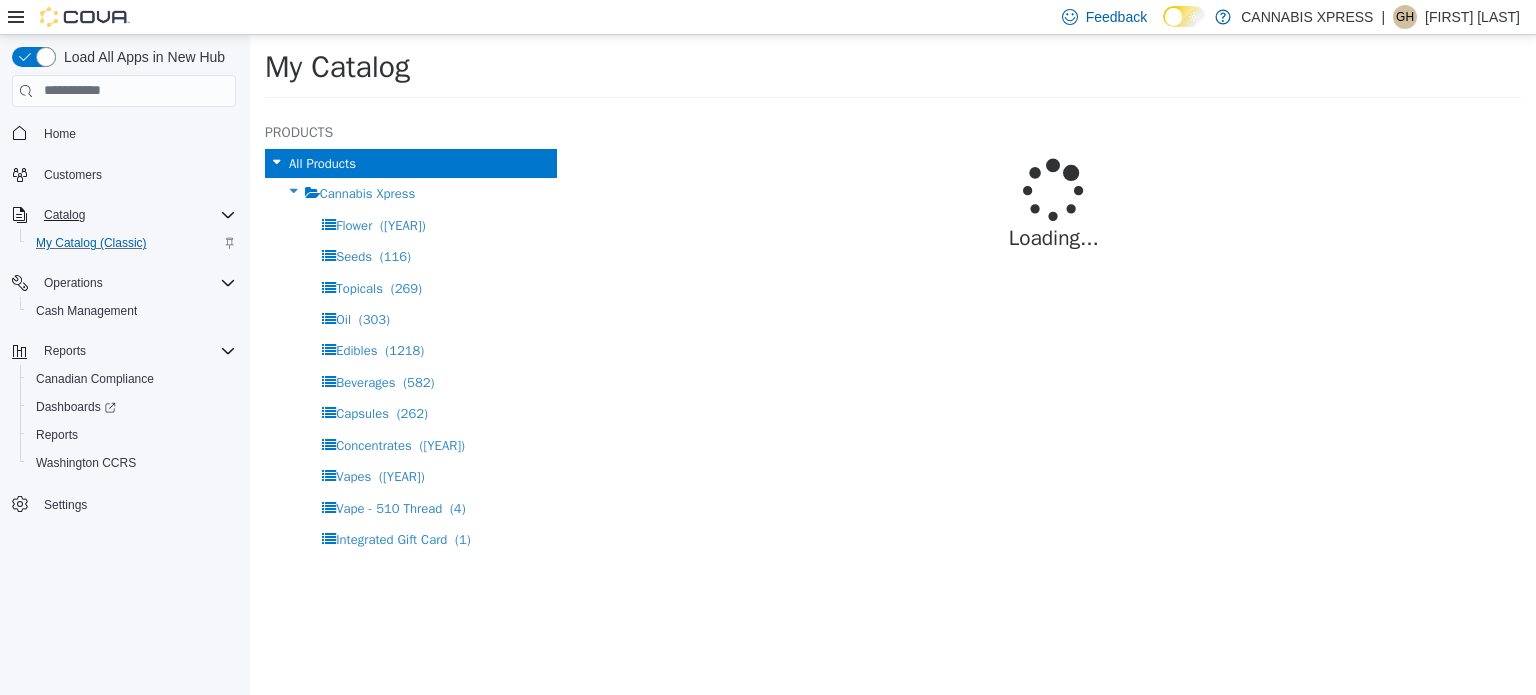 select on "**********" 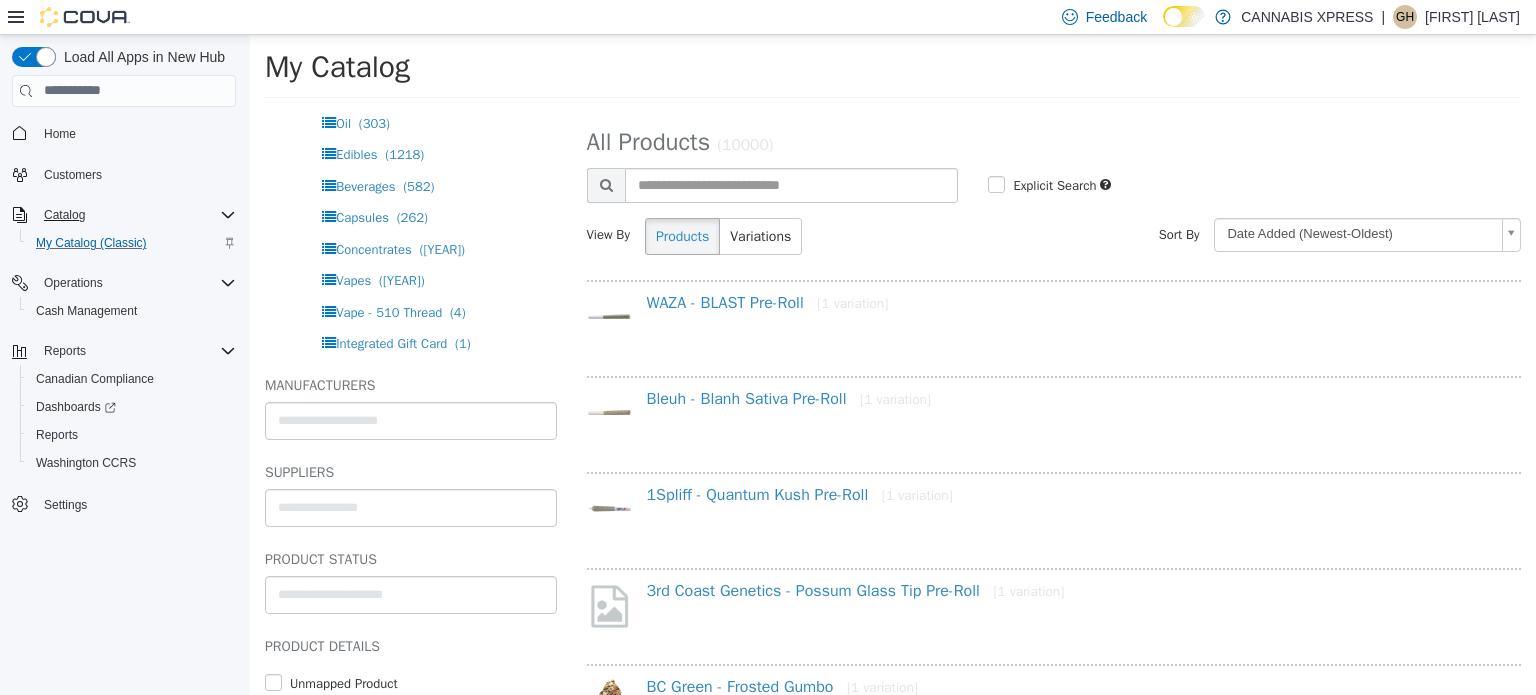 scroll, scrollTop: 200, scrollLeft: 0, axis: vertical 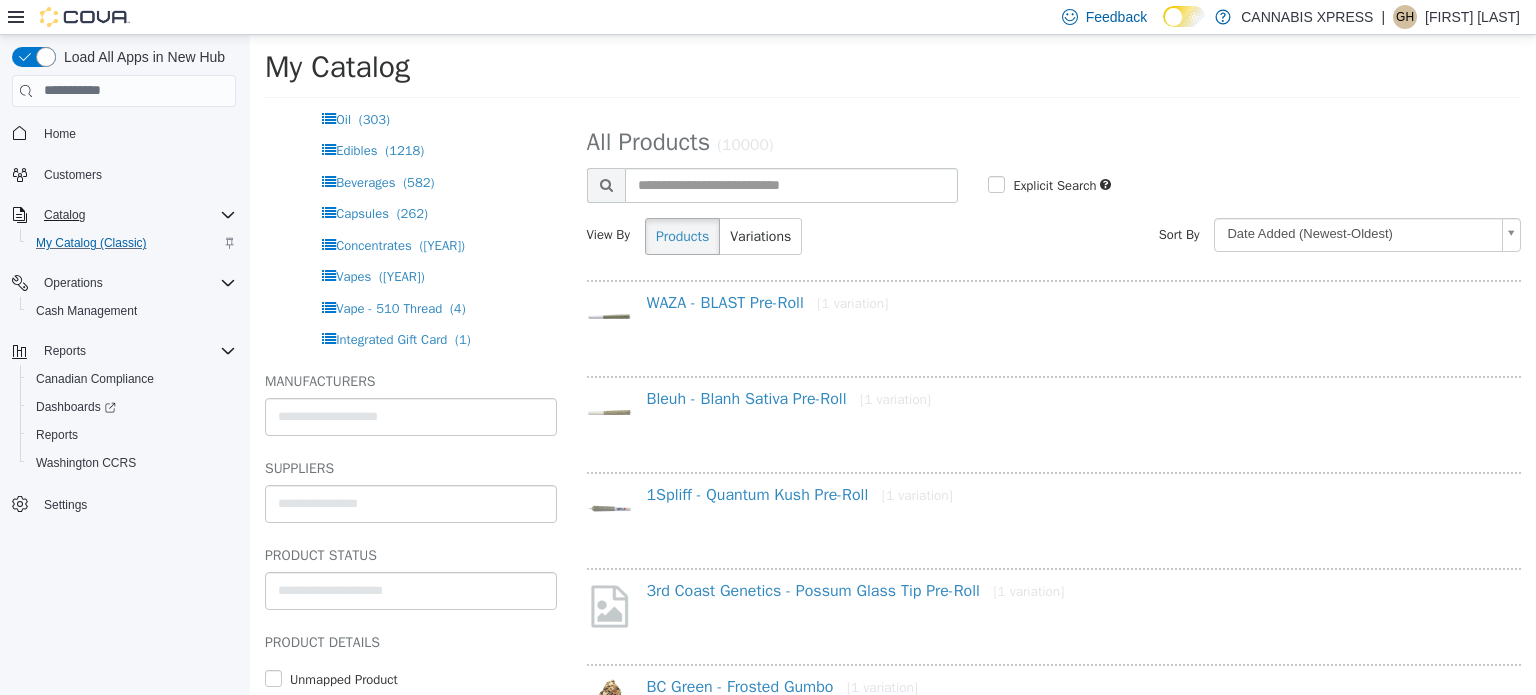 click on "Catalog" at bounding box center (136, 215) 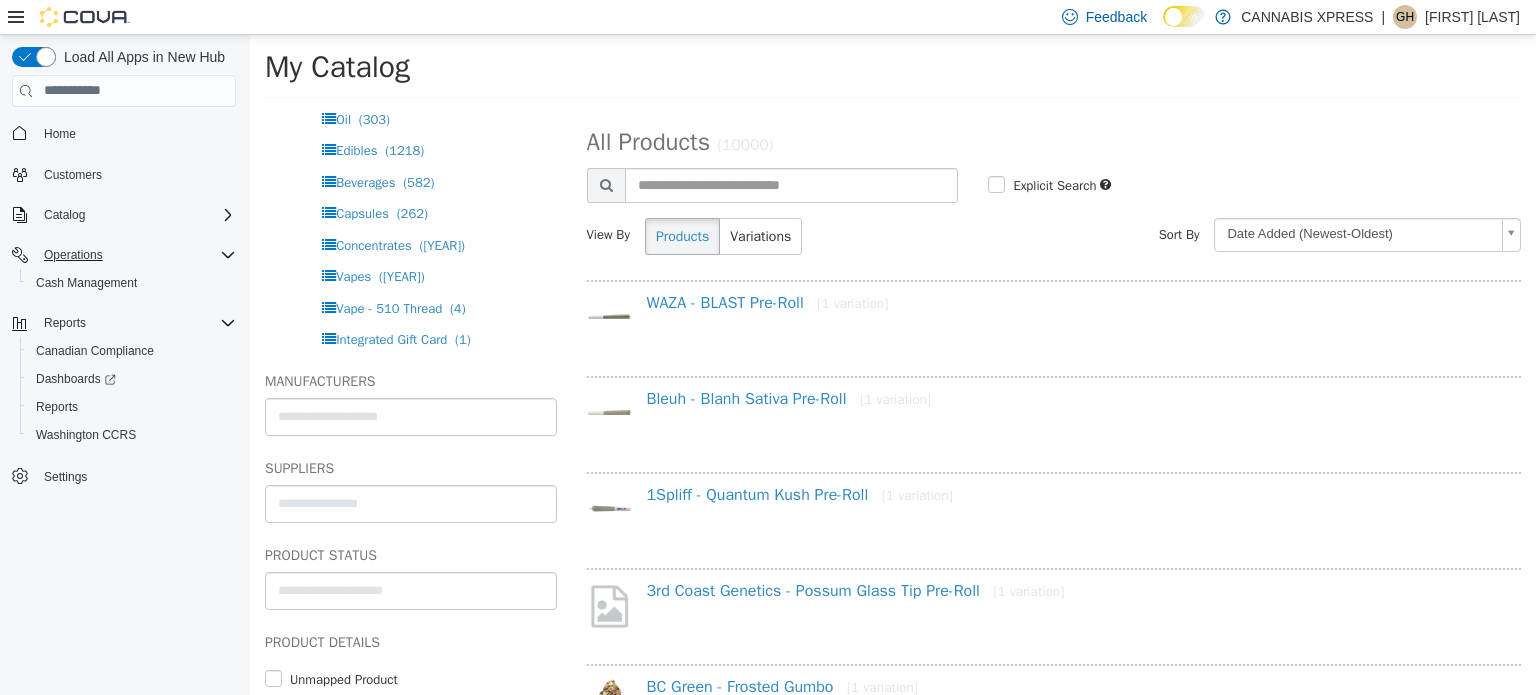 click 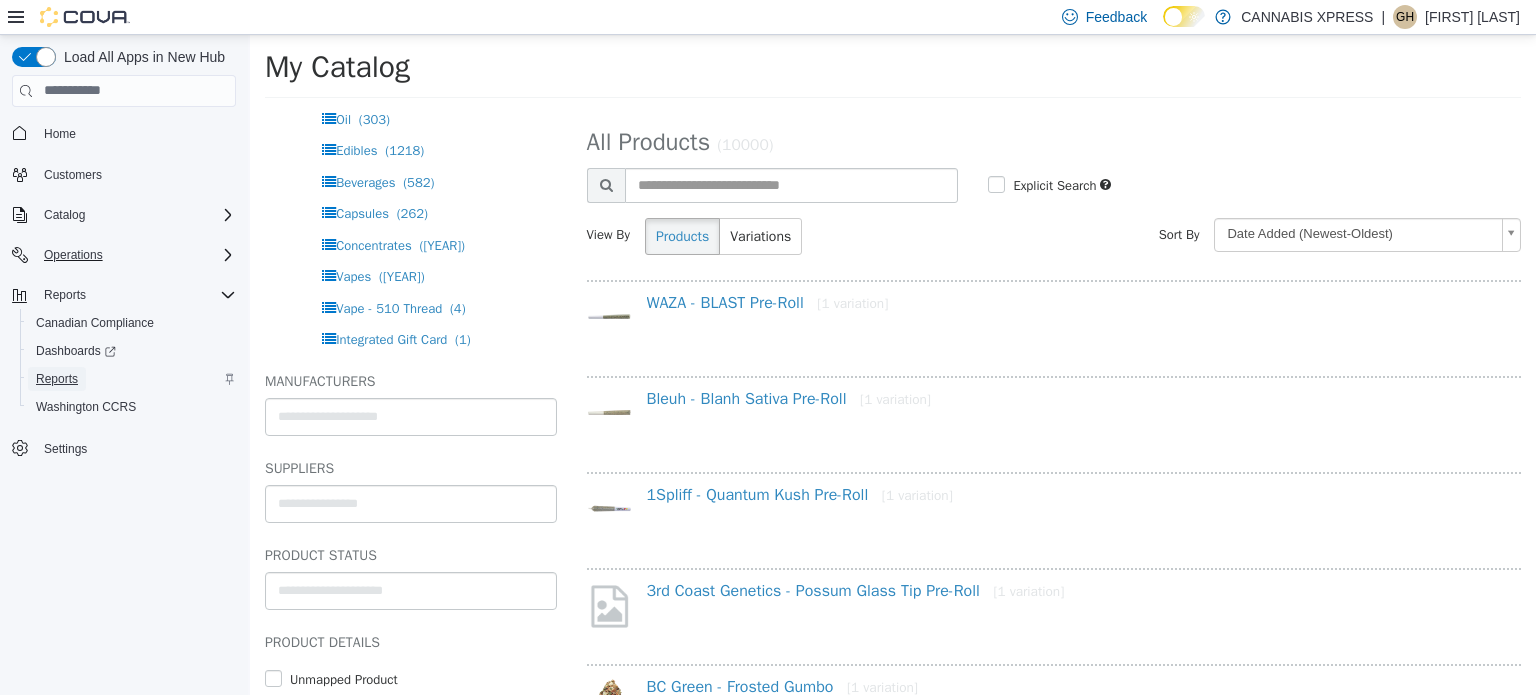click on "Reports" at bounding box center (57, 379) 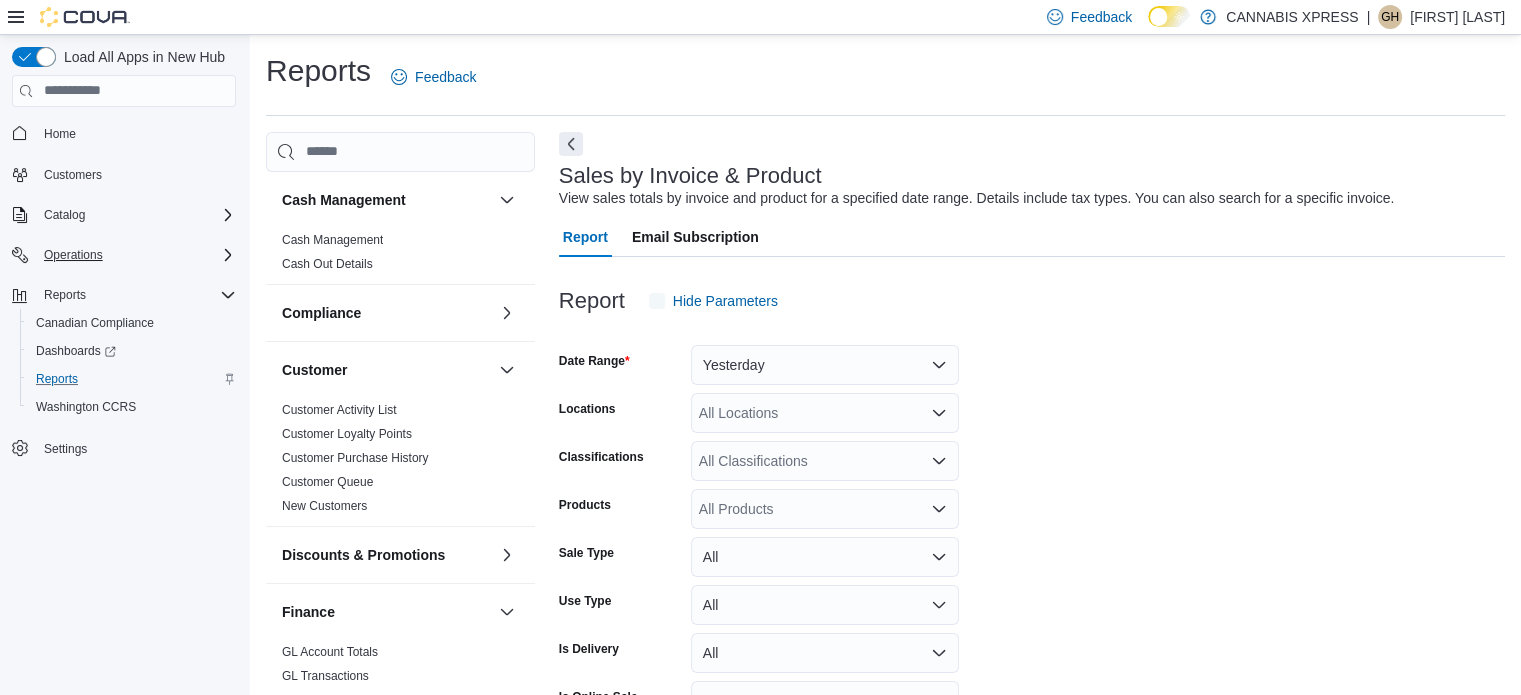 scroll, scrollTop: 46, scrollLeft: 0, axis: vertical 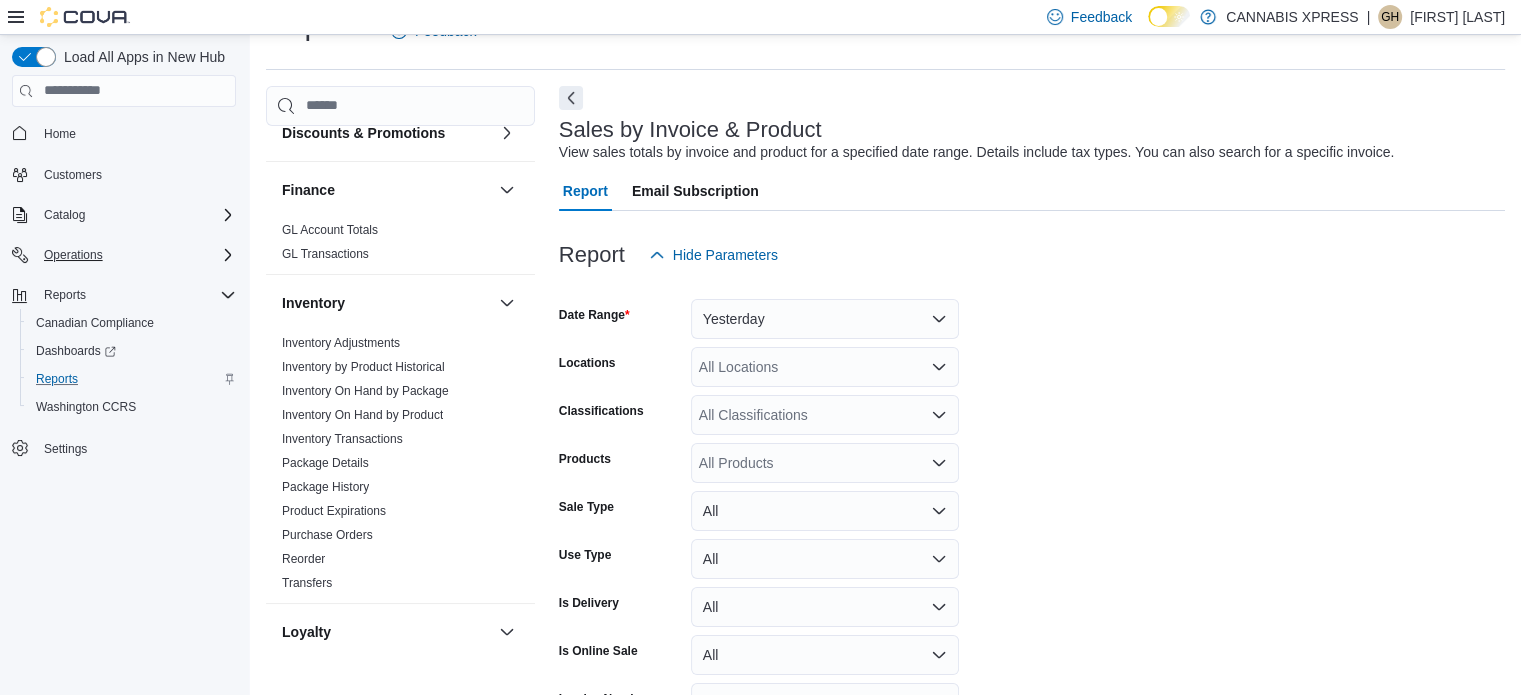 click on "Inventory" at bounding box center [400, 303] 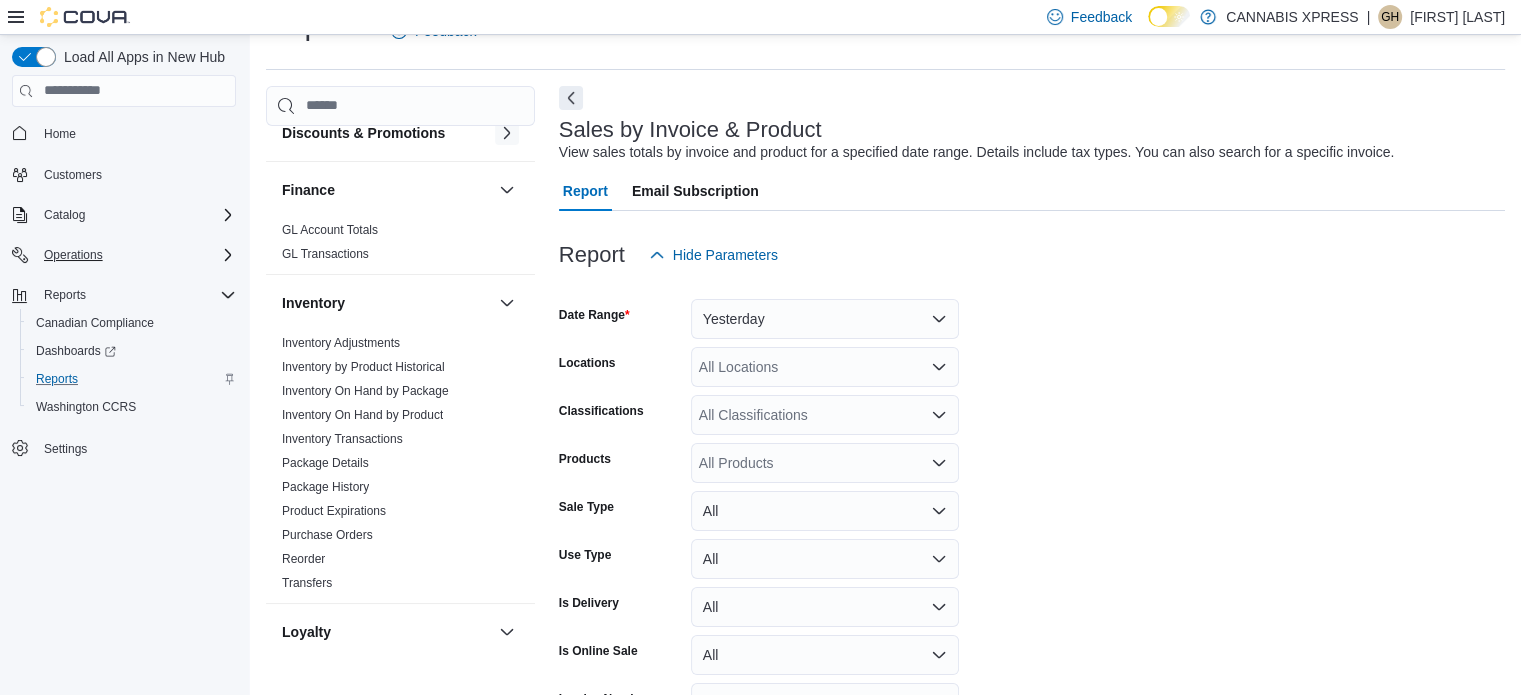 click at bounding box center [507, 133] 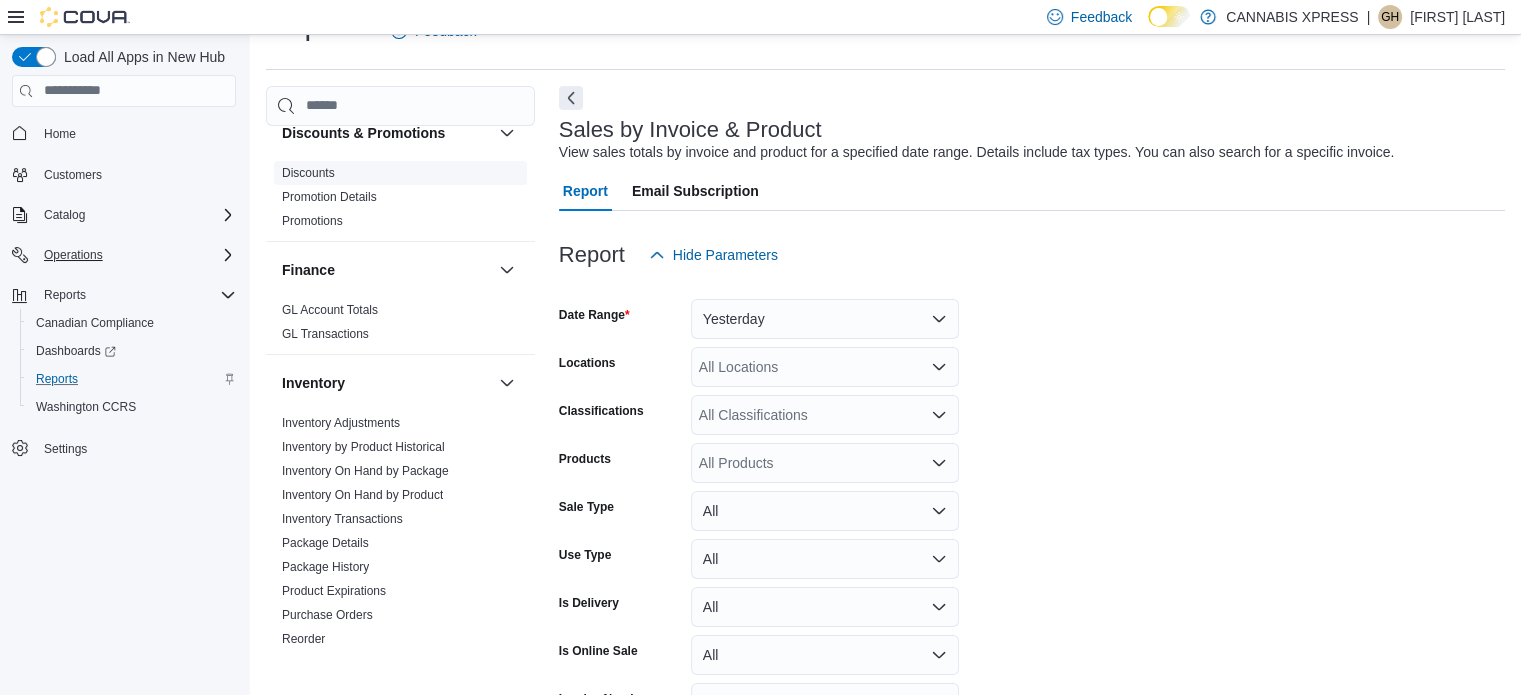 click on "Discounts" at bounding box center (308, 173) 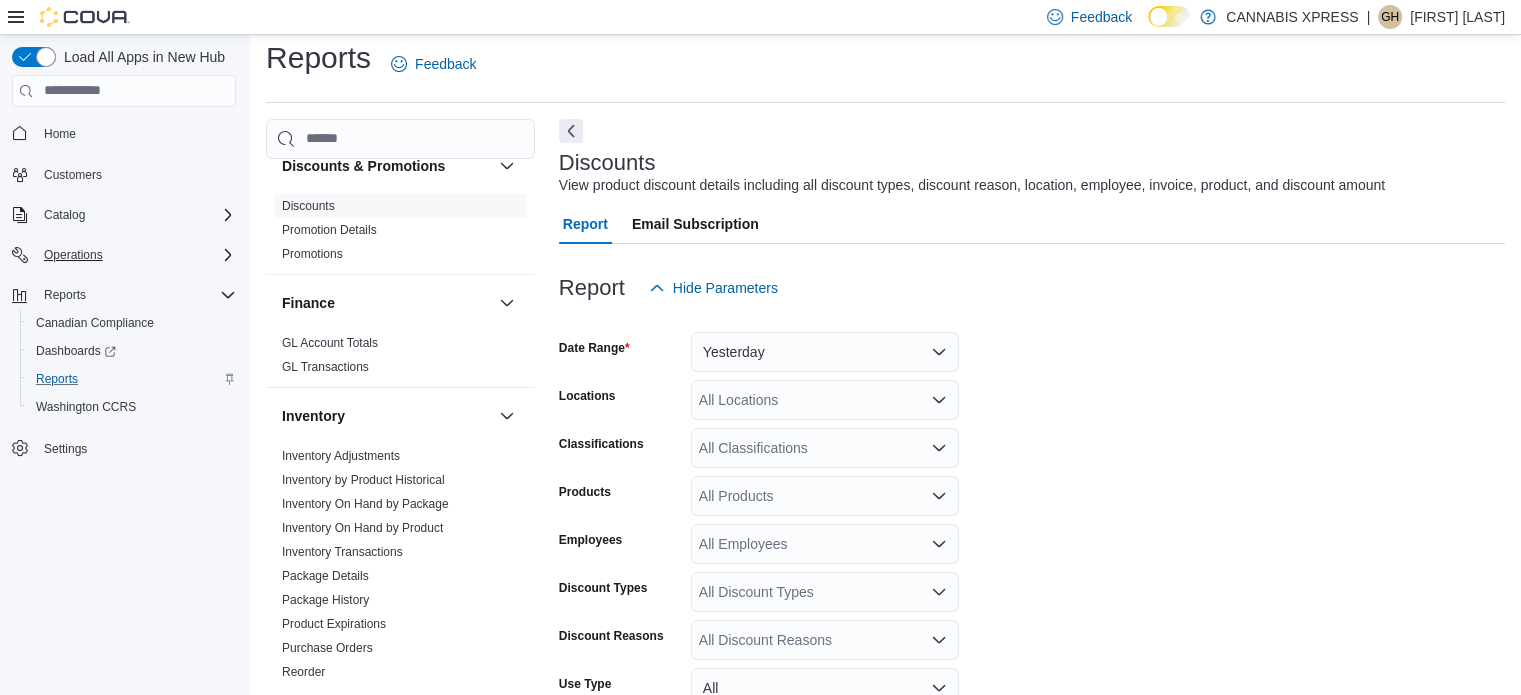 scroll, scrollTop: 46, scrollLeft: 0, axis: vertical 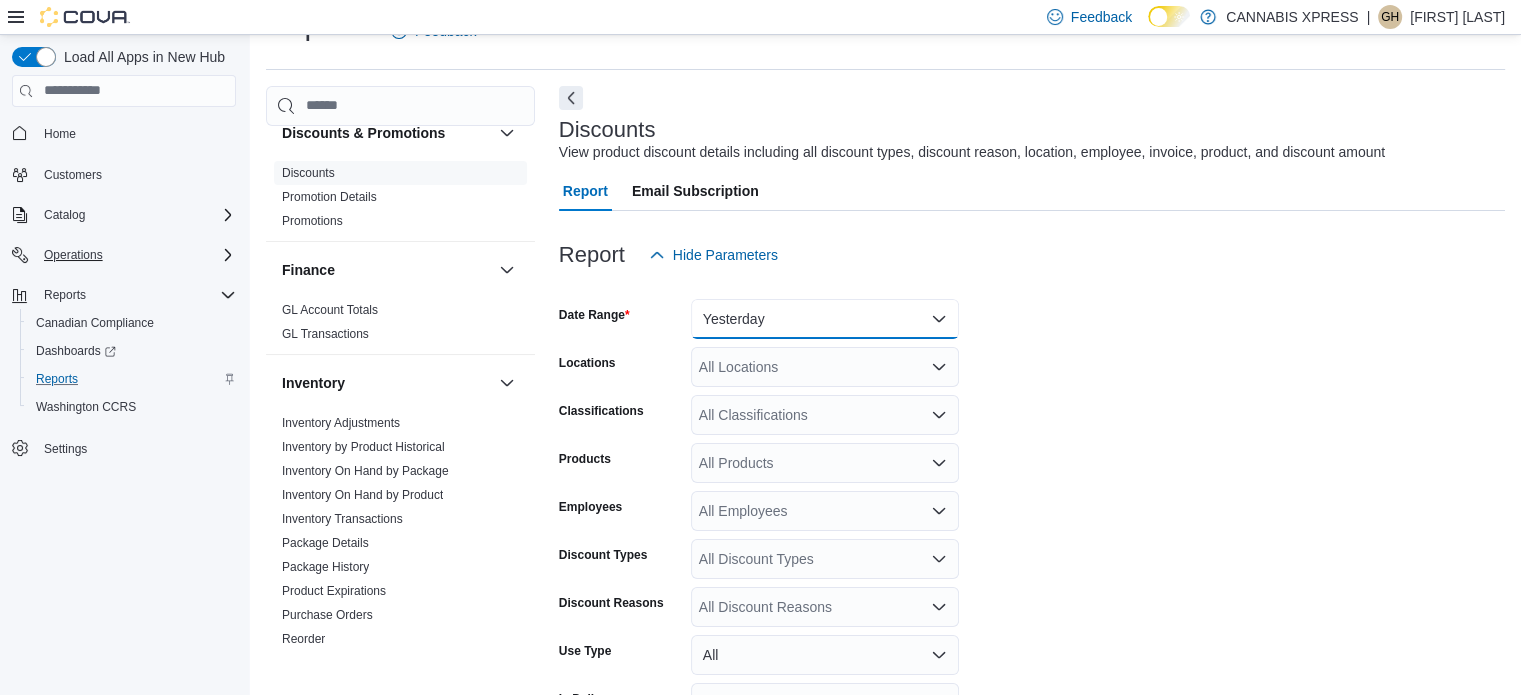 click on "Yesterday" at bounding box center [825, 319] 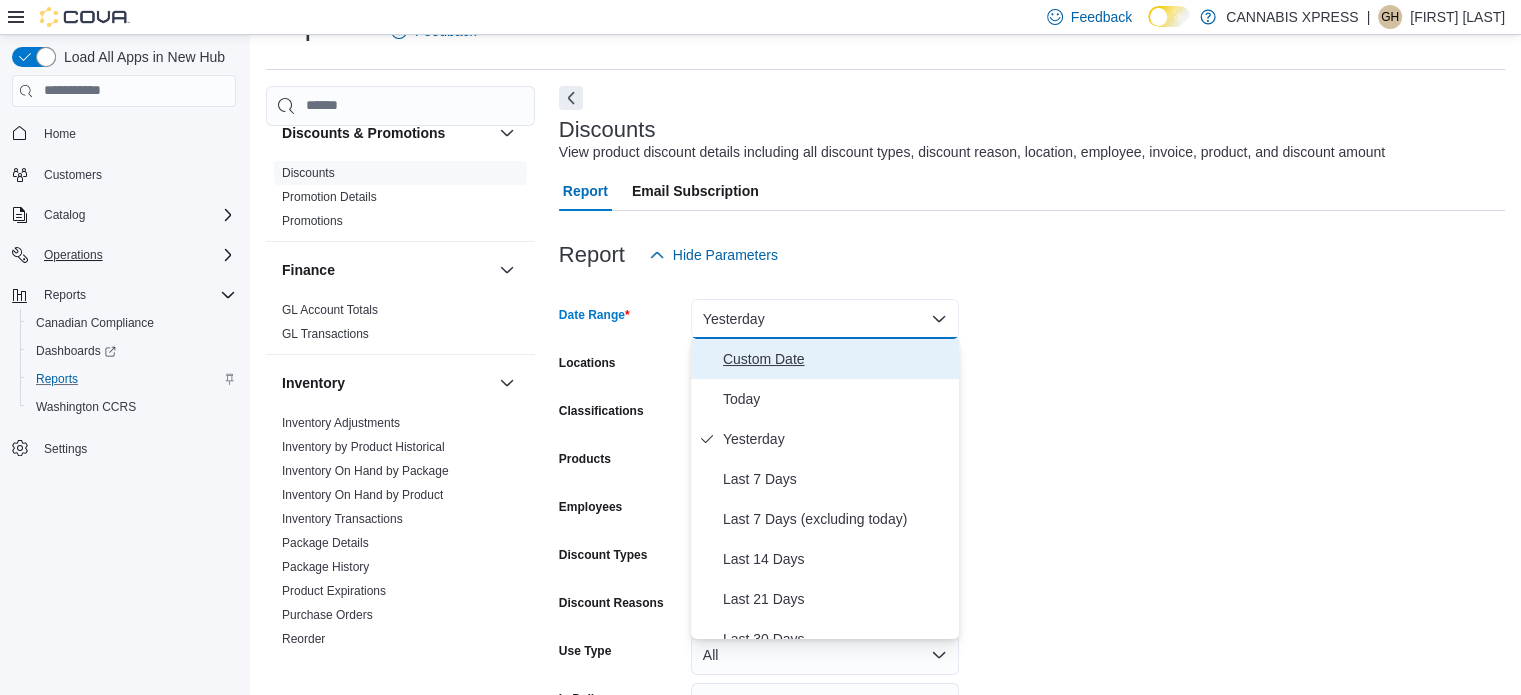 click on "Custom Date" at bounding box center (837, 359) 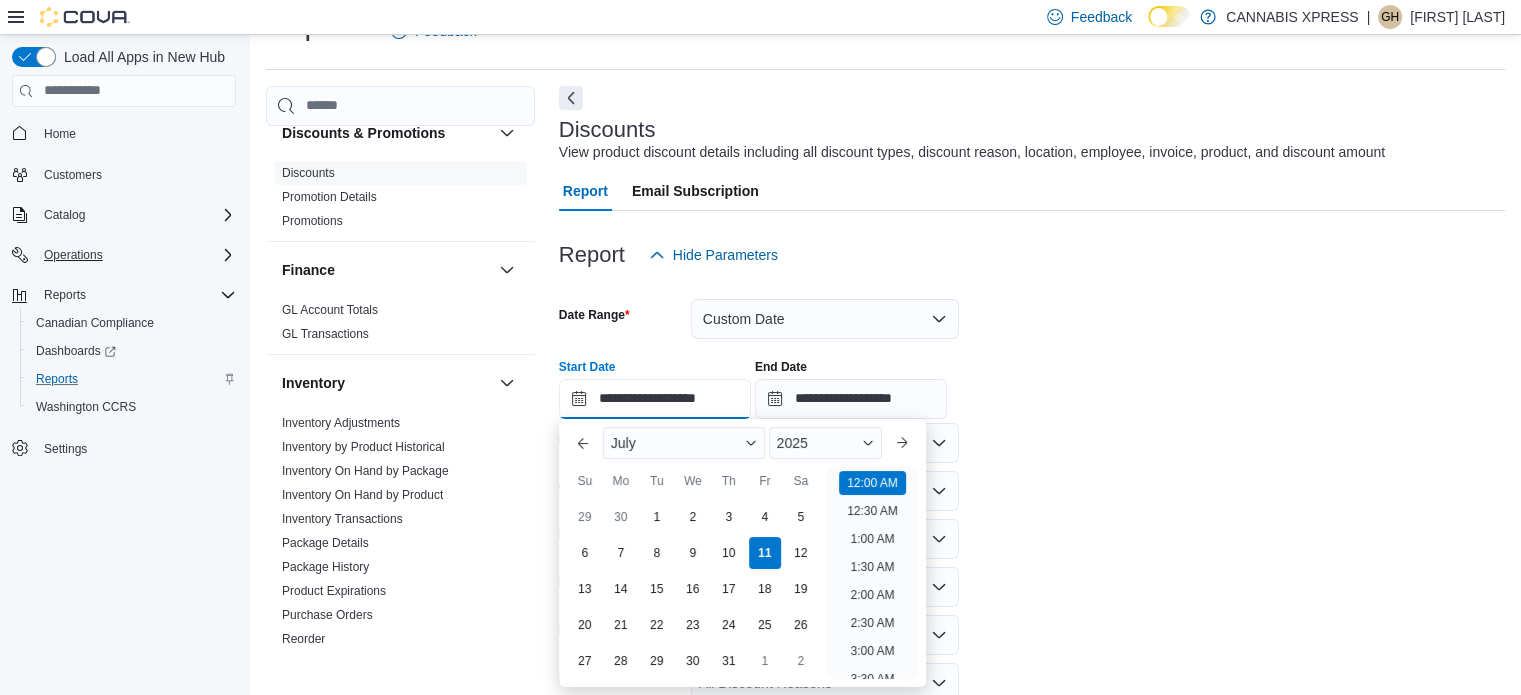 click on "**********" at bounding box center [655, 399] 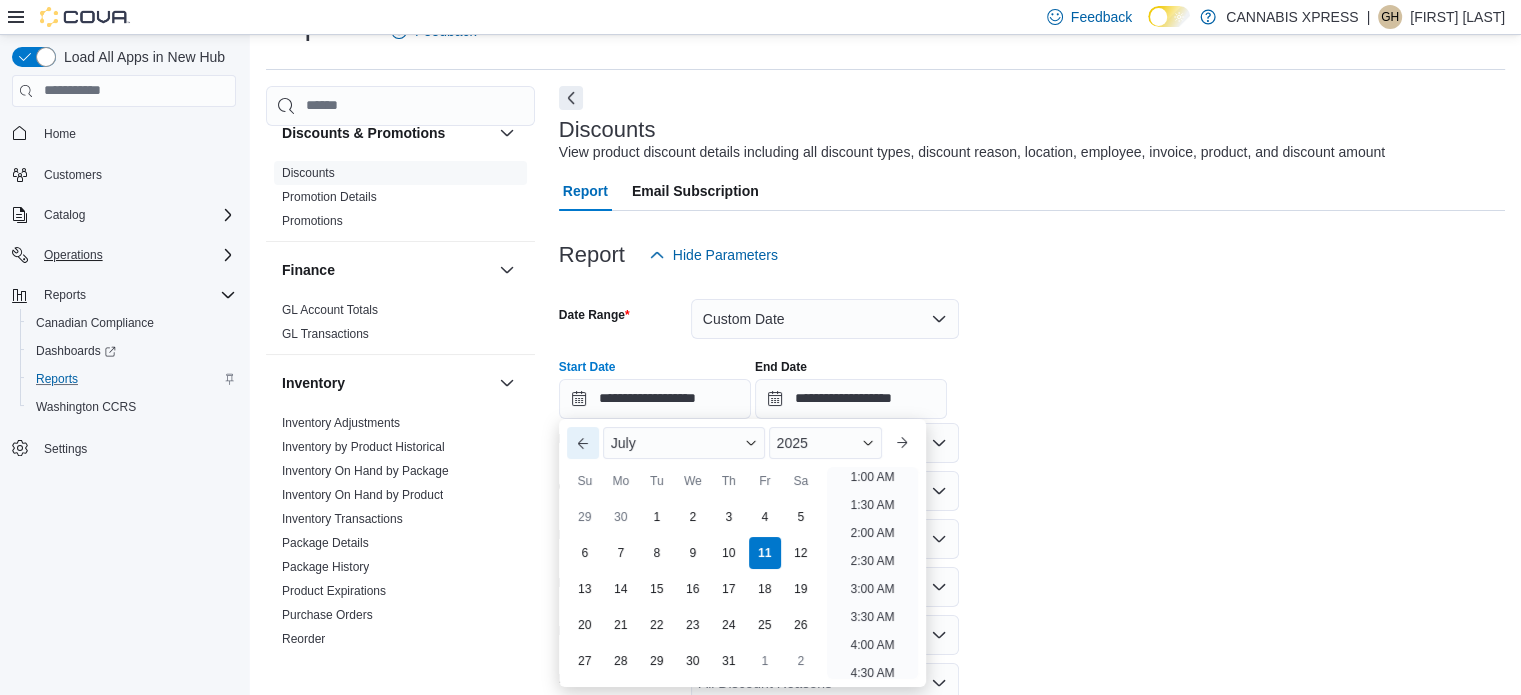 click on "Previous Month" at bounding box center [583, 443] 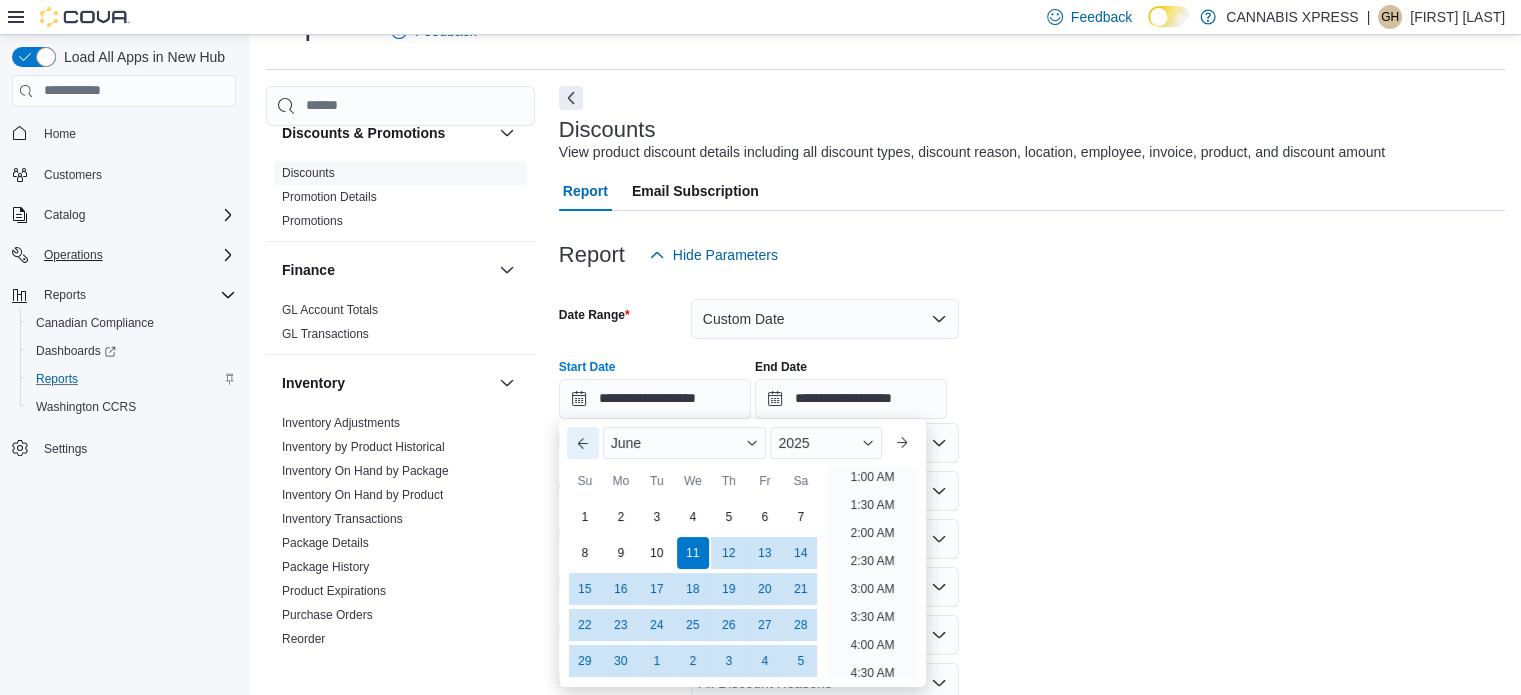 scroll, scrollTop: 4, scrollLeft: 0, axis: vertical 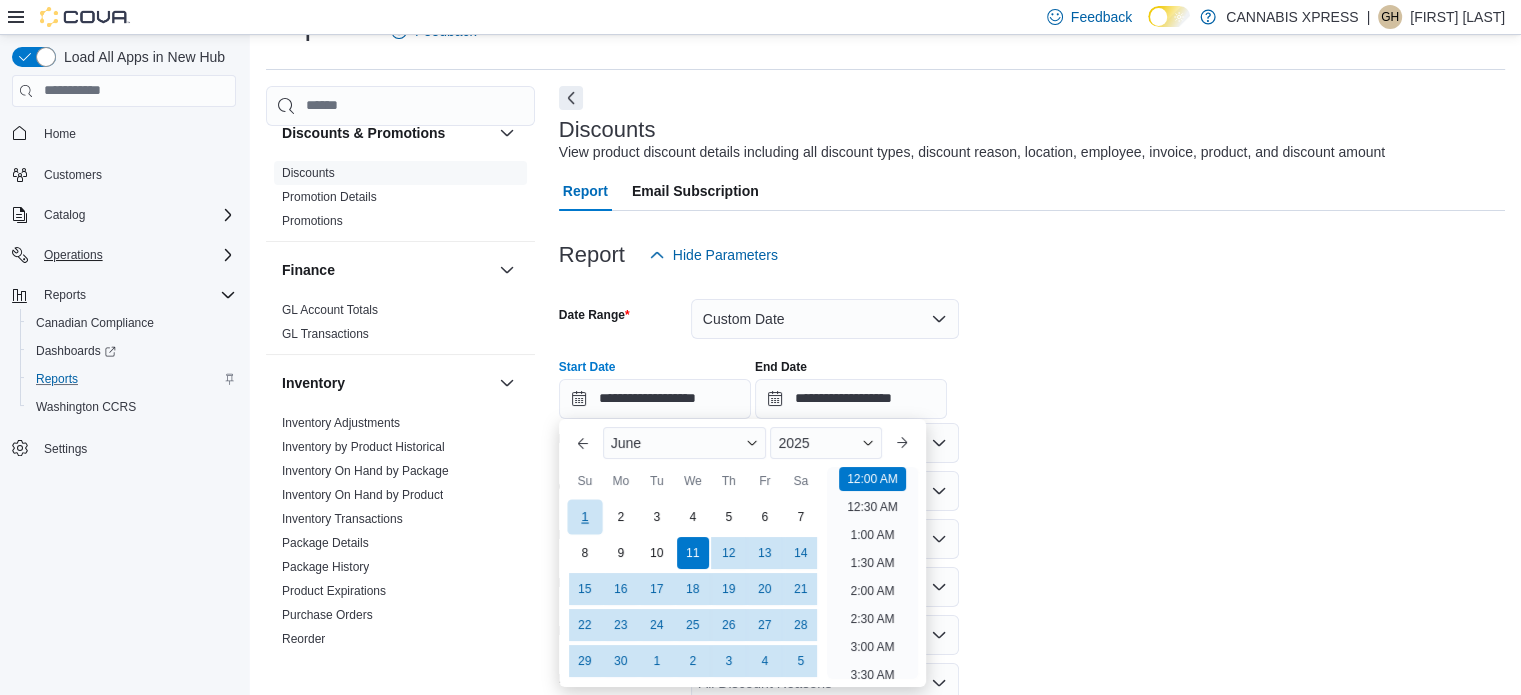 click on "1" at bounding box center (584, 516) 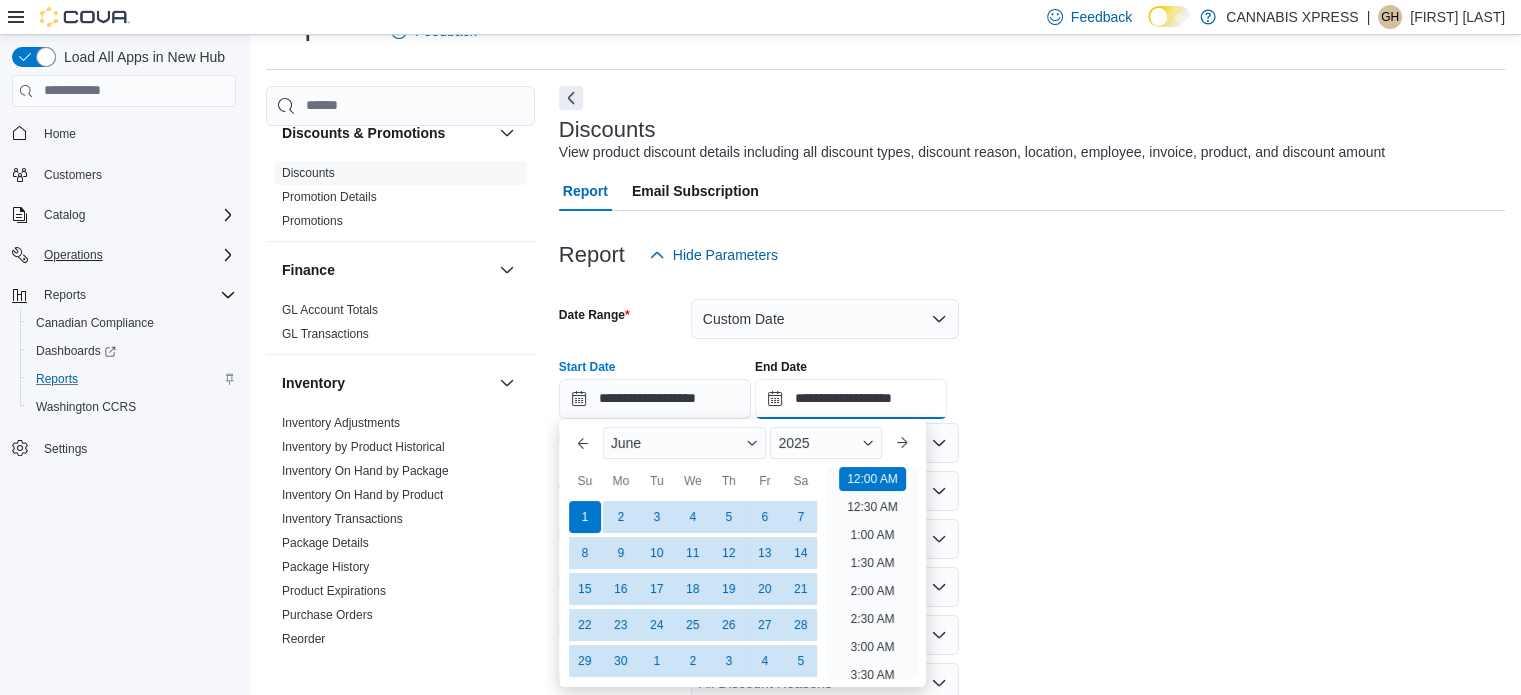 click on "**********" at bounding box center (851, 399) 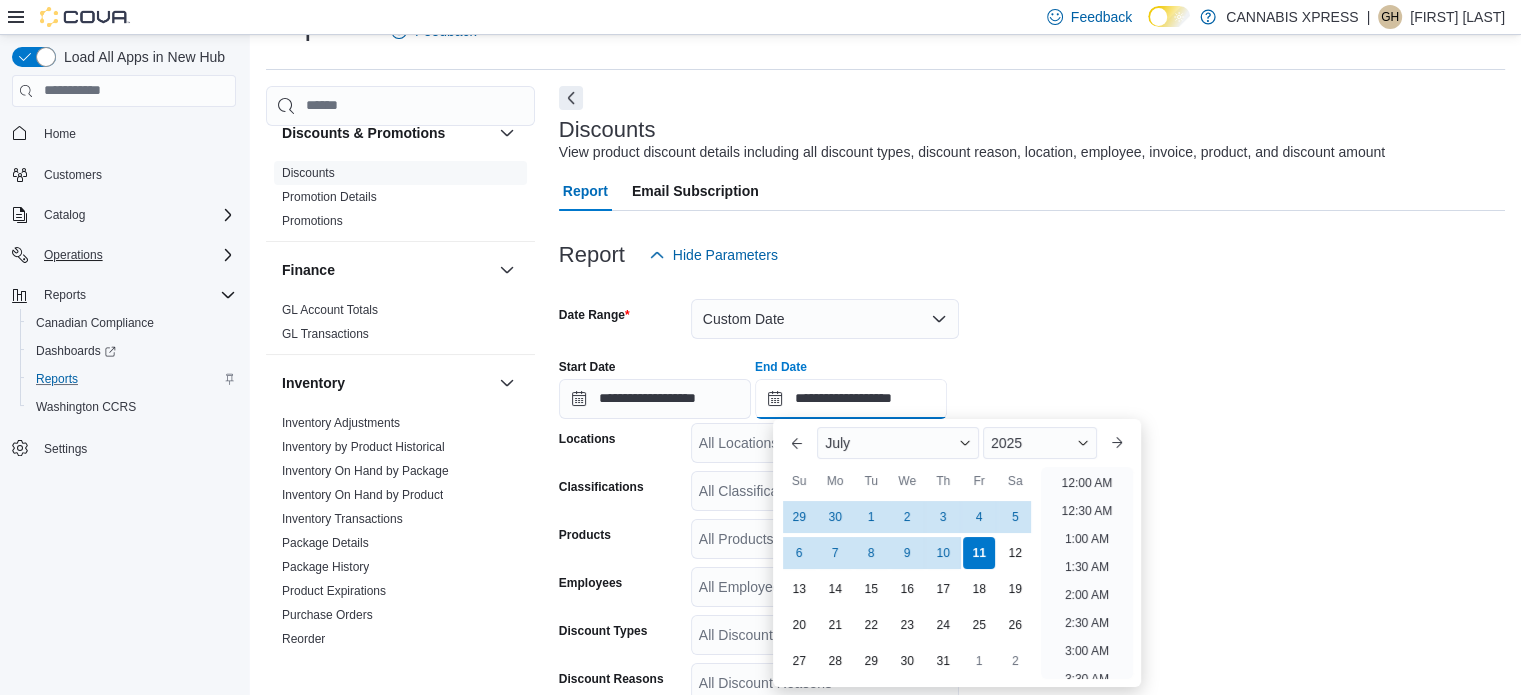 scroll, scrollTop: 1136, scrollLeft: 0, axis: vertical 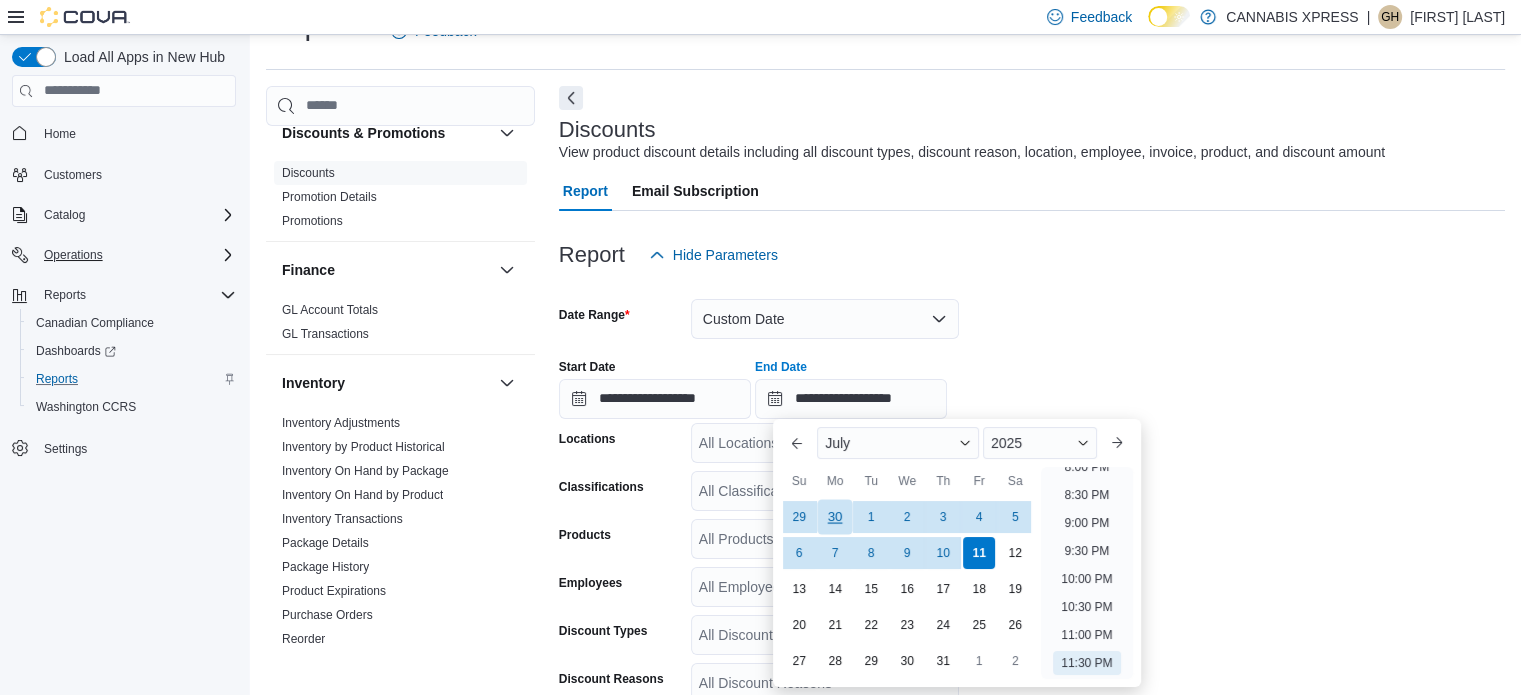 click on "30" at bounding box center [835, 516] 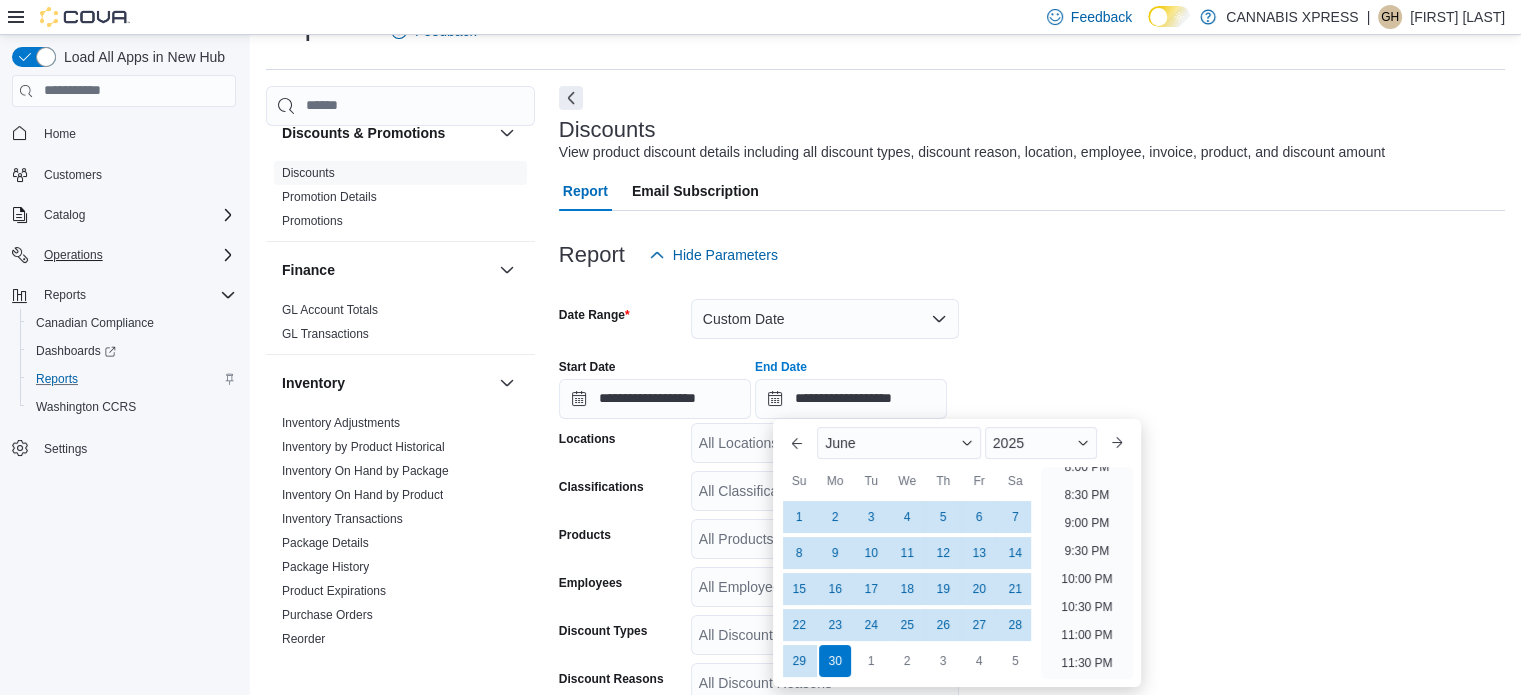 click on "**********" at bounding box center (1032, 381) 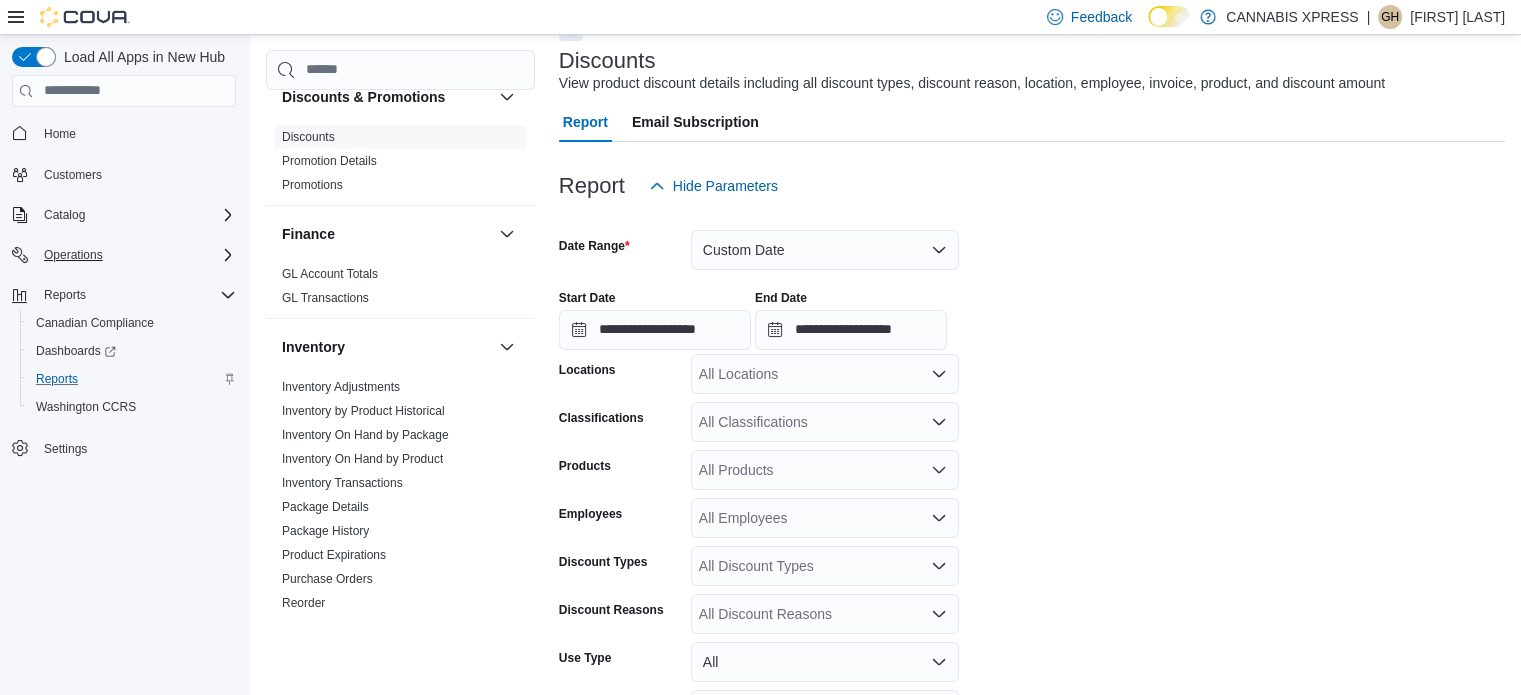 scroll, scrollTop: 146, scrollLeft: 0, axis: vertical 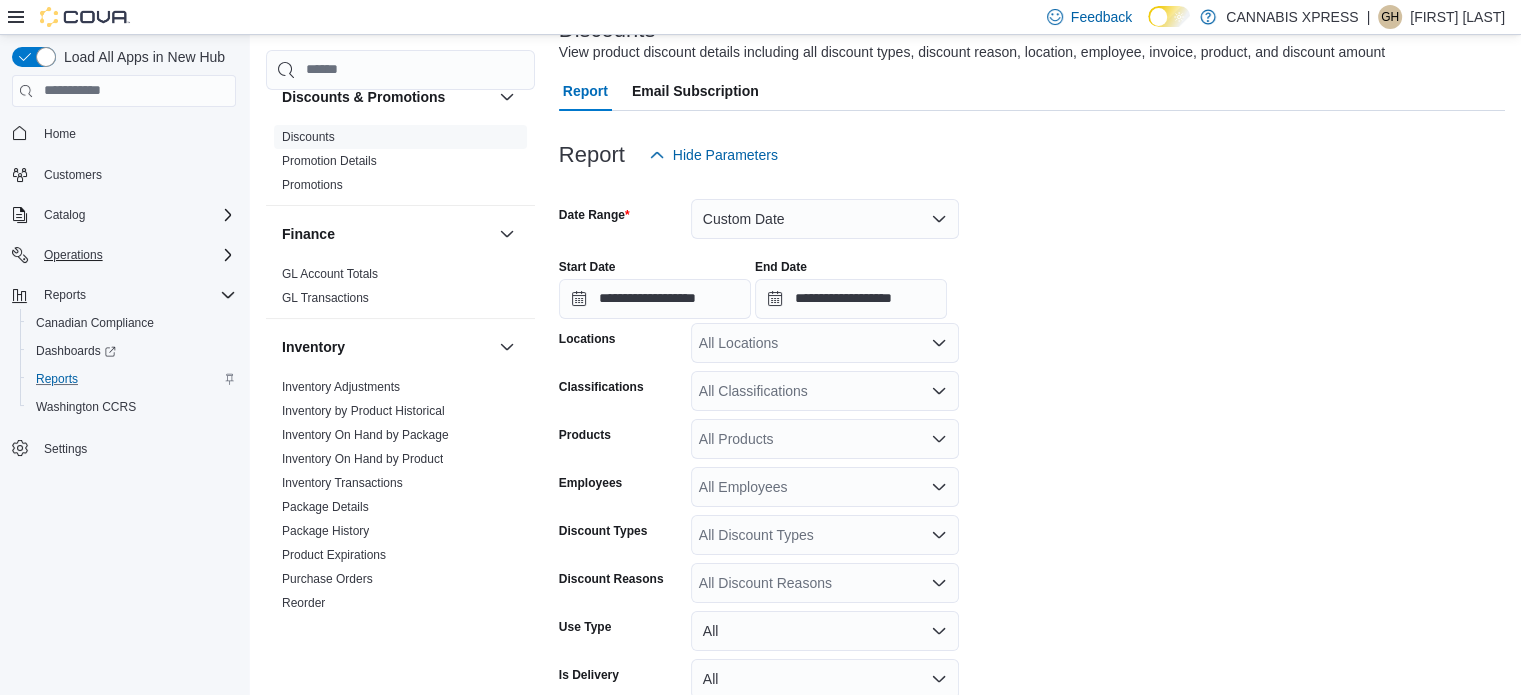 click on "All Locations" at bounding box center [825, 343] 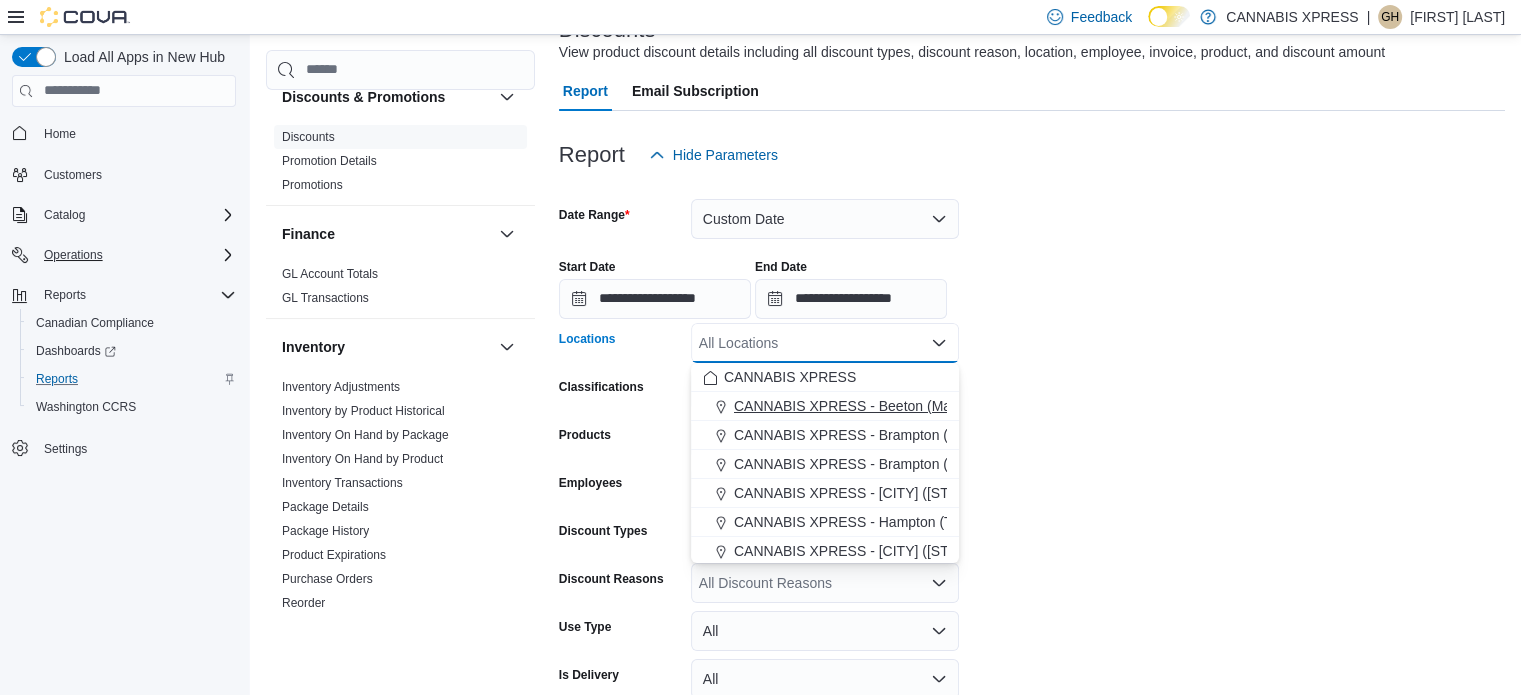 click on "CANNABIS XPRESS - Beeton (Main Street)" at bounding box center (871, 406) 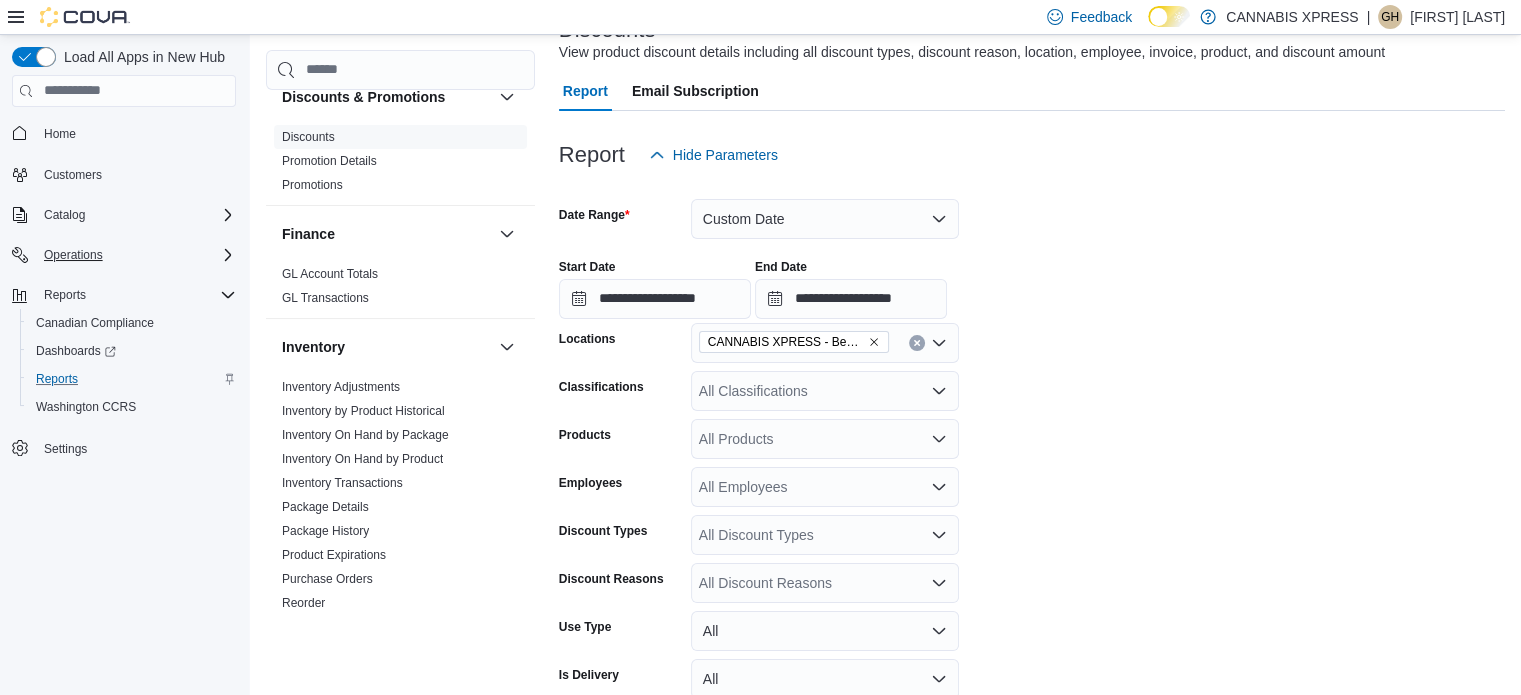 click on "**********" at bounding box center (1032, 489) 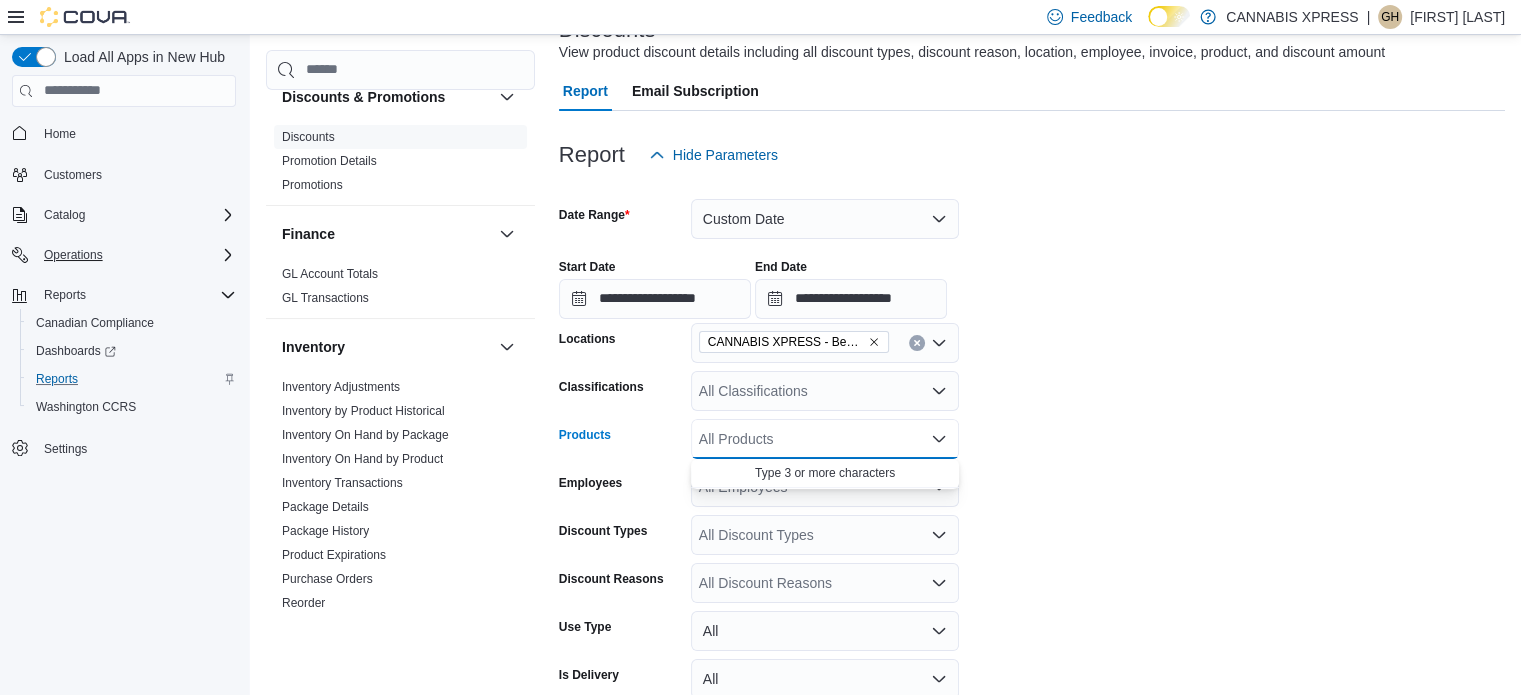 click on "All Products Combo box. Selected. Combo box input. All Products. Type some text or, to display a list of choices, press Down Arrow. To exit the list of choices, press Escape." at bounding box center (825, 439) 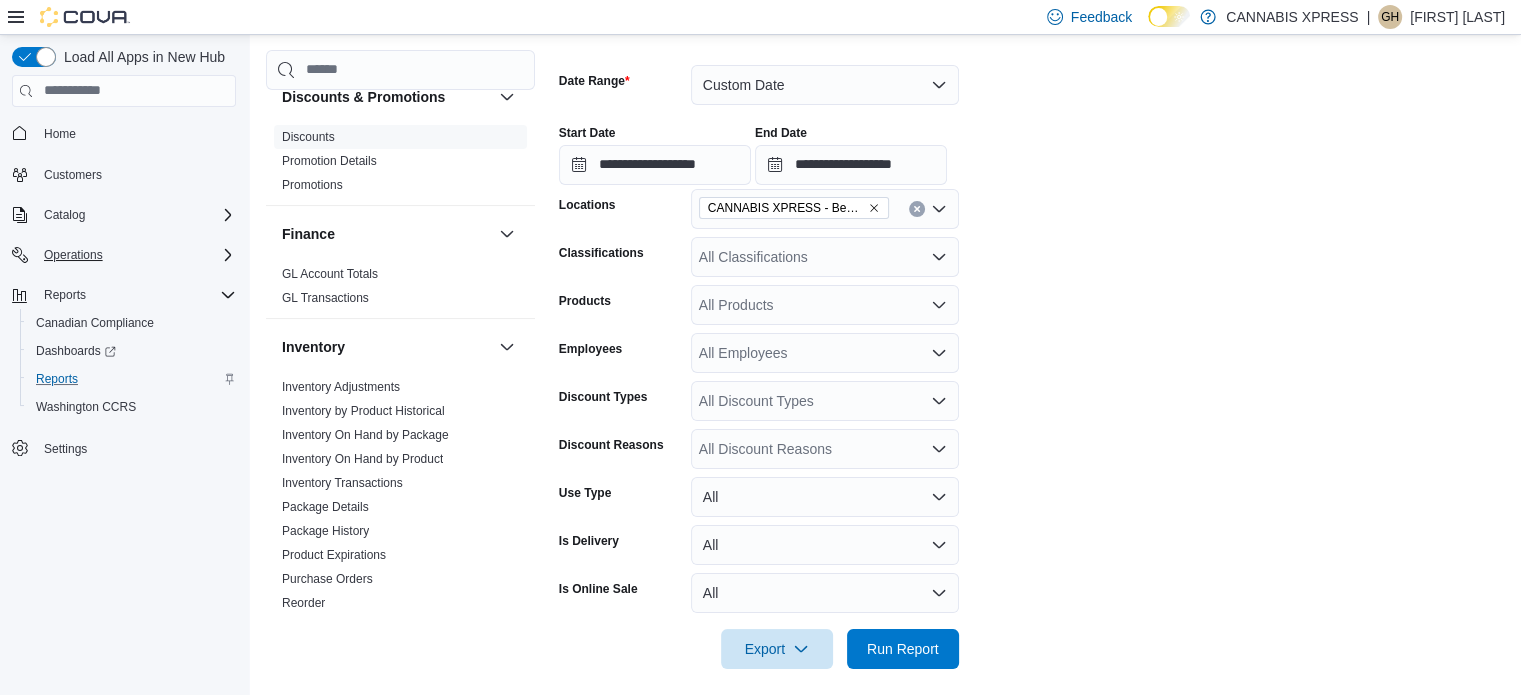 scroll, scrollTop: 293, scrollLeft: 0, axis: vertical 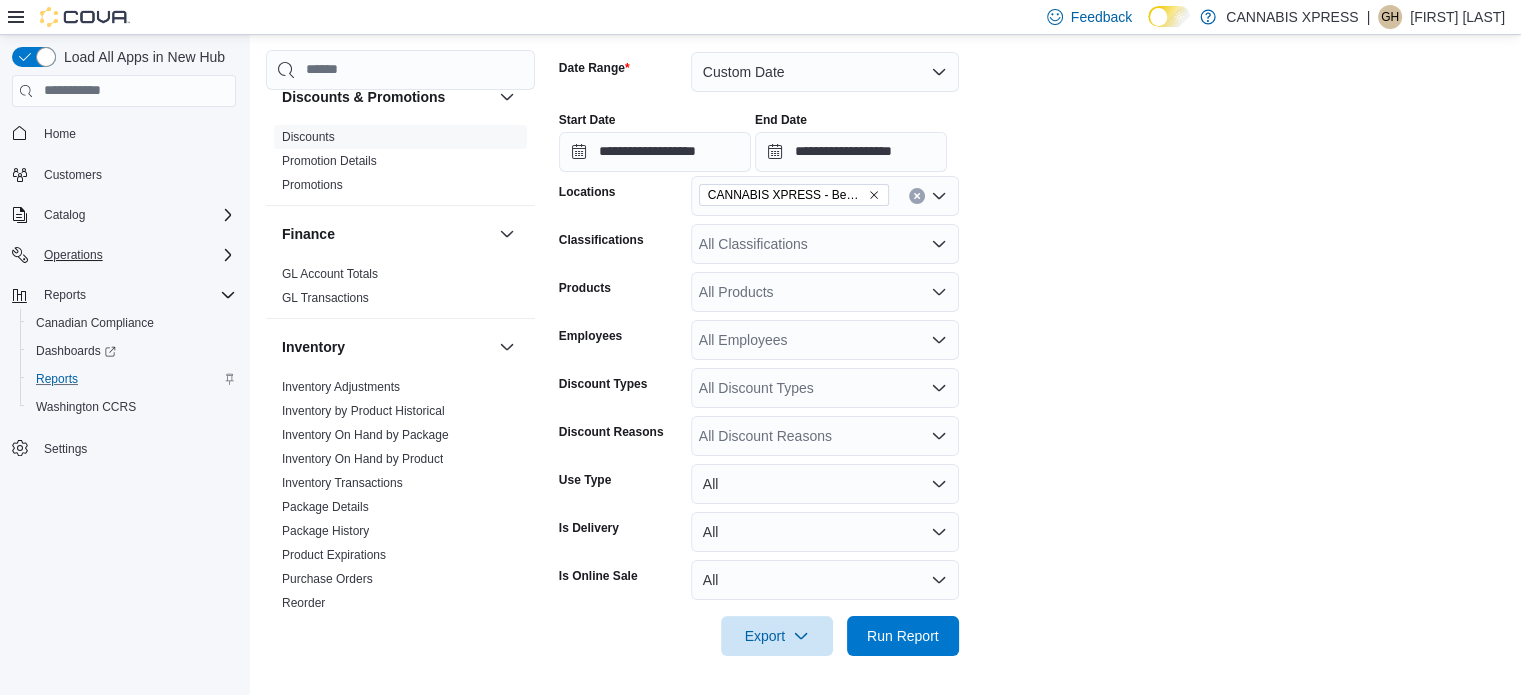 click 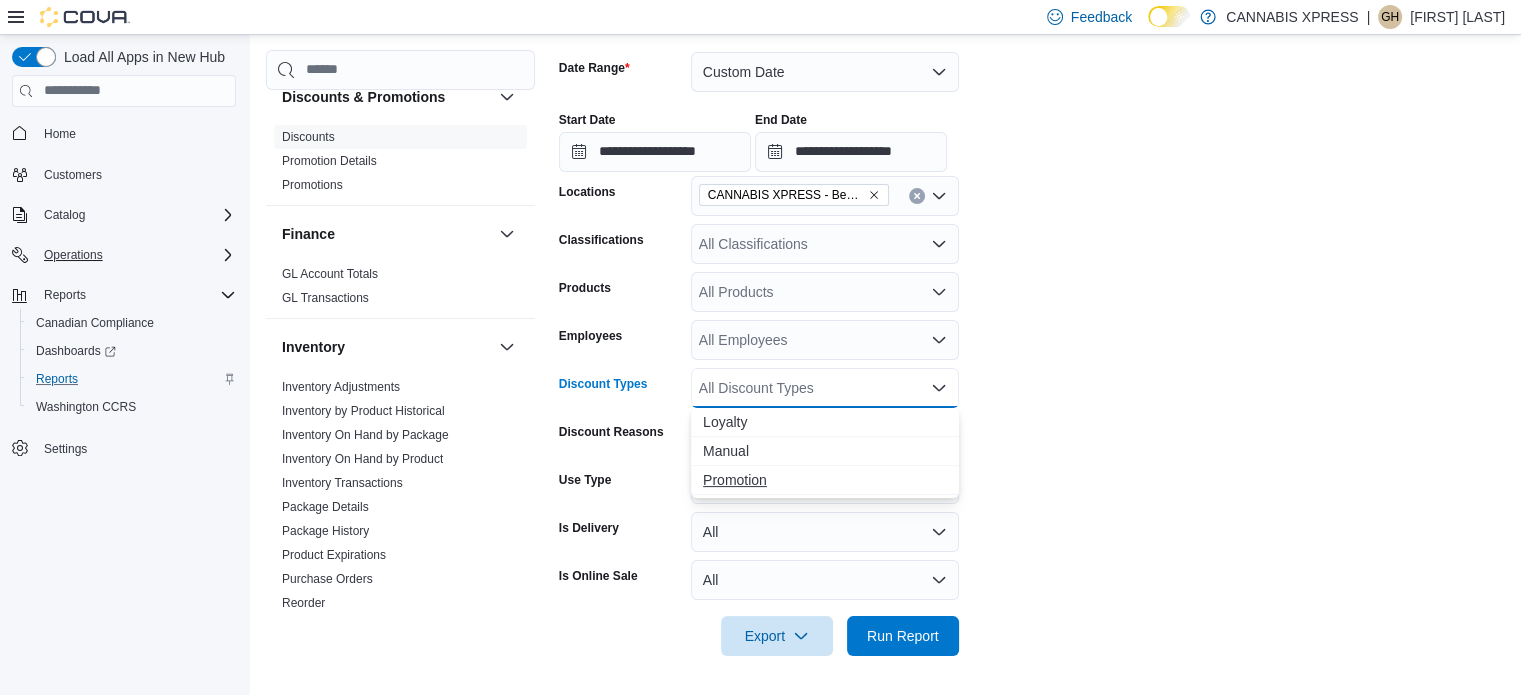 click on "Promotion" at bounding box center (825, 480) 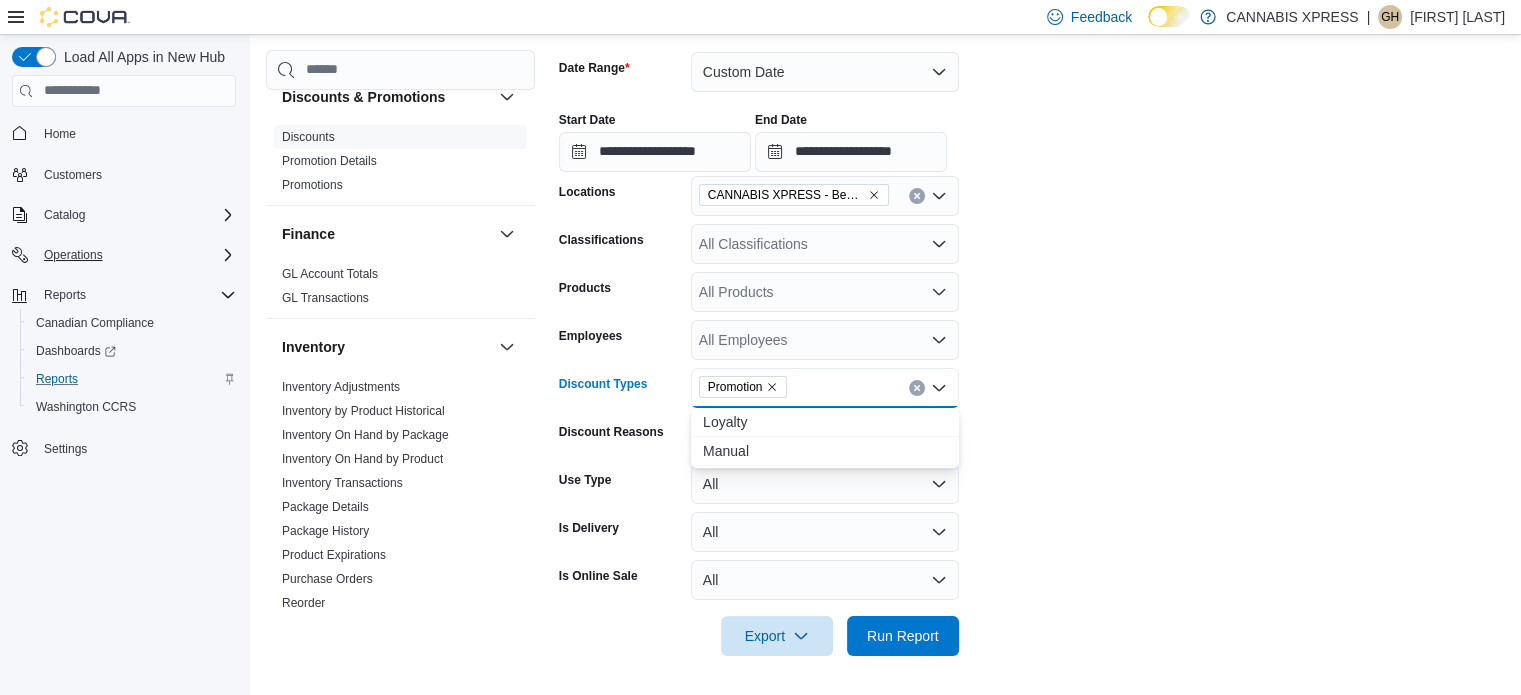 click on "**********" at bounding box center [1032, 342] 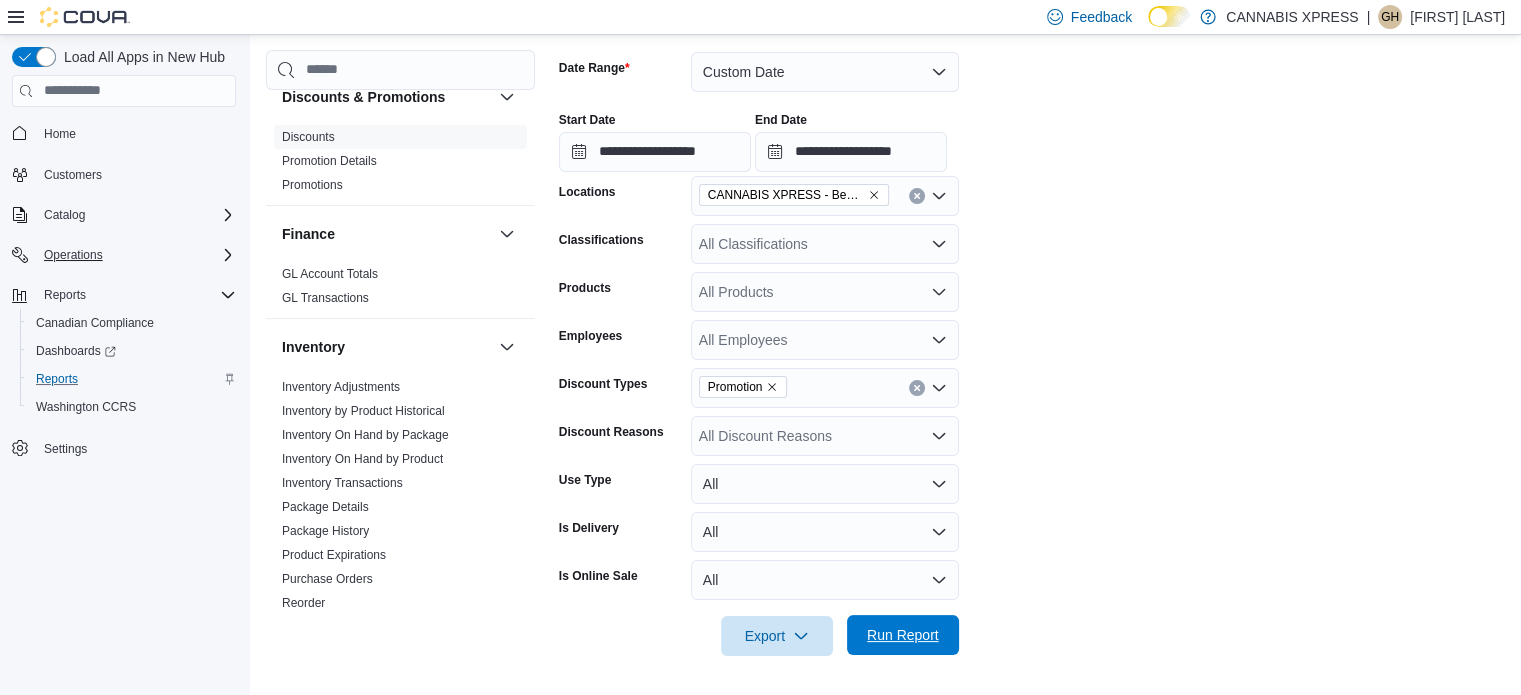 click on "Run Report" at bounding box center (903, 635) 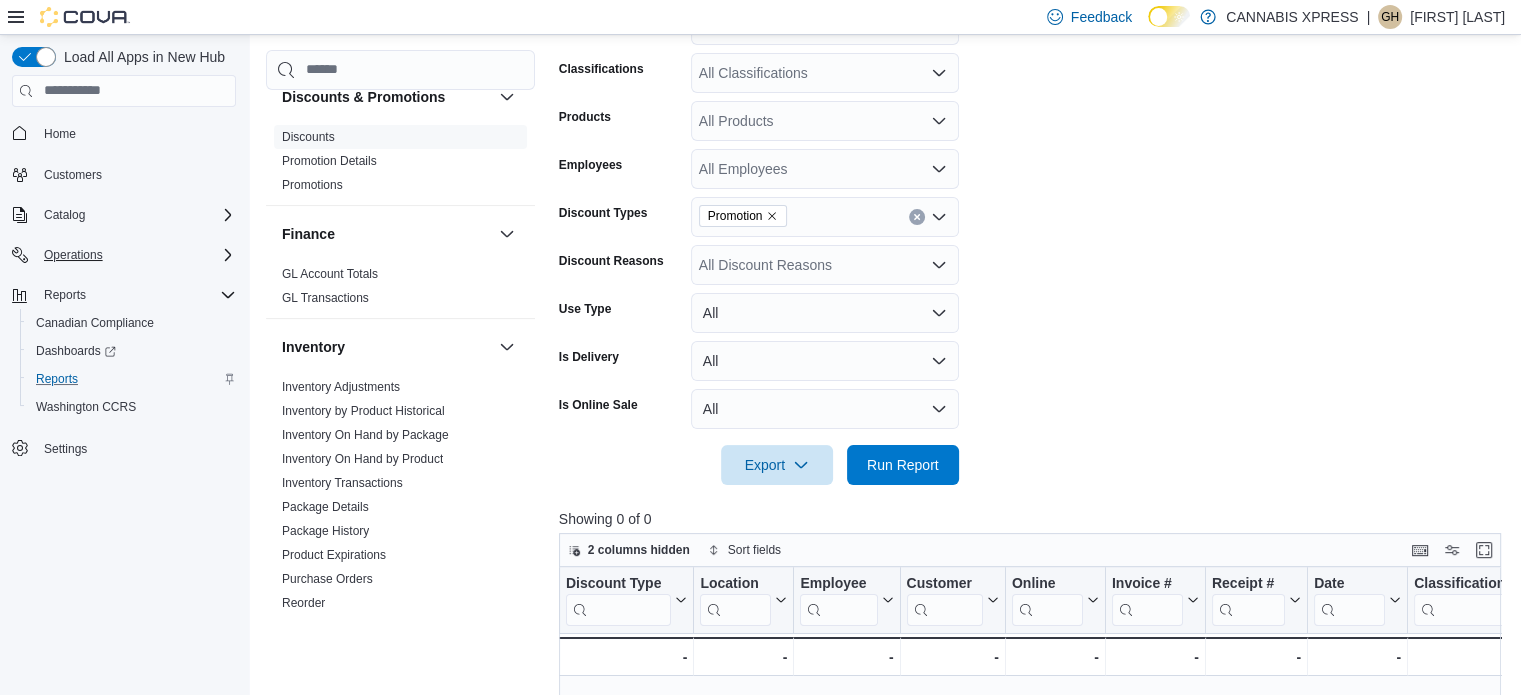 scroll, scrollTop: 414, scrollLeft: 0, axis: vertical 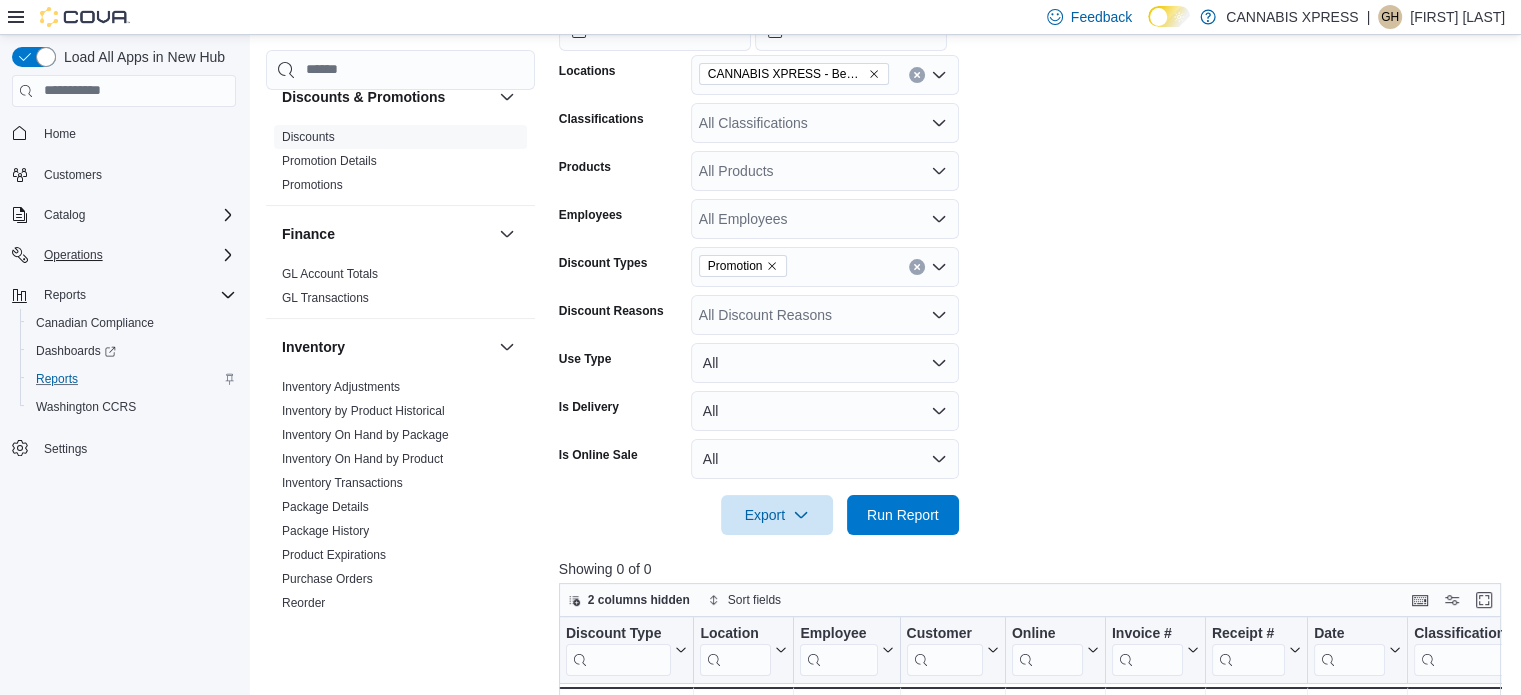 click 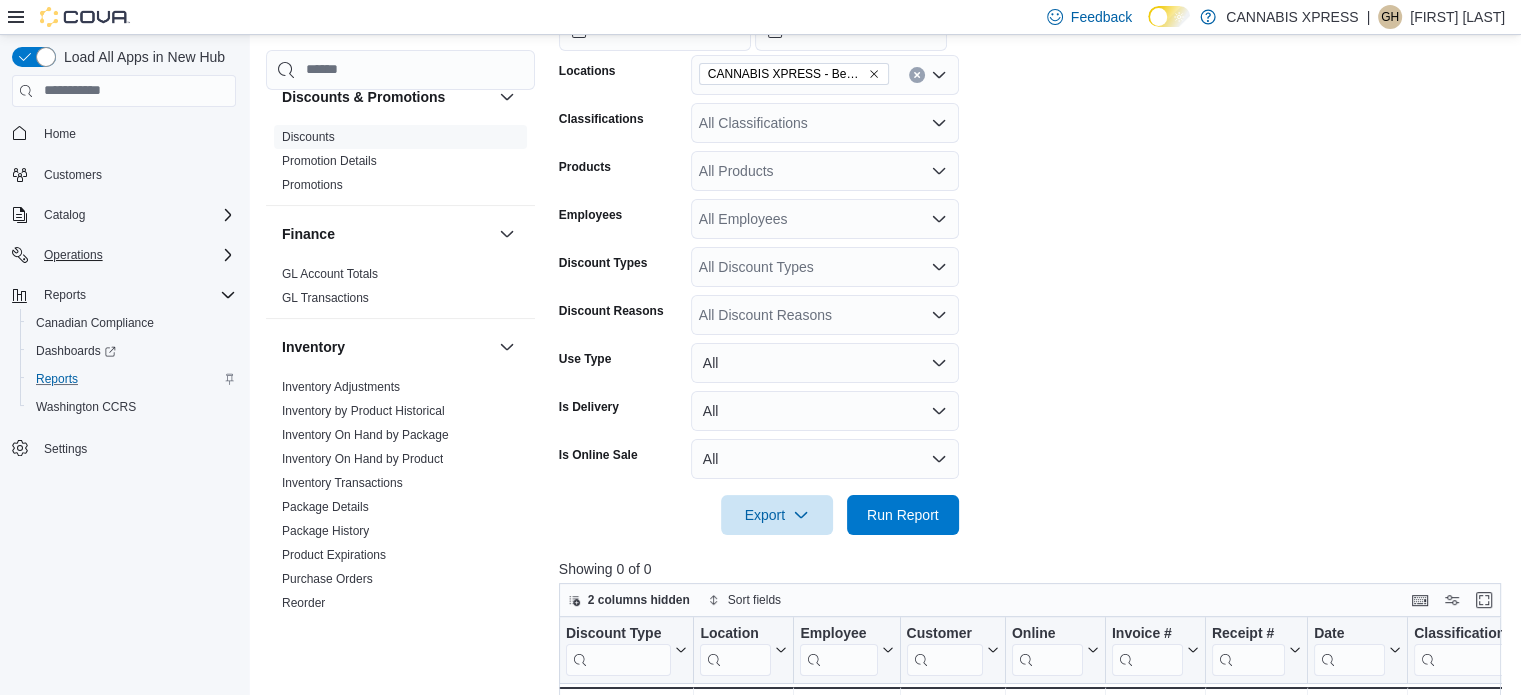 click on "**********" at bounding box center [1035, 221] 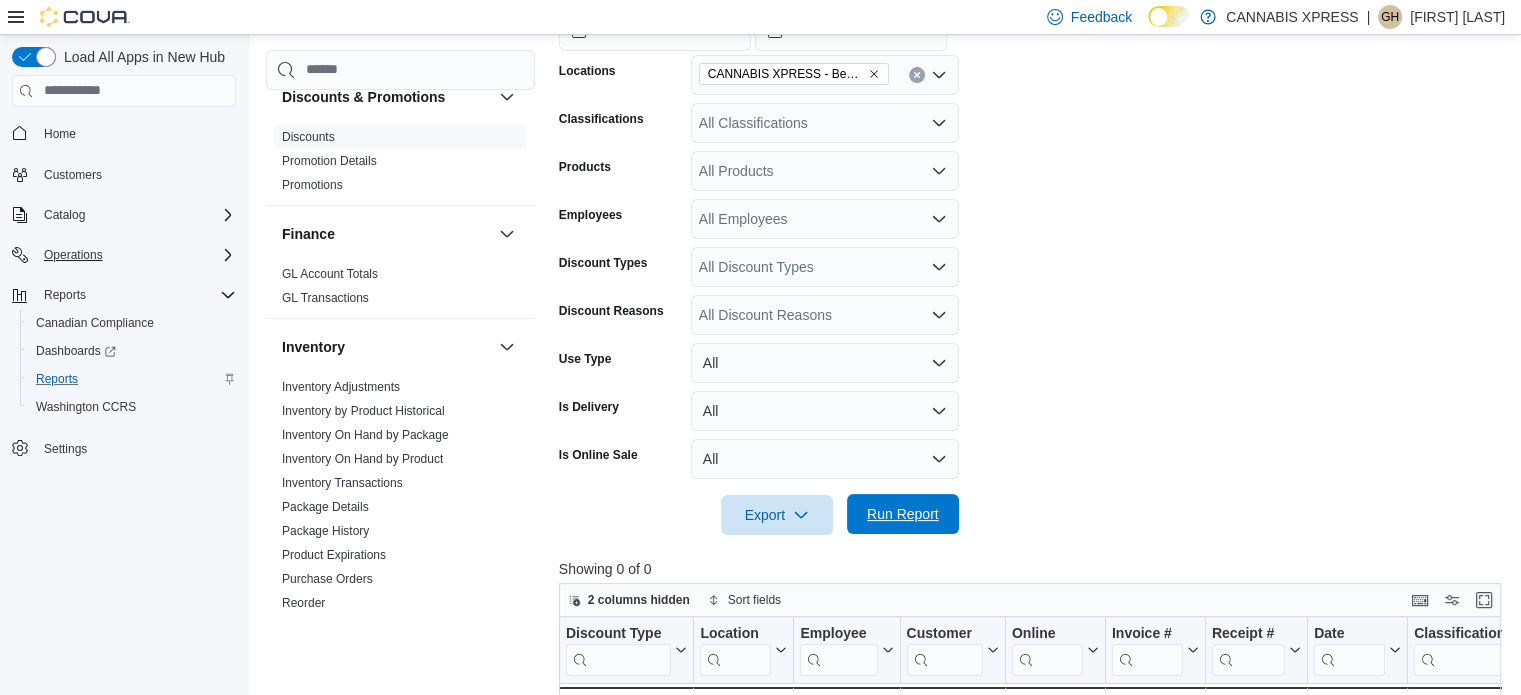 click on "Run Report" at bounding box center (903, 514) 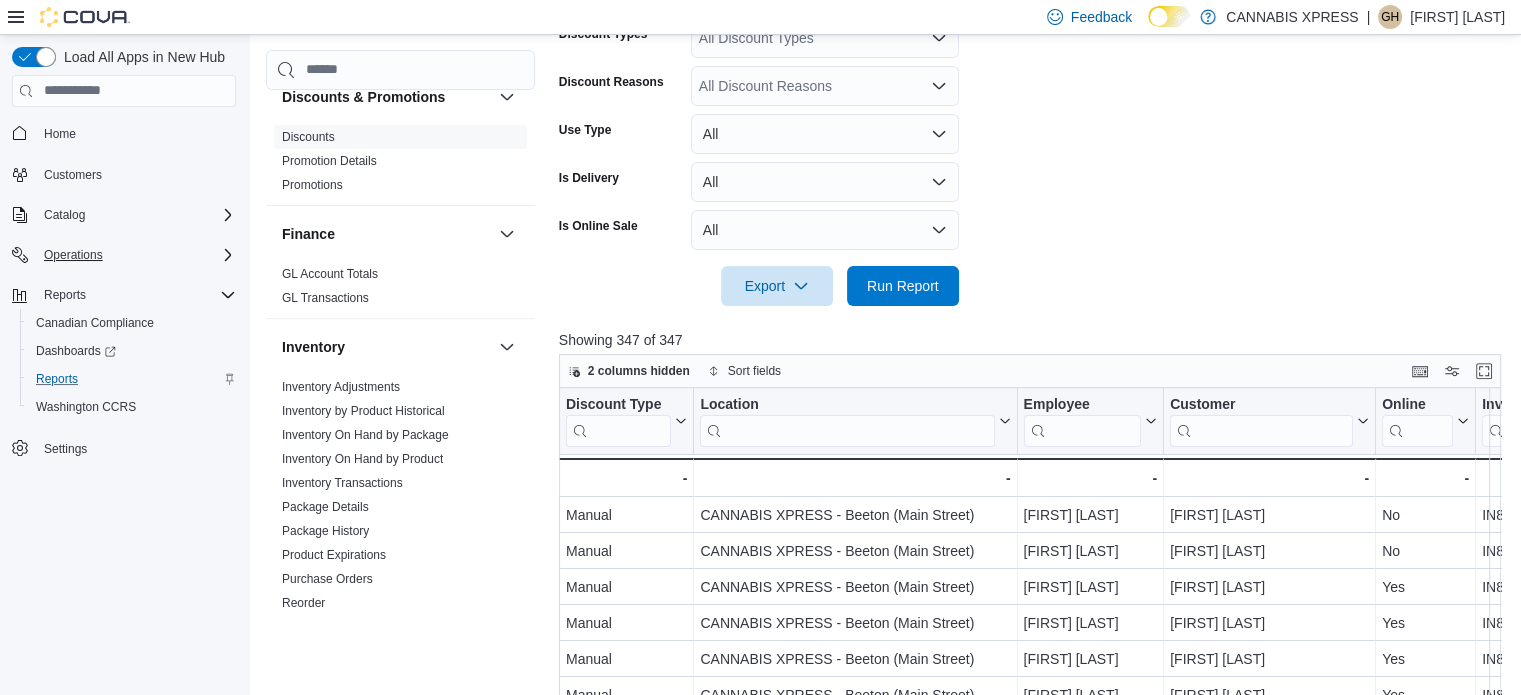 scroll, scrollTop: 714, scrollLeft: 0, axis: vertical 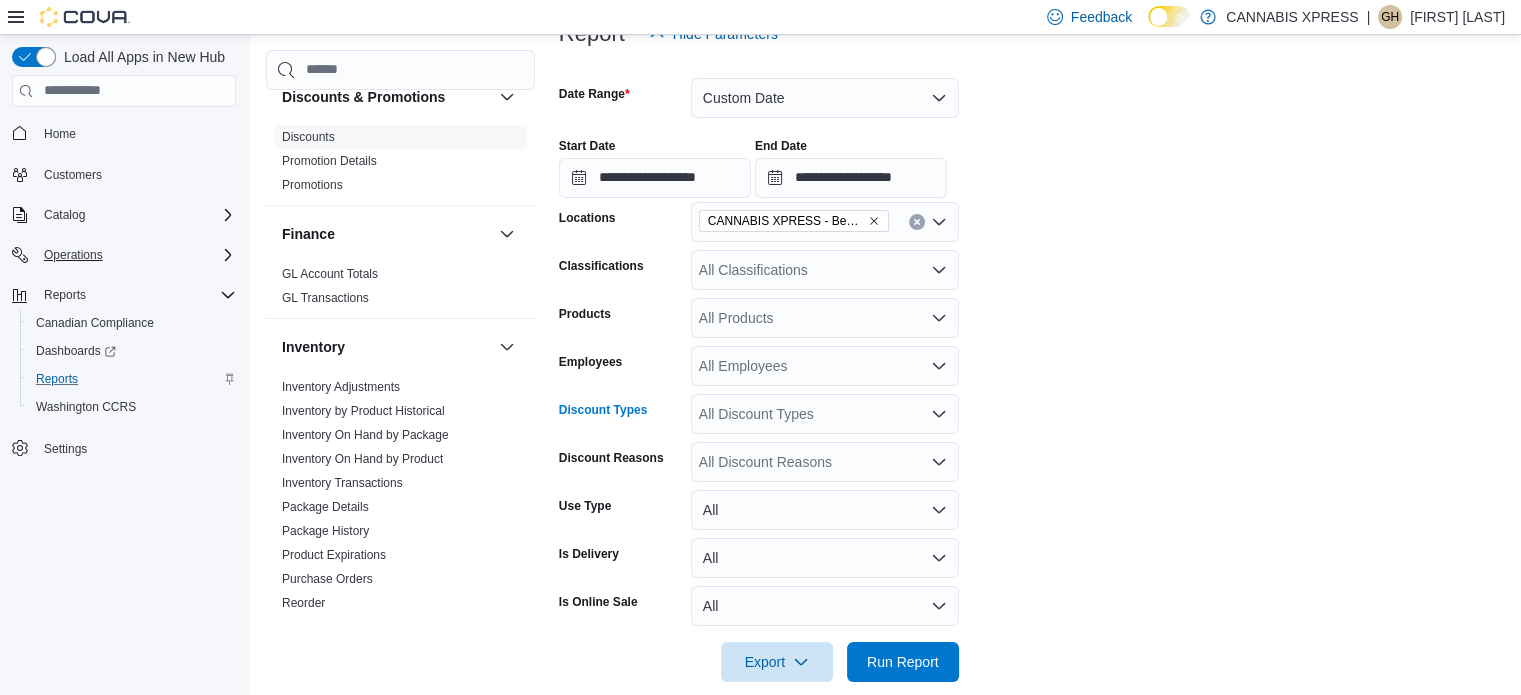 click 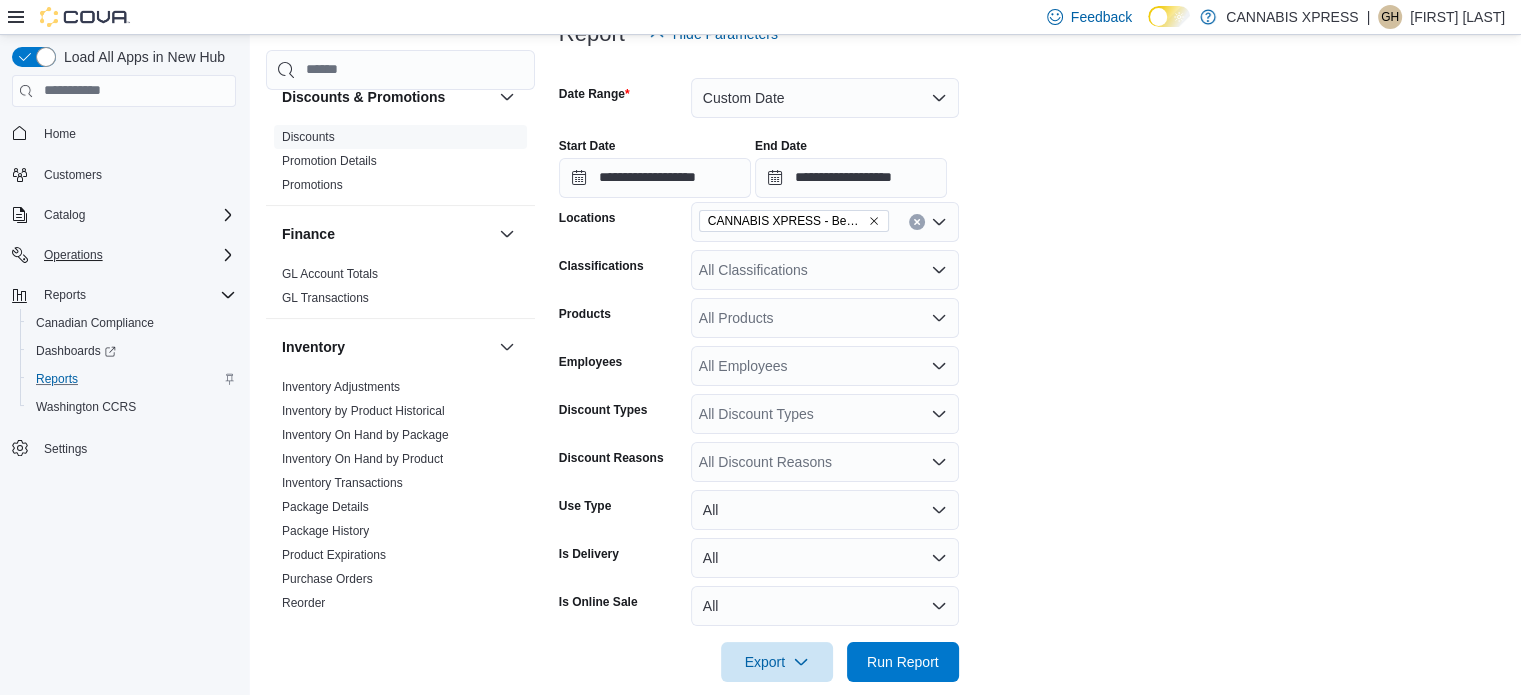 click on "**********" at bounding box center [1035, 368] 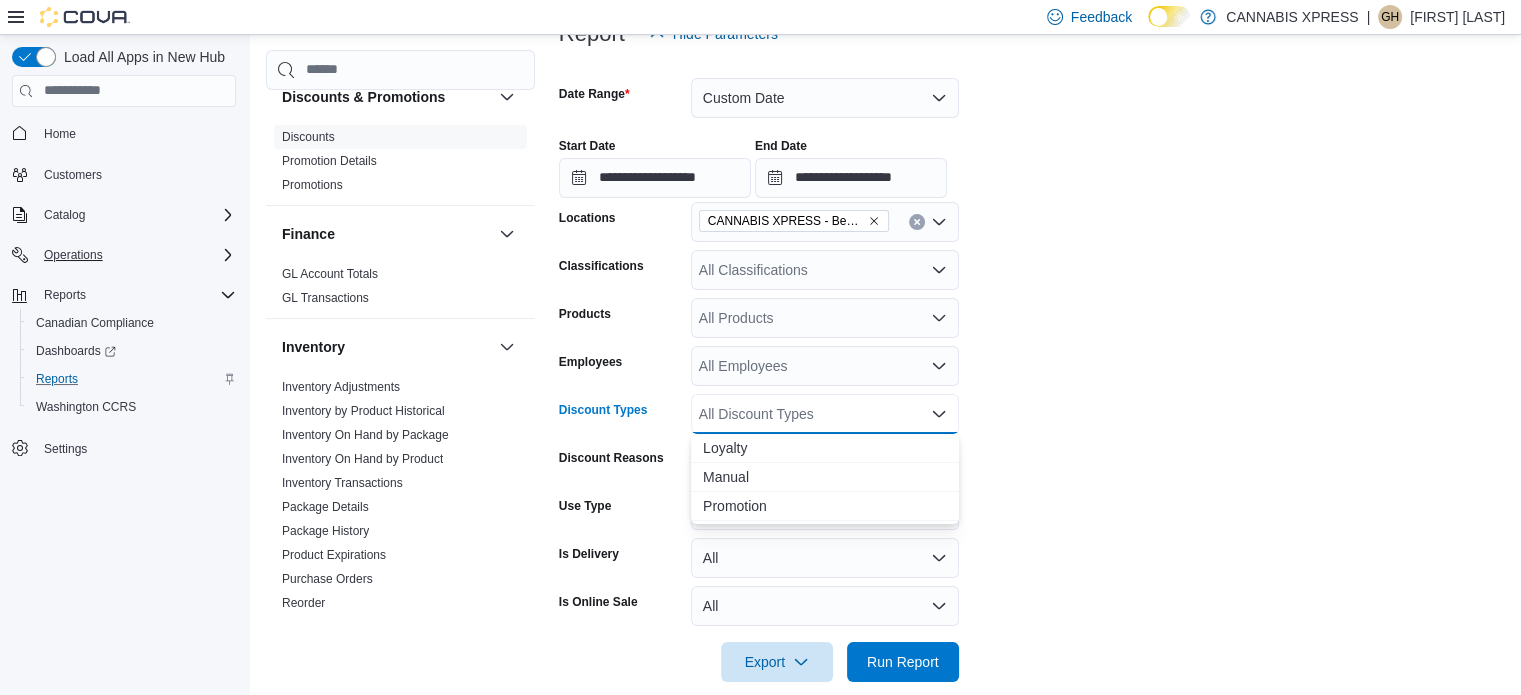 click on "All Discount Types" at bounding box center [825, 414] 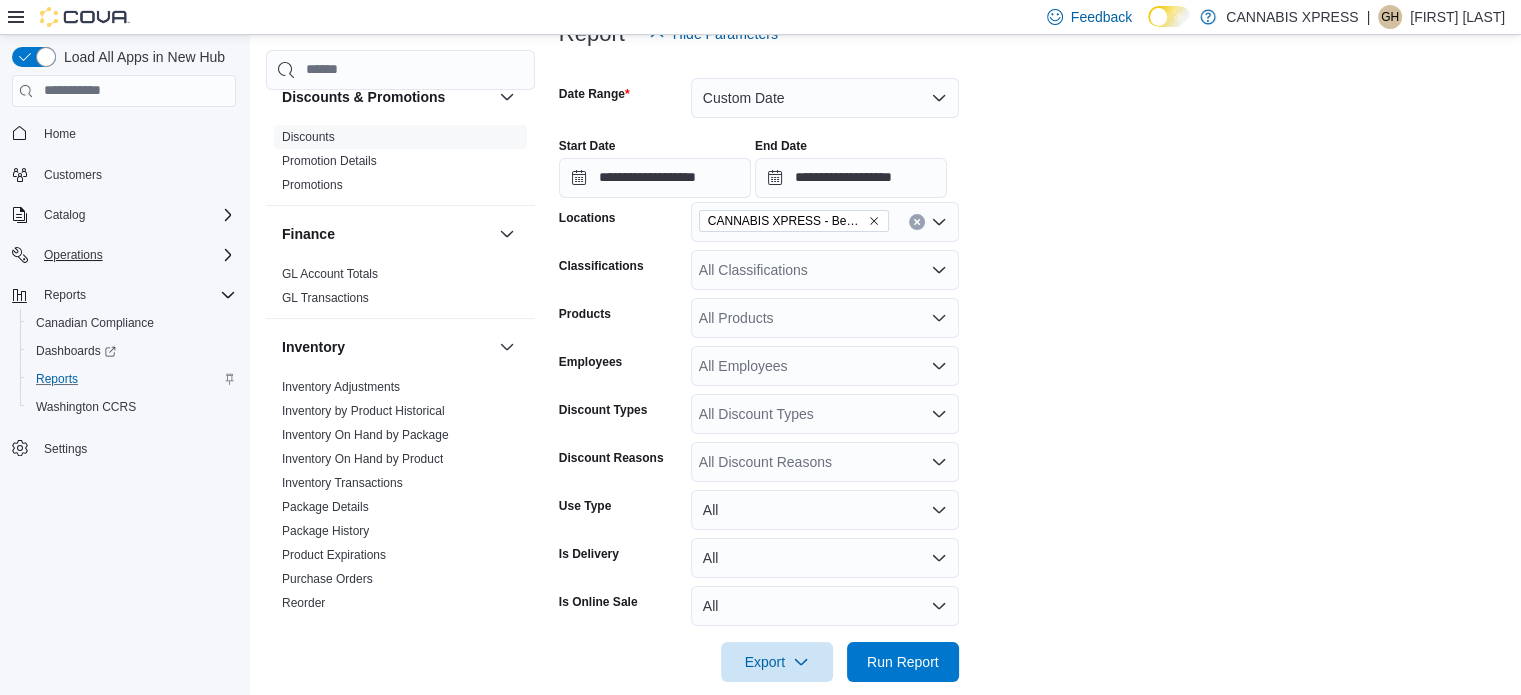 click on "**********" at bounding box center (1035, 368) 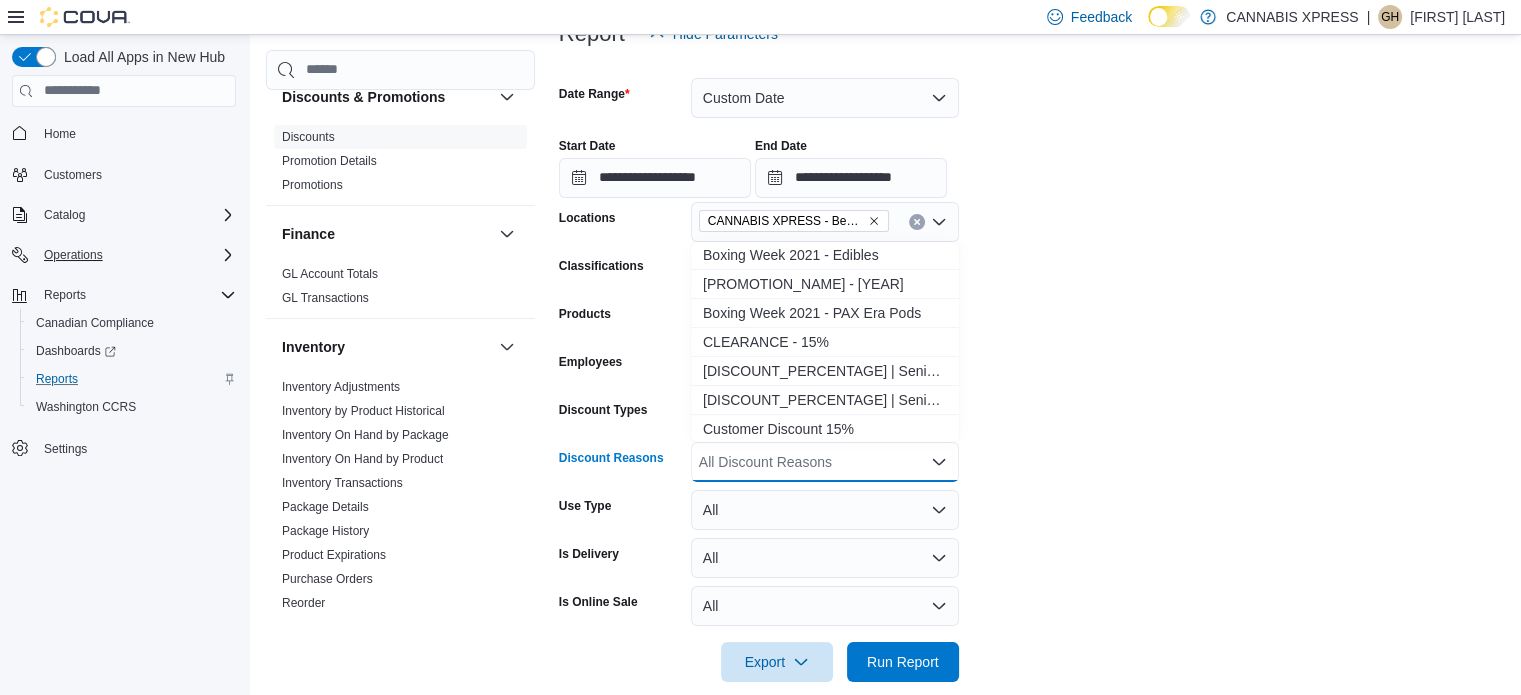scroll, scrollTop: 470, scrollLeft: 0, axis: vertical 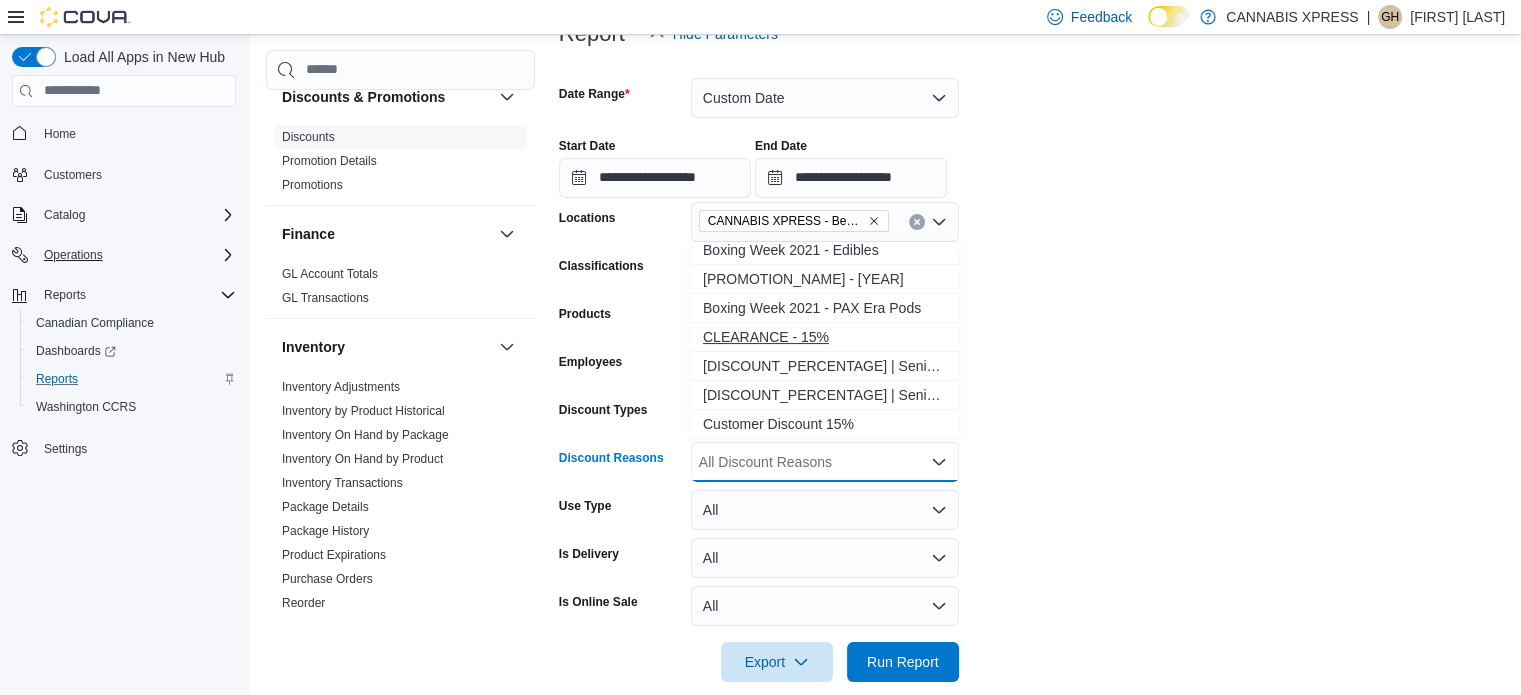 click on "CLEARANCE - 15%" at bounding box center (825, 337) 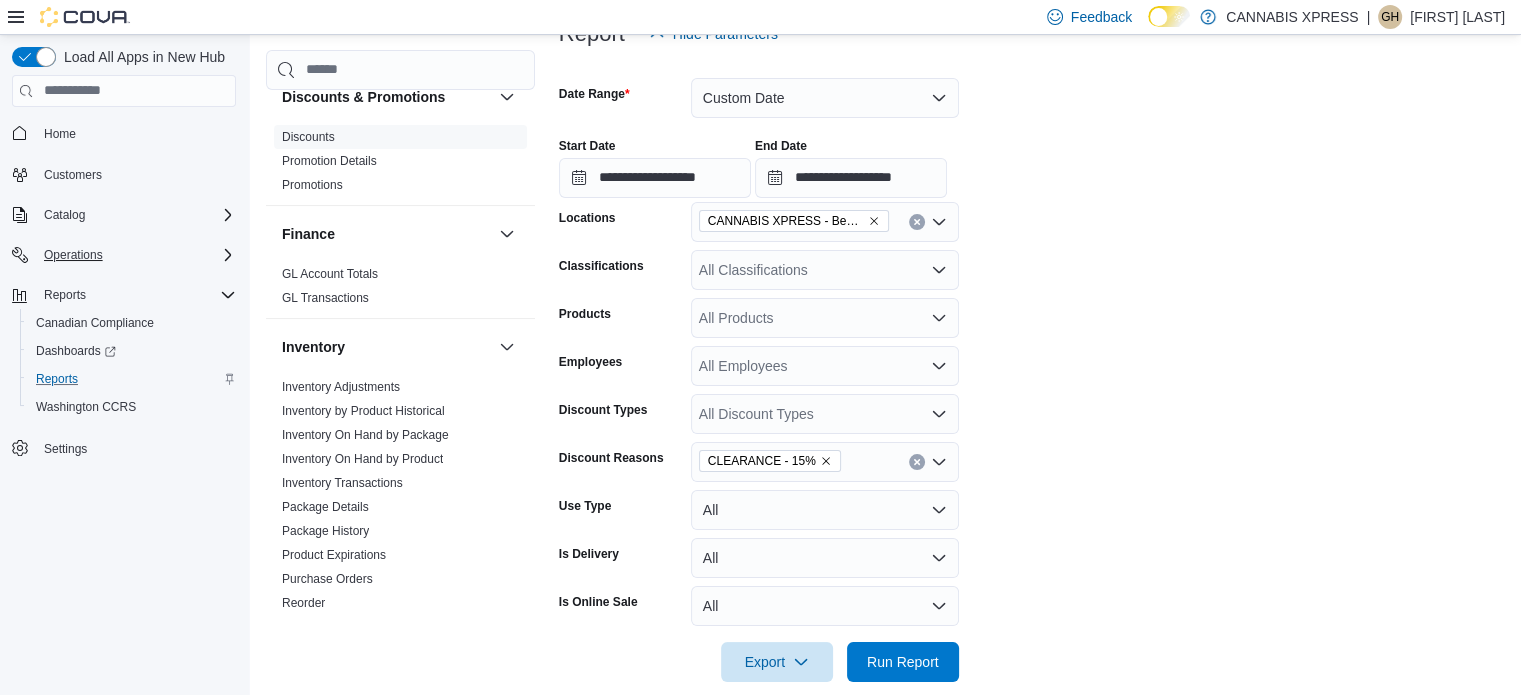 click on "**********" at bounding box center (1035, 368) 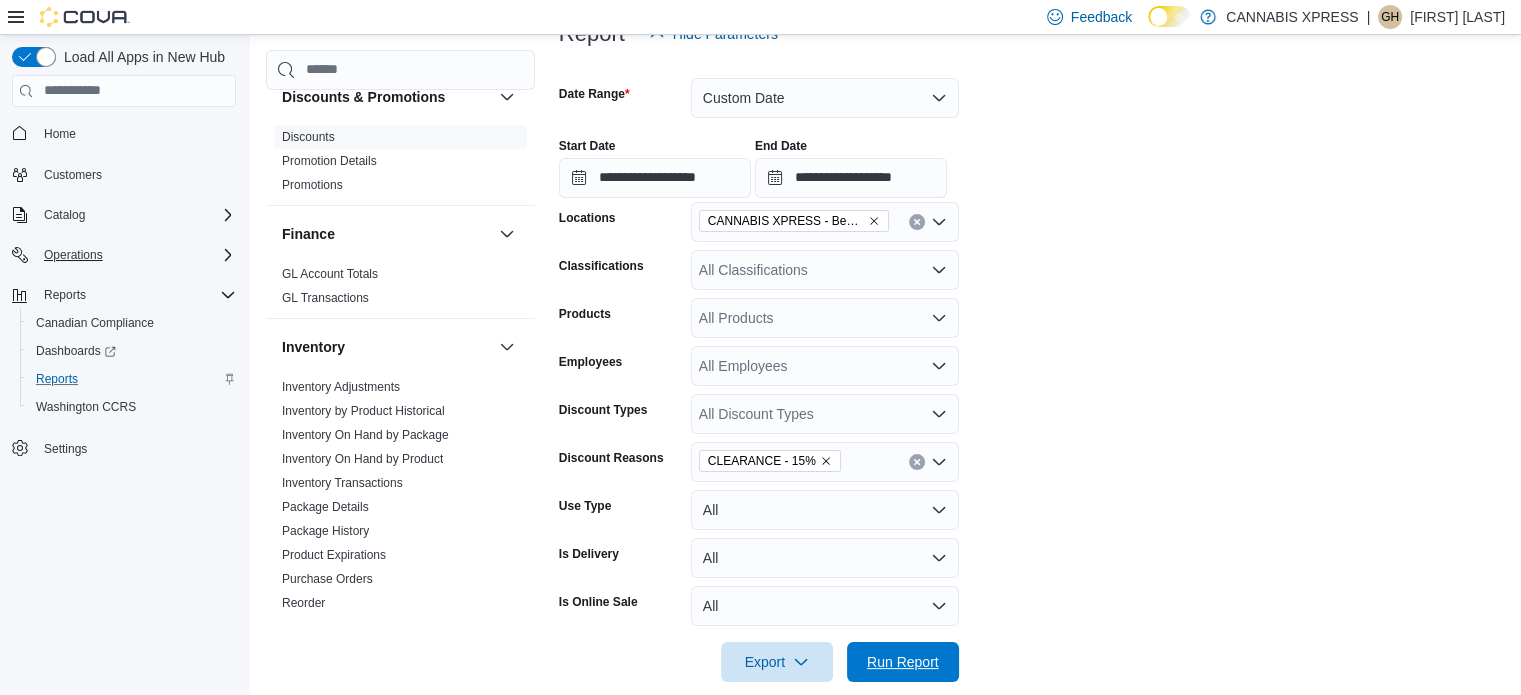 click on "Run Report" at bounding box center (903, 662) 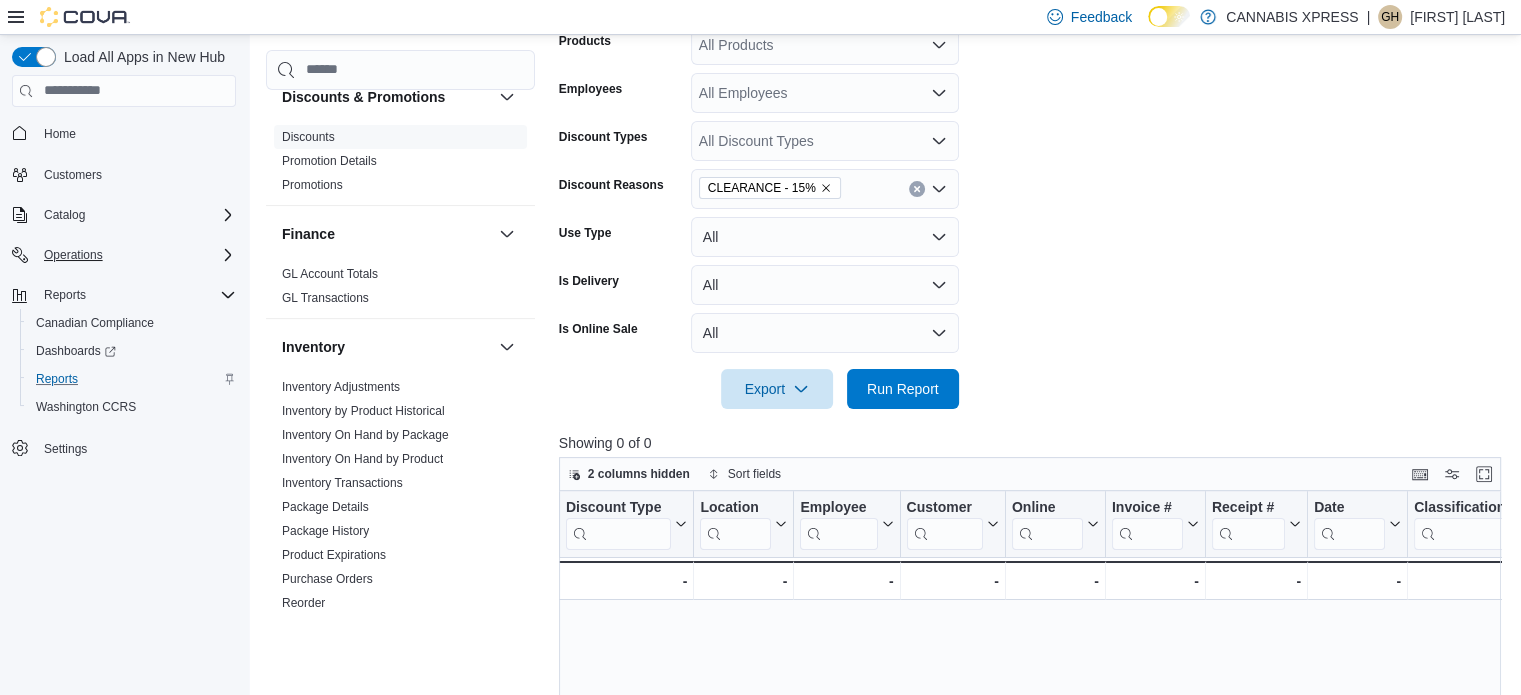 scroll, scrollTop: 448, scrollLeft: 0, axis: vertical 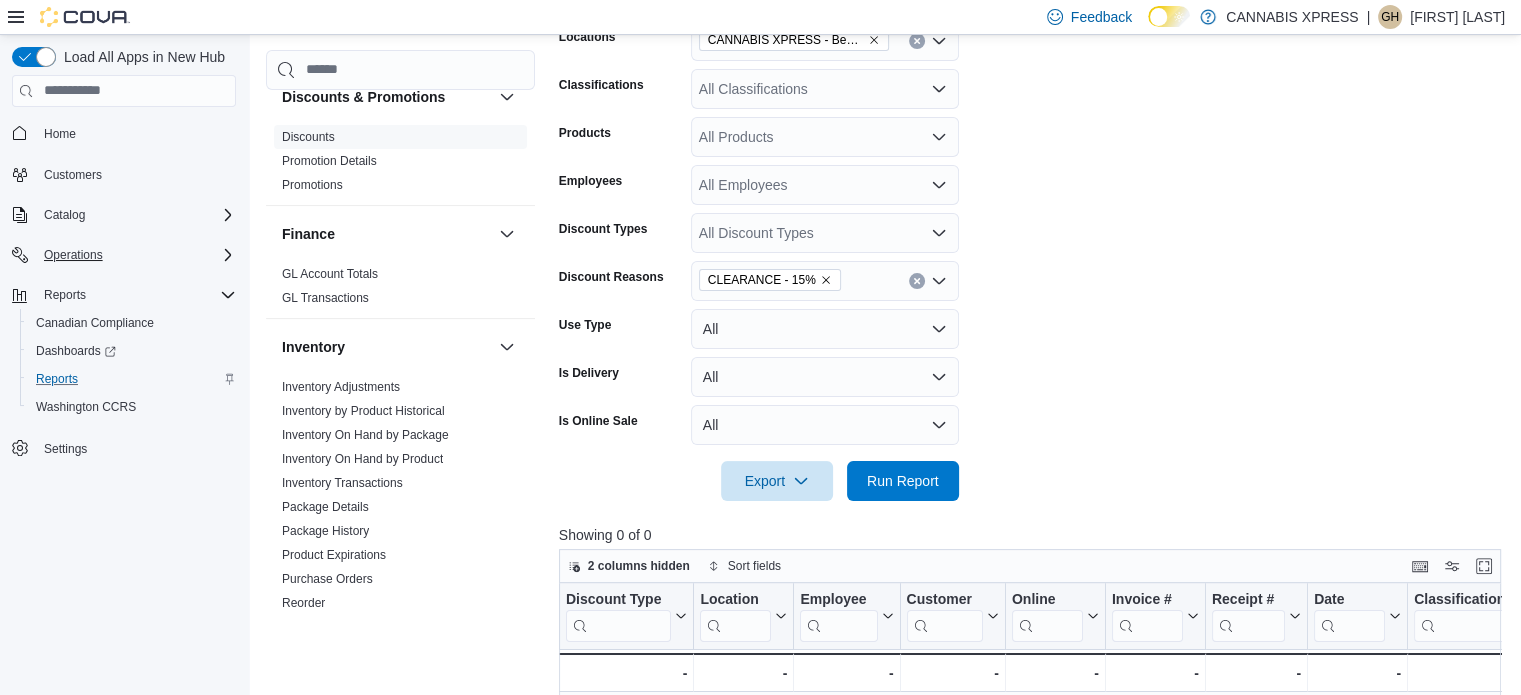 click 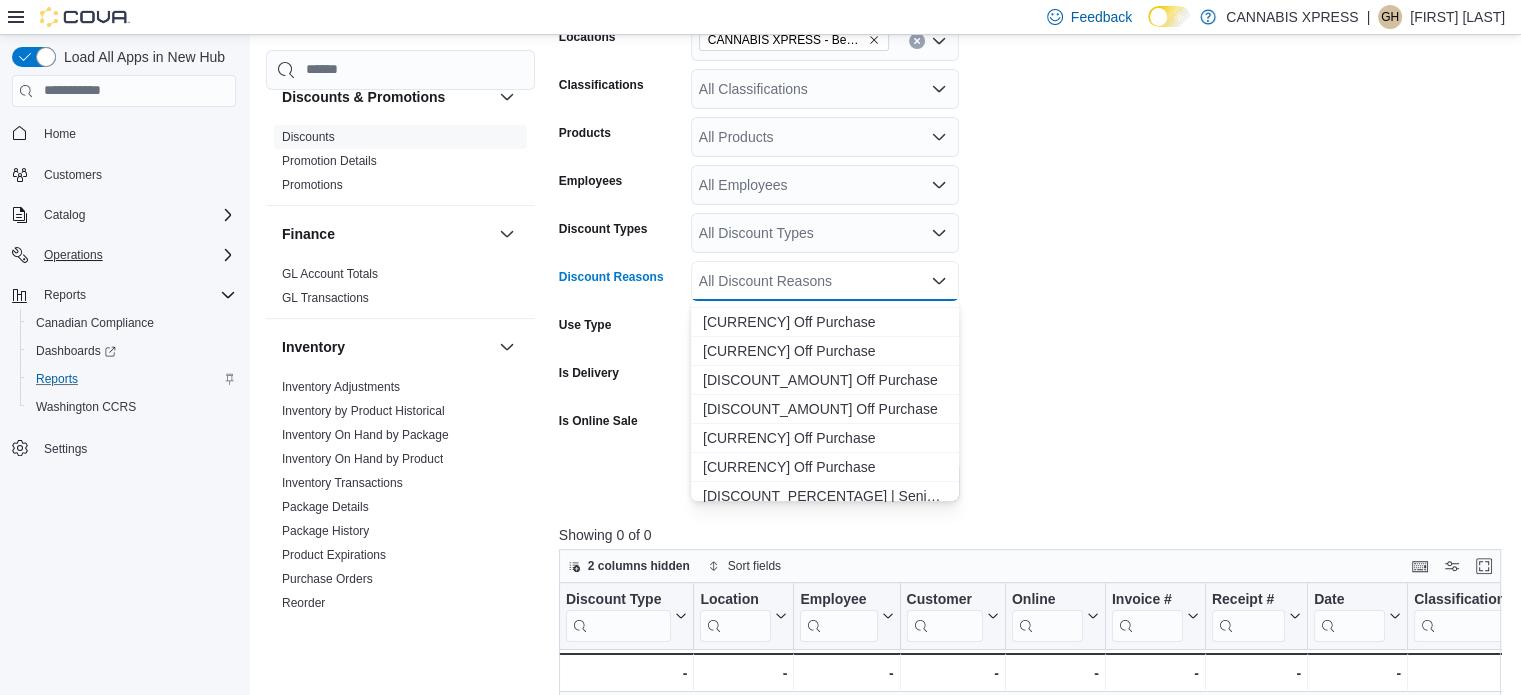 scroll, scrollTop: 0, scrollLeft: 0, axis: both 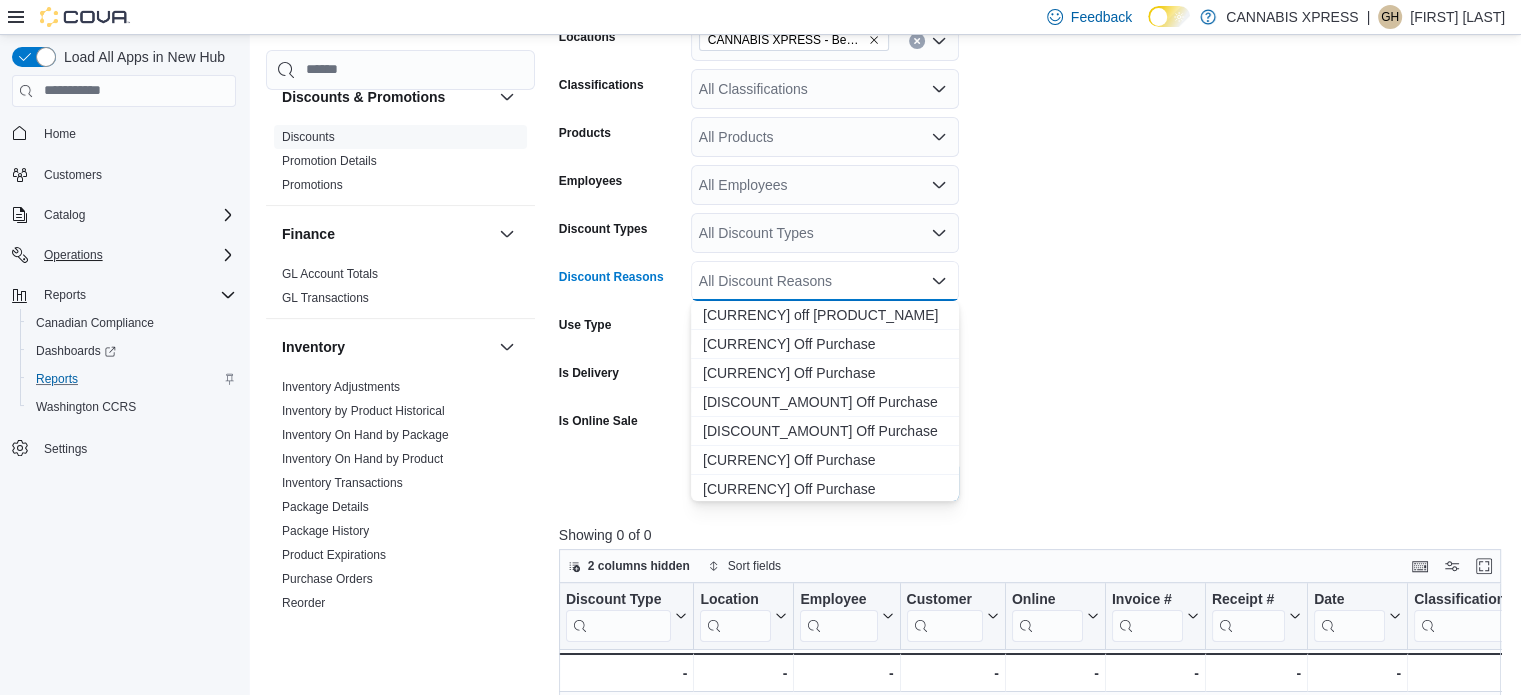 click on "**********" at bounding box center (1035, 187) 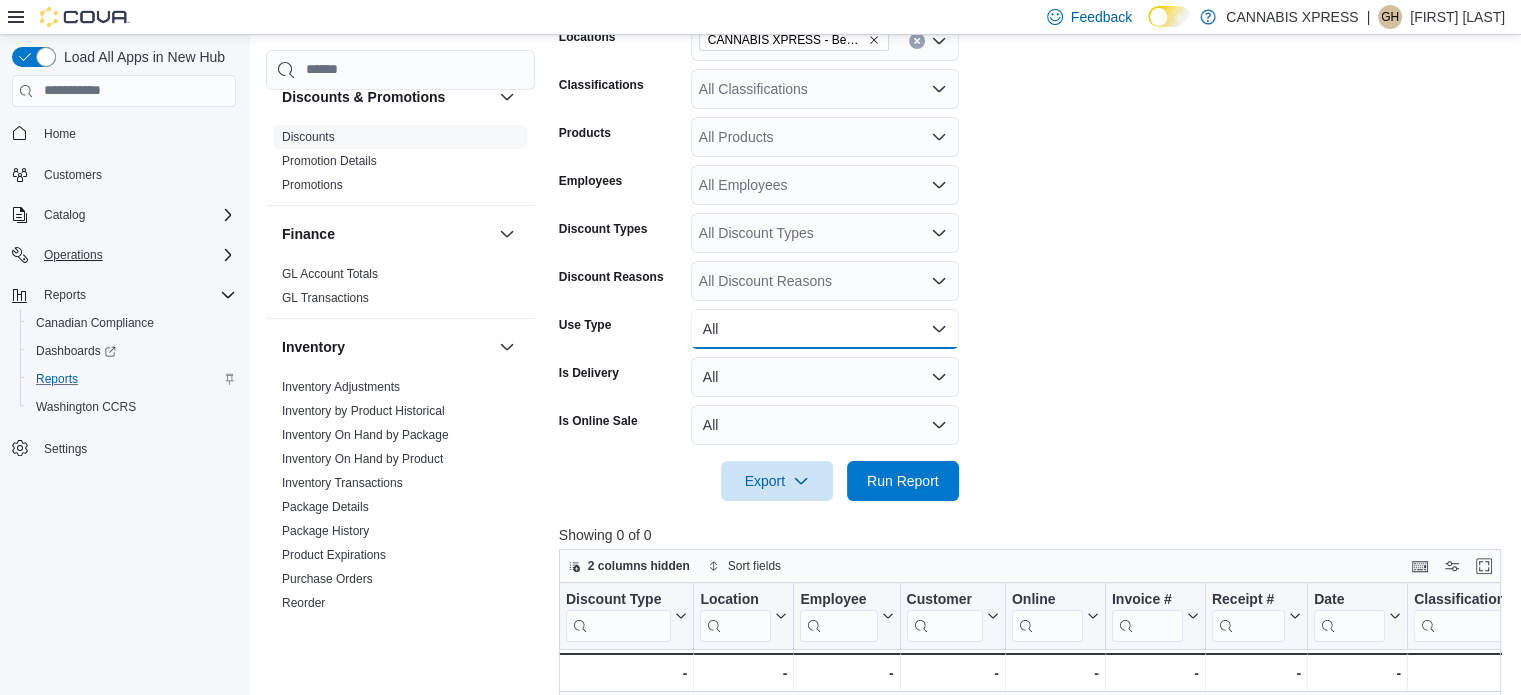 click on "All" at bounding box center (825, 329) 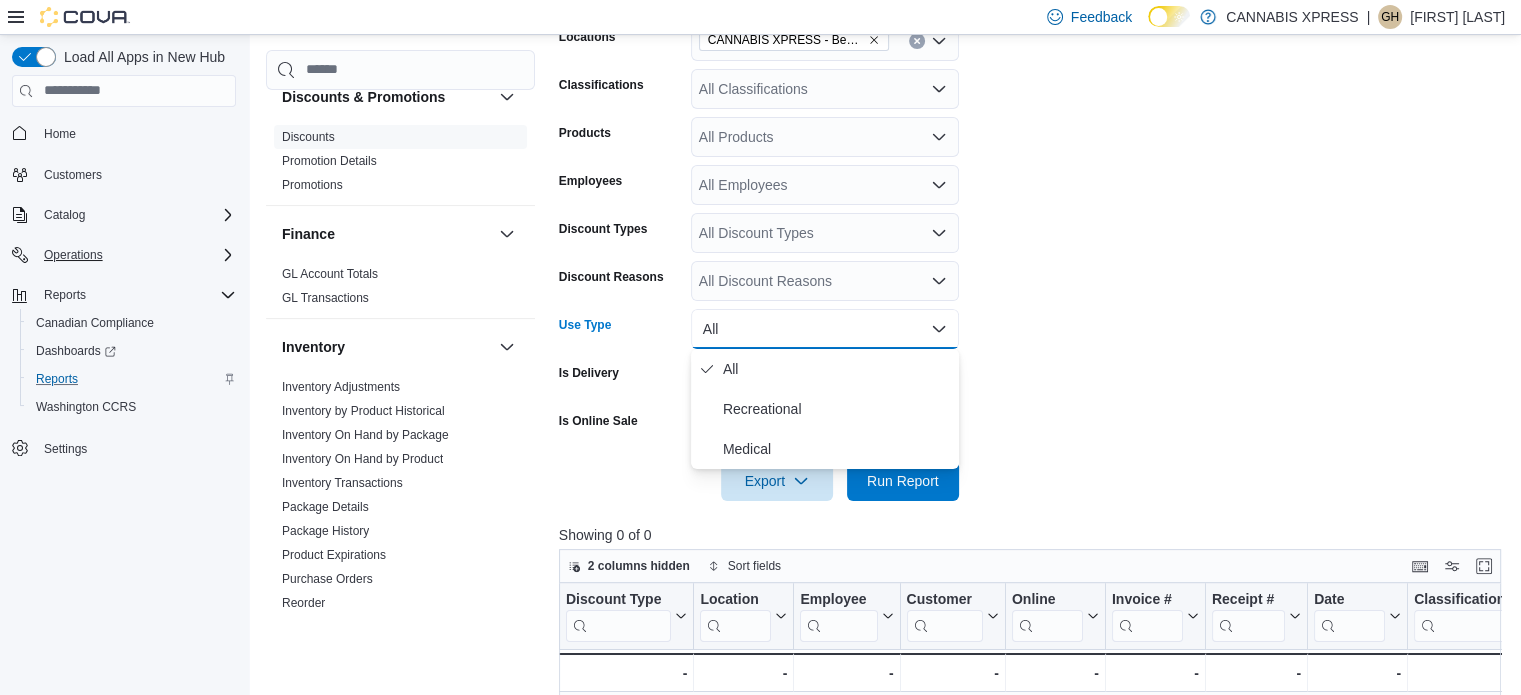 click on "All" at bounding box center (825, 329) 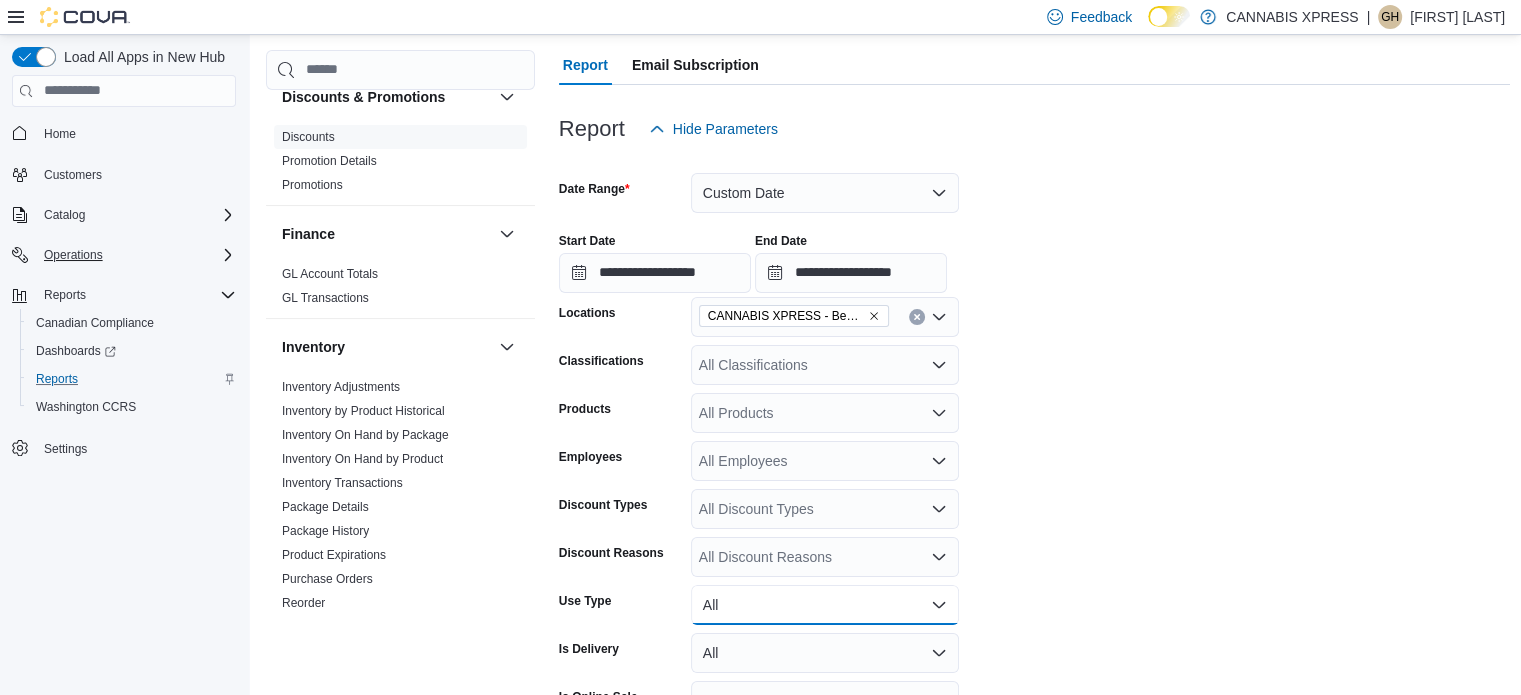 scroll, scrollTop: 148, scrollLeft: 0, axis: vertical 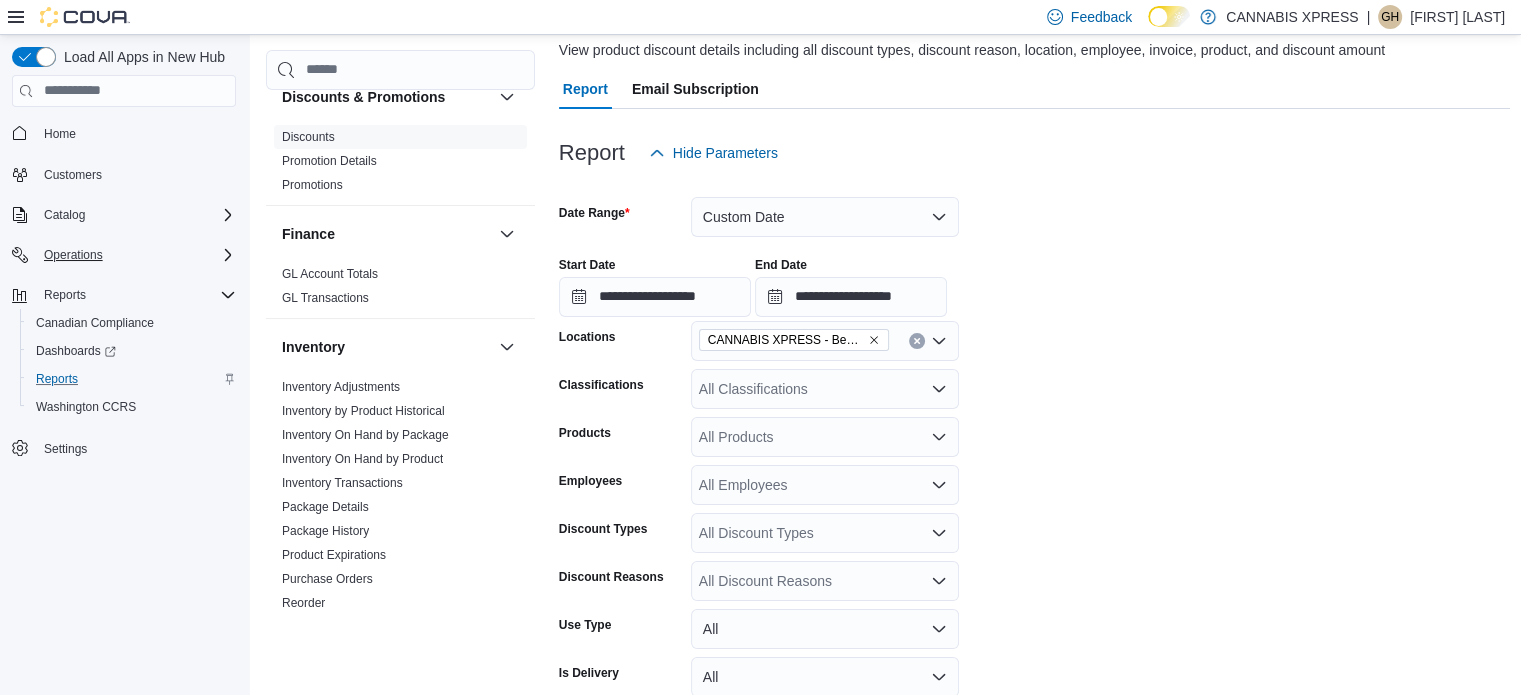 click 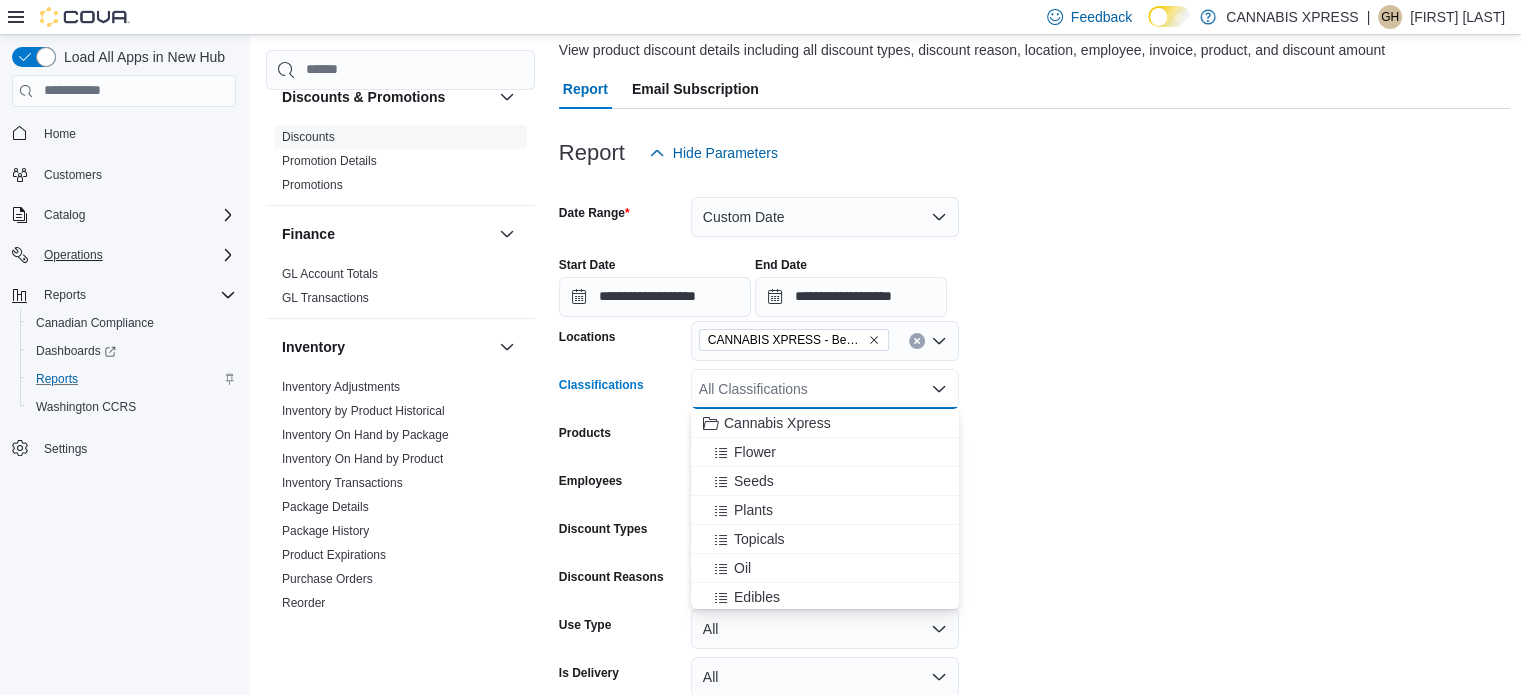 click 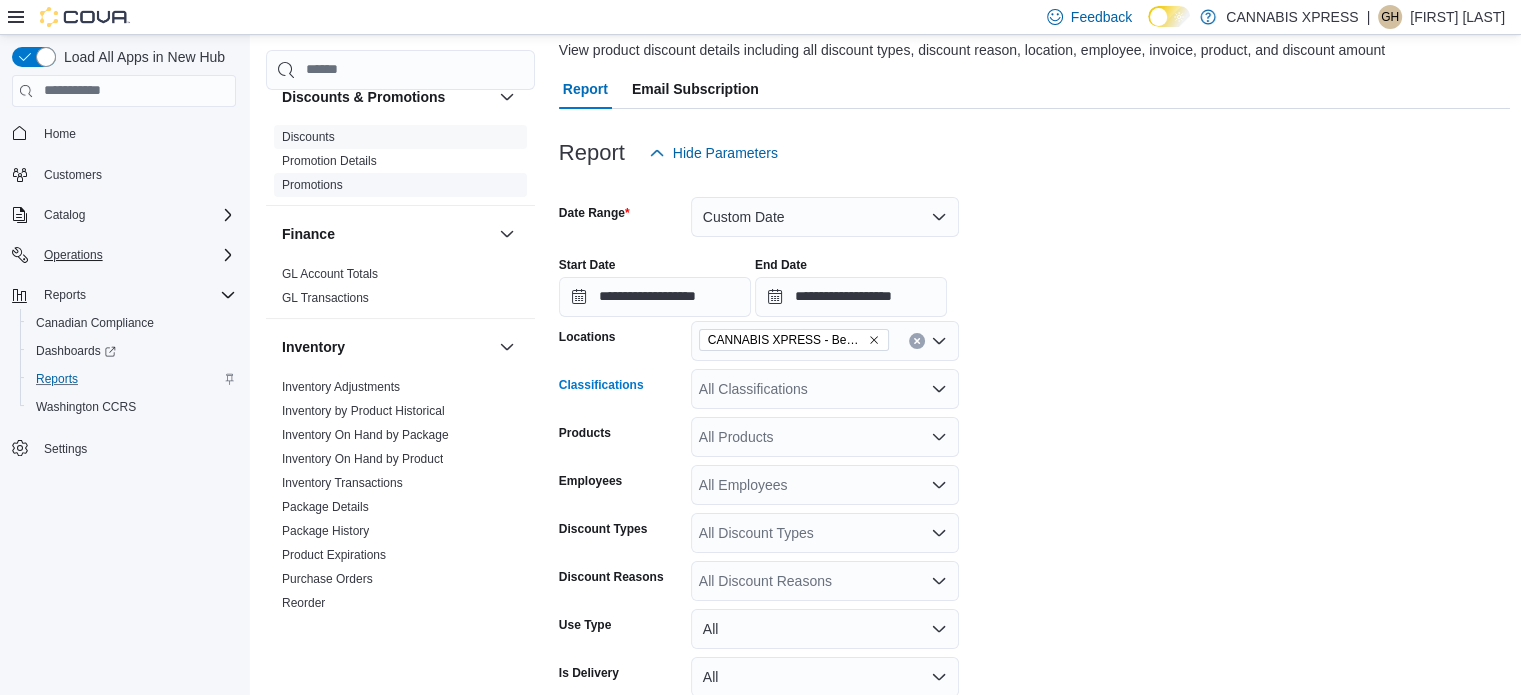click on "Promotions" at bounding box center [312, 185] 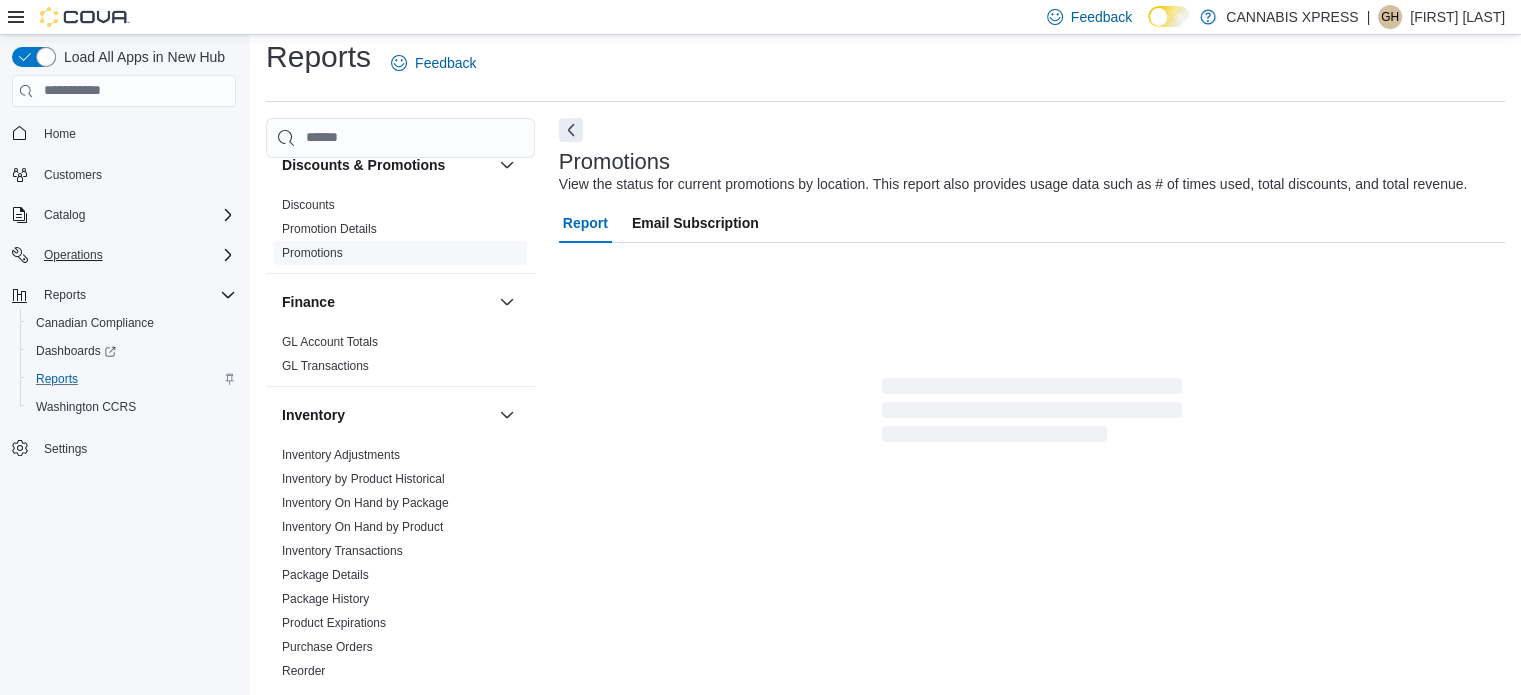 scroll, scrollTop: 13, scrollLeft: 0, axis: vertical 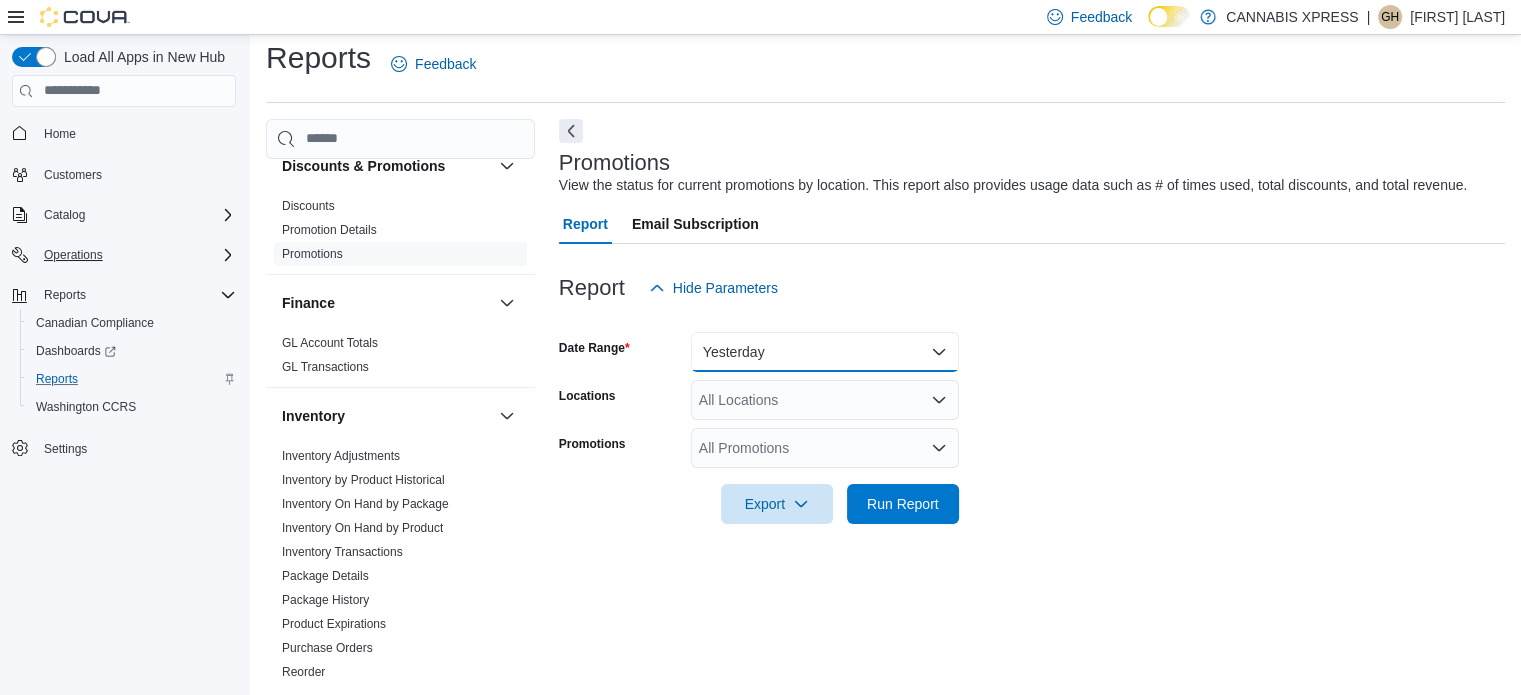 click on "Yesterday" at bounding box center (825, 352) 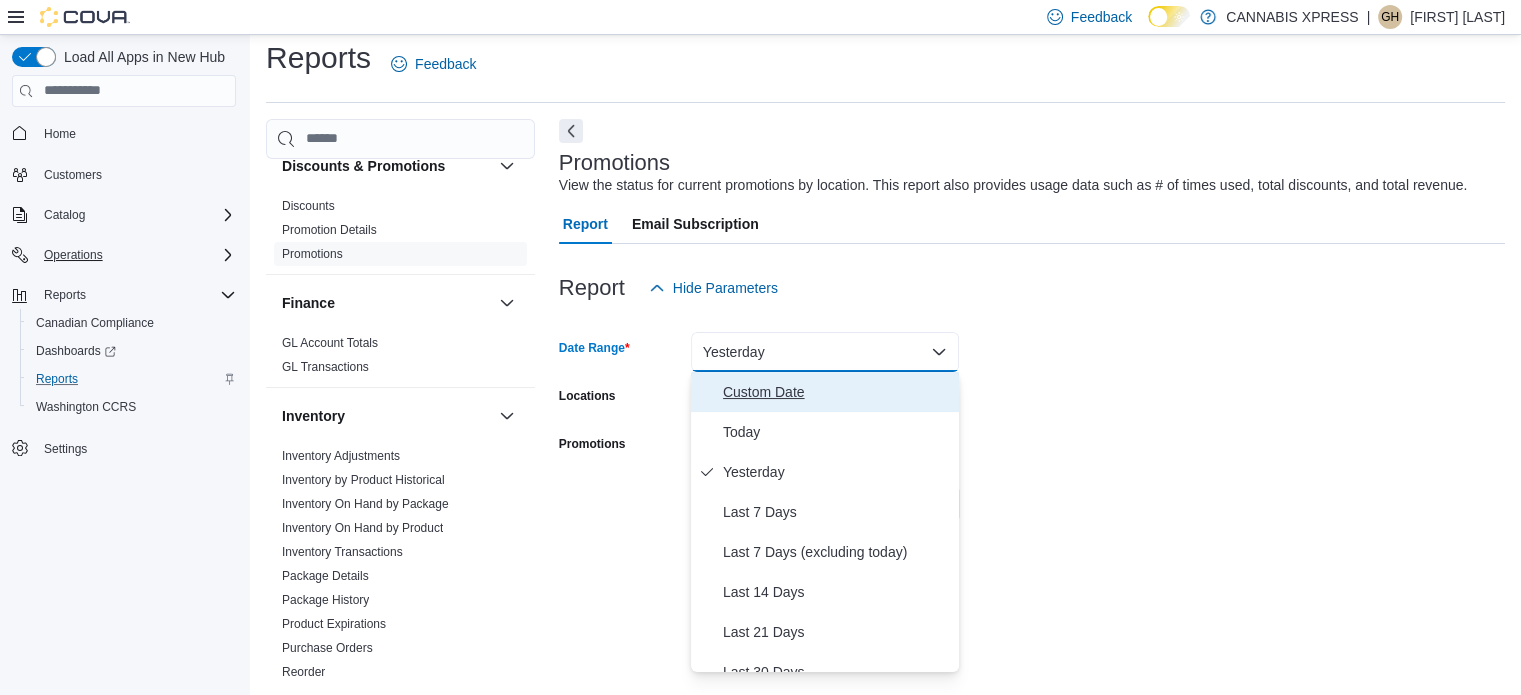 click on "Custom Date" at bounding box center (837, 392) 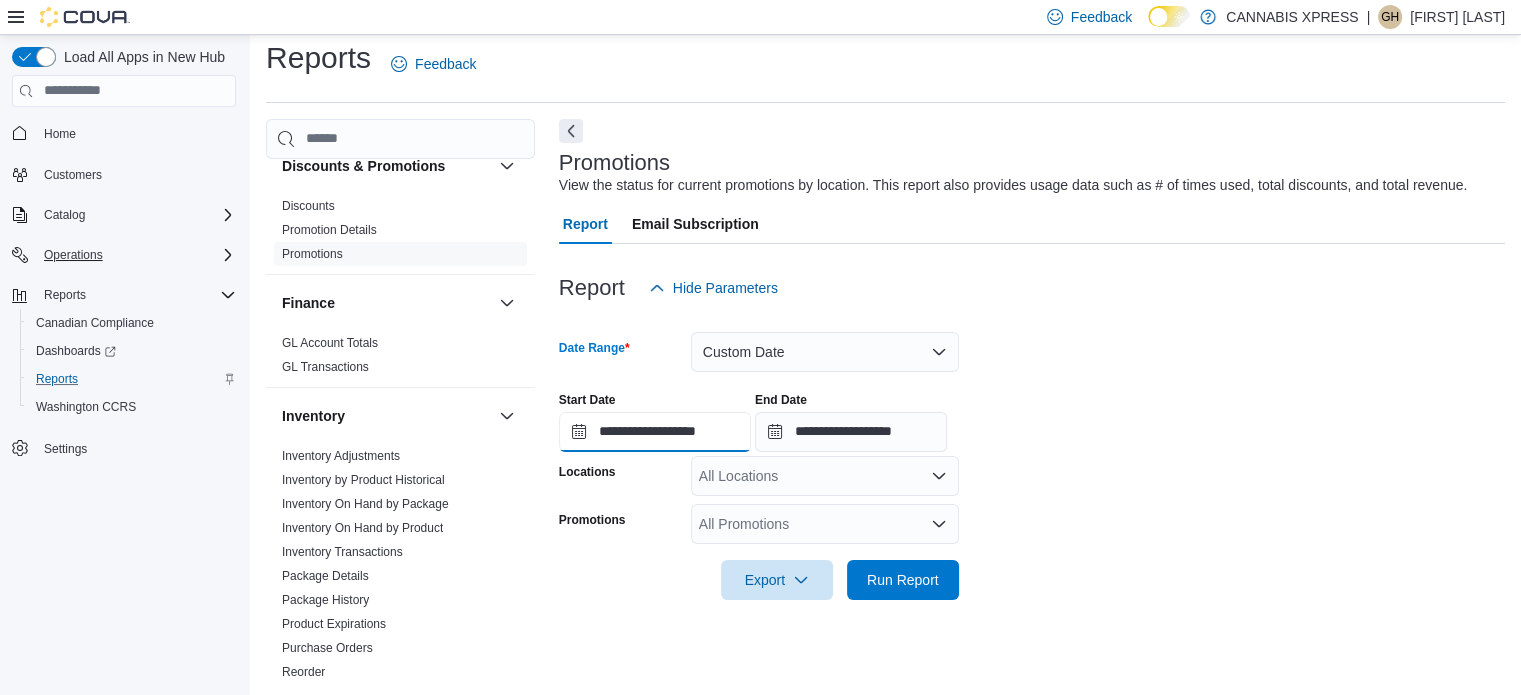 click on "**********" at bounding box center (655, 432) 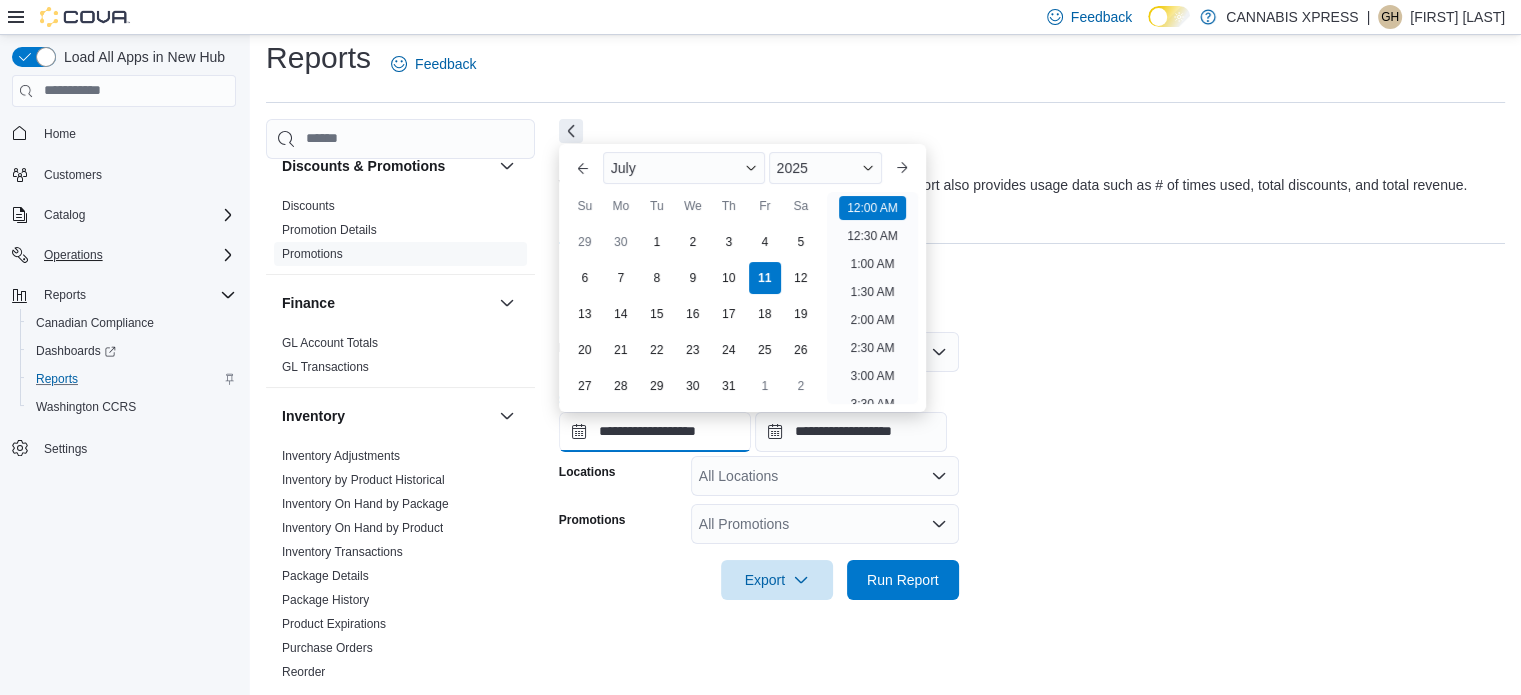 scroll, scrollTop: 62, scrollLeft: 0, axis: vertical 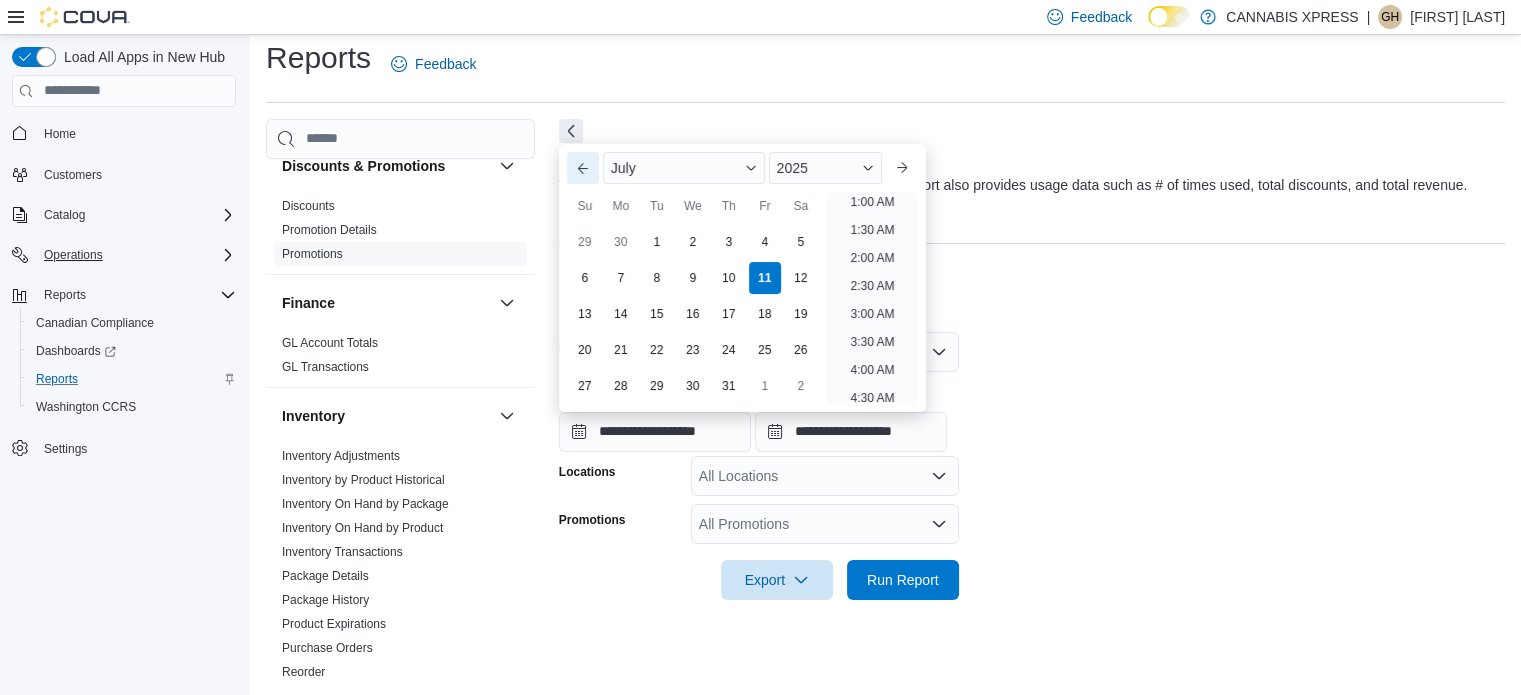 click on "Previous Month" at bounding box center [583, 168] 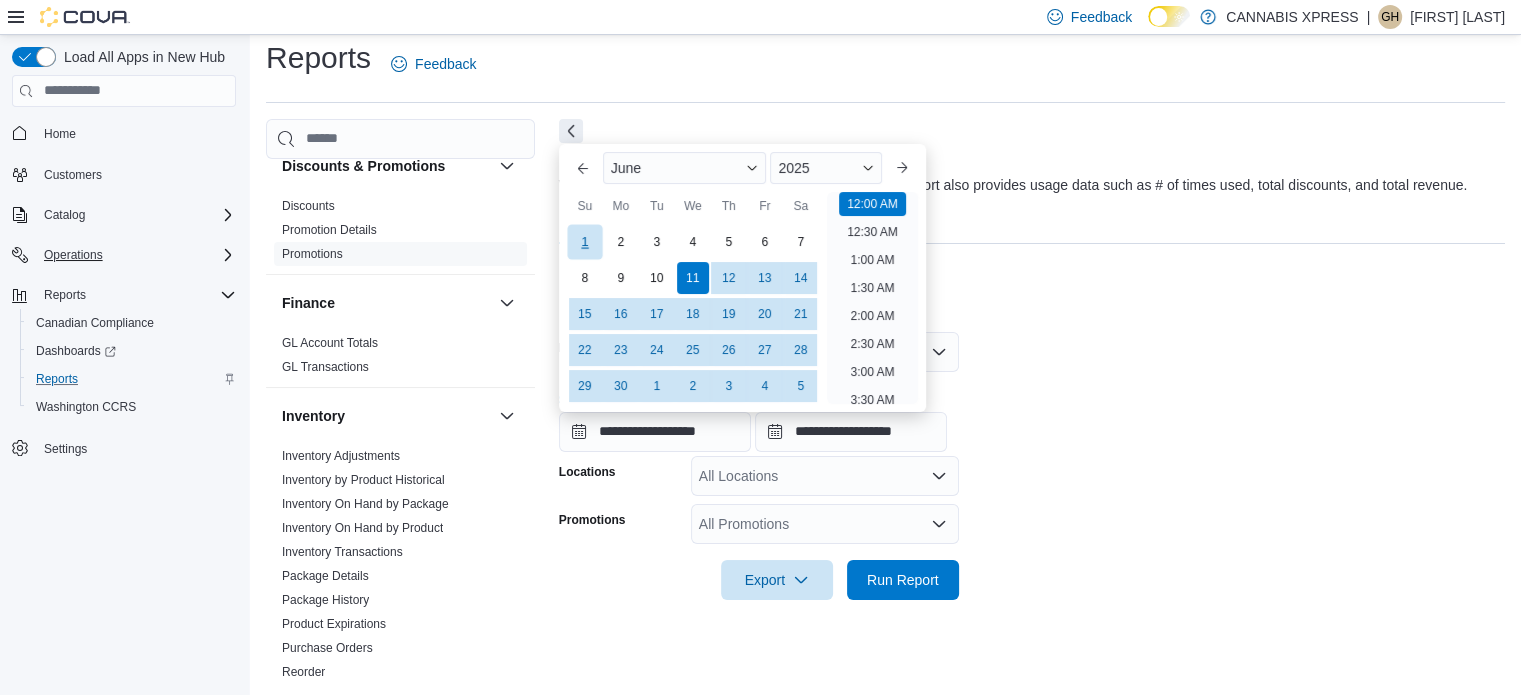 click on "1" at bounding box center [584, 241] 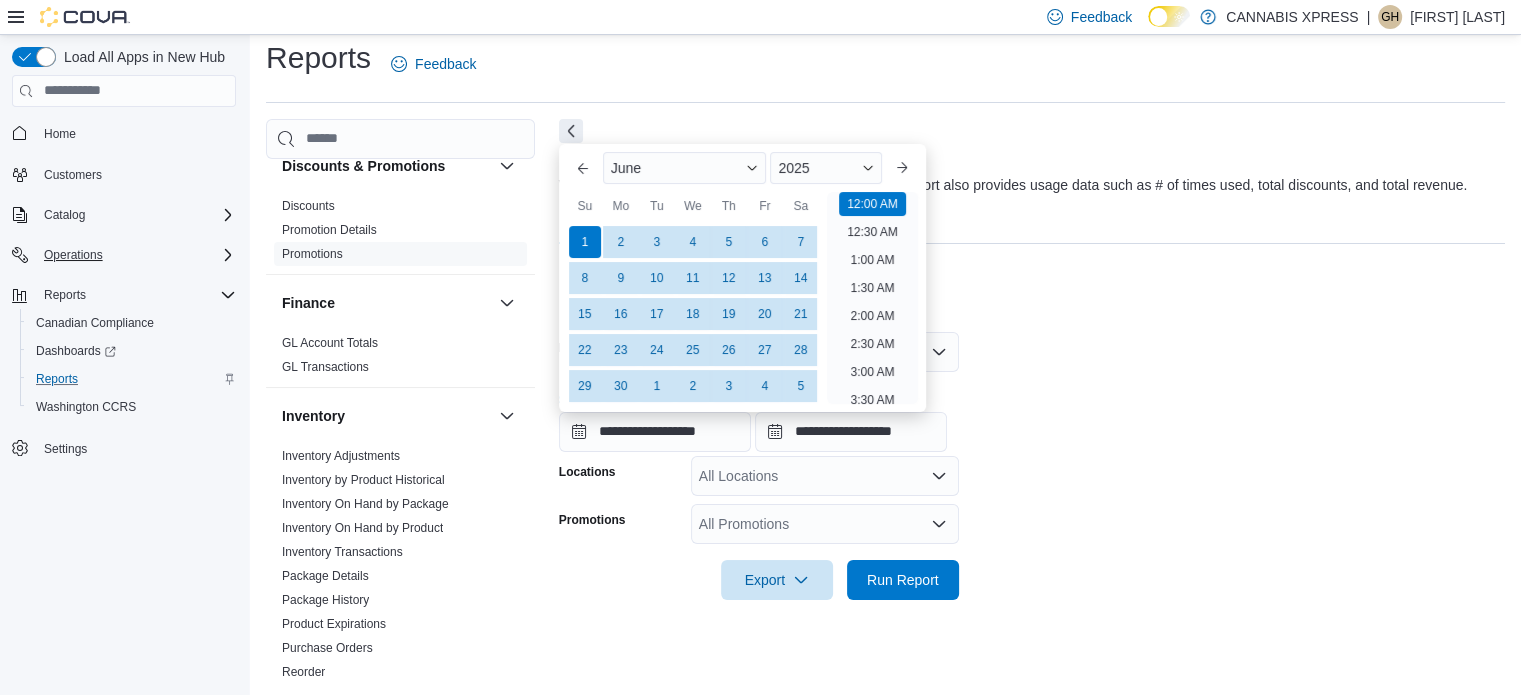 click on "**********" at bounding box center [1032, 454] 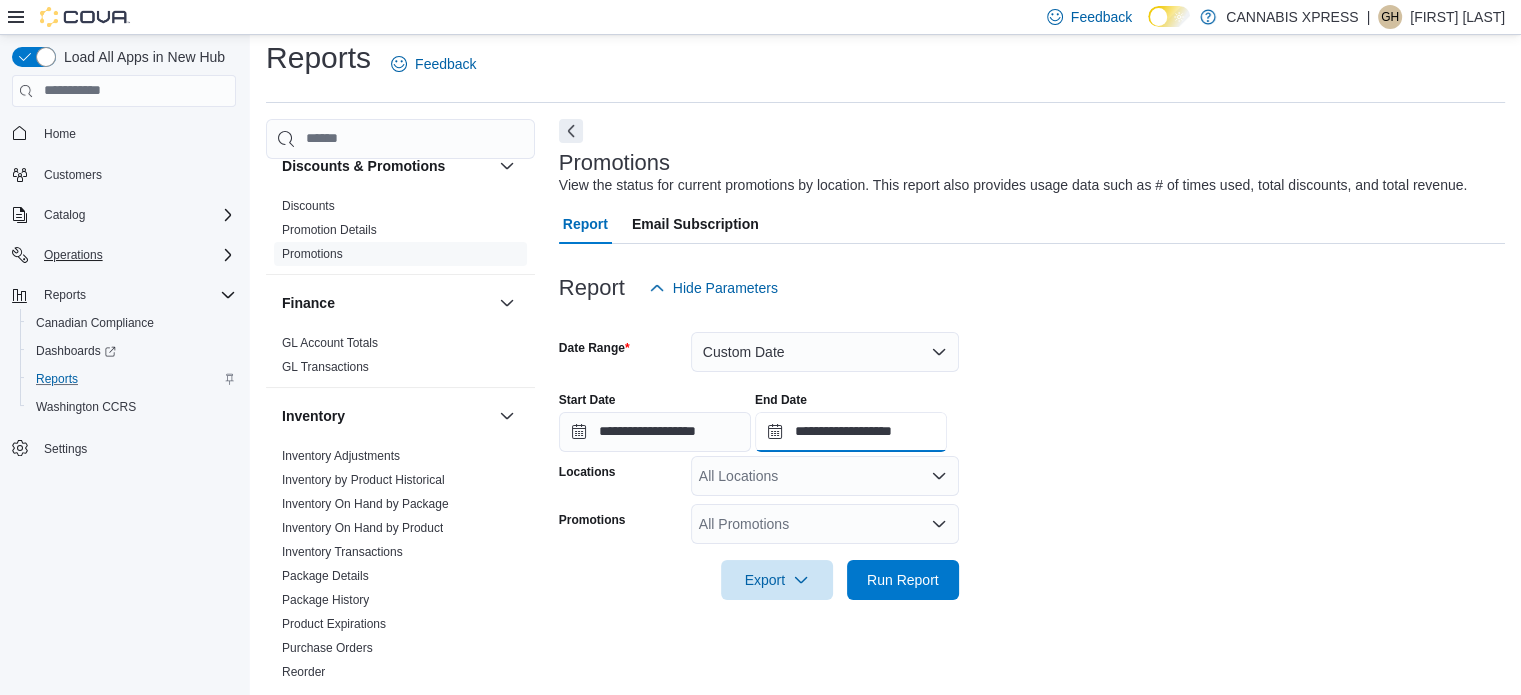 click on "**********" at bounding box center [851, 432] 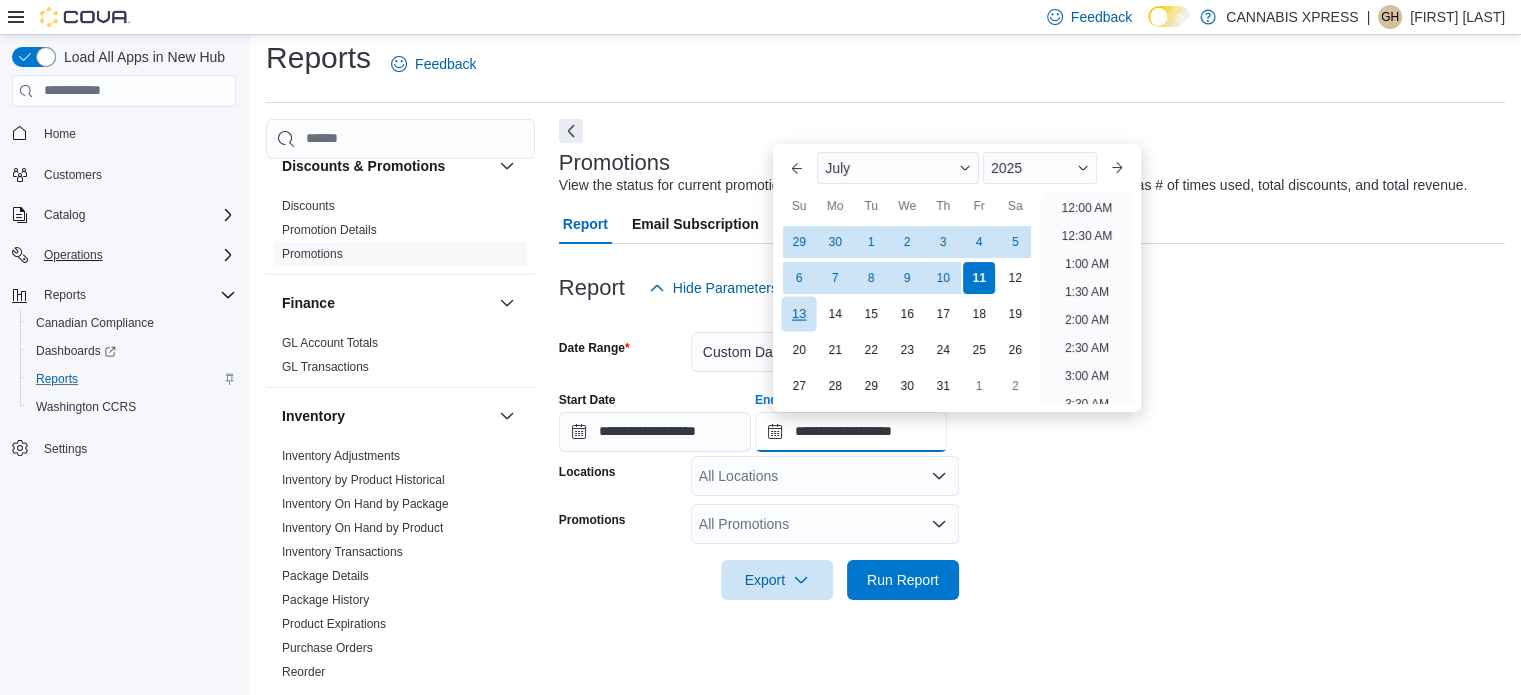 scroll, scrollTop: 1136, scrollLeft: 0, axis: vertical 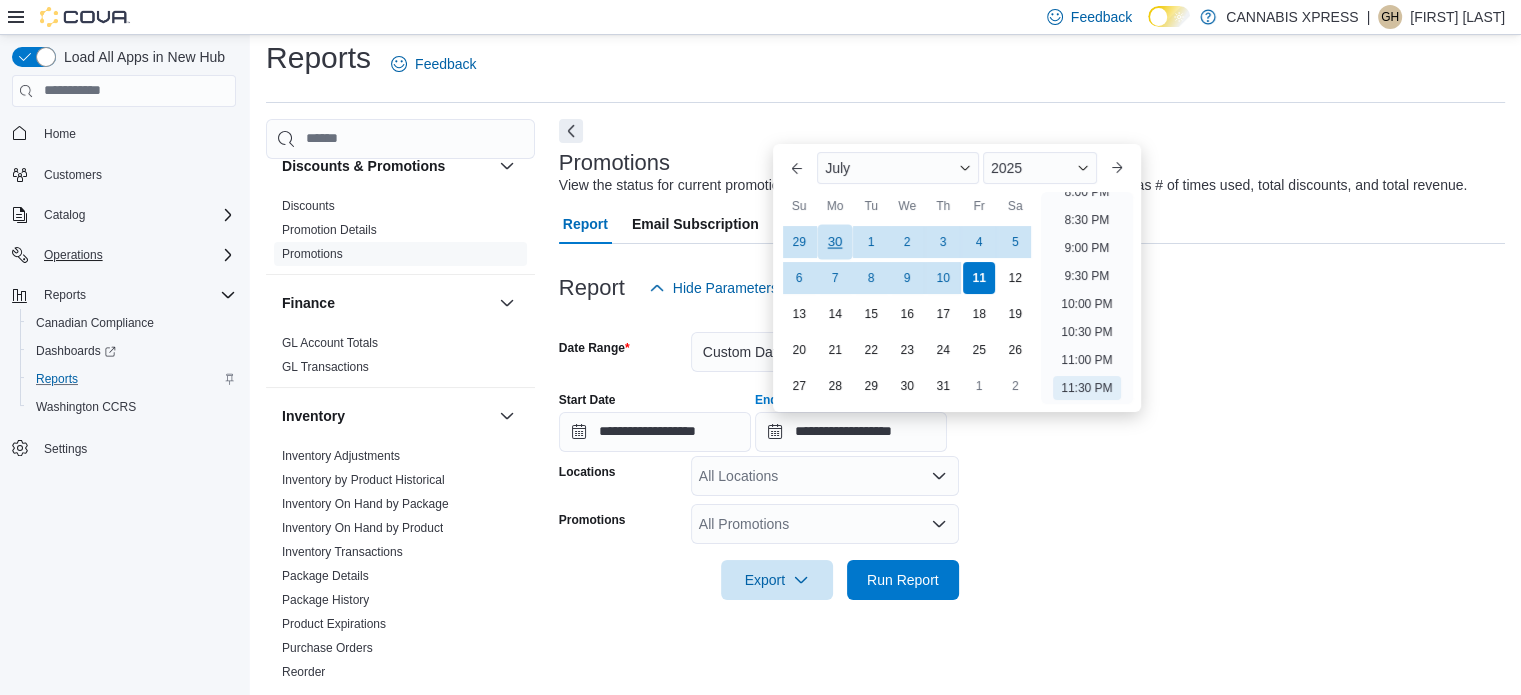 click on "30" at bounding box center (835, 241) 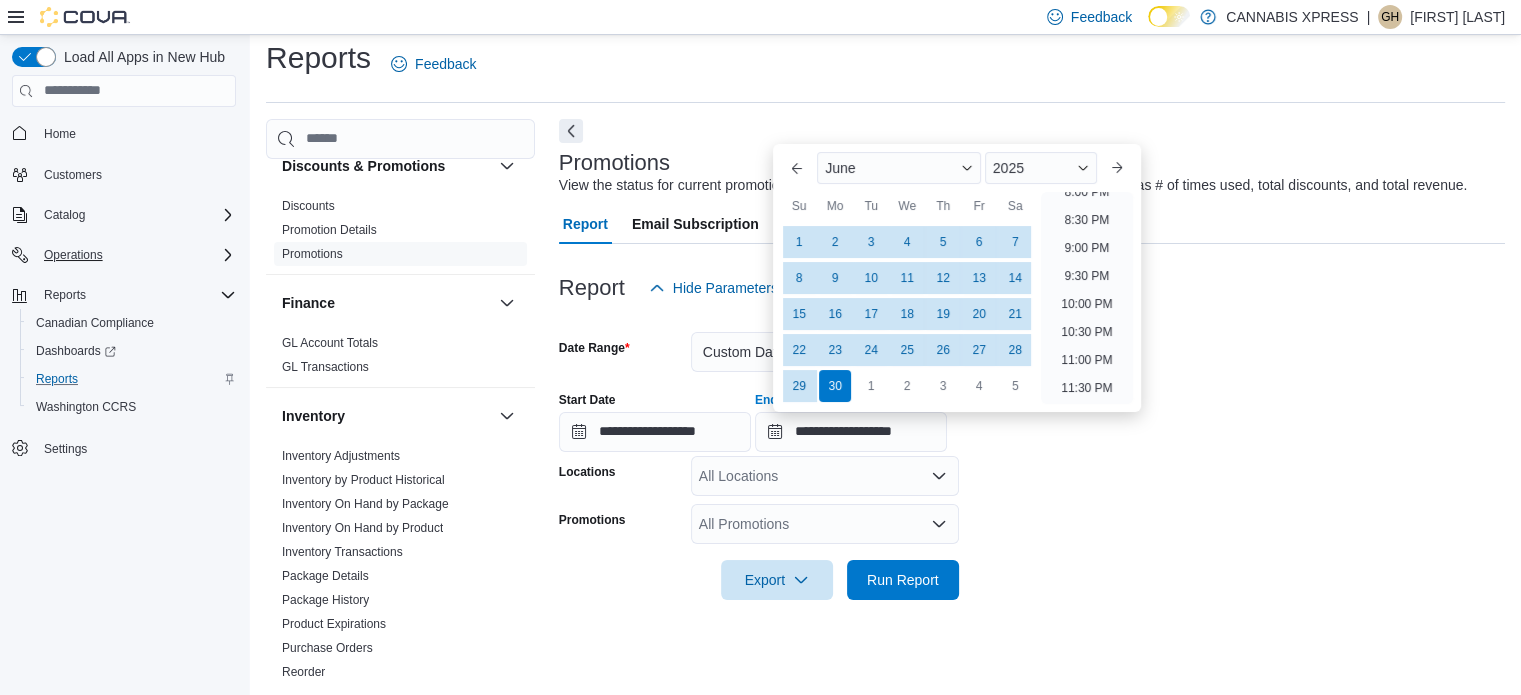 click on "**********" at bounding box center (1032, 454) 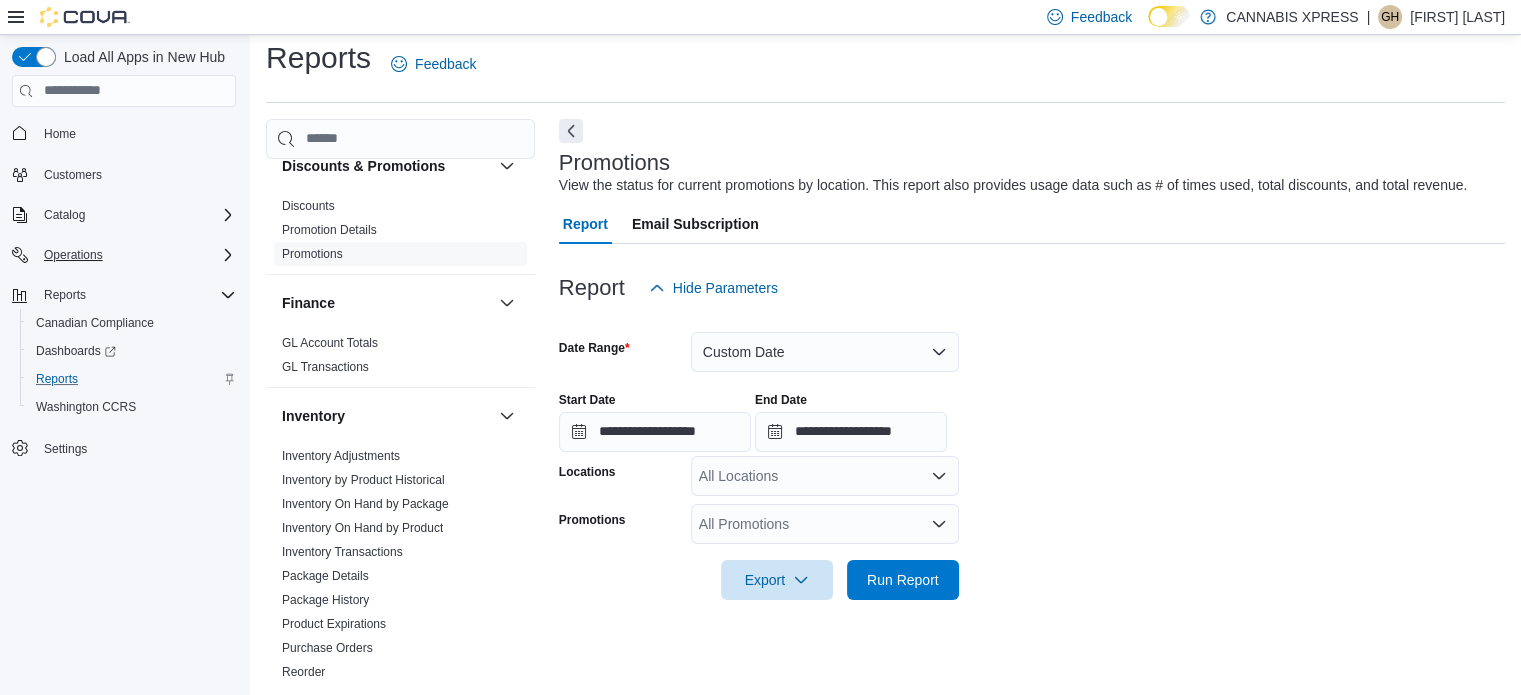 click on "All Locations" at bounding box center (825, 476) 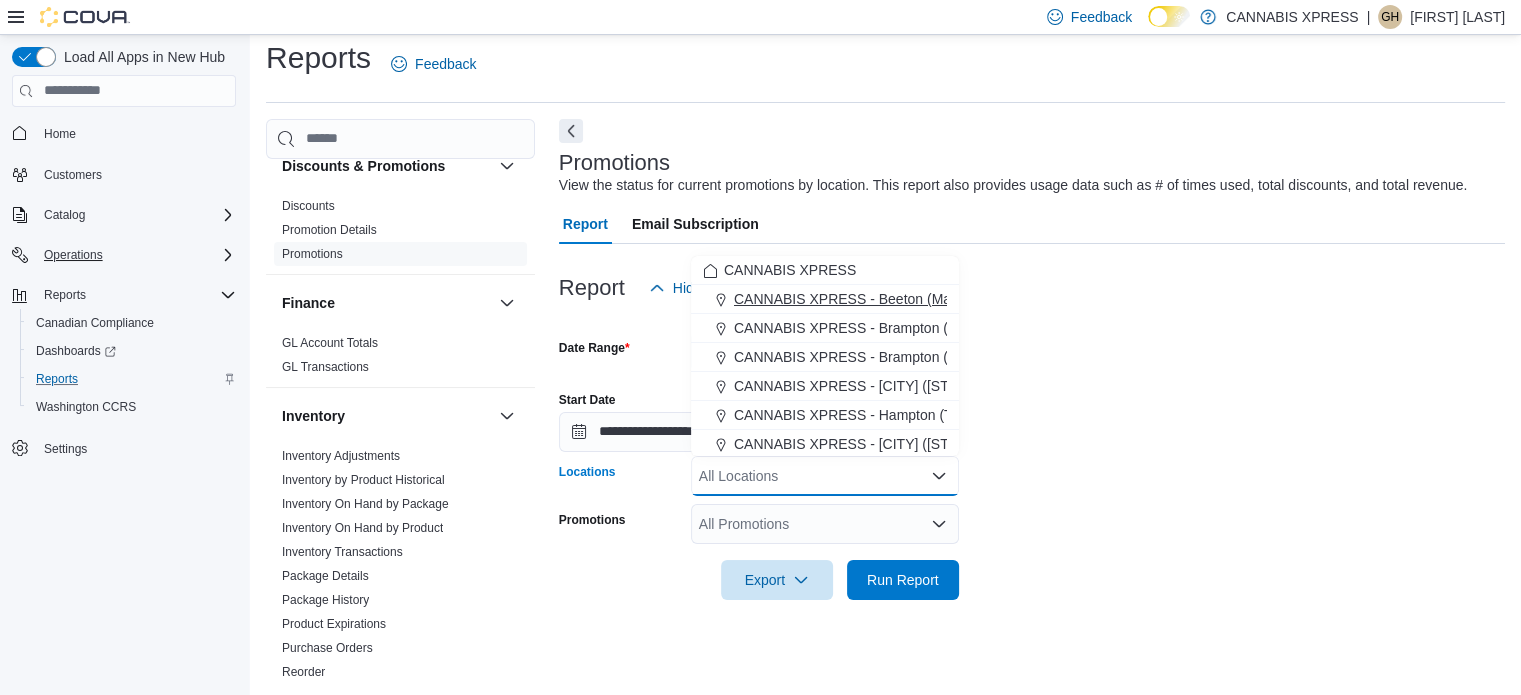 click on "CANNABIS XPRESS - Beeton (Main Street)" at bounding box center (871, 299) 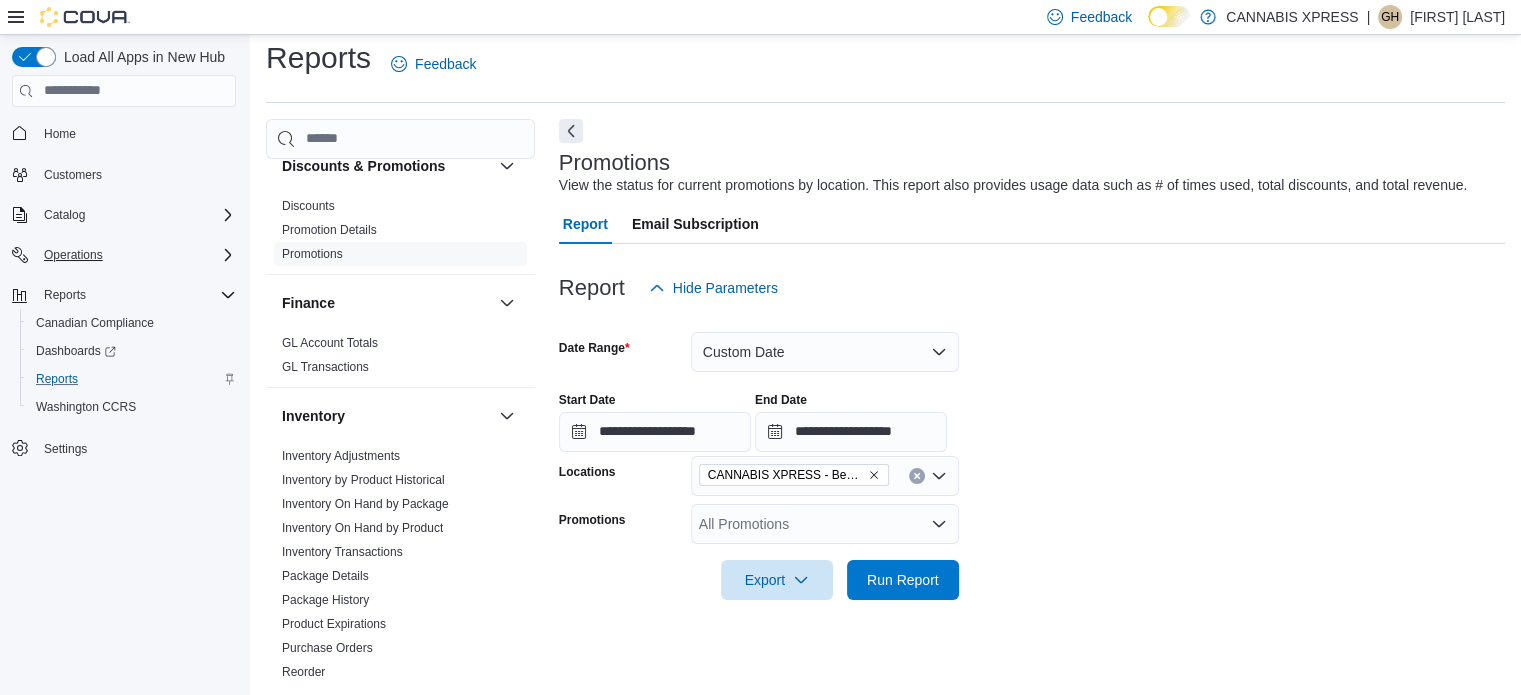click at bounding box center [1032, 612] 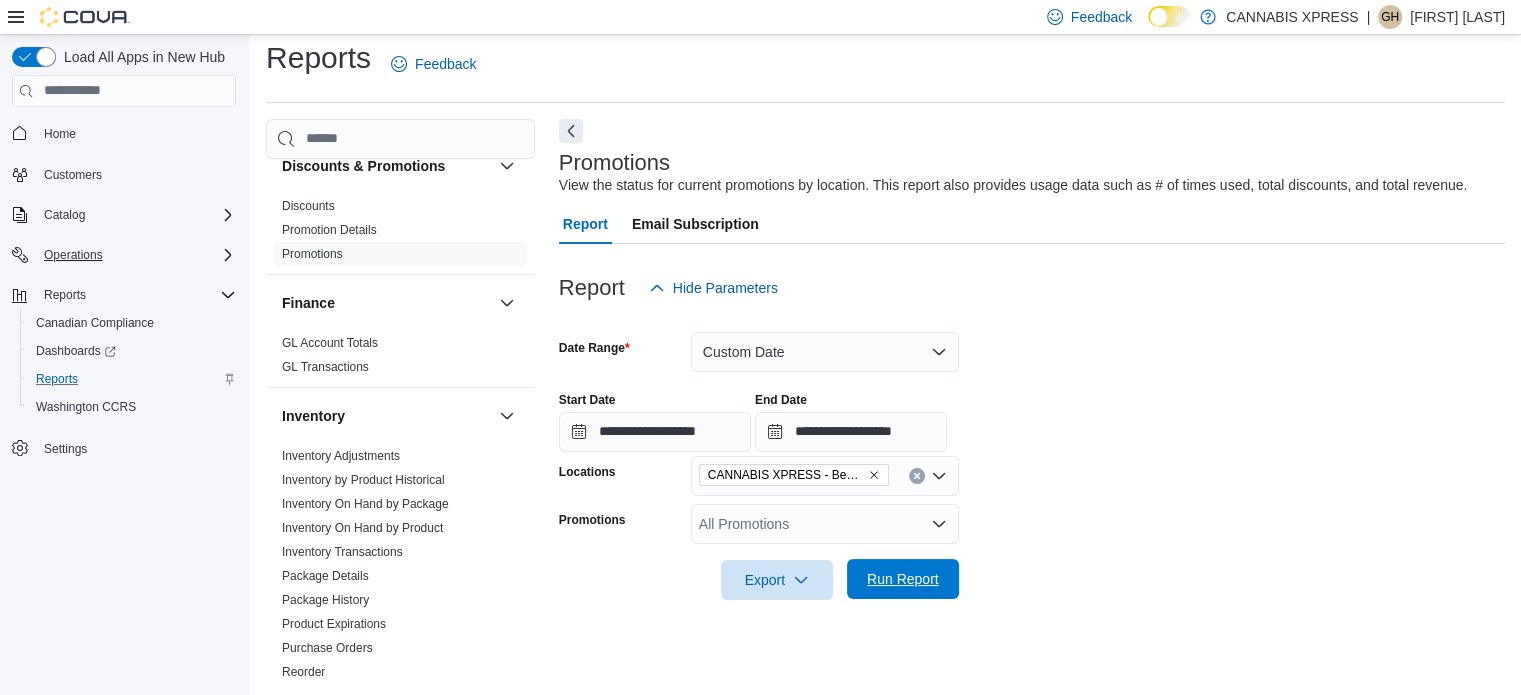 click on "Run Report" at bounding box center [903, 579] 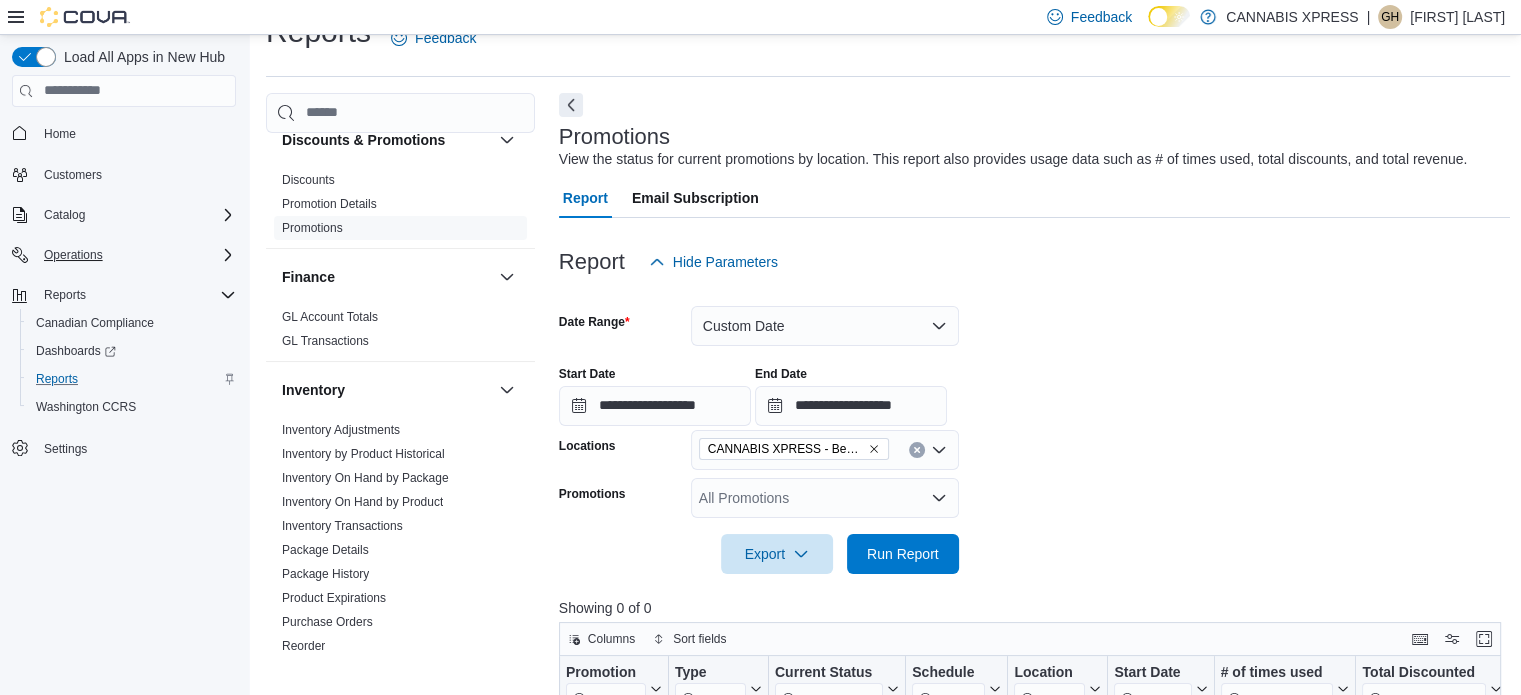 scroll, scrollTop: 13, scrollLeft: 0, axis: vertical 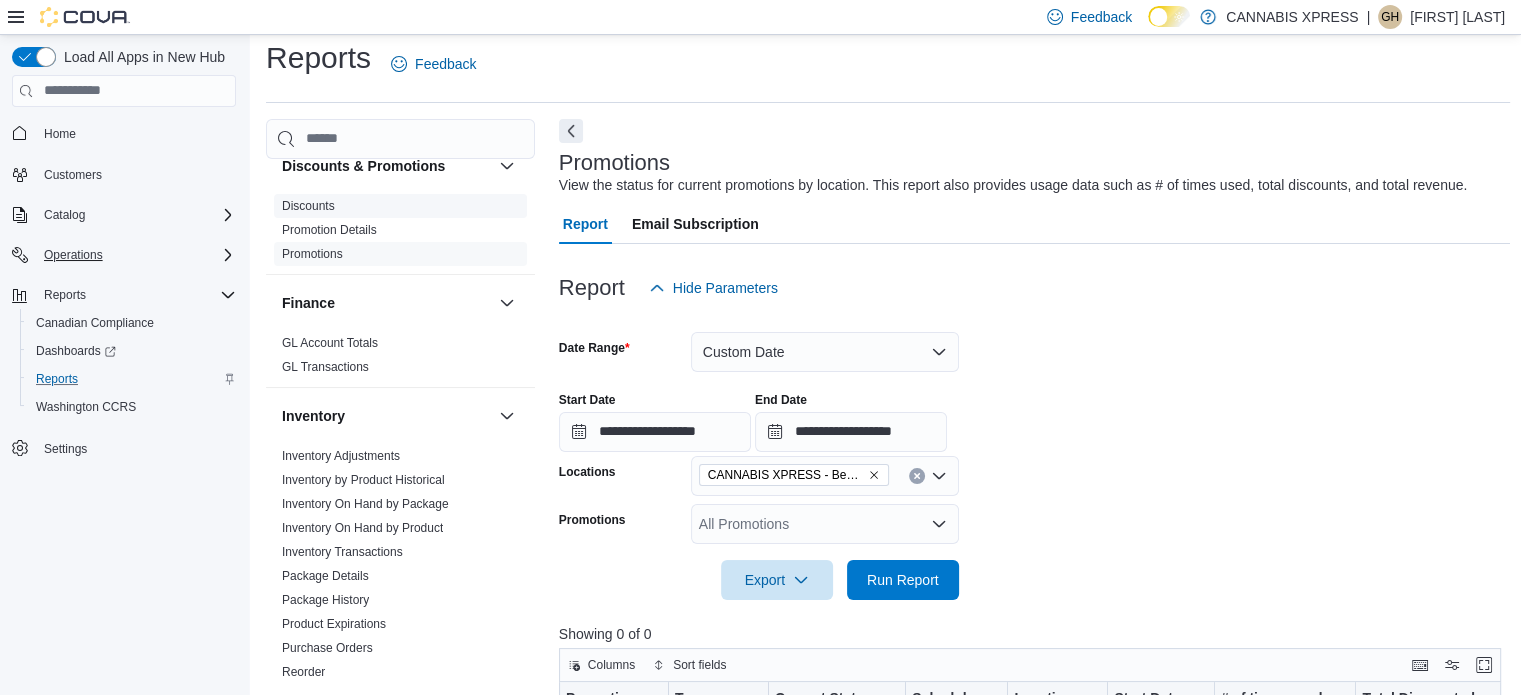 click on "Discounts" at bounding box center (308, 206) 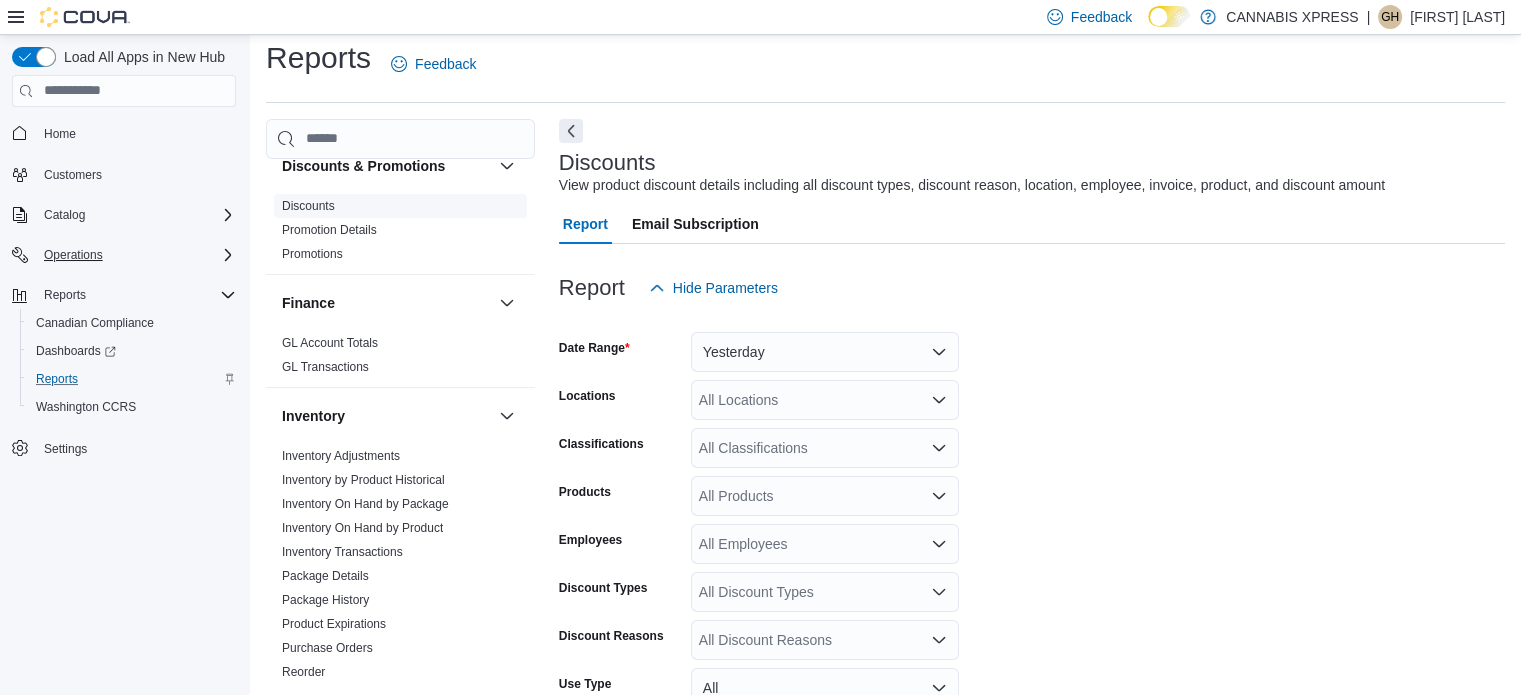 scroll, scrollTop: 46, scrollLeft: 0, axis: vertical 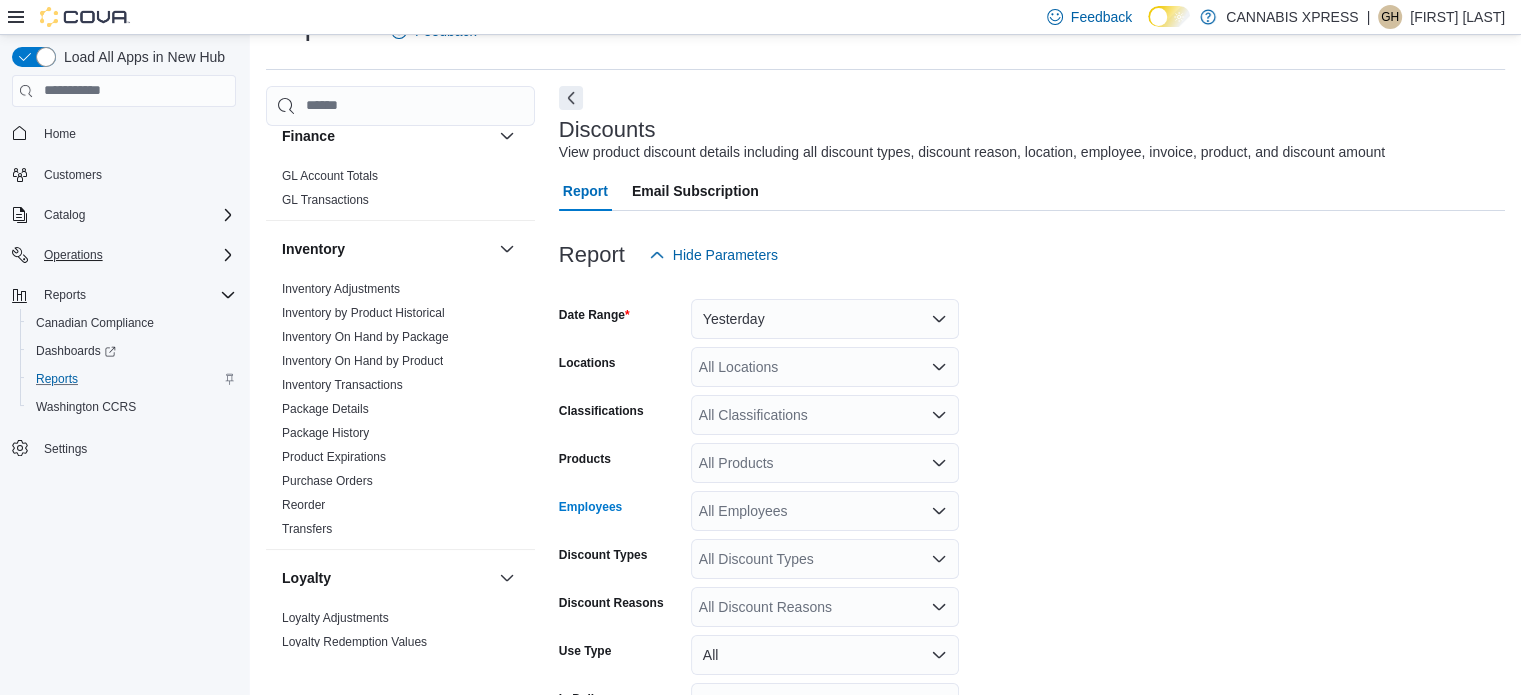click on "All Employees" at bounding box center (825, 511) 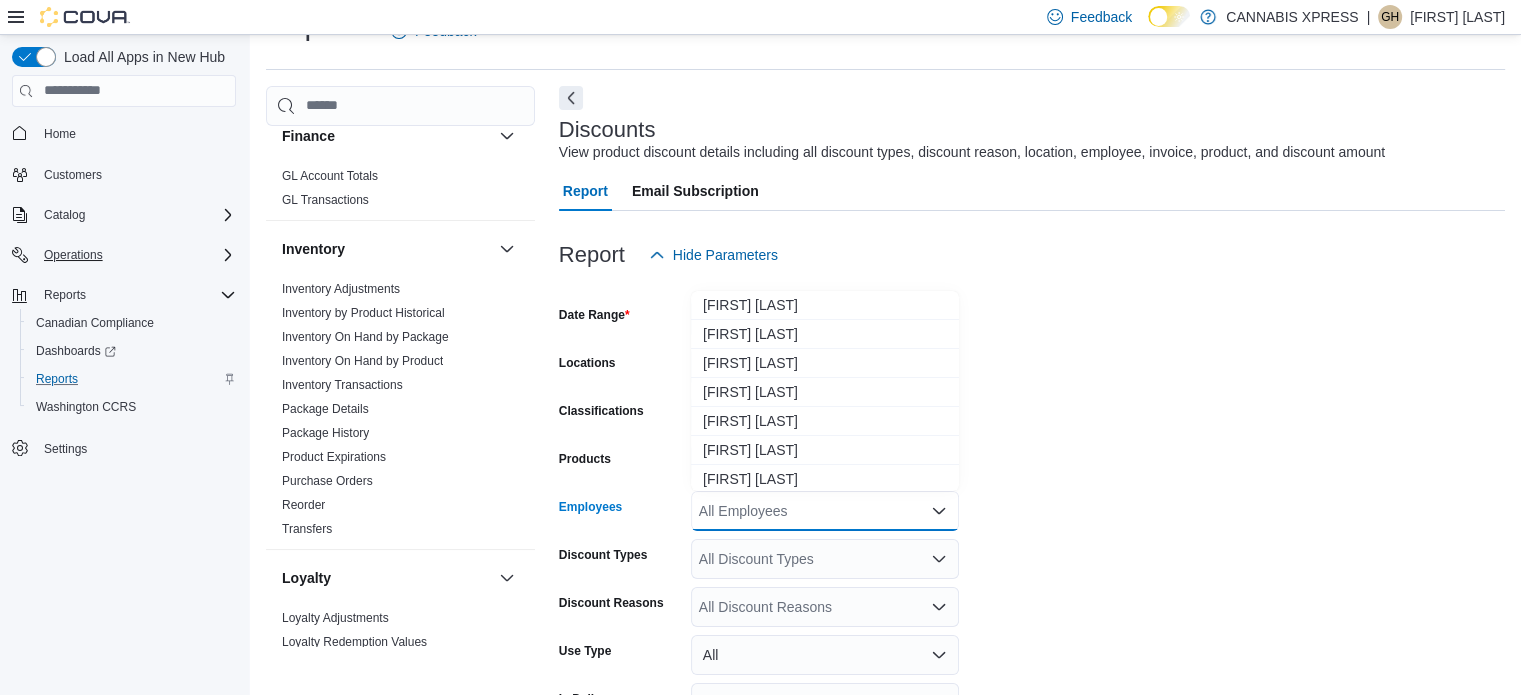 click on "Date Range Yesterday Locations All Locations Classifications All Classifications Products All Products Employees All Employees Combo box. Selected. Combo box input. All Employees. Type some text or, to display a list of choices, press Down Arrow. To exit the list of choices, press Escape. Discount Types All Discount Types Discount Reasons All Discount Reasons Use Type All Is Delivery All Is Online Sale All Export  Run Report" at bounding box center [1032, 551] 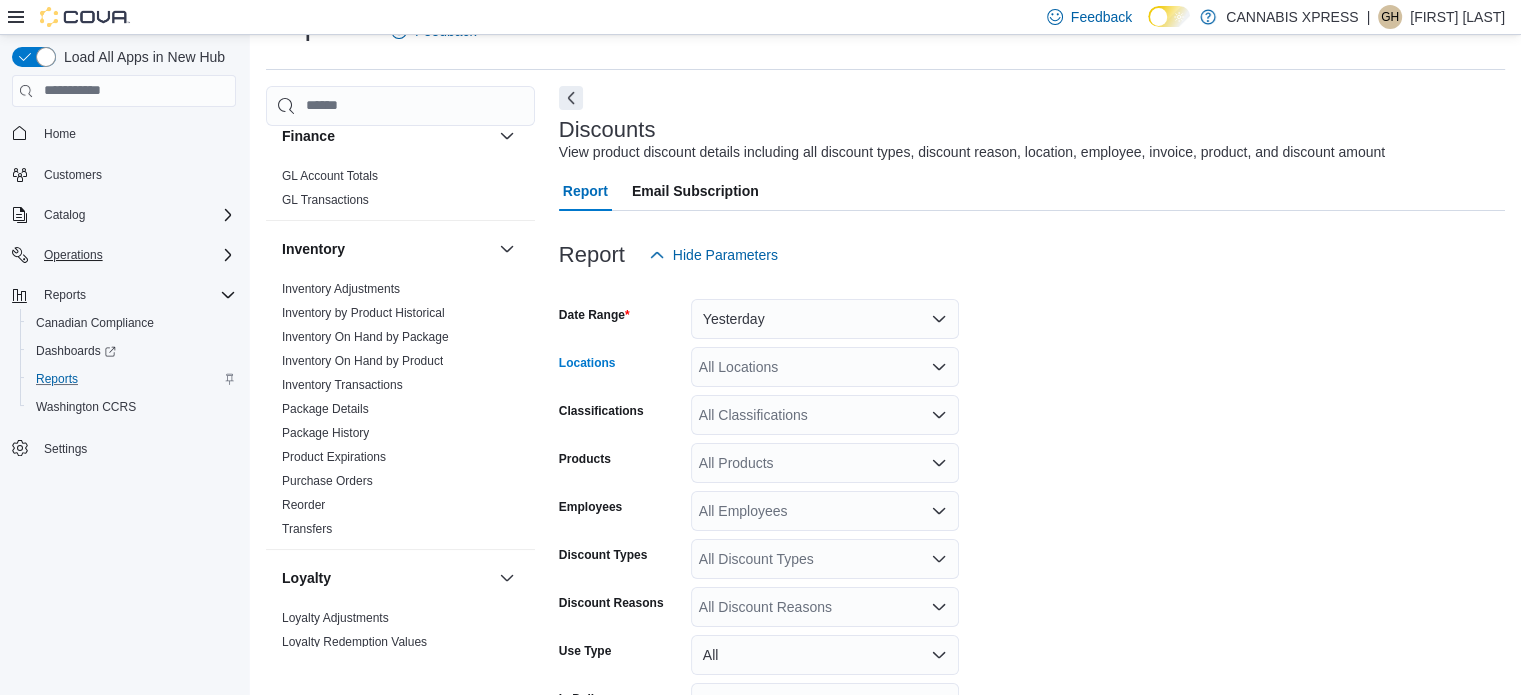 click on "All Locations" at bounding box center (825, 367) 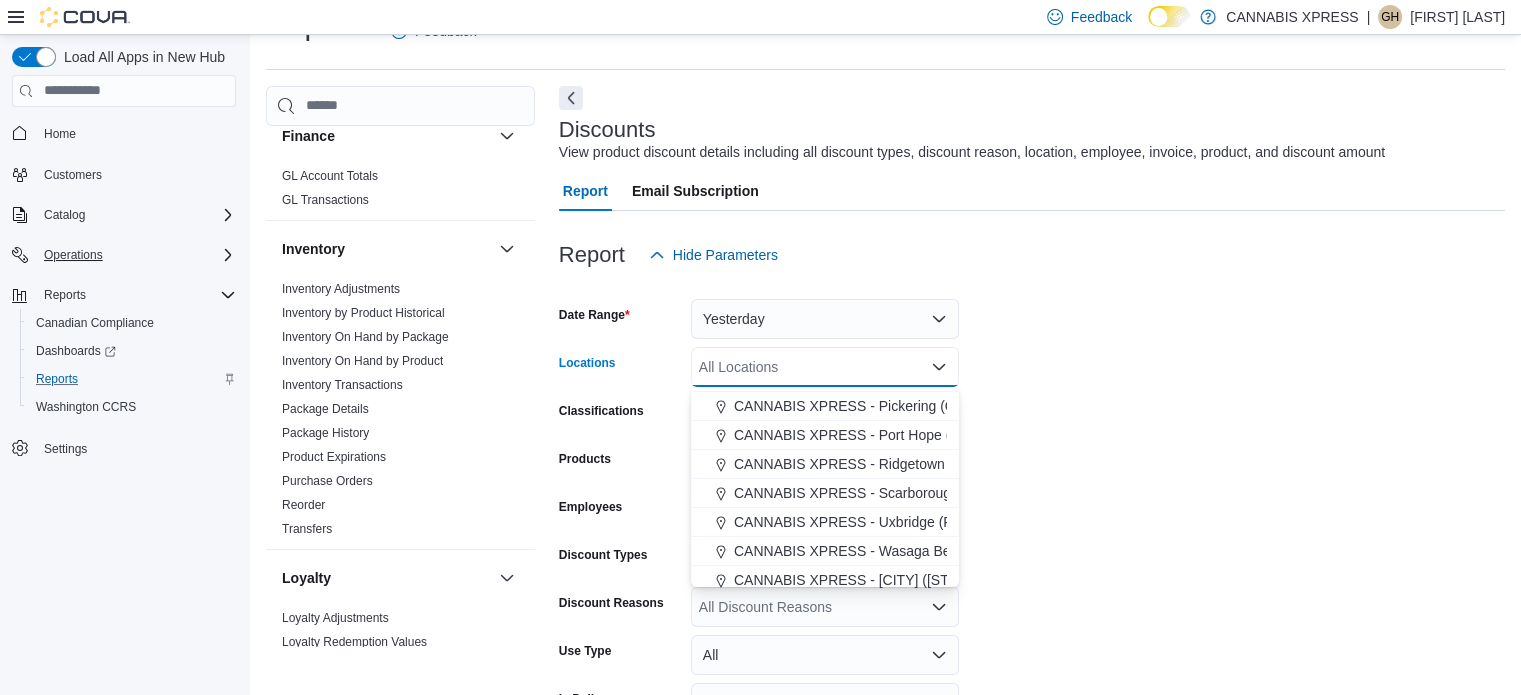 scroll, scrollTop: 230, scrollLeft: 0, axis: vertical 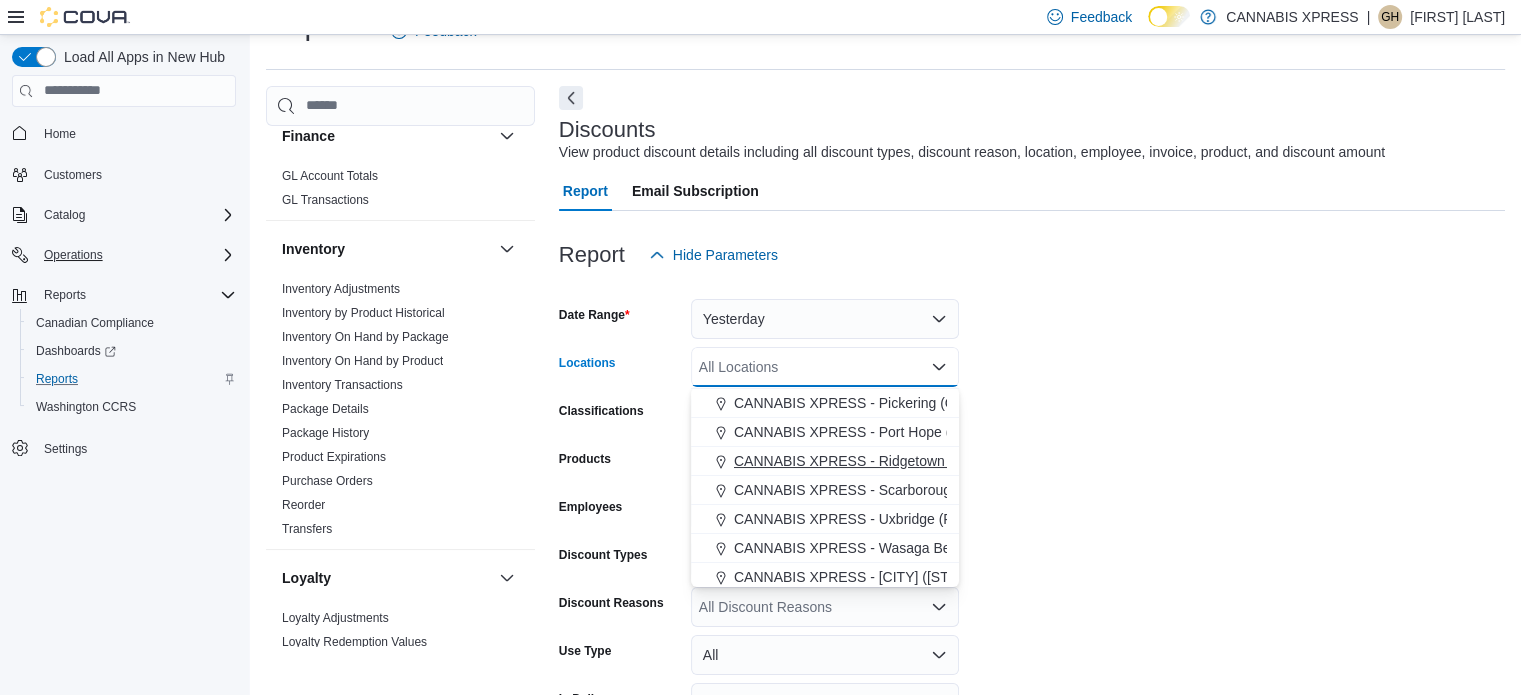 click on "CANNABIS XPRESS - Ridgetown (Main Street)" at bounding box center [882, 461] 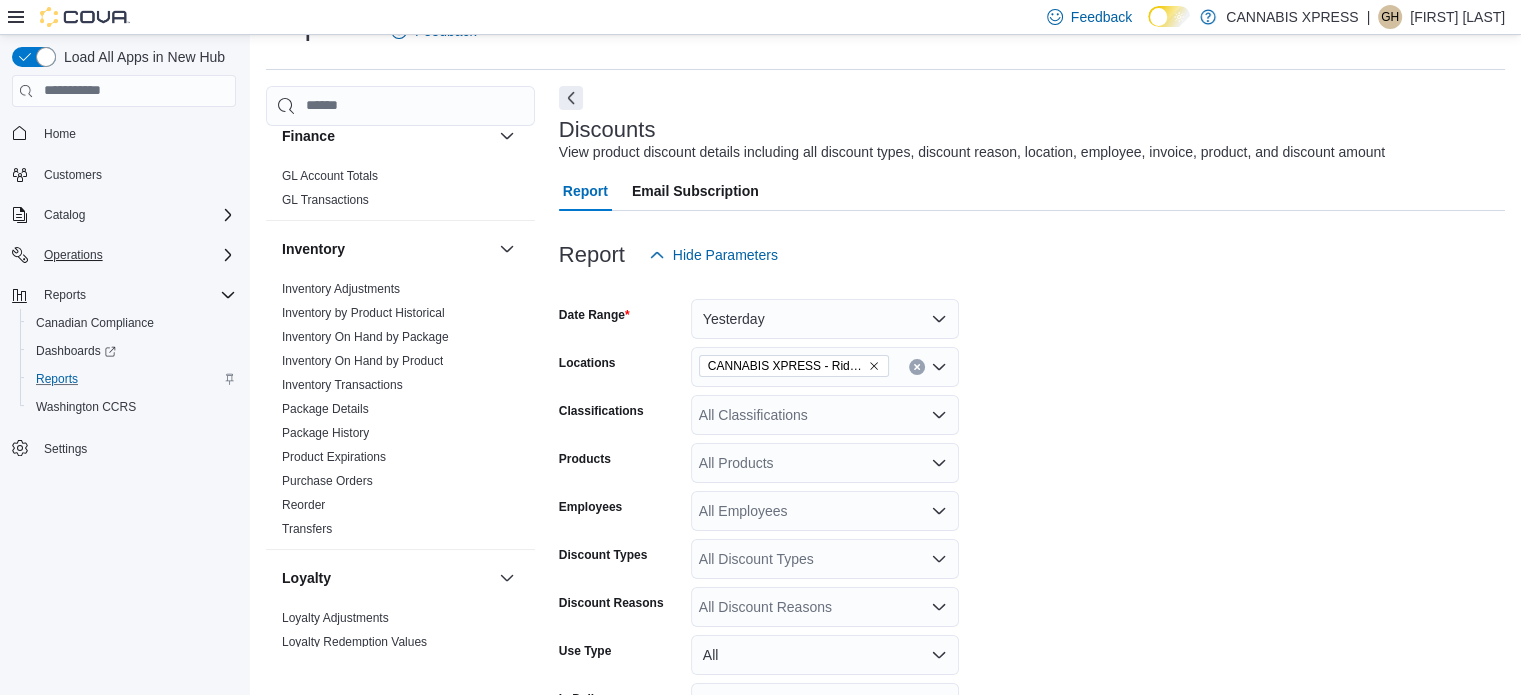 click on "Date Range Yesterday Locations CANNABIS XPRESS - Ridgetown (Main Street) Classifications All Classifications Products All Products Employees All Employees Discount Types All Discount Types Discount Reasons All Discount Reasons Use Type All Is Delivery All Is Online Sale All Export  Run Report" at bounding box center [1032, 551] 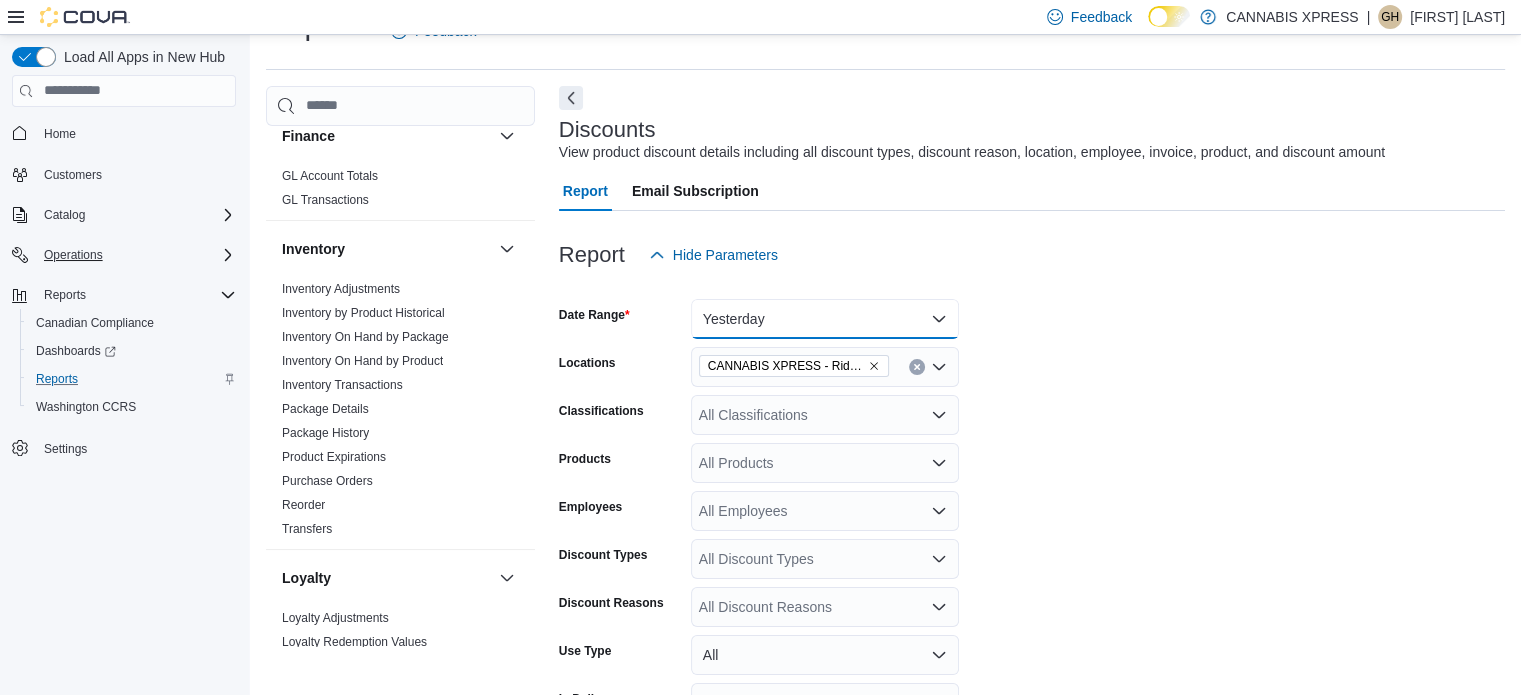 click on "Yesterday" at bounding box center (825, 319) 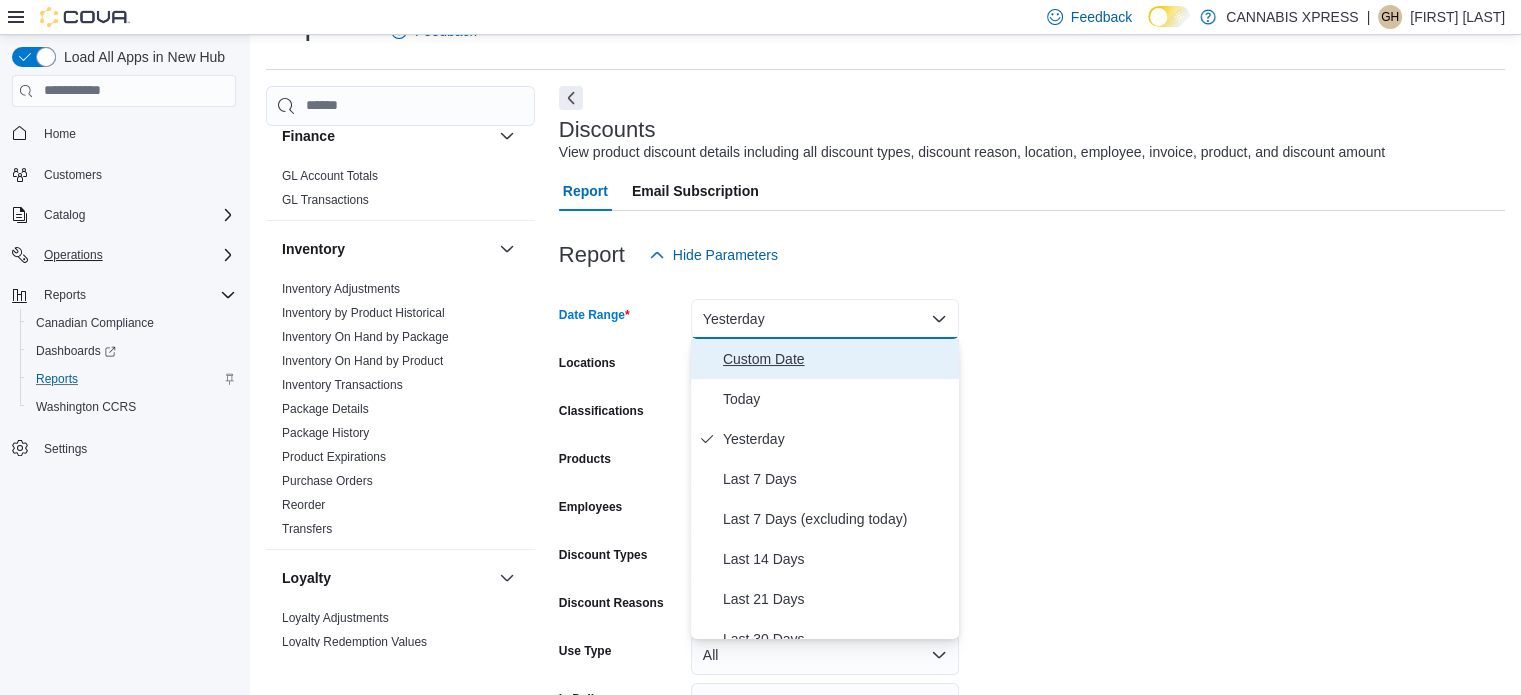 click on "Custom Date" at bounding box center [837, 359] 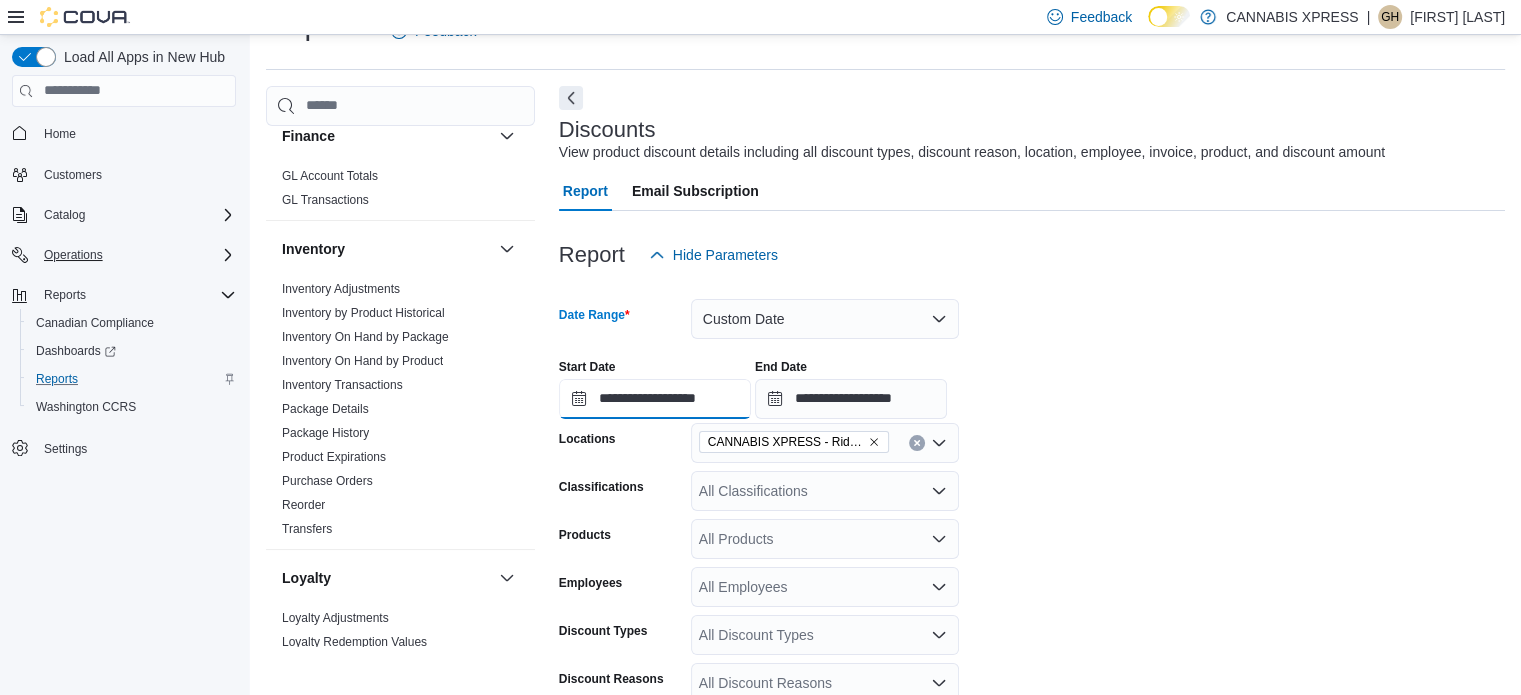 click on "**********" at bounding box center (655, 399) 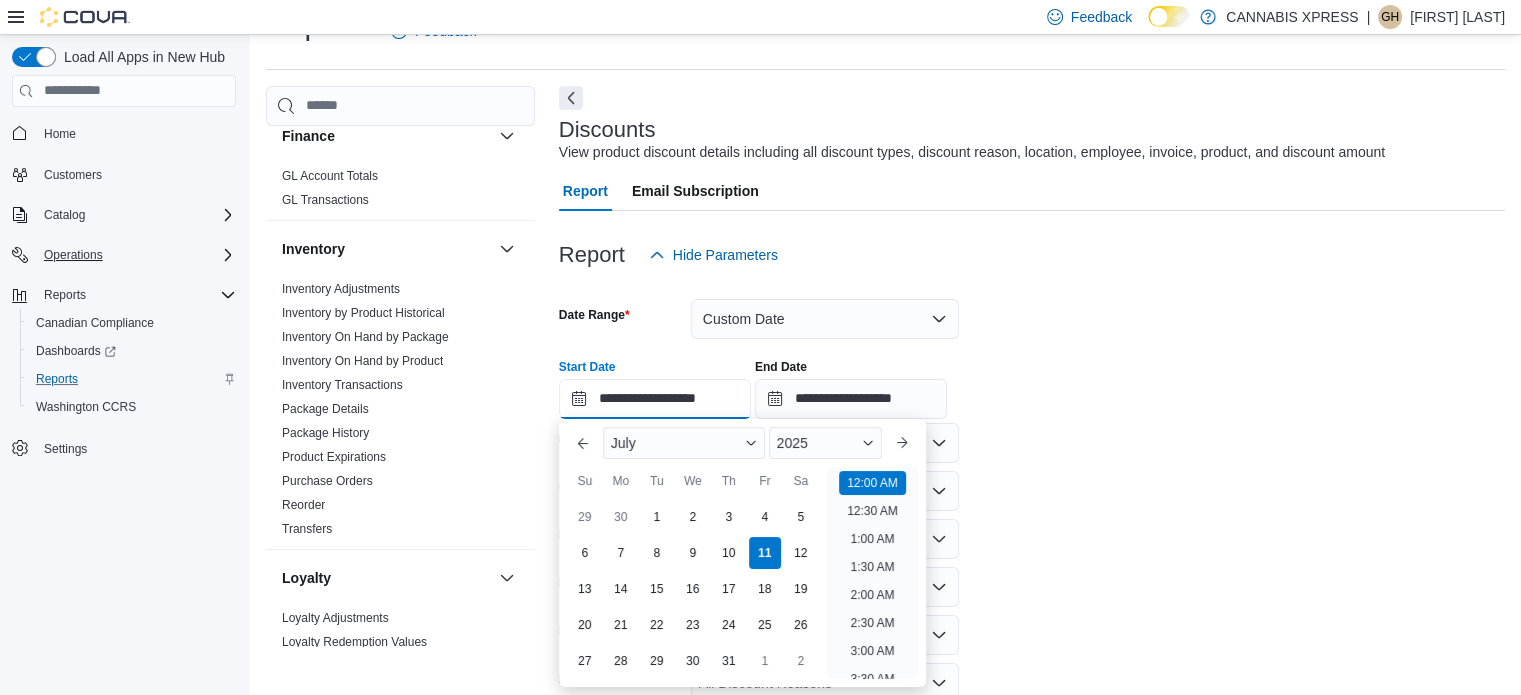 scroll, scrollTop: 62, scrollLeft: 0, axis: vertical 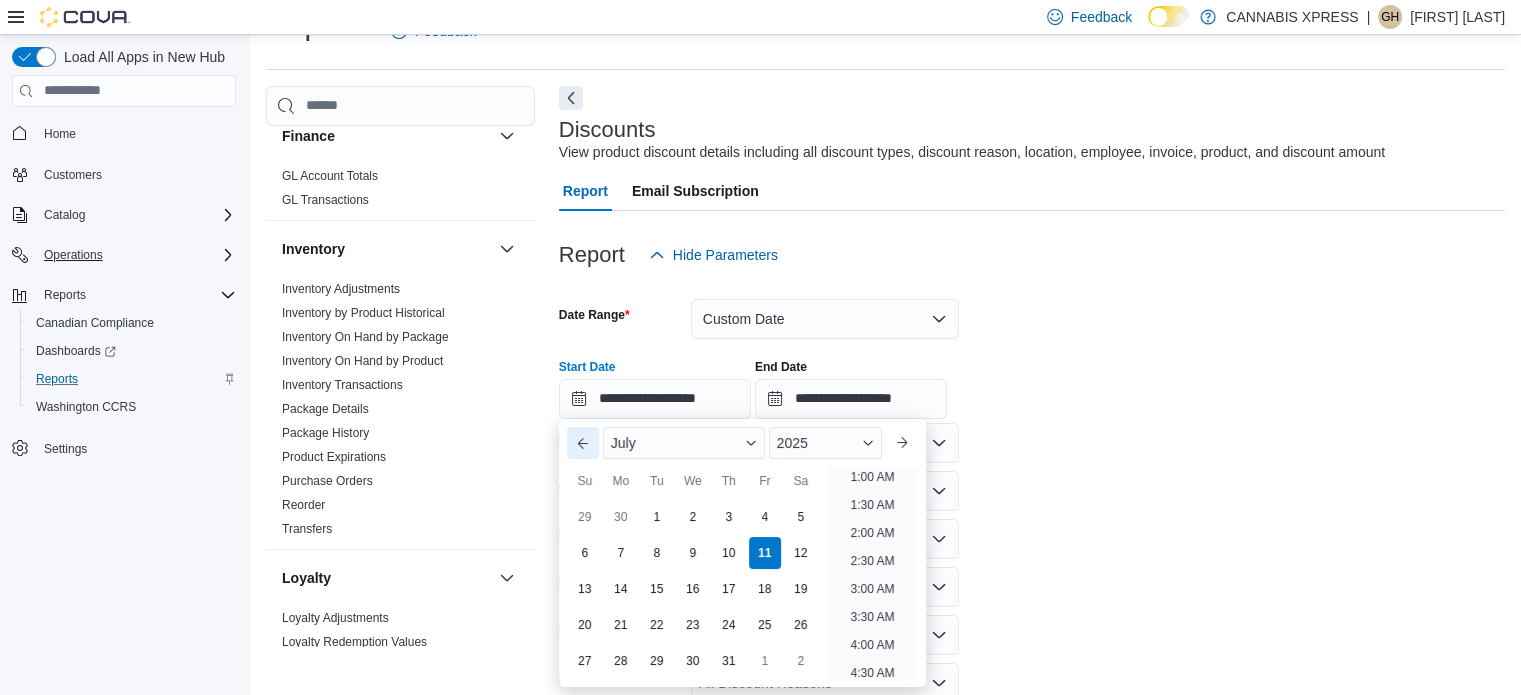 click on "Previous Month" at bounding box center [583, 443] 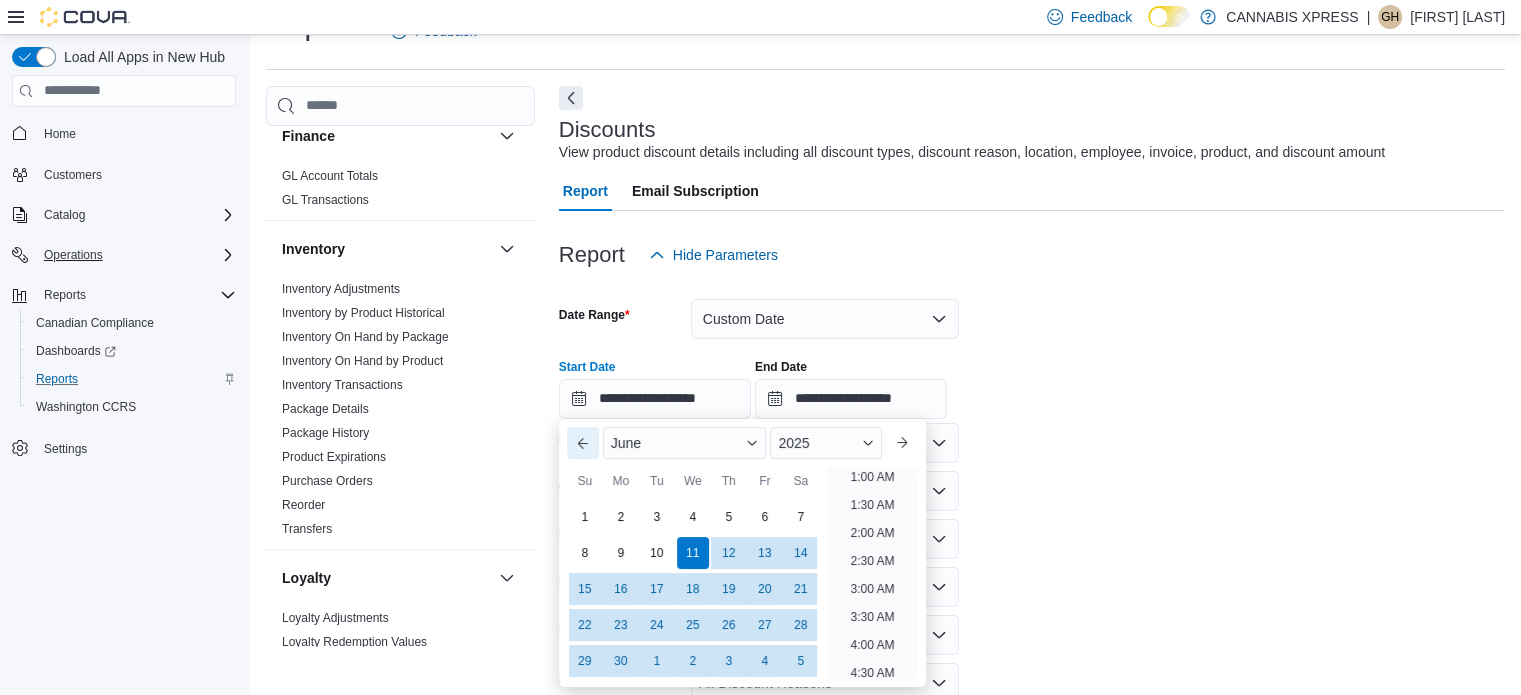 scroll, scrollTop: 4, scrollLeft: 0, axis: vertical 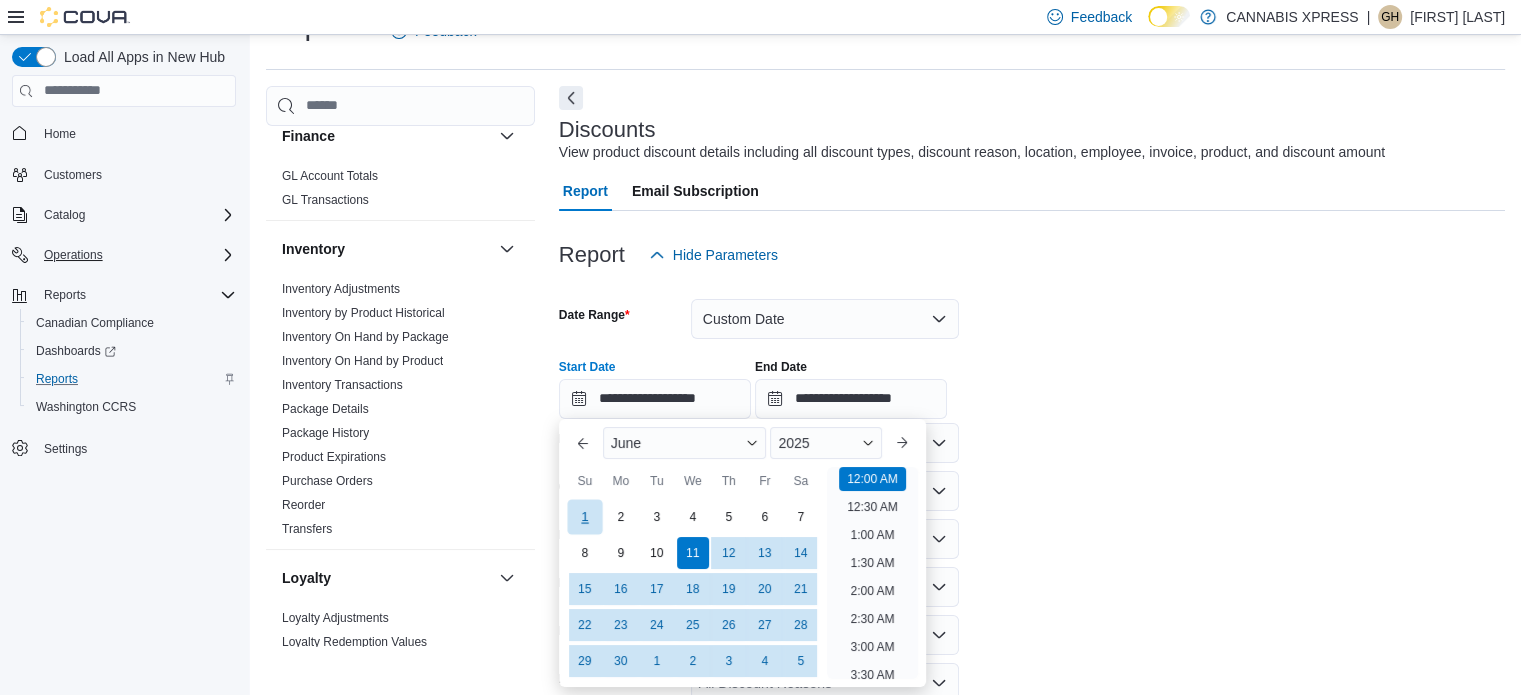 click on "1" at bounding box center (584, 516) 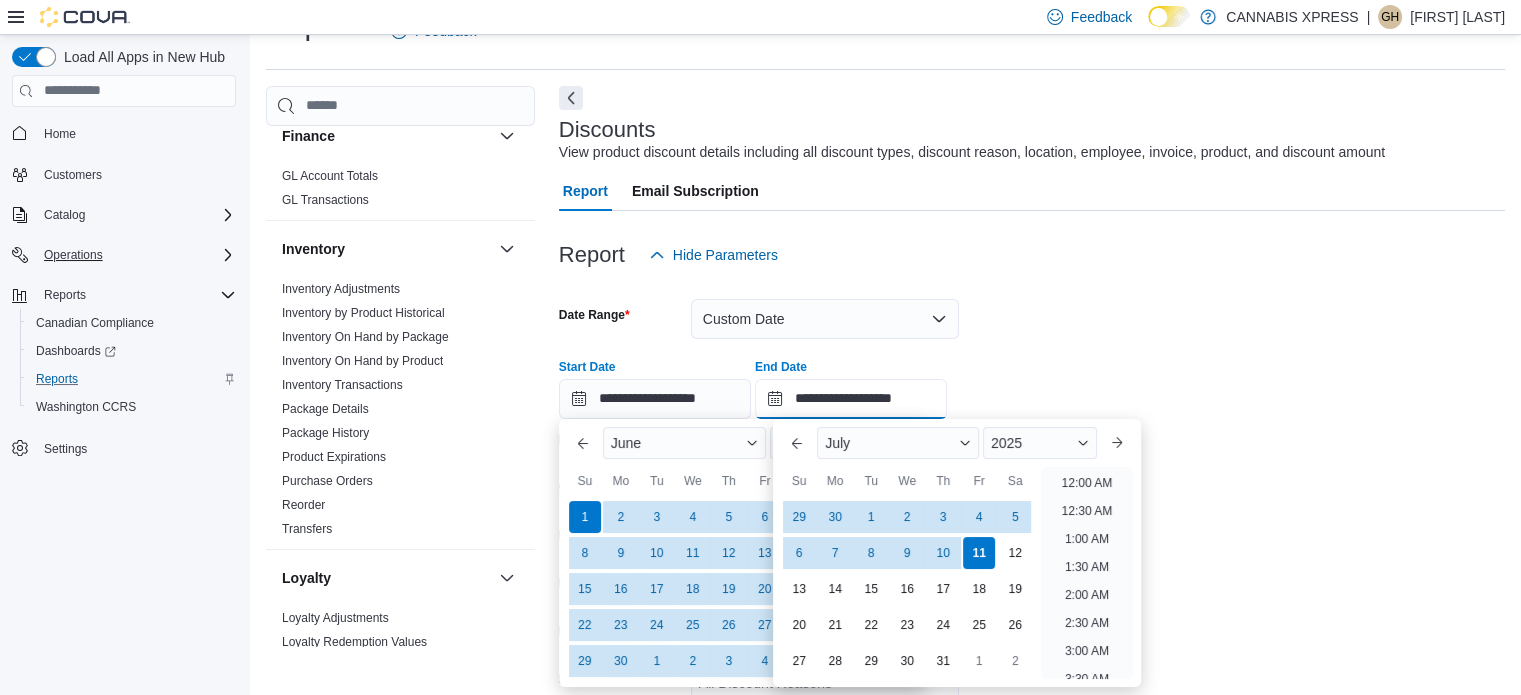 click on "**********" at bounding box center [851, 399] 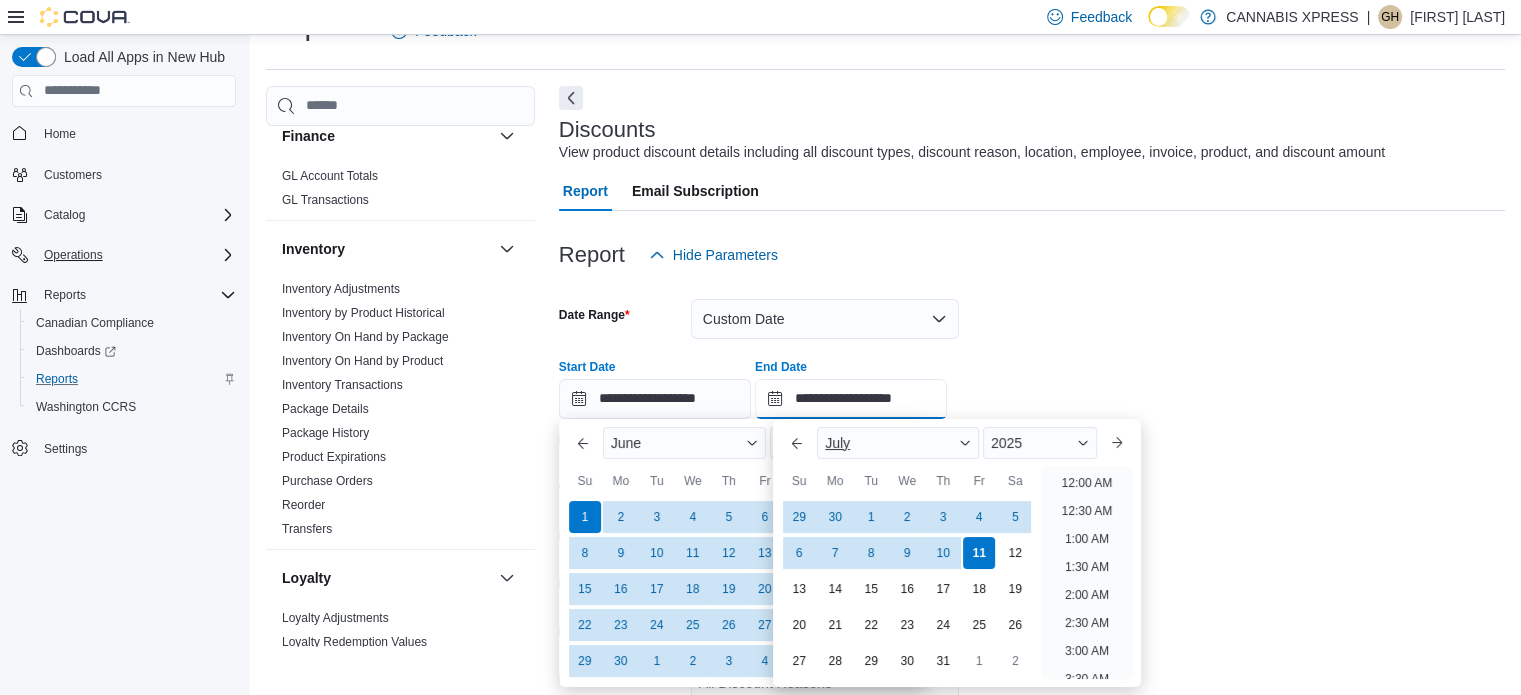 scroll, scrollTop: 1136, scrollLeft: 0, axis: vertical 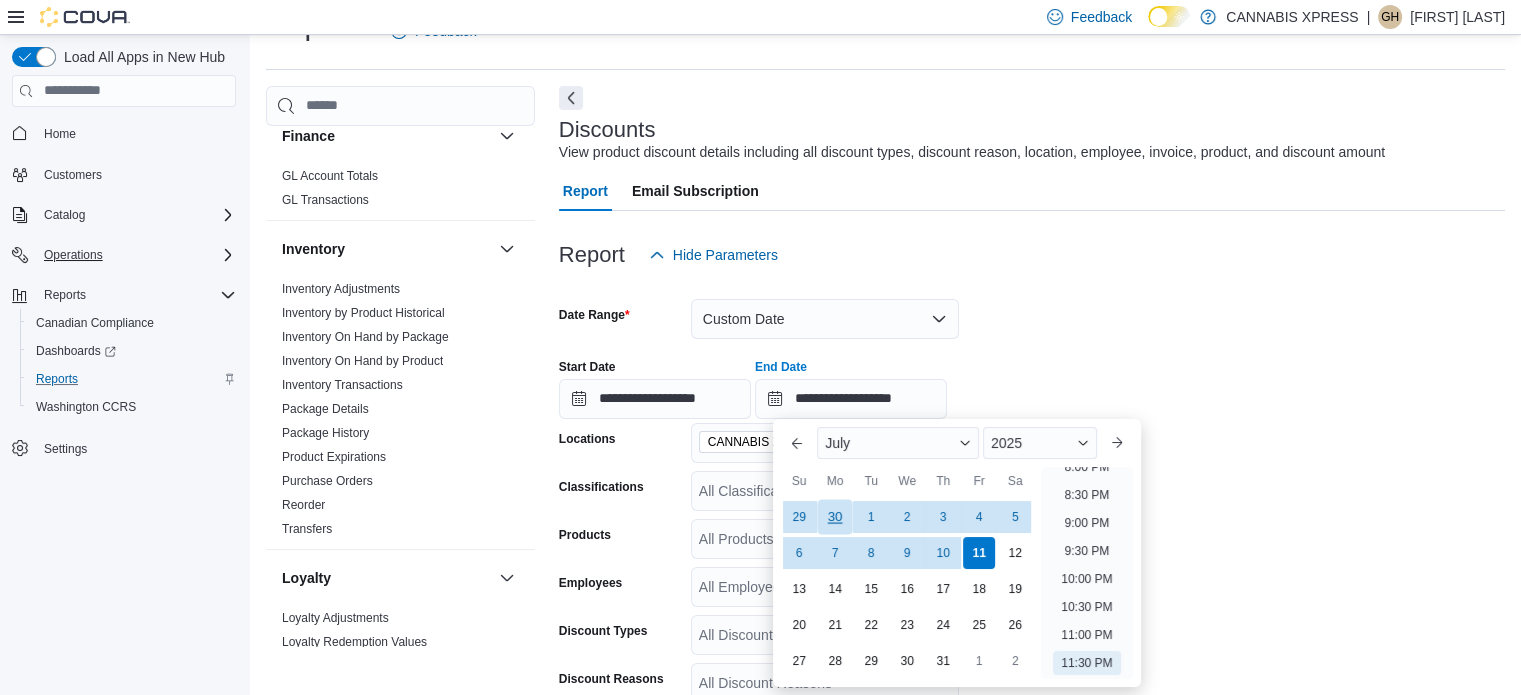 click on "30" at bounding box center (835, 516) 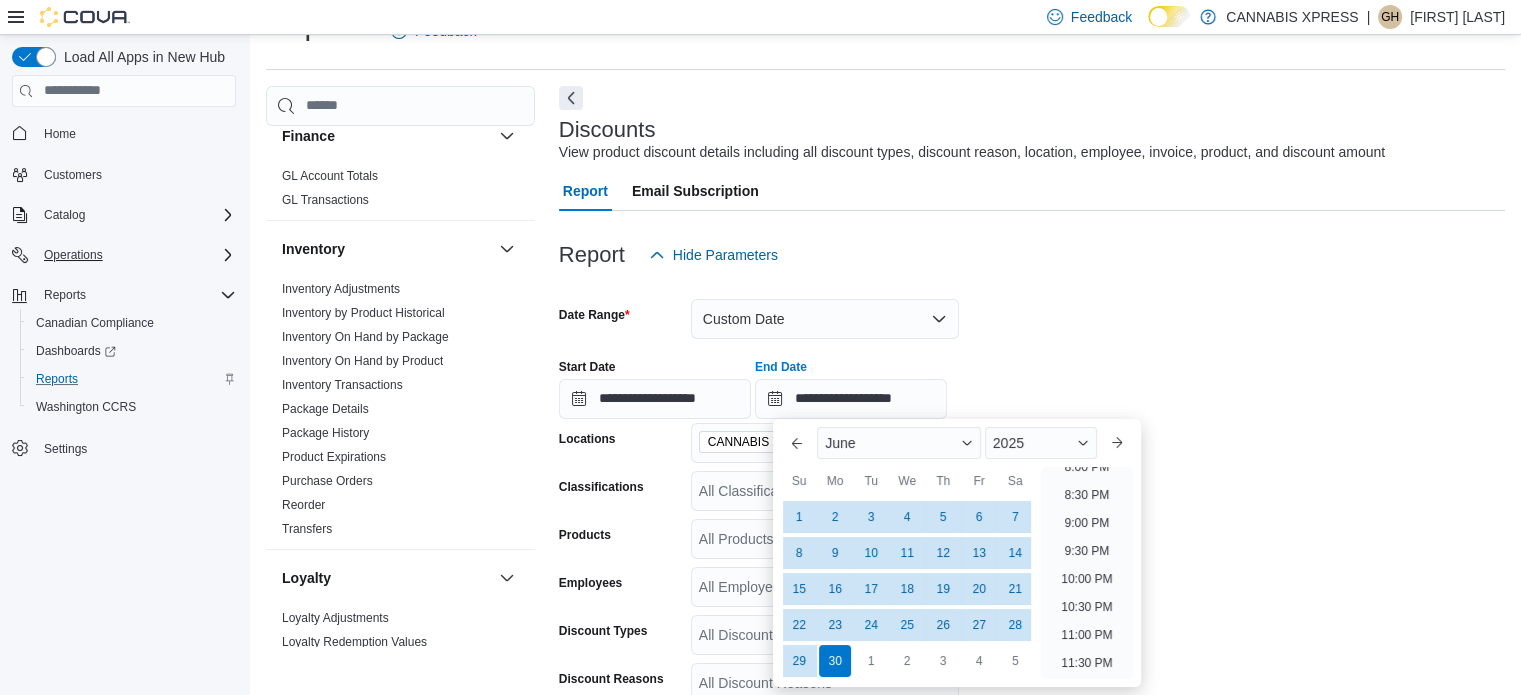 click on "**********" at bounding box center [1032, 381] 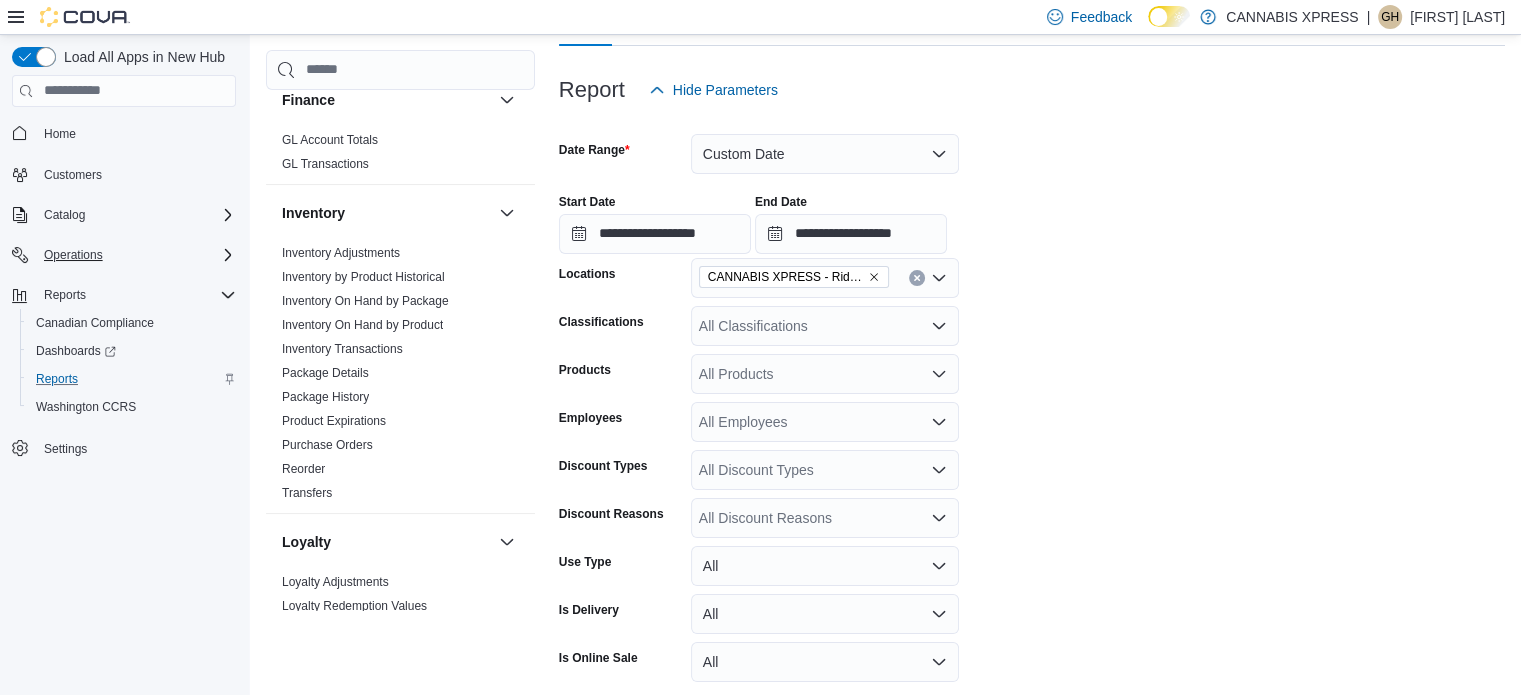 scroll, scrollTop: 246, scrollLeft: 0, axis: vertical 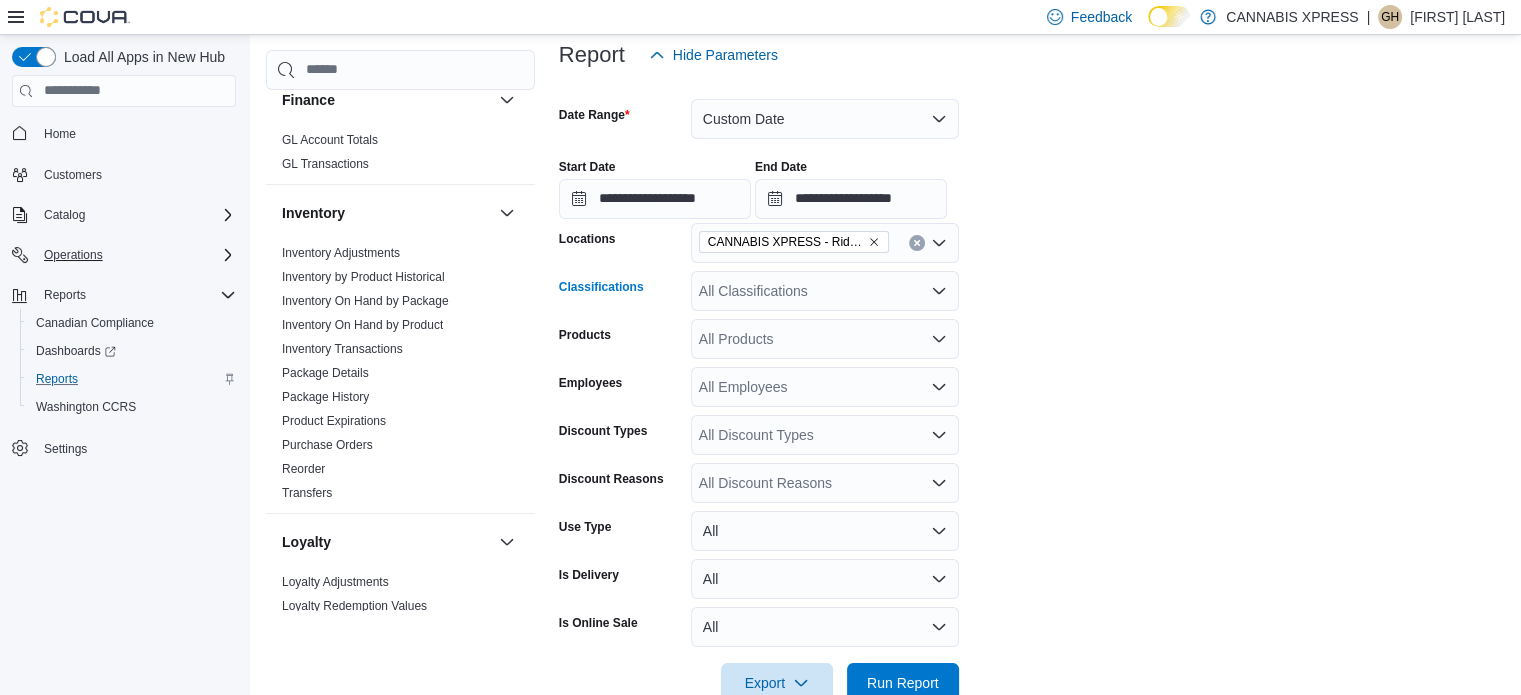 click on "All Classifications" at bounding box center [825, 291] 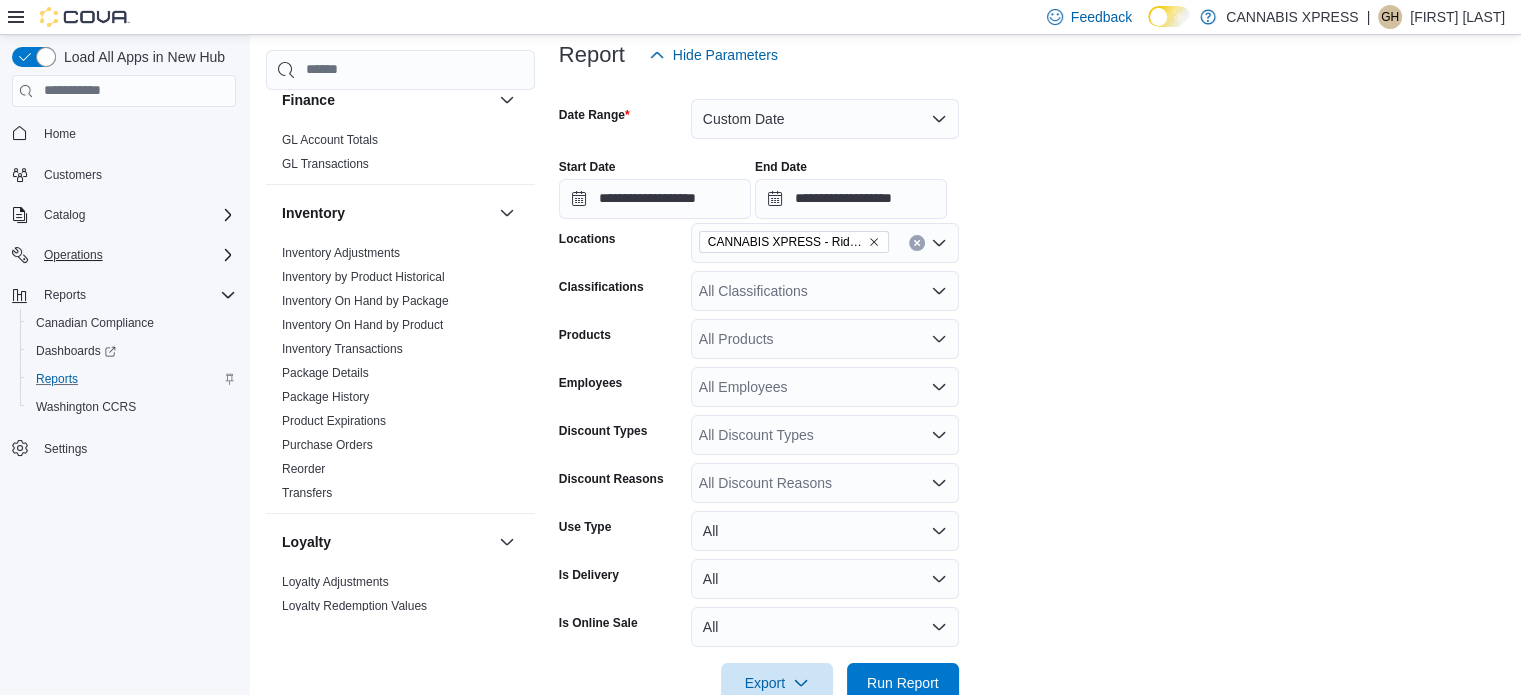 click on "**********" at bounding box center (1032, 389) 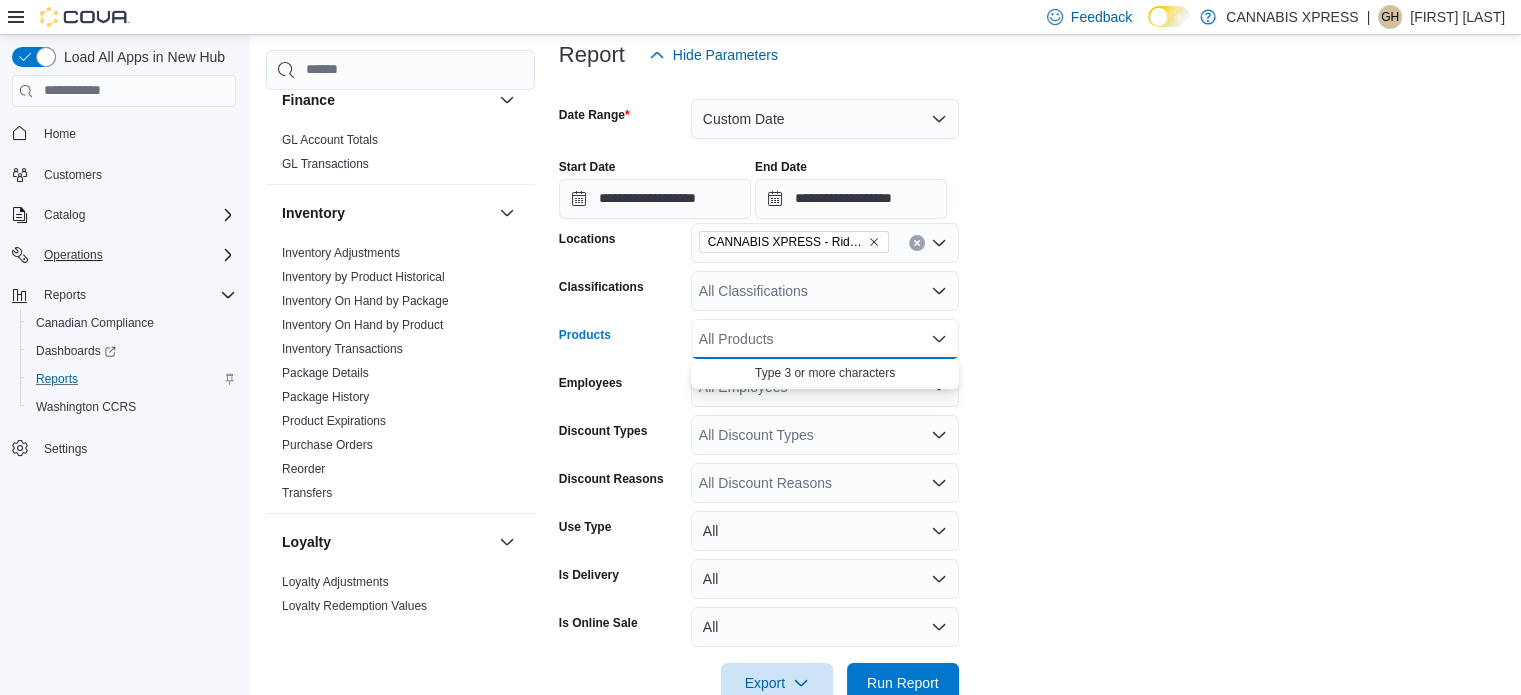 click 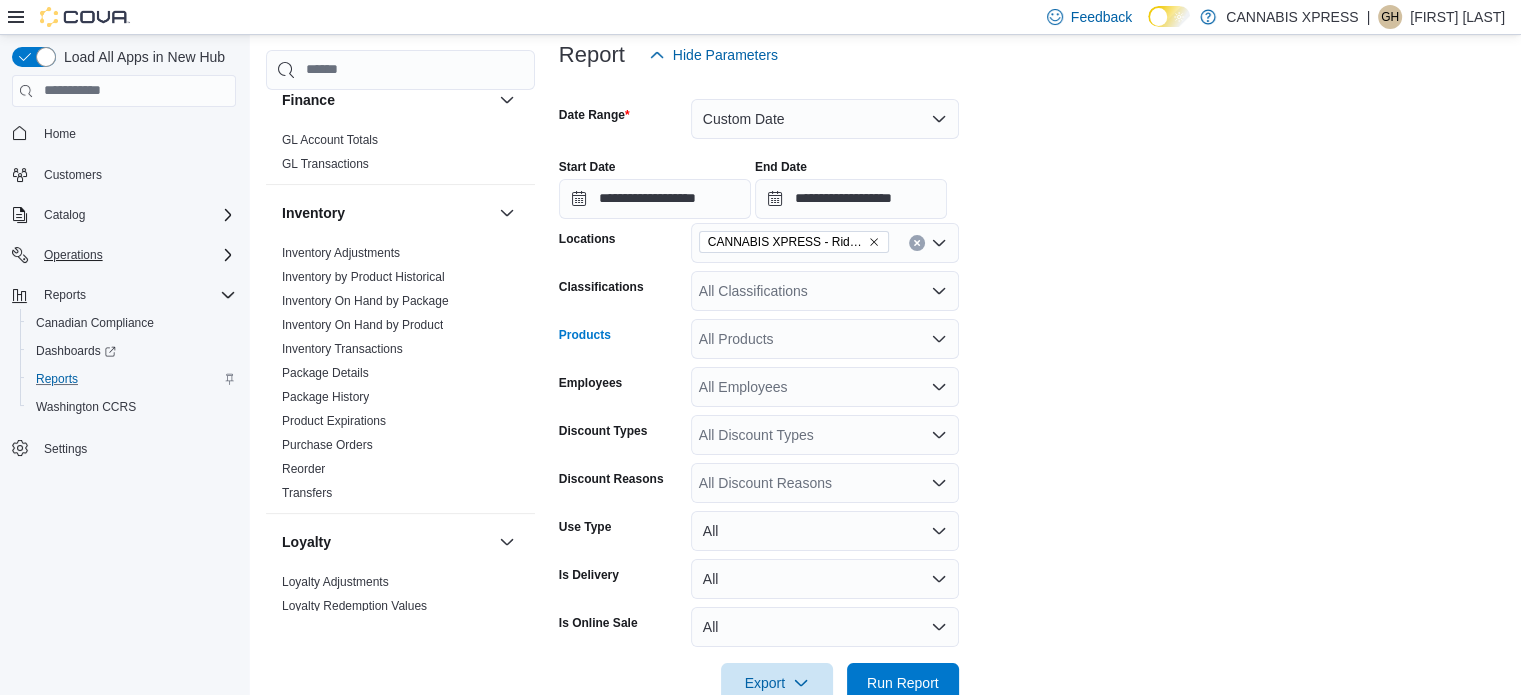 click on "**********" at bounding box center (1032, 389) 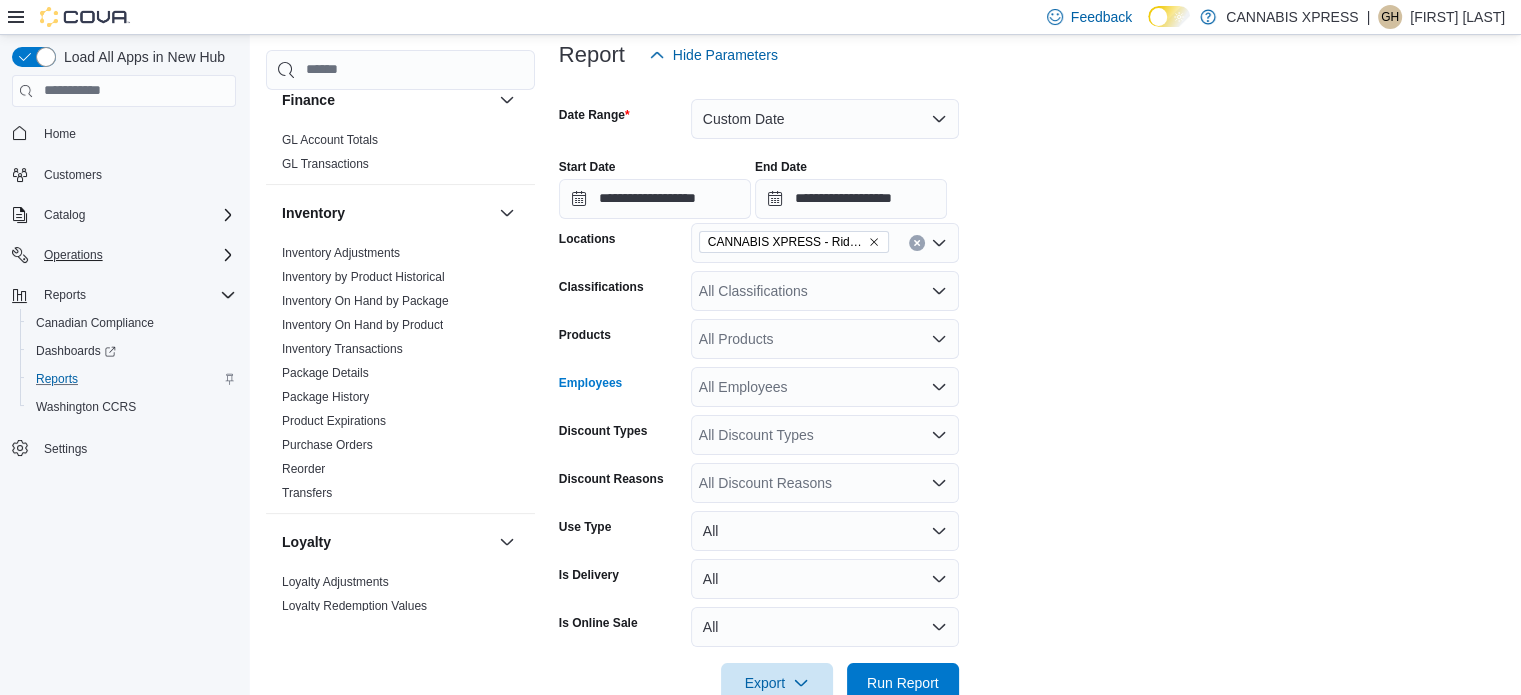 click on "All Employees" at bounding box center [825, 387] 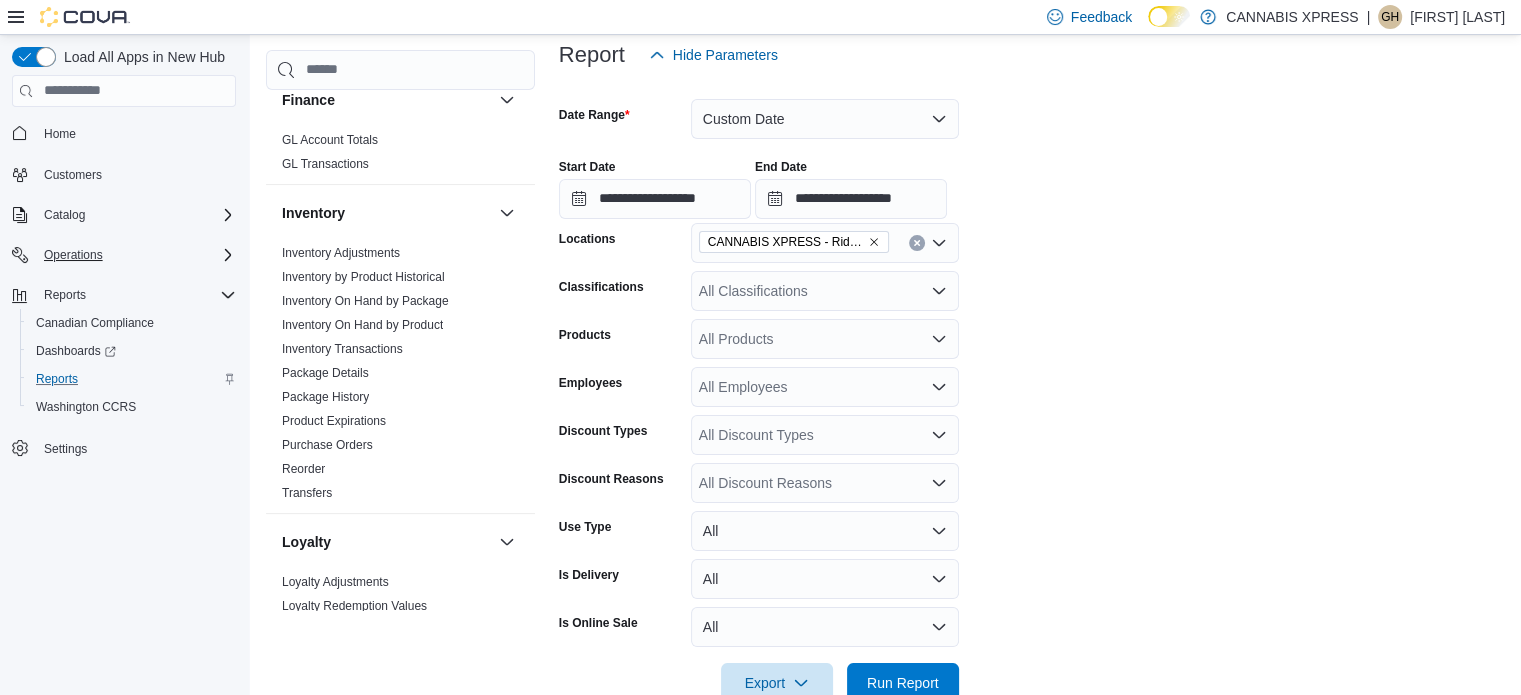 click on "**********" at bounding box center [1032, 389] 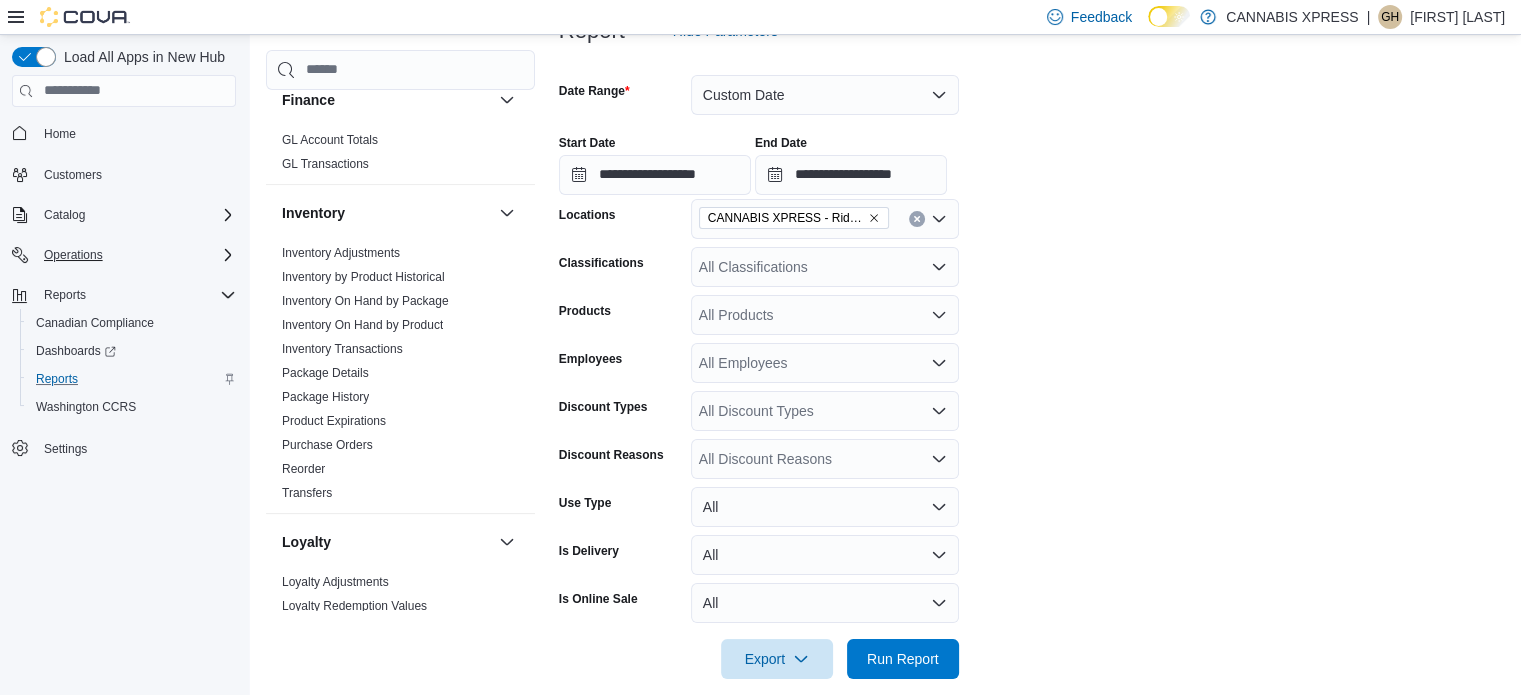 scroll, scrollTop: 293, scrollLeft: 0, axis: vertical 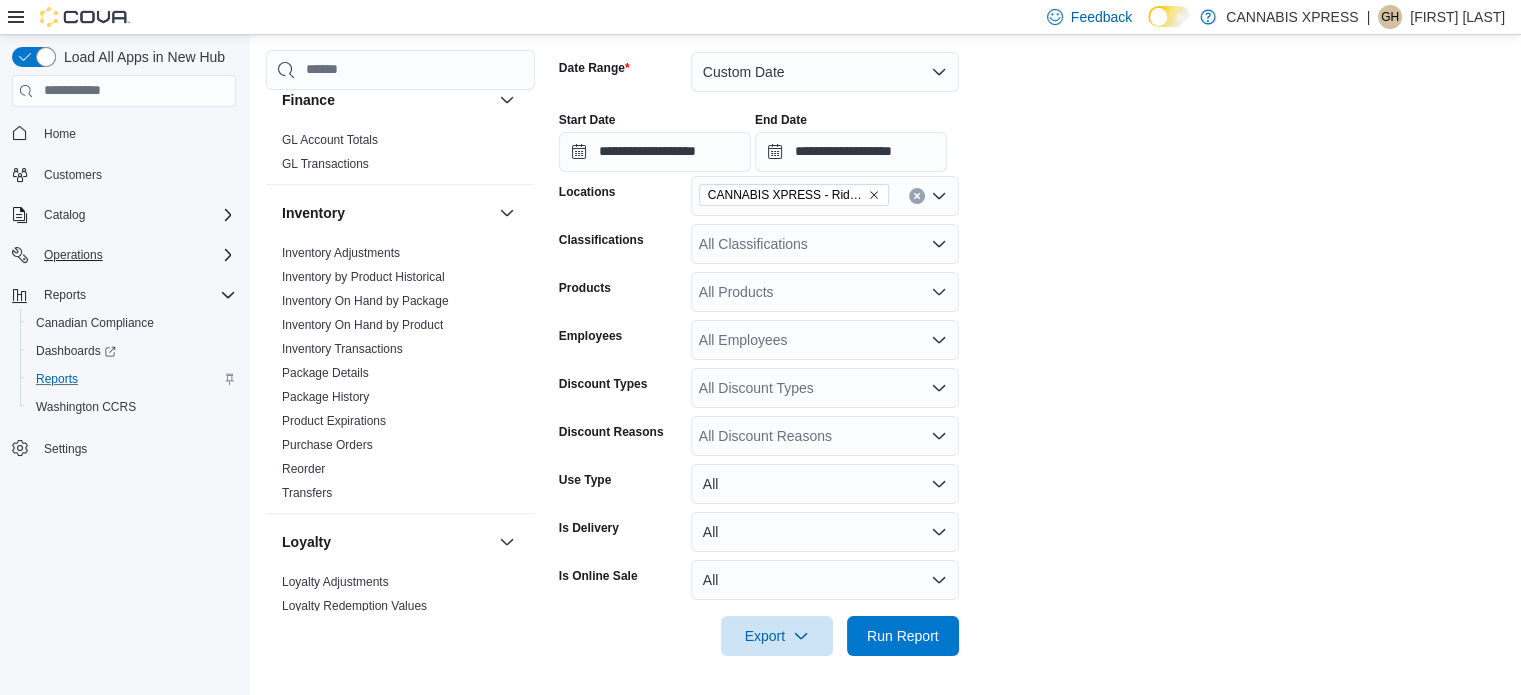click on "All Discount Types" at bounding box center (825, 388) 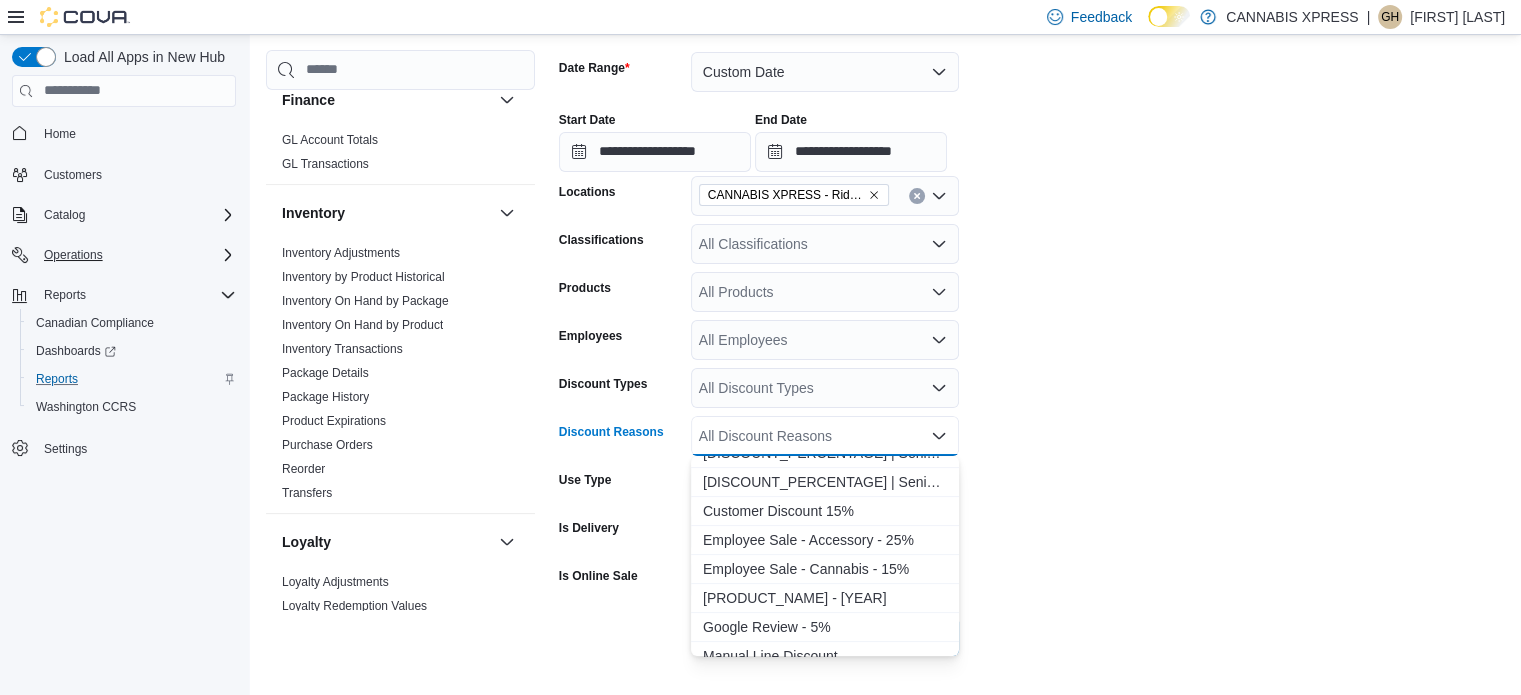 scroll, scrollTop: 608, scrollLeft: 0, axis: vertical 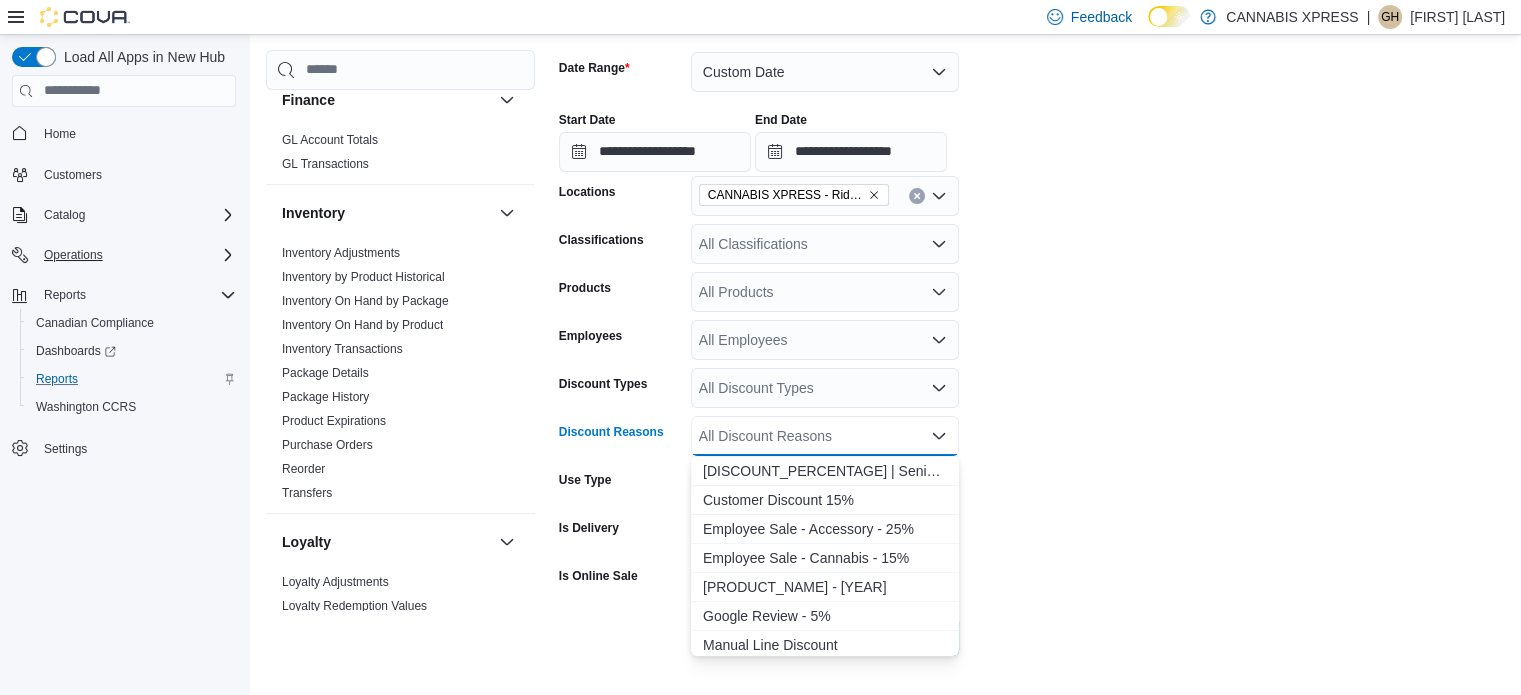 click on "**********" at bounding box center [1032, 342] 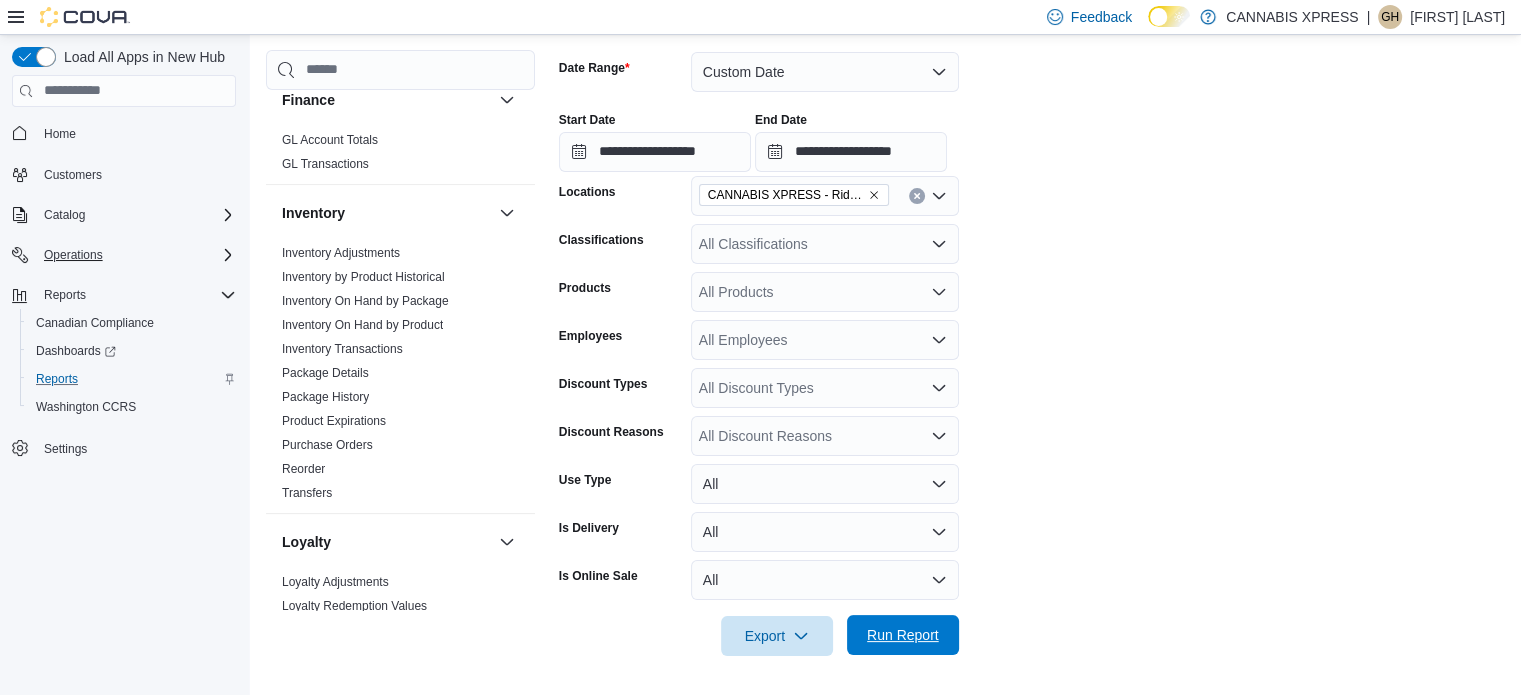 click on "Run Report" at bounding box center (903, 635) 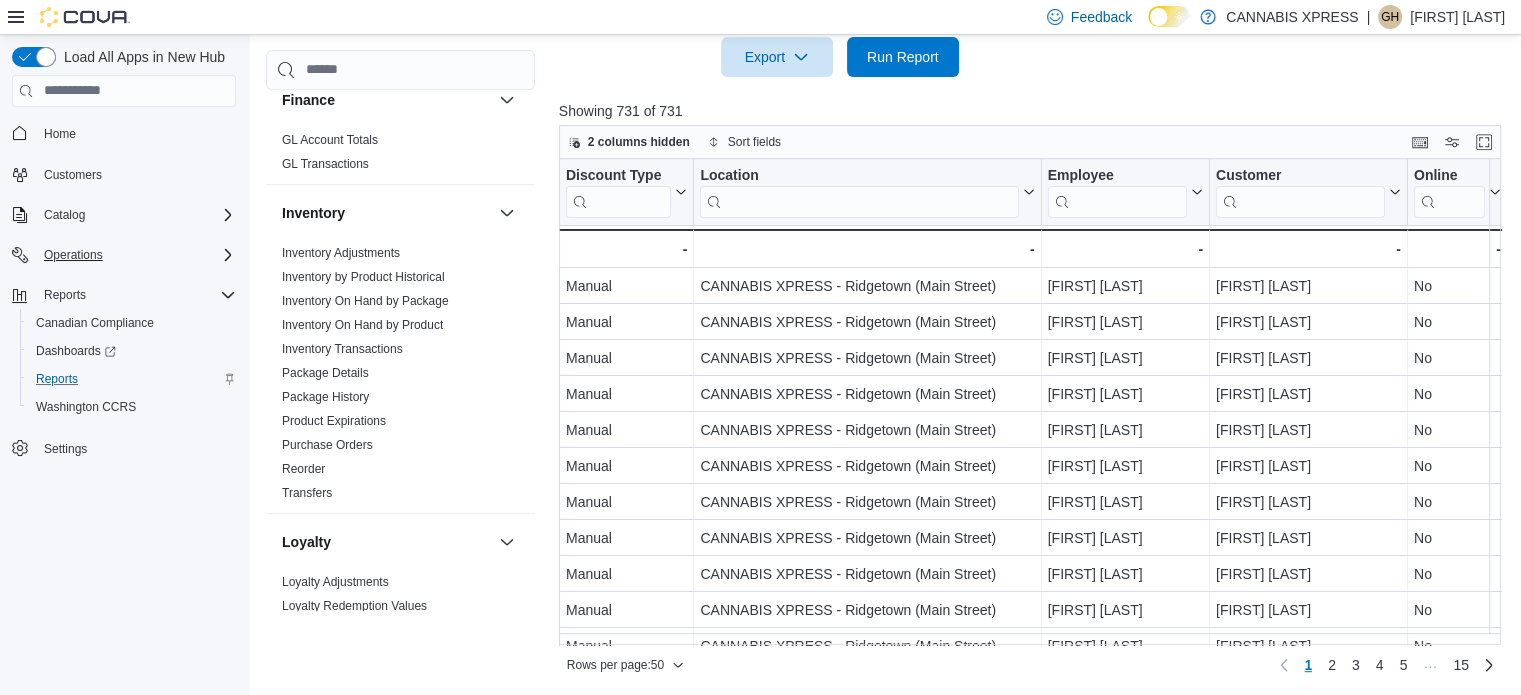 scroll, scrollTop: 873, scrollLeft: 0, axis: vertical 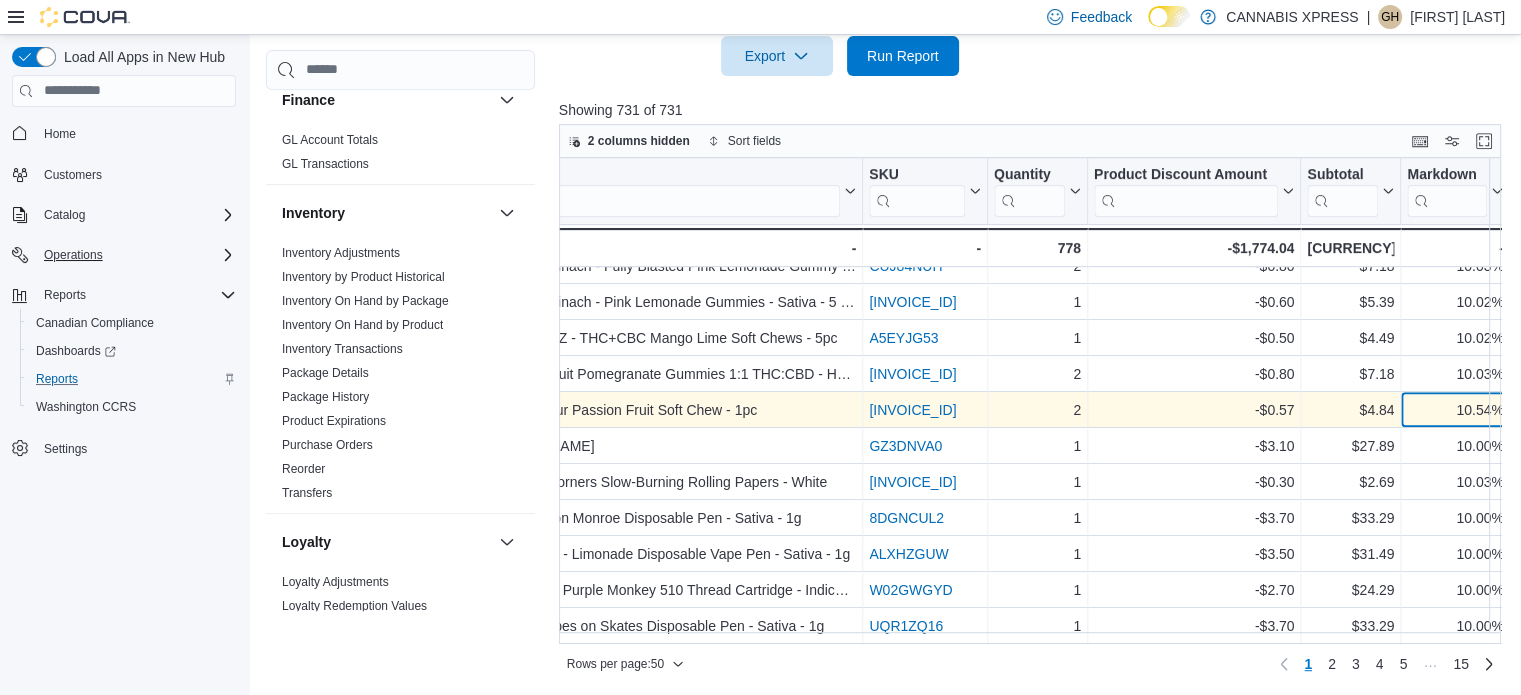click on "10.54%" at bounding box center (1455, 410) 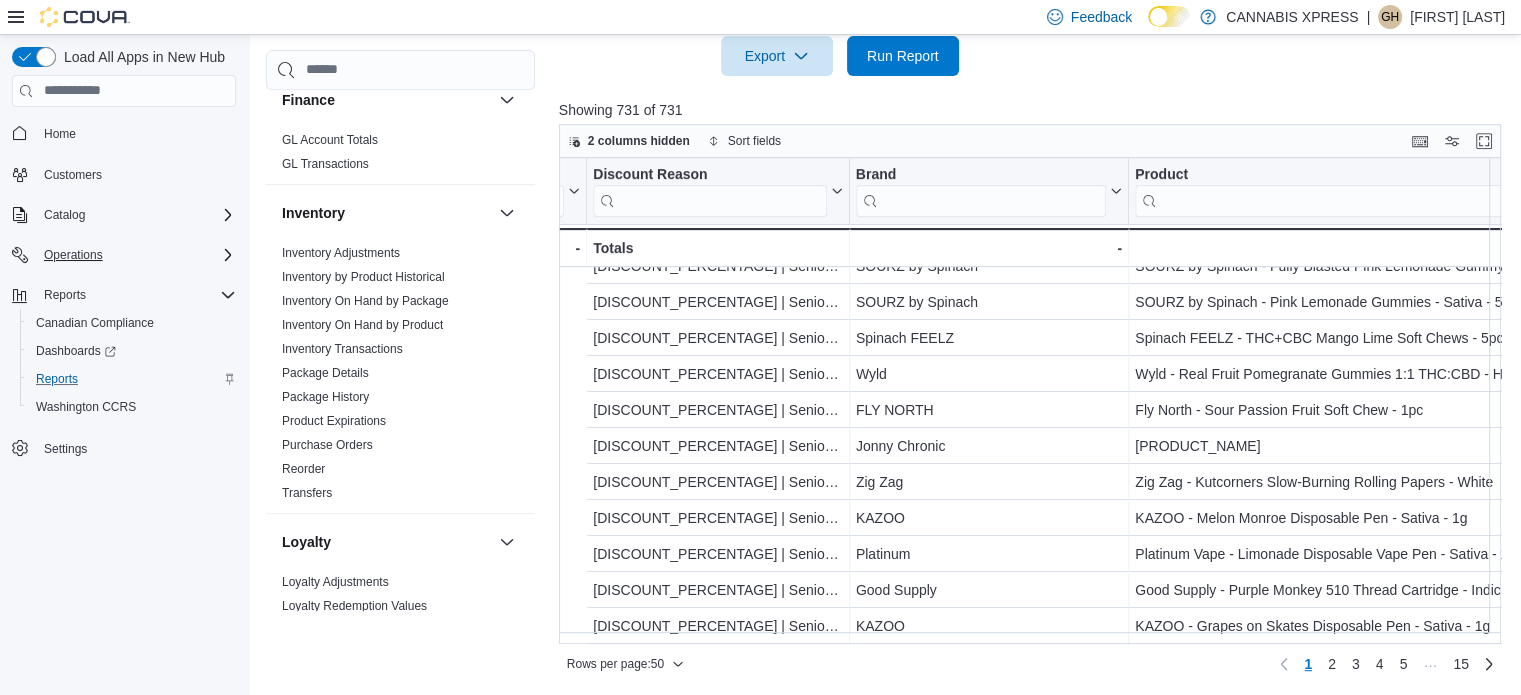scroll, scrollTop: 919, scrollLeft: 2240, axis: both 